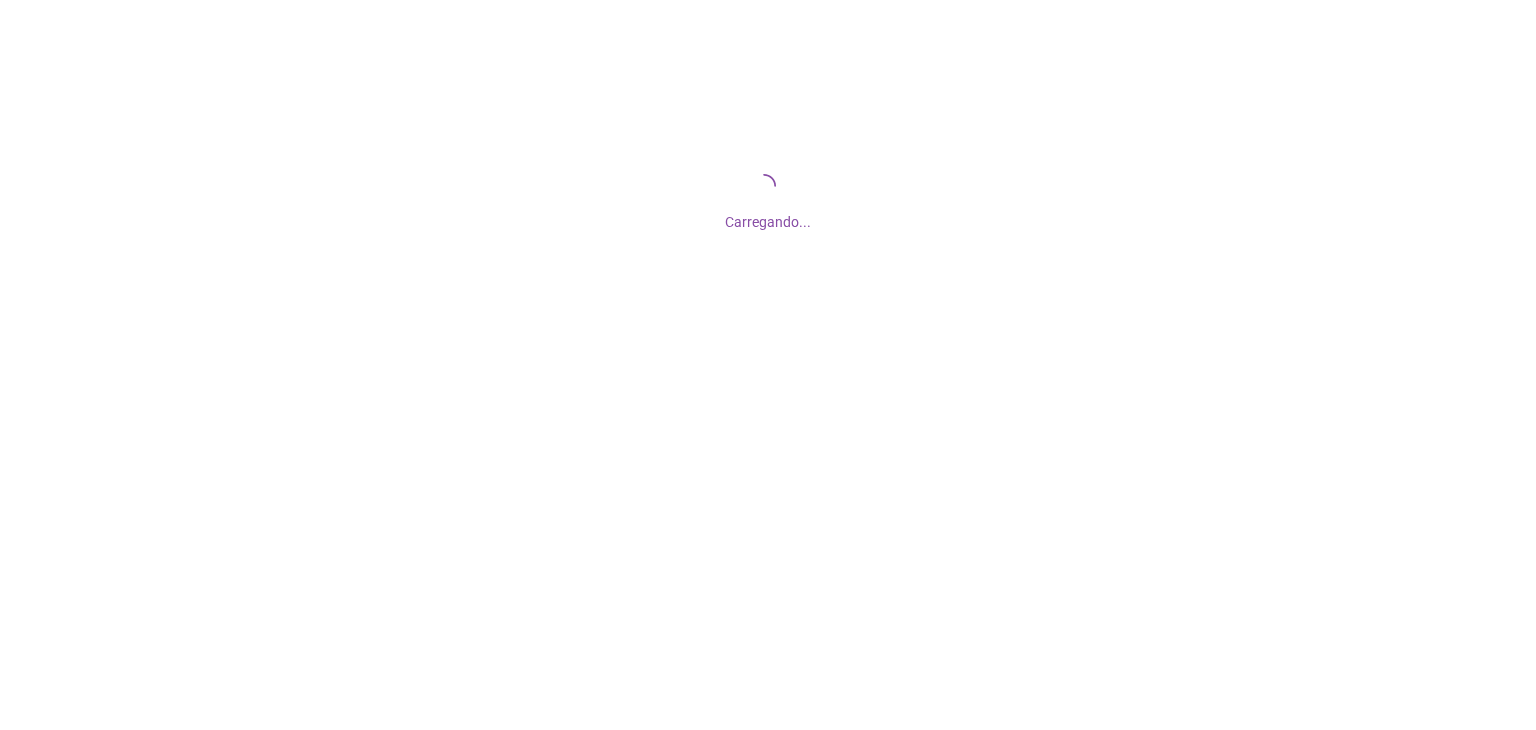 scroll, scrollTop: 0, scrollLeft: 0, axis: both 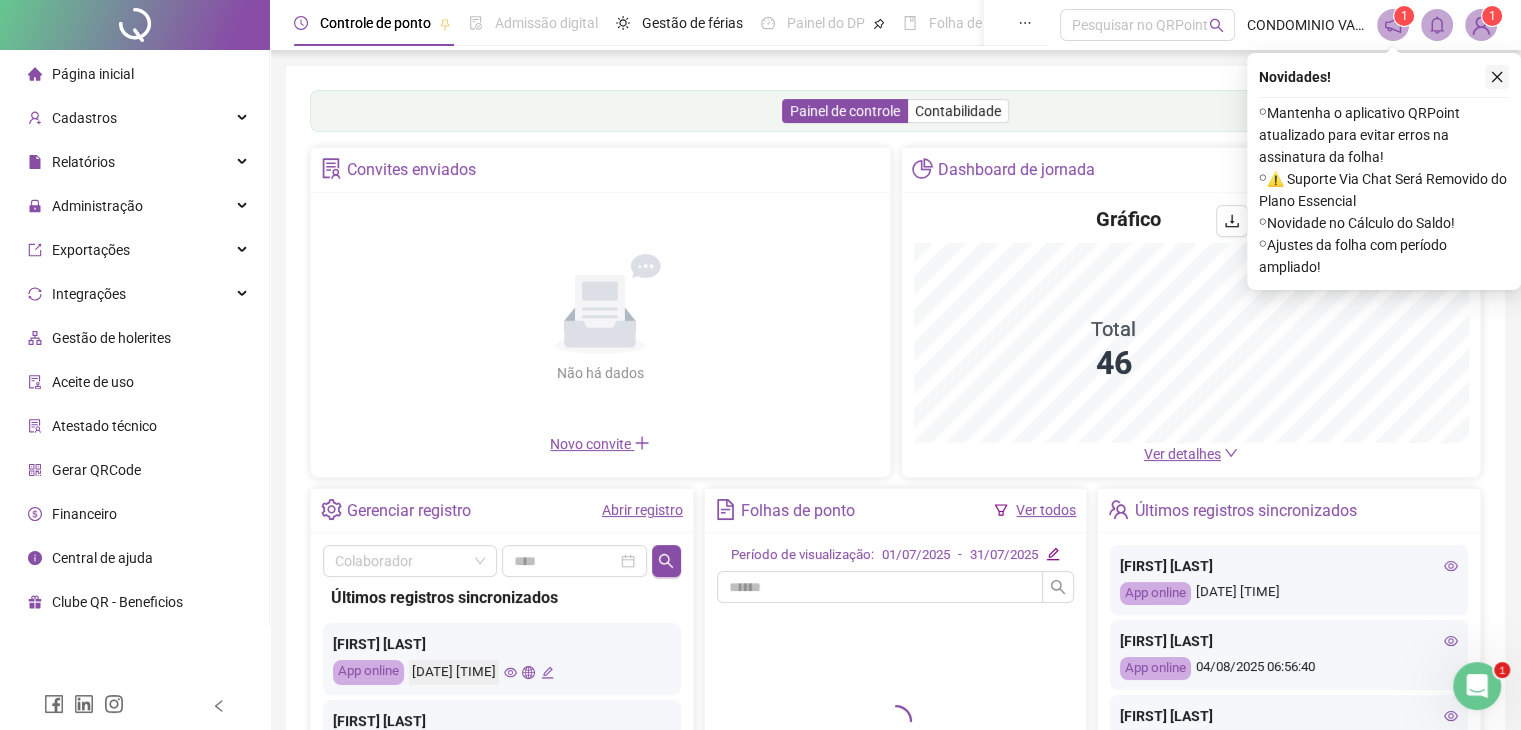 click 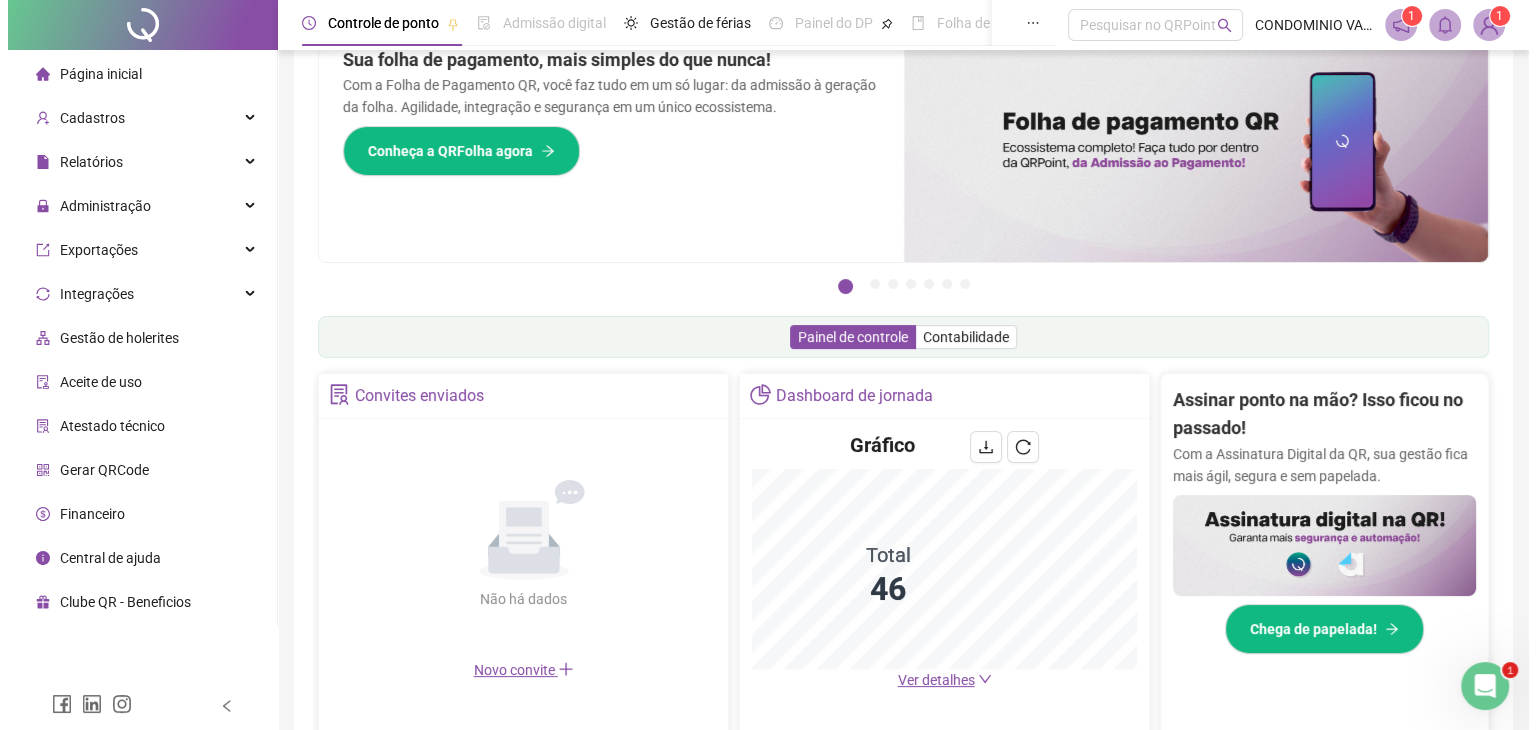scroll, scrollTop: 0, scrollLeft: 0, axis: both 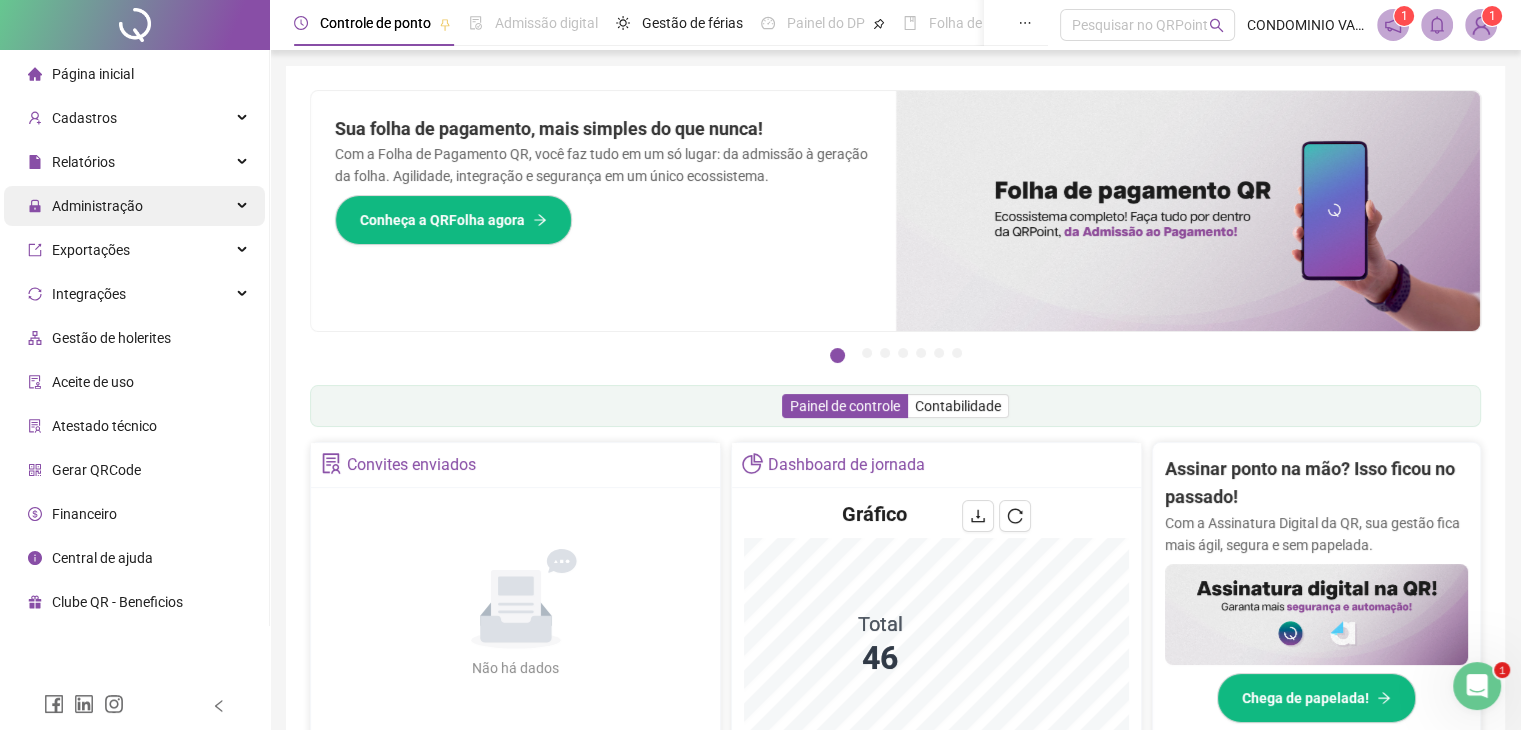 click on "Administração" at bounding box center (97, 206) 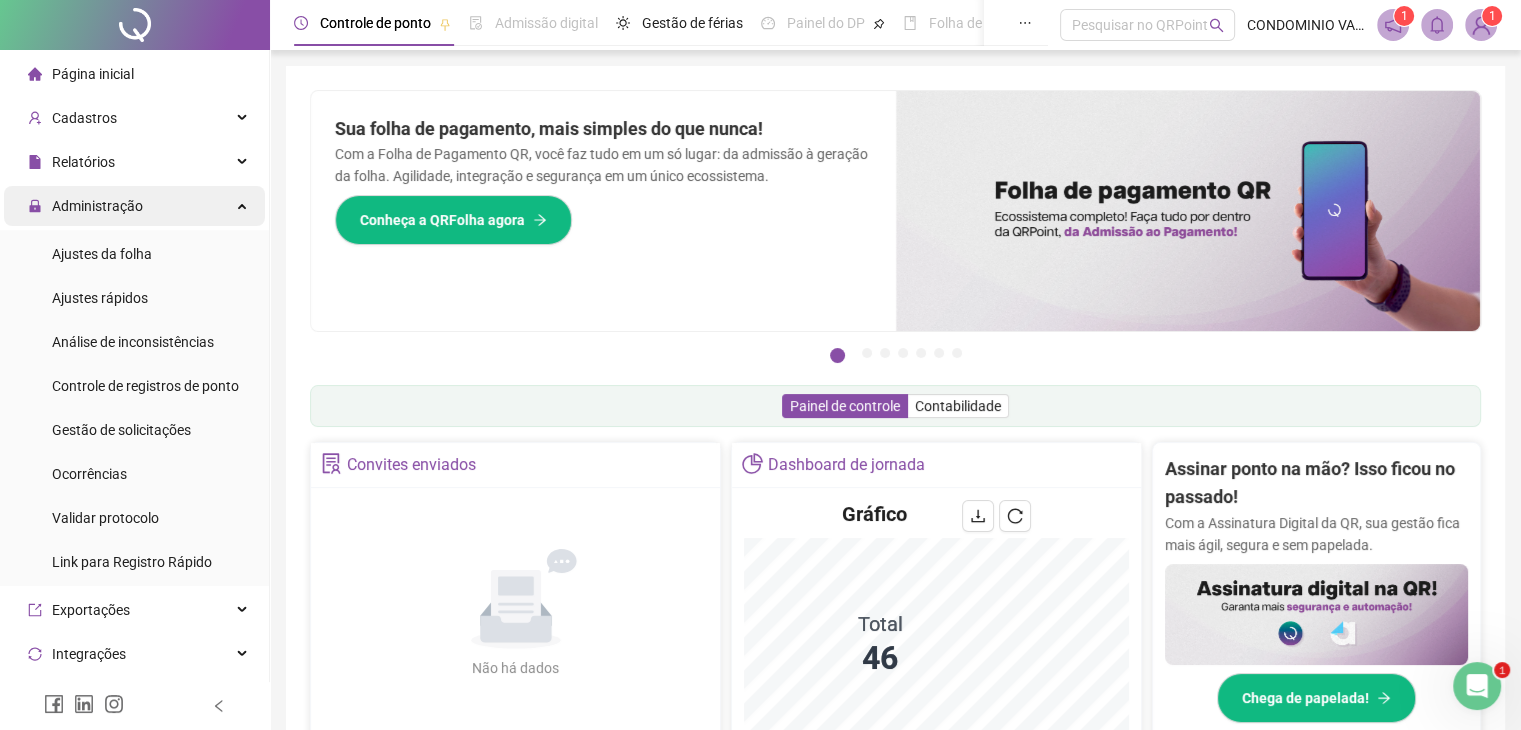 click on "Administração" at bounding box center (97, 206) 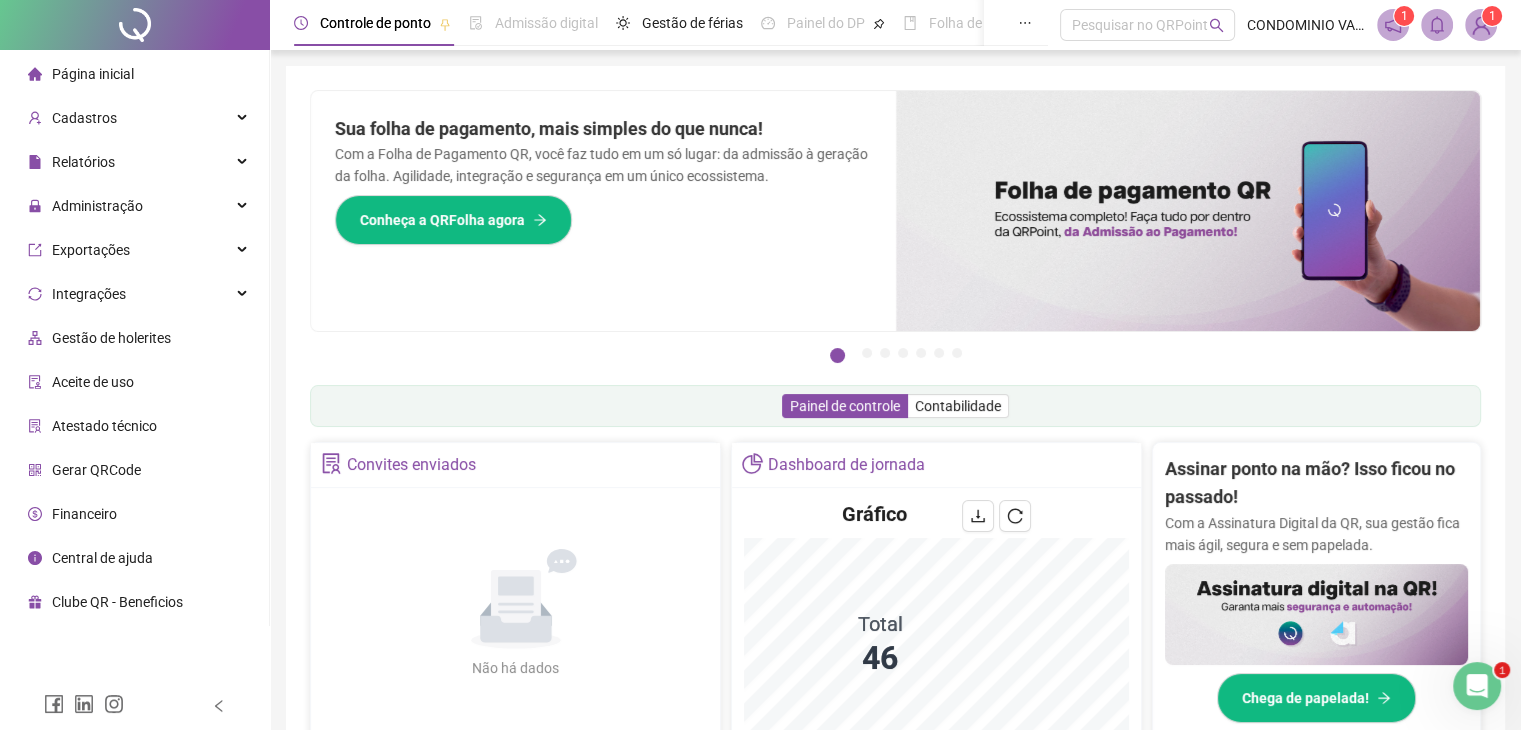 click on "Aceite de uso" at bounding box center [93, 382] 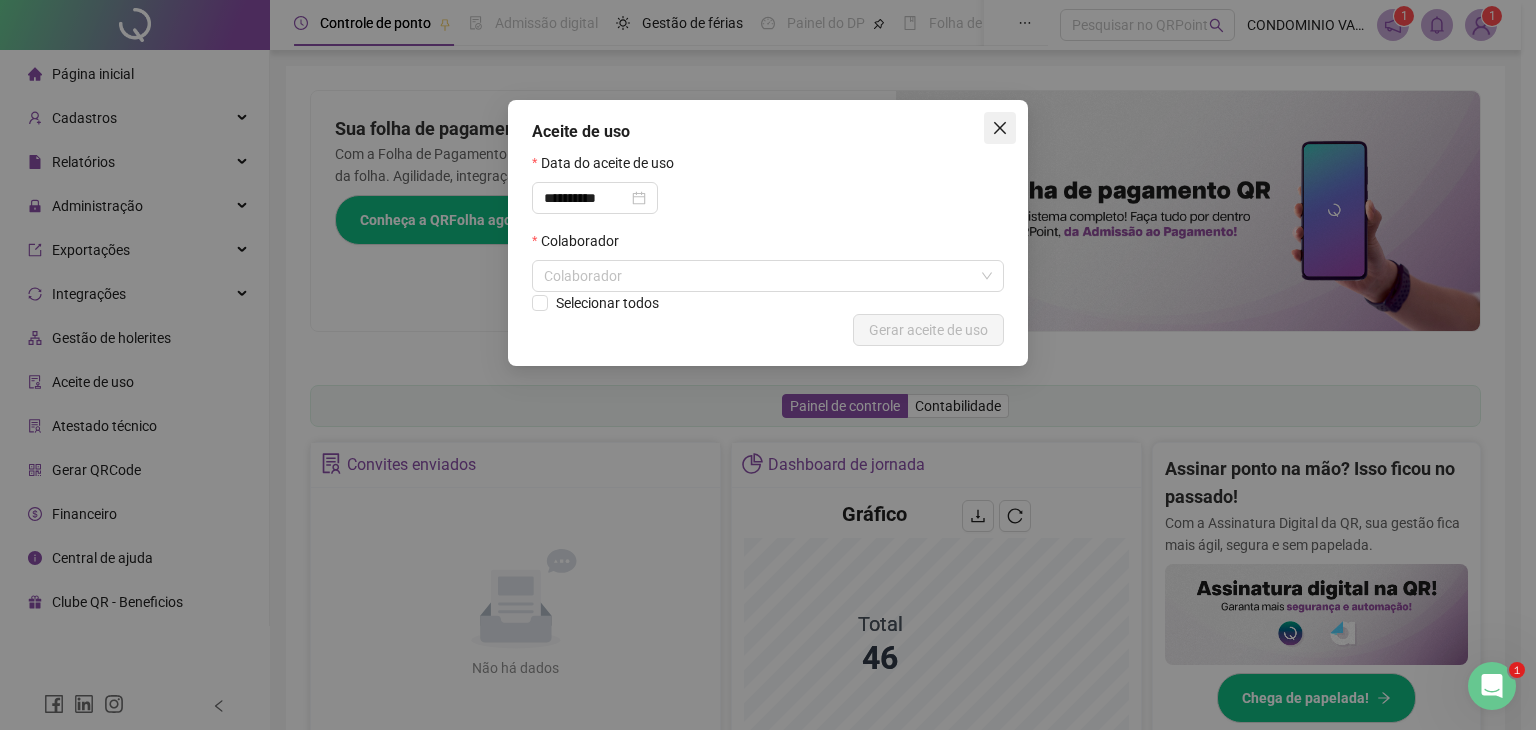 click at bounding box center (1000, 128) 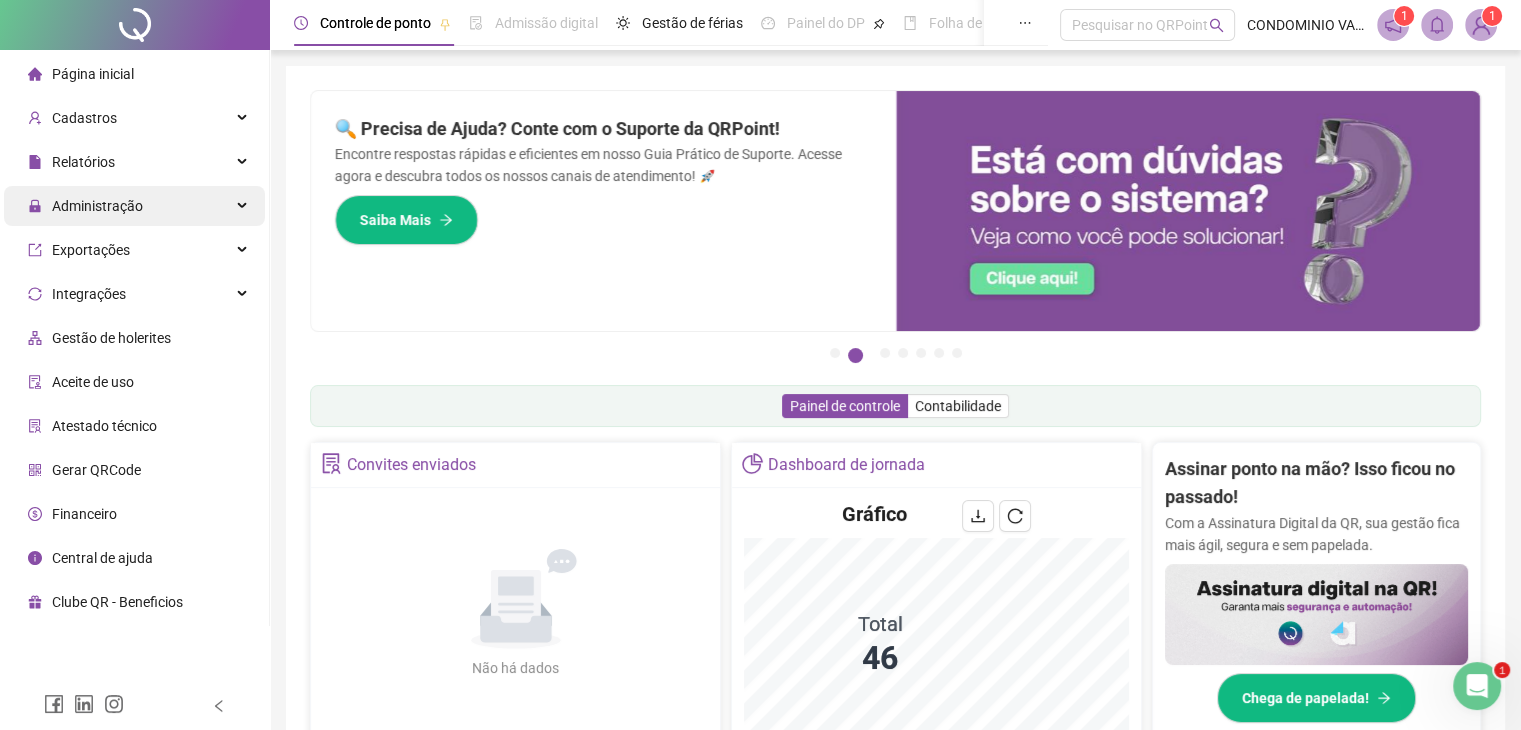 click on "Administração" at bounding box center [97, 206] 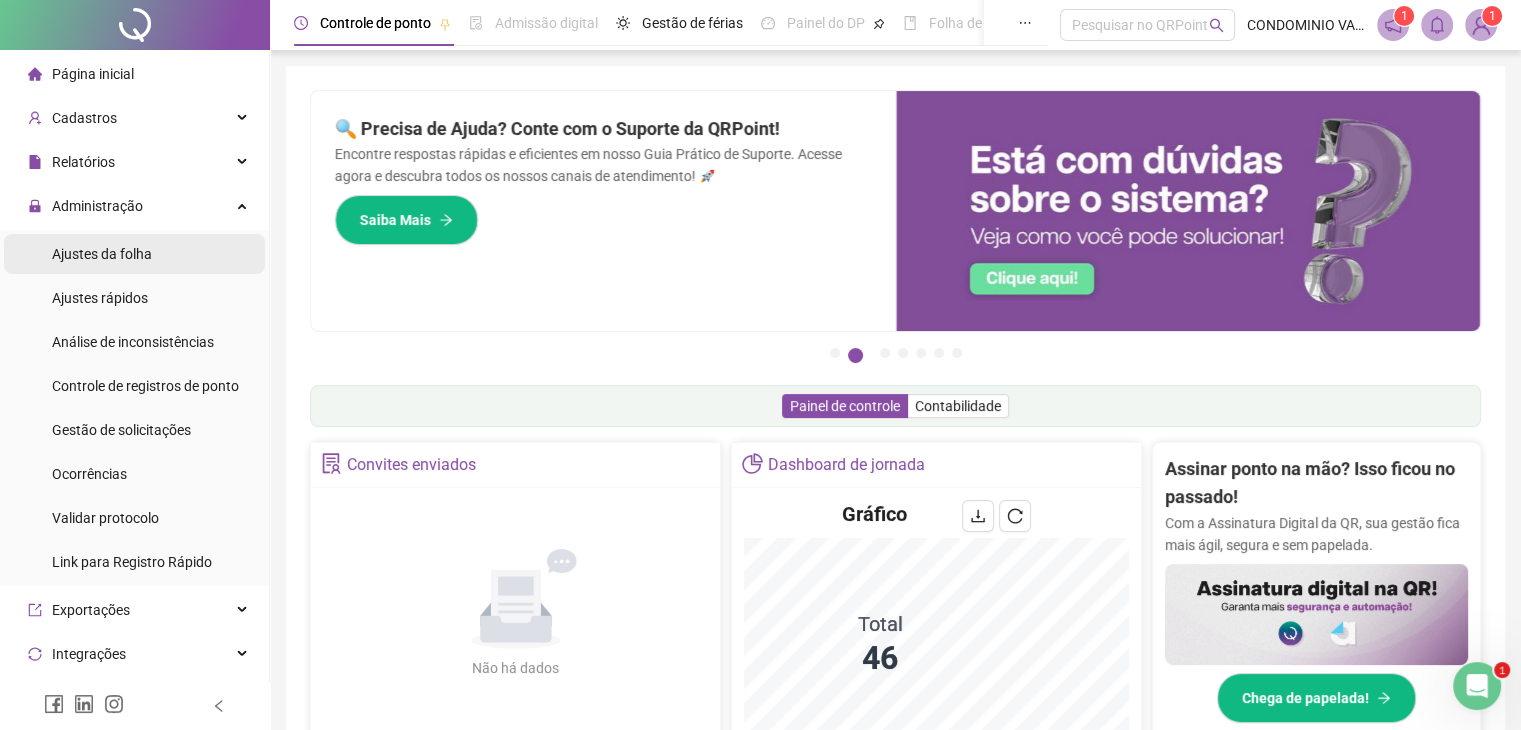 click on "Ajustes da folha" at bounding box center [102, 254] 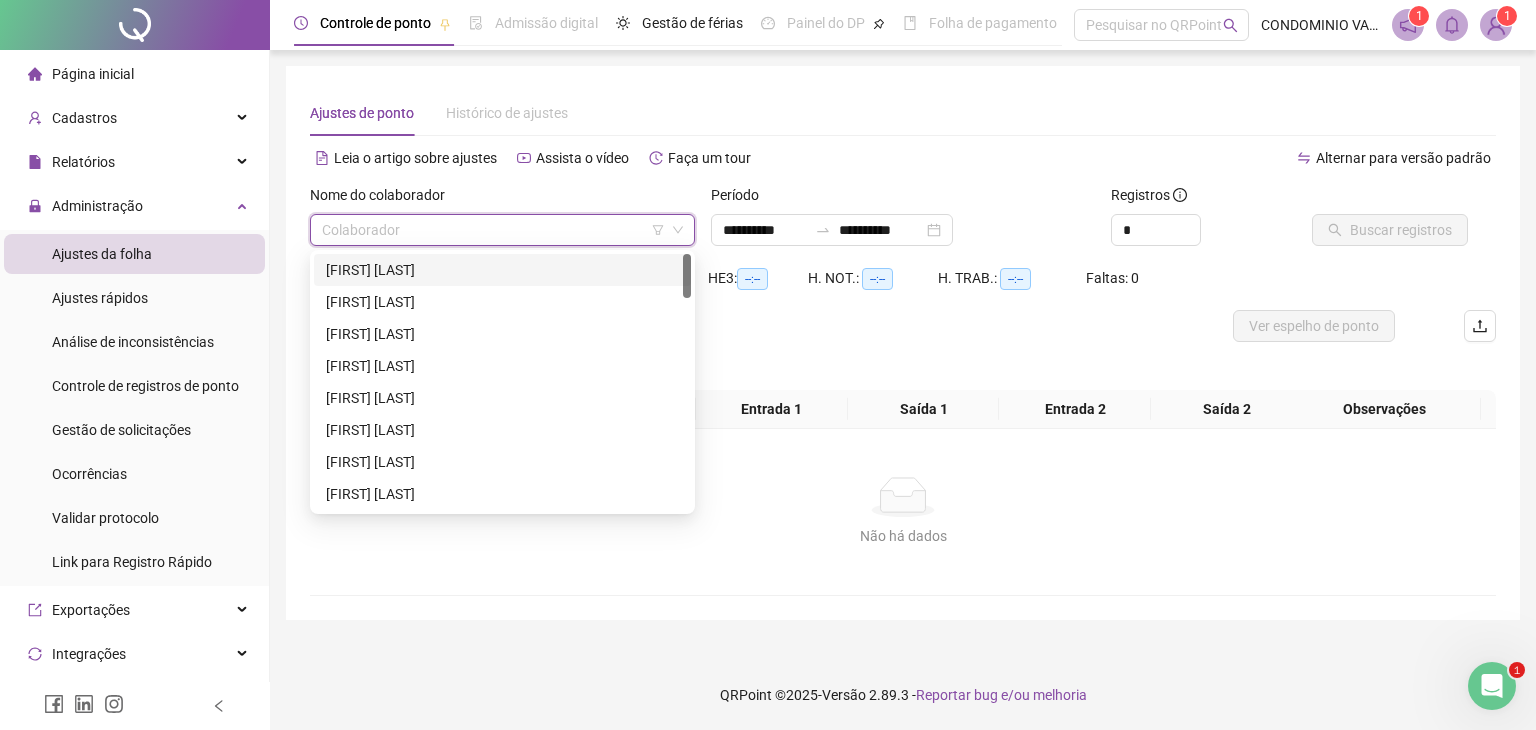 click at bounding box center [493, 230] 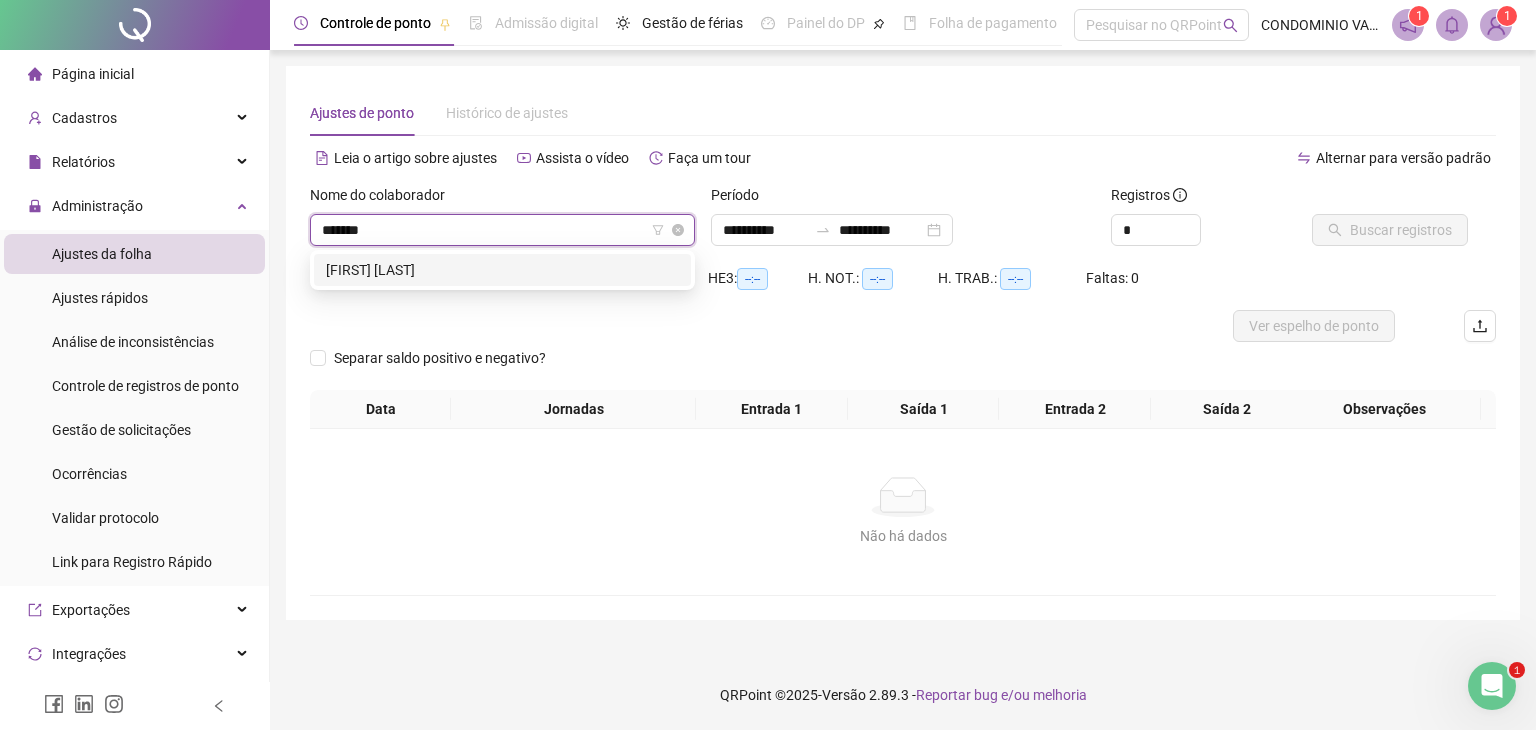 type on "*******" 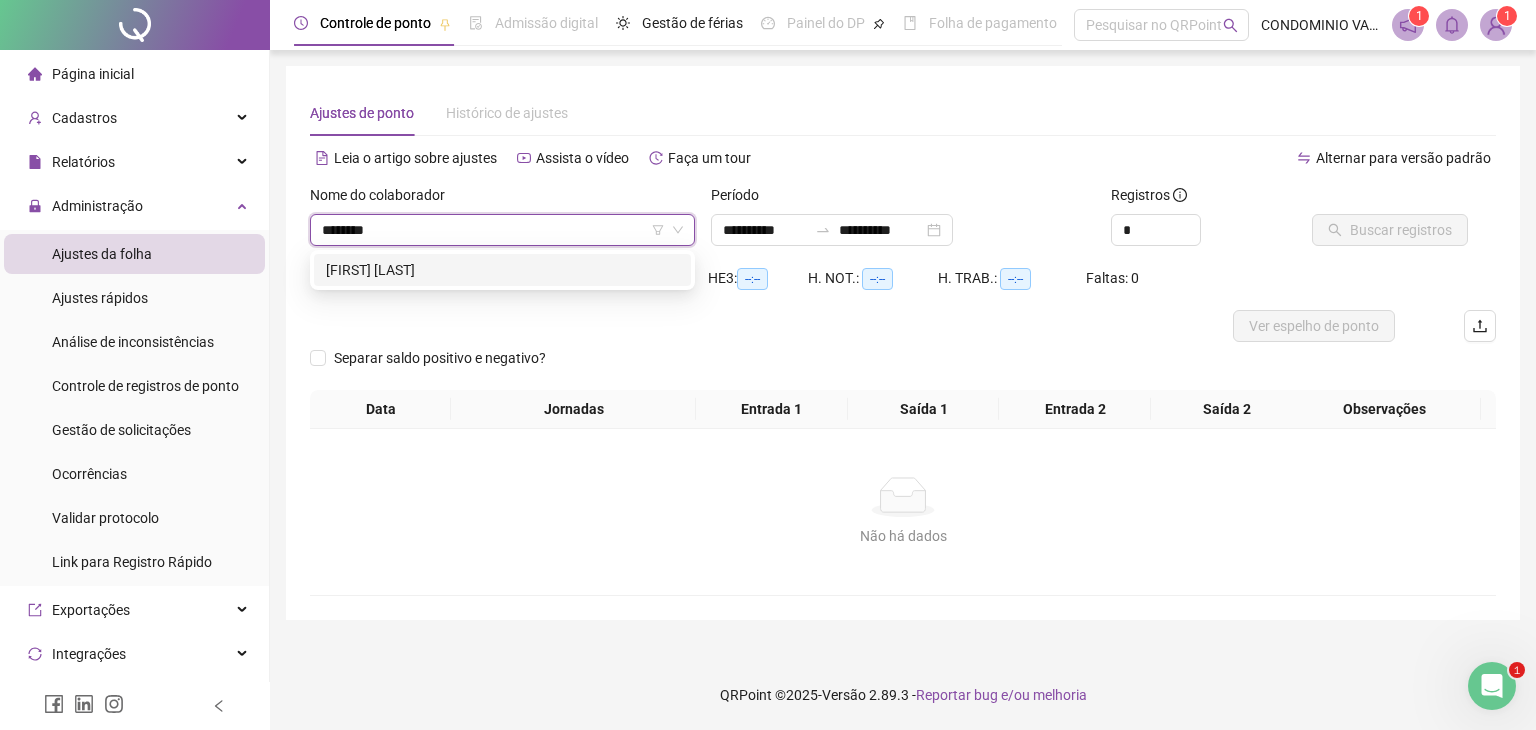 click on "[FIRST] [LAST]" at bounding box center (502, 270) 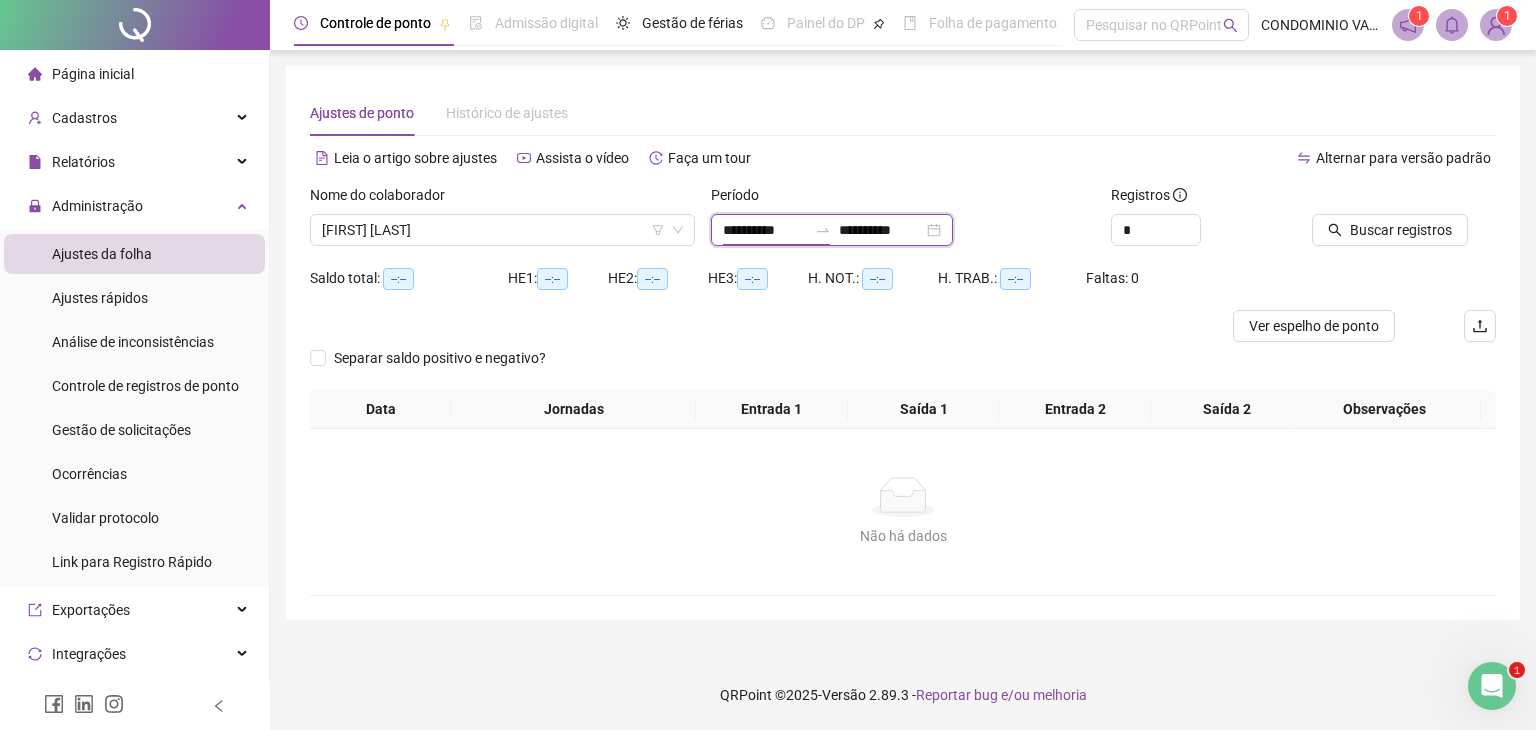 drag, startPoint x: 796, startPoint y: 229, endPoint x: 712, endPoint y: 237, distance: 84.38009 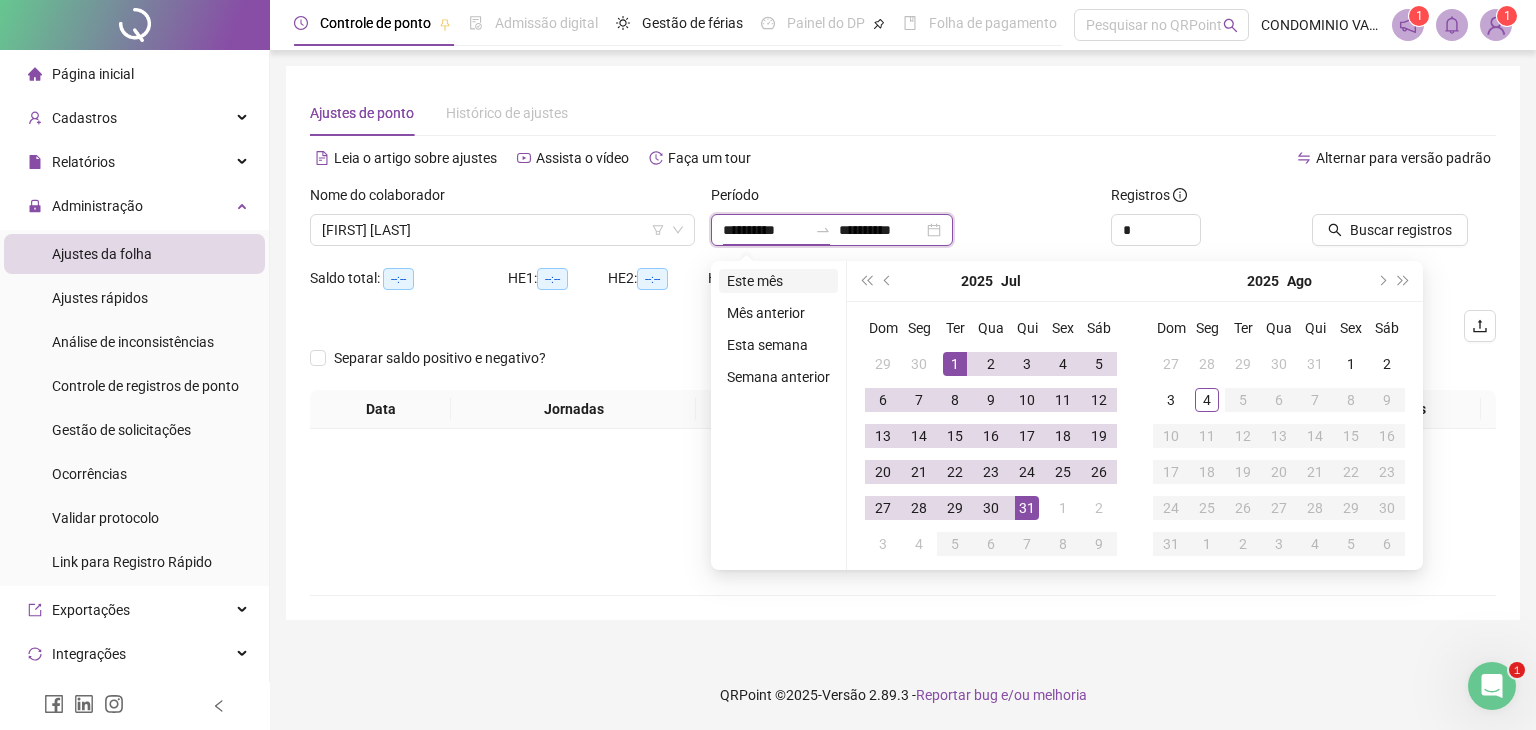 type on "**********" 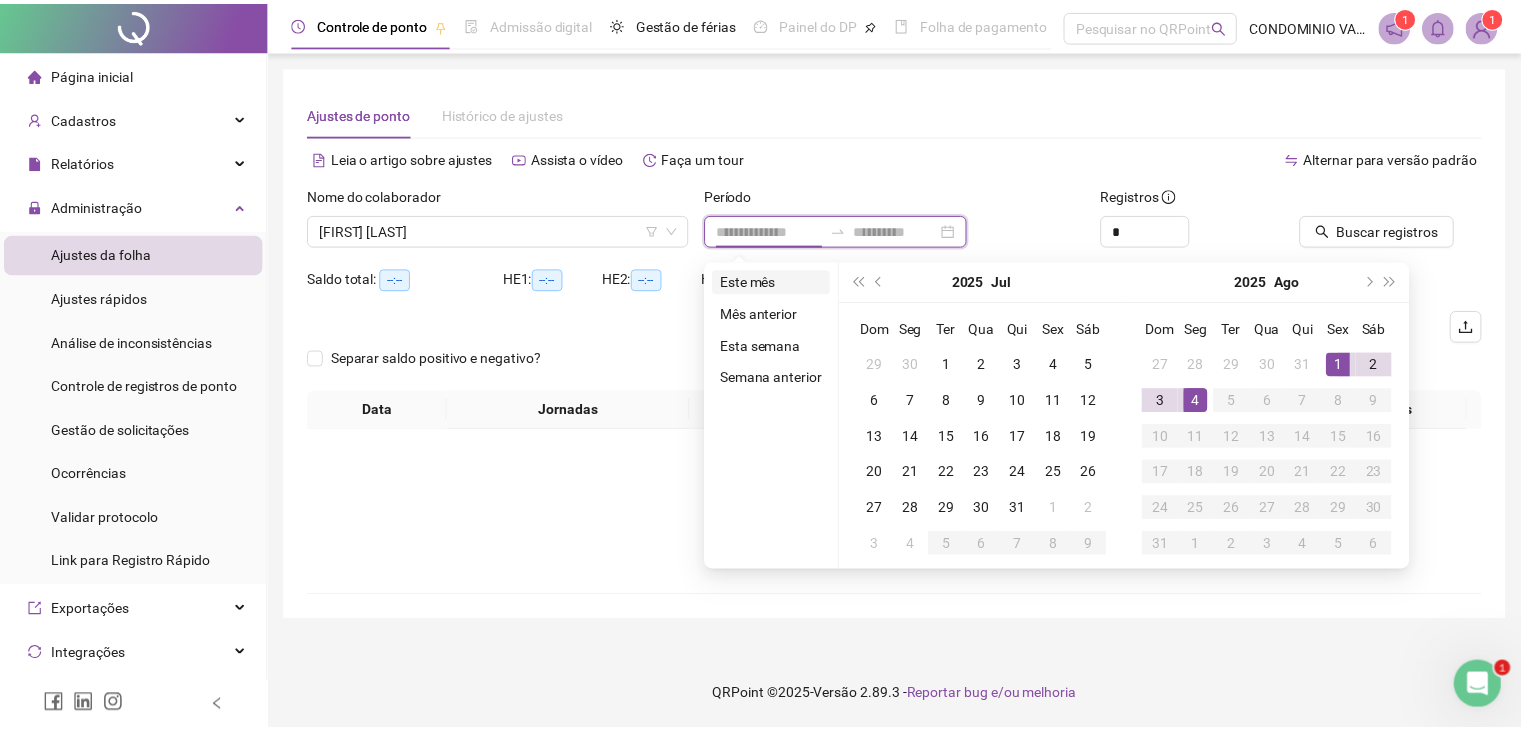 scroll, scrollTop: 0, scrollLeft: 0, axis: both 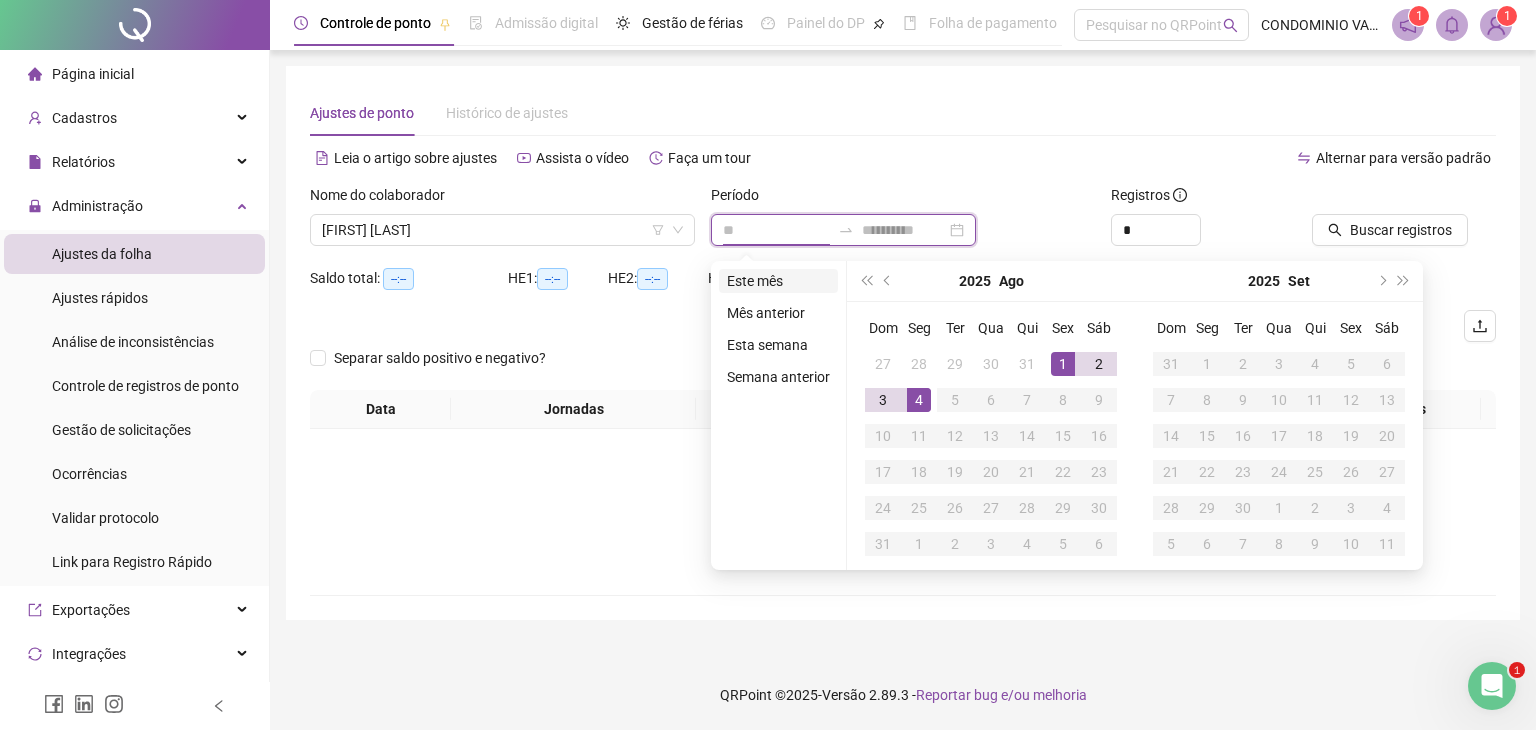 type on "*" 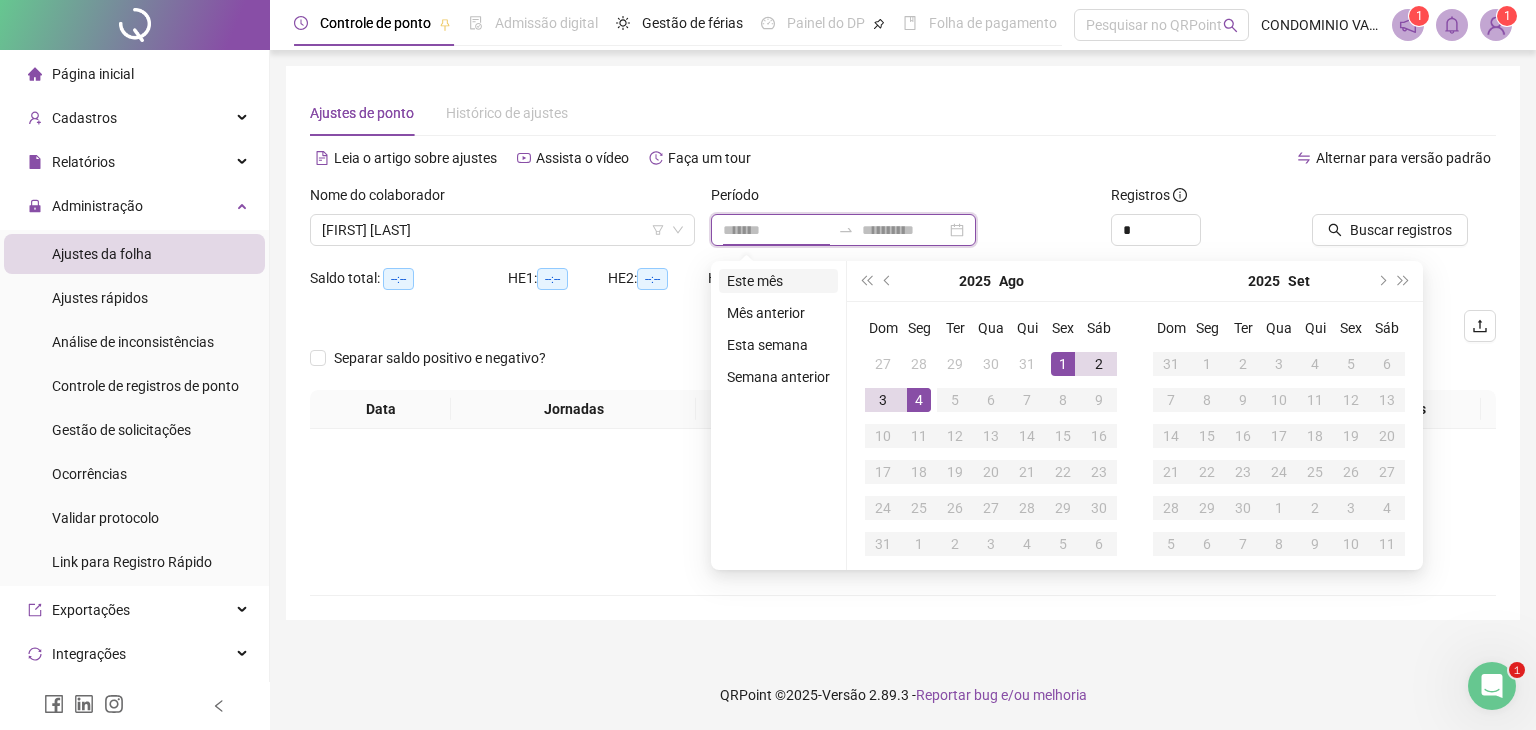 type on "********" 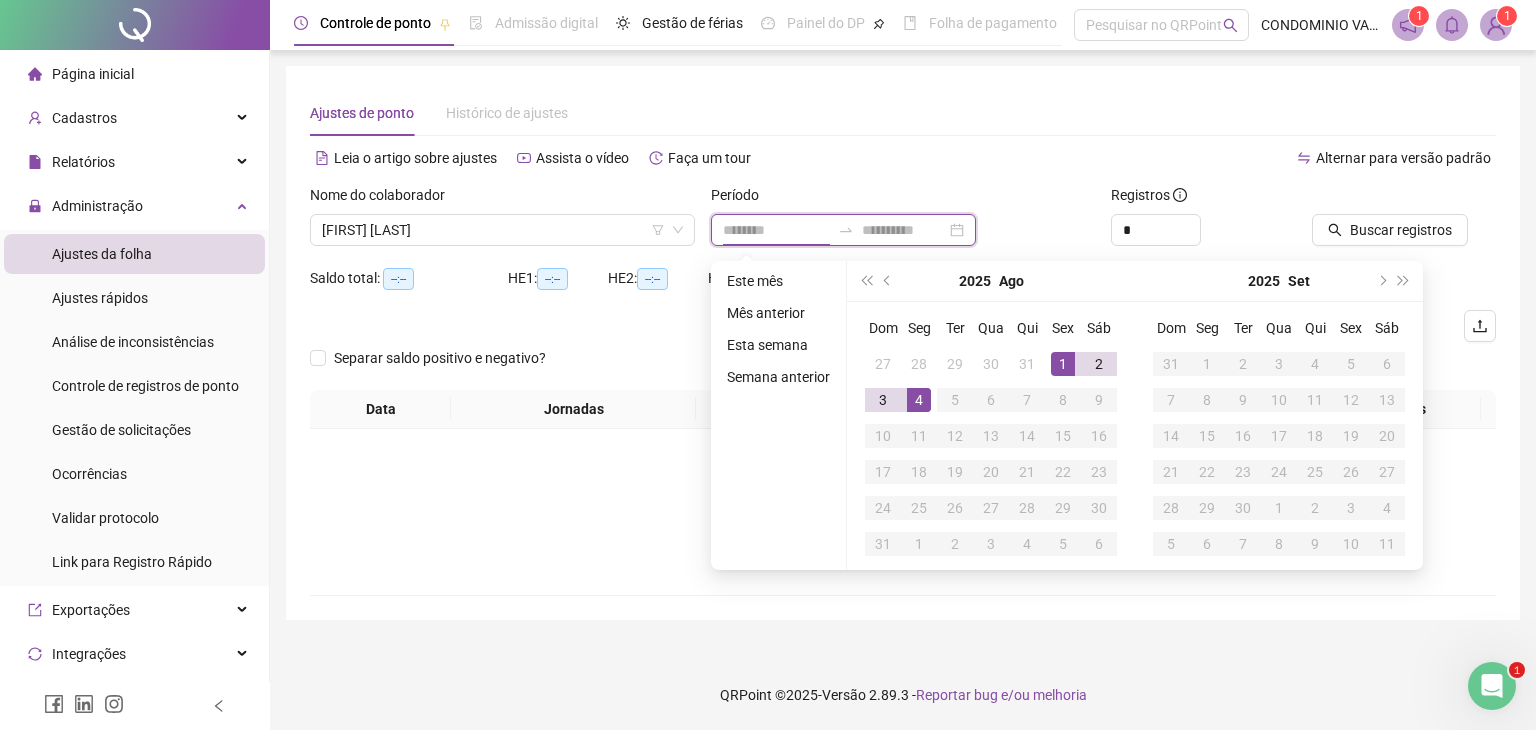 type on "**********" 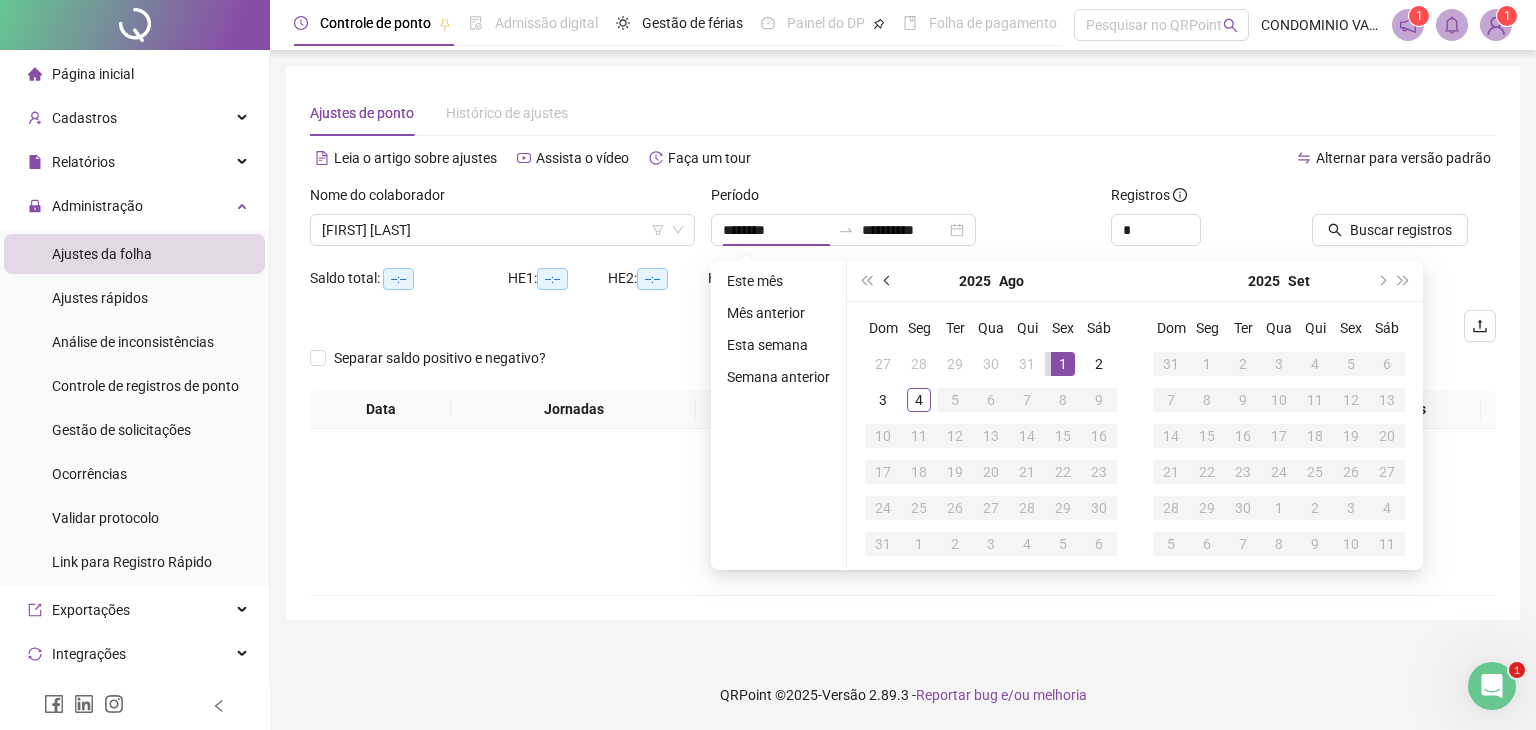 click at bounding box center [888, 281] 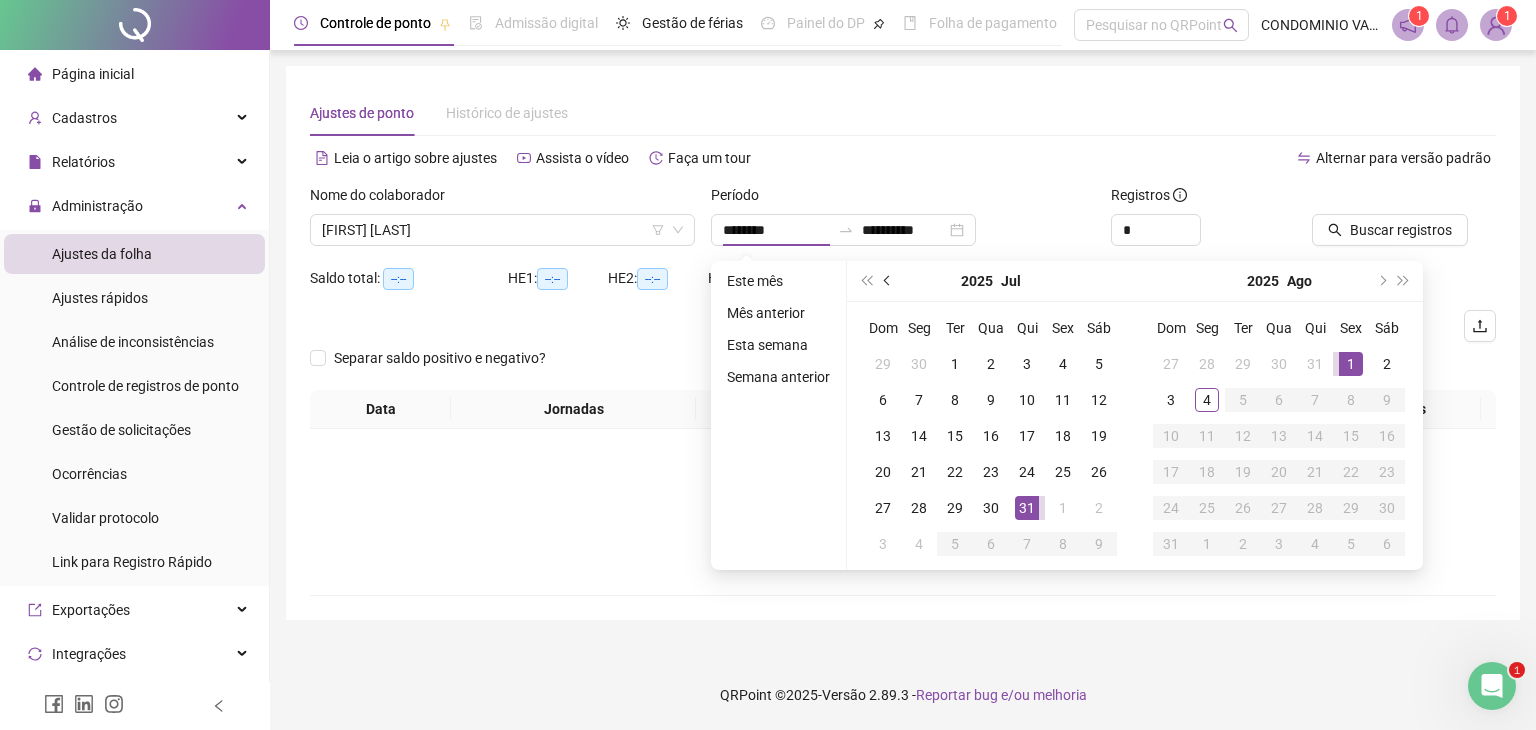 click at bounding box center [888, 281] 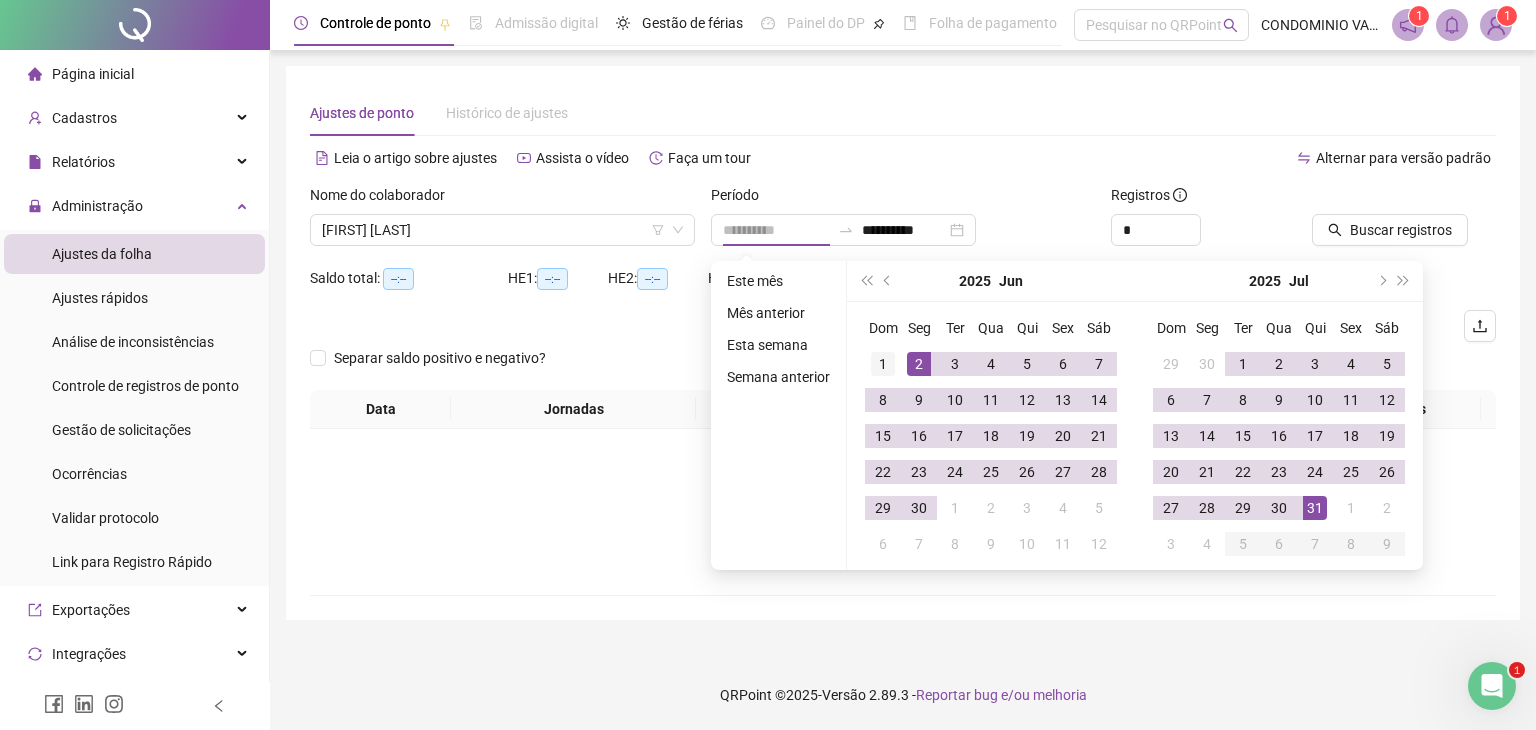 type on "**********" 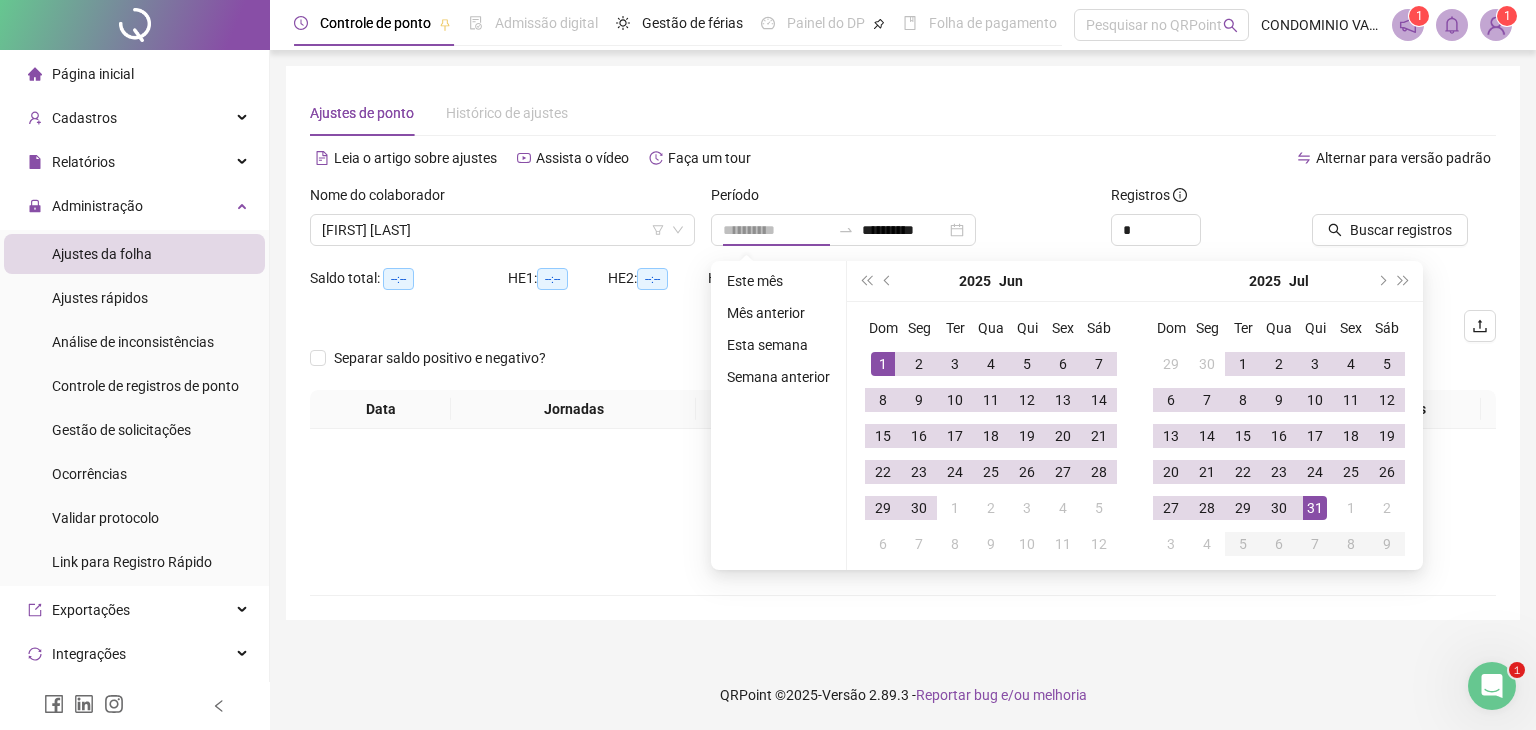 click on "1" at bounding box center (883, 364) 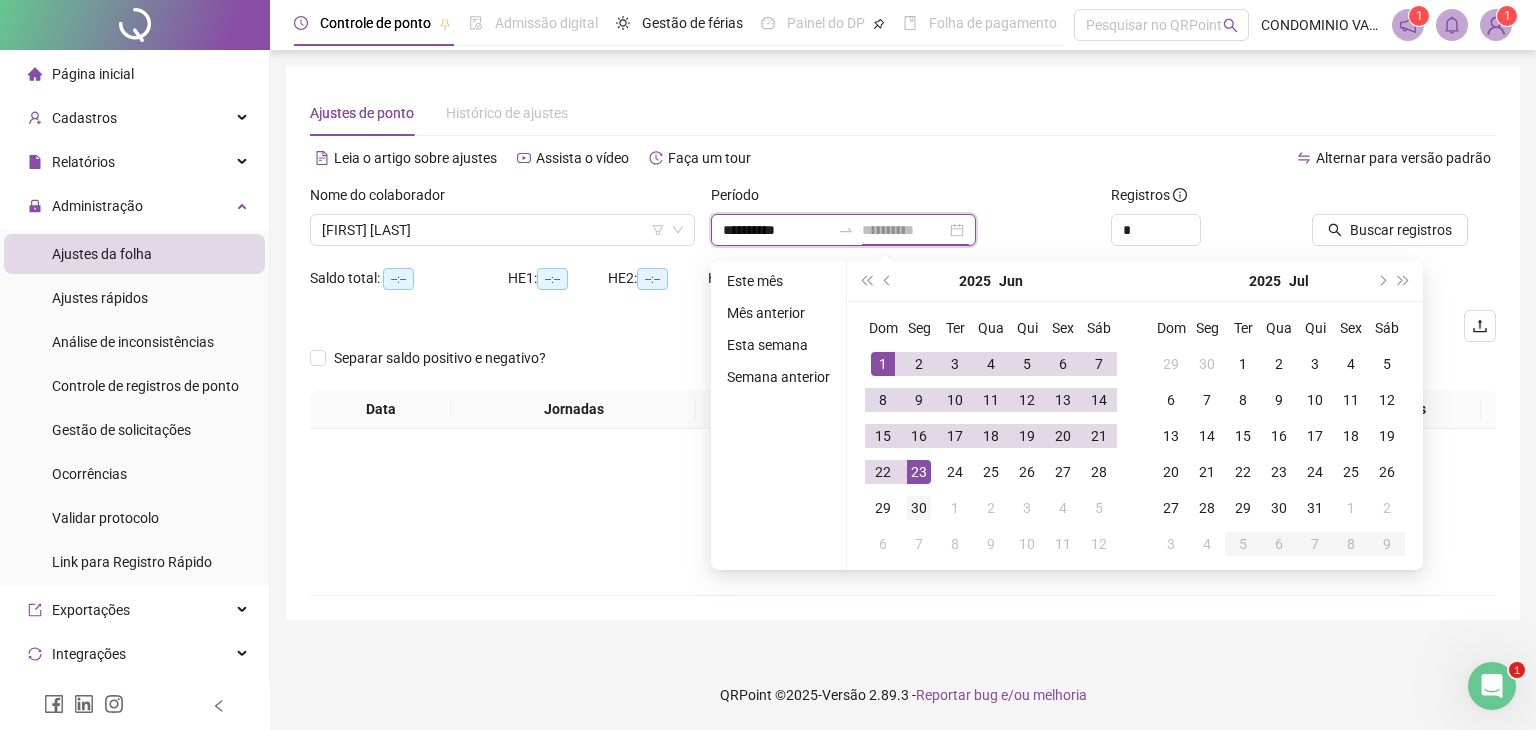 type on "**********" 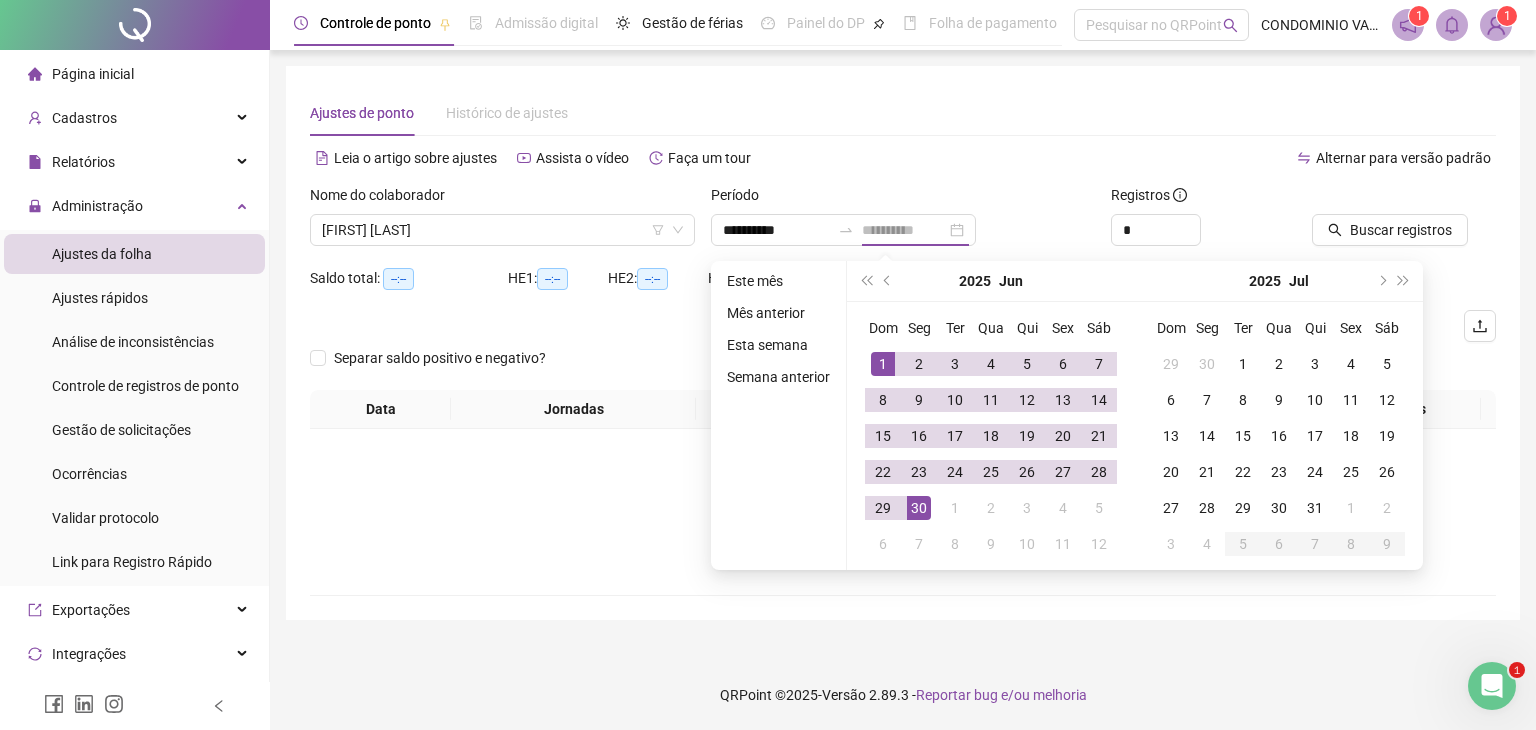 click on "30" at bounding box center [919, 508] 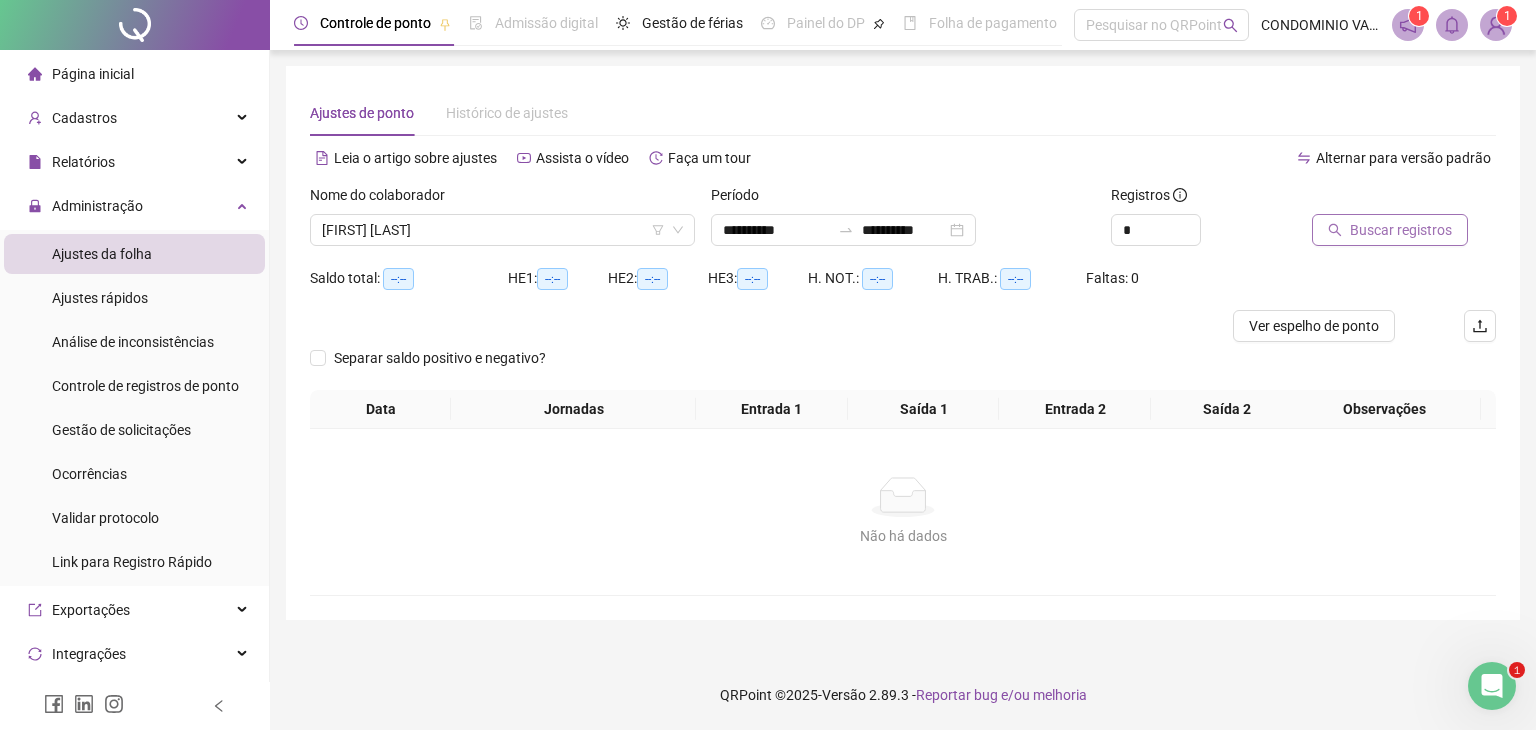 click on "Buscar registros" at bounding box center (1401, 230) 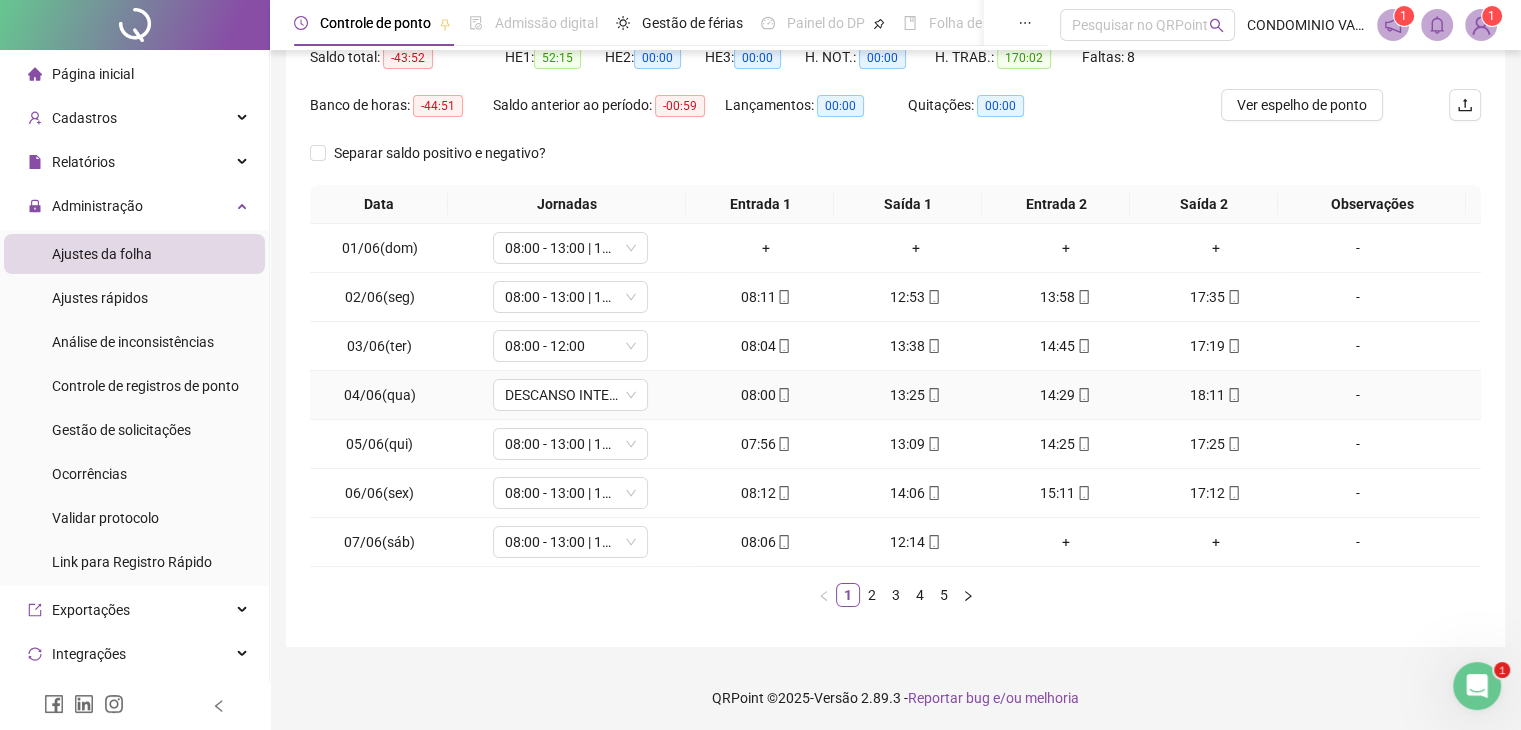 scroll, scrollTop: 223, scrollLeft: 0, axis: vertical 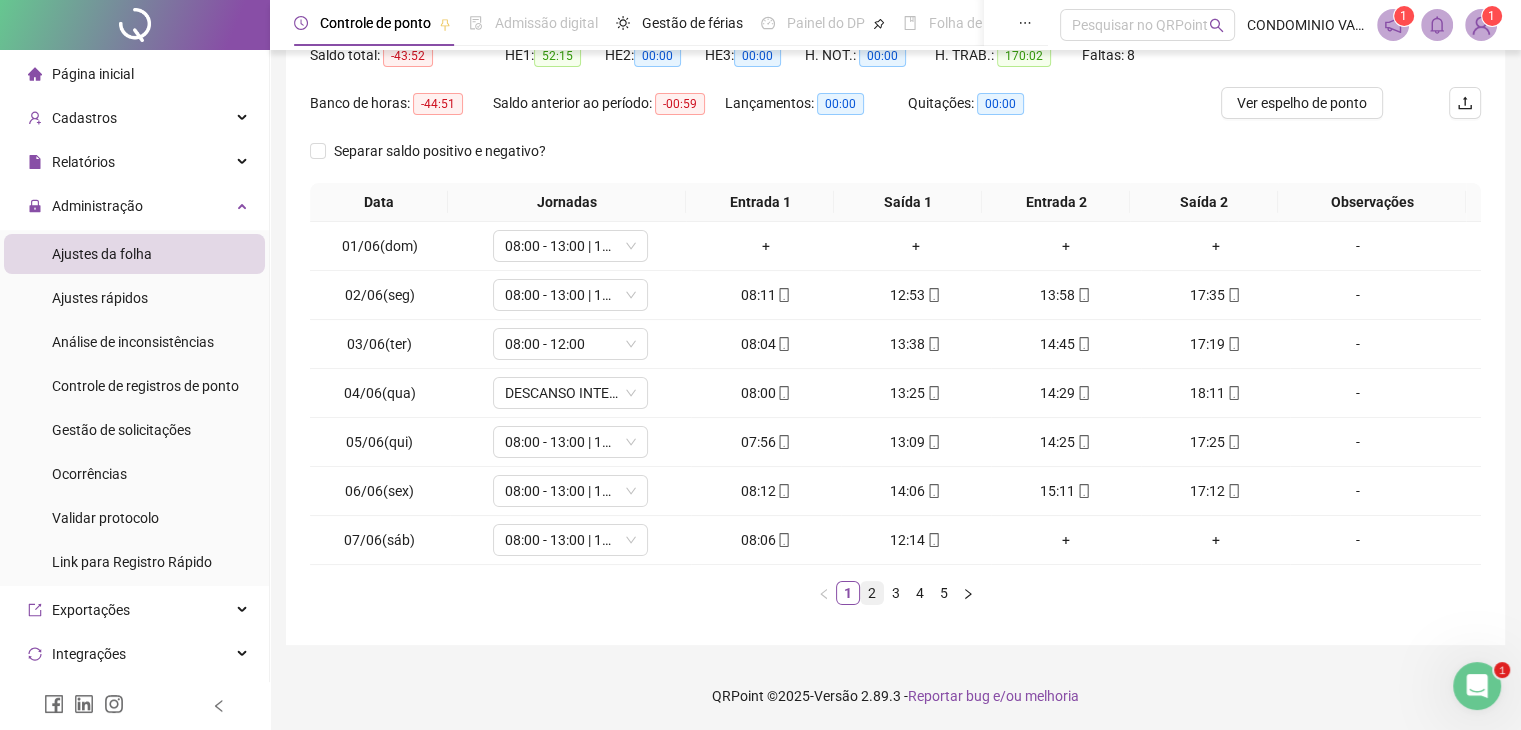 click on "2" at bounding box center (872, 593) 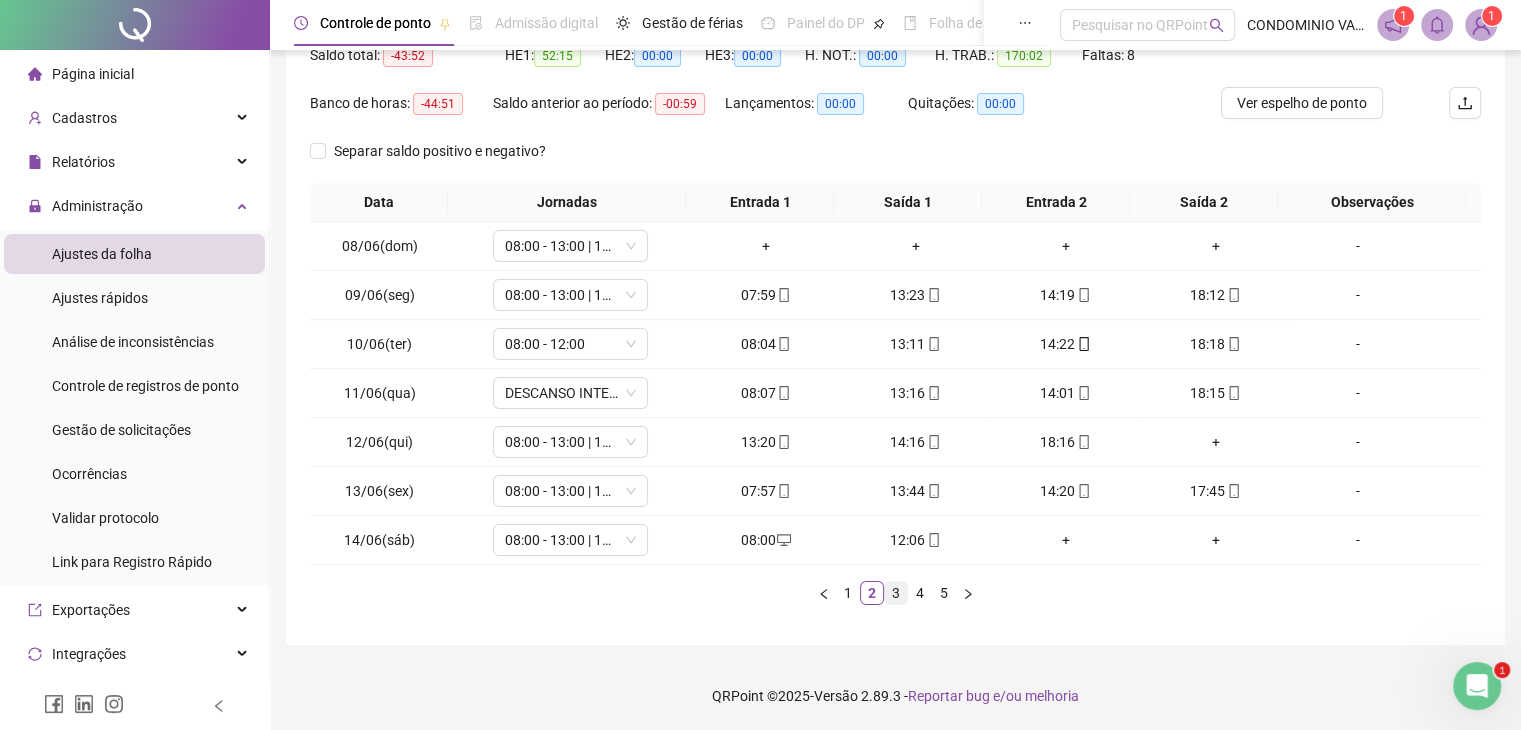 click on "3" at bounding box center (896, 593) 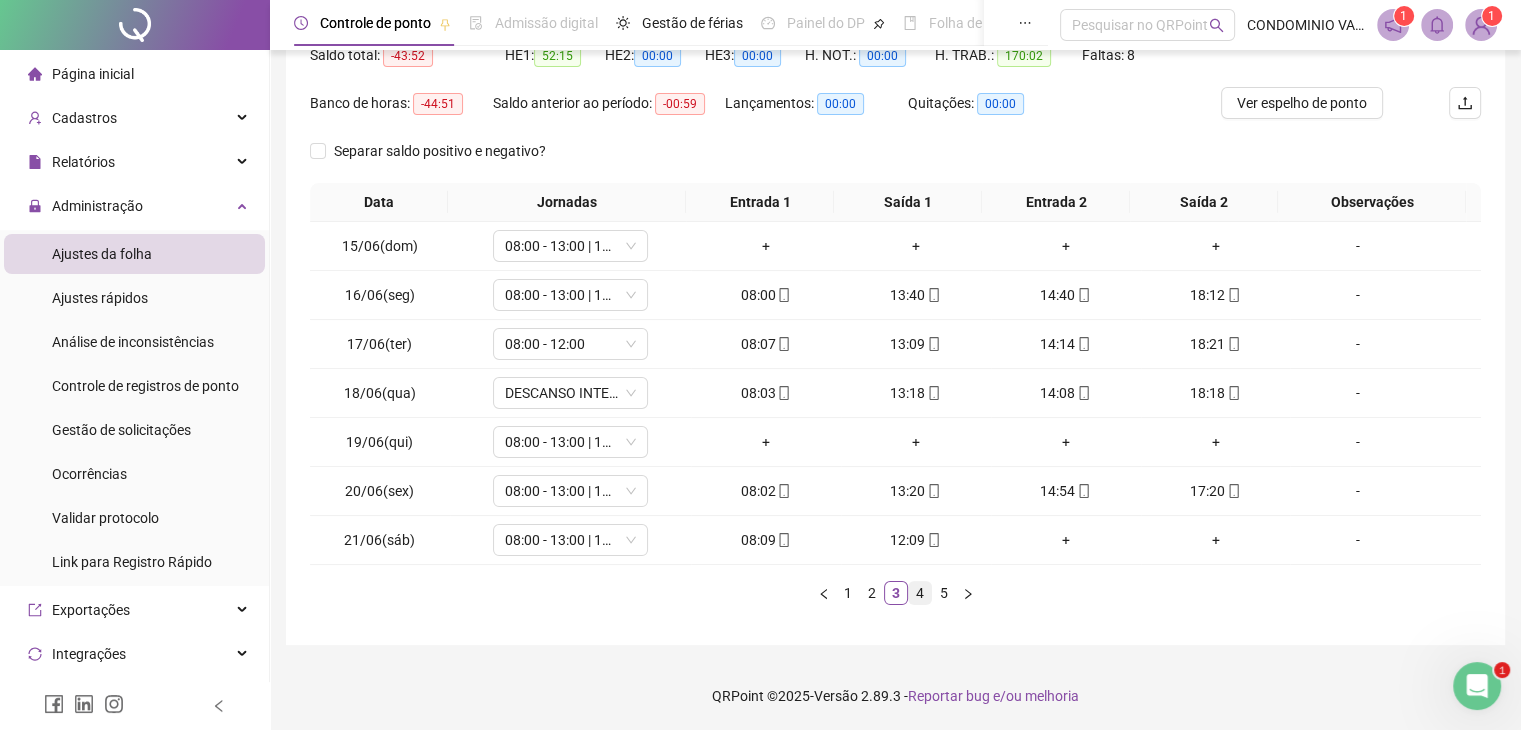 click on "4" at bounding box center (920, 593) 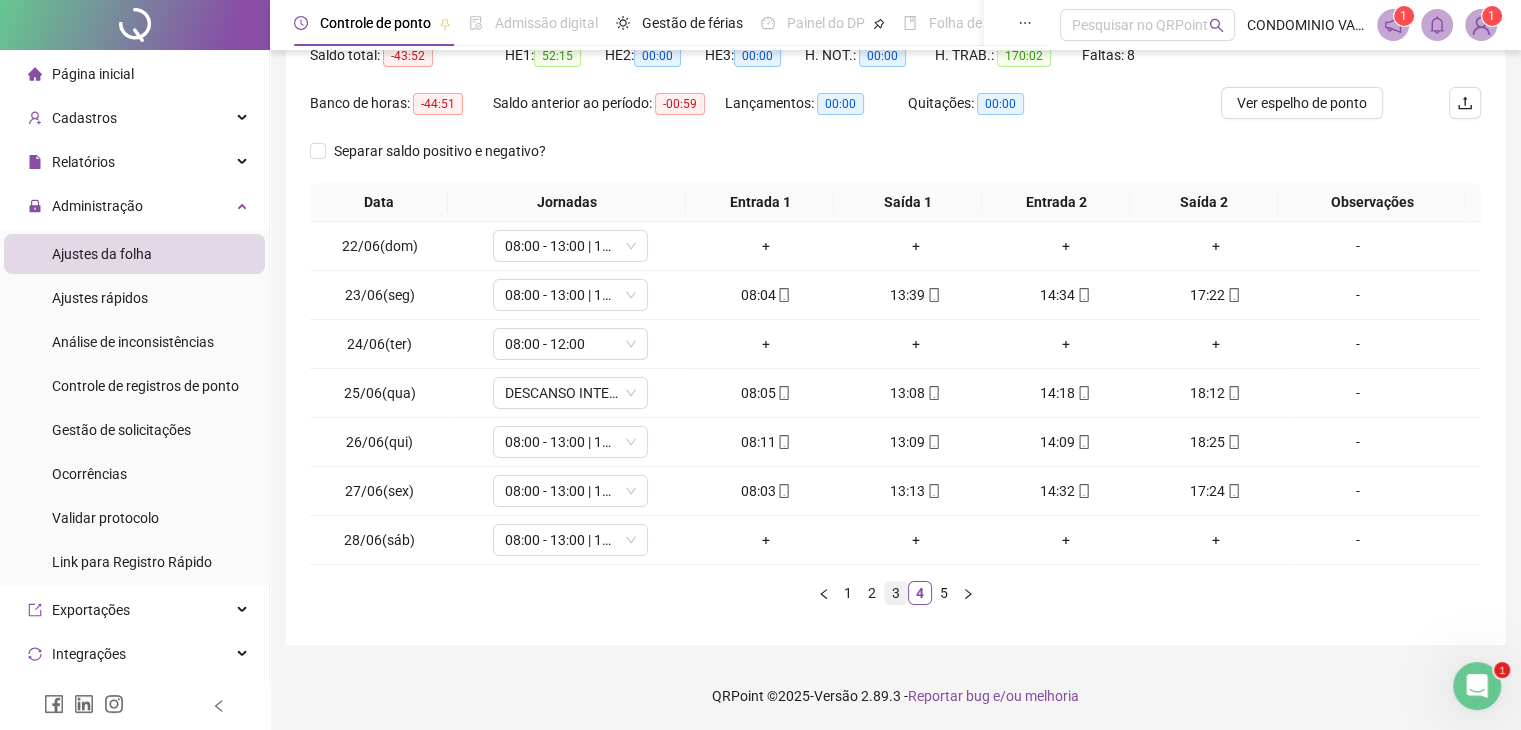 click on "3" at bounding box center (896, 593) 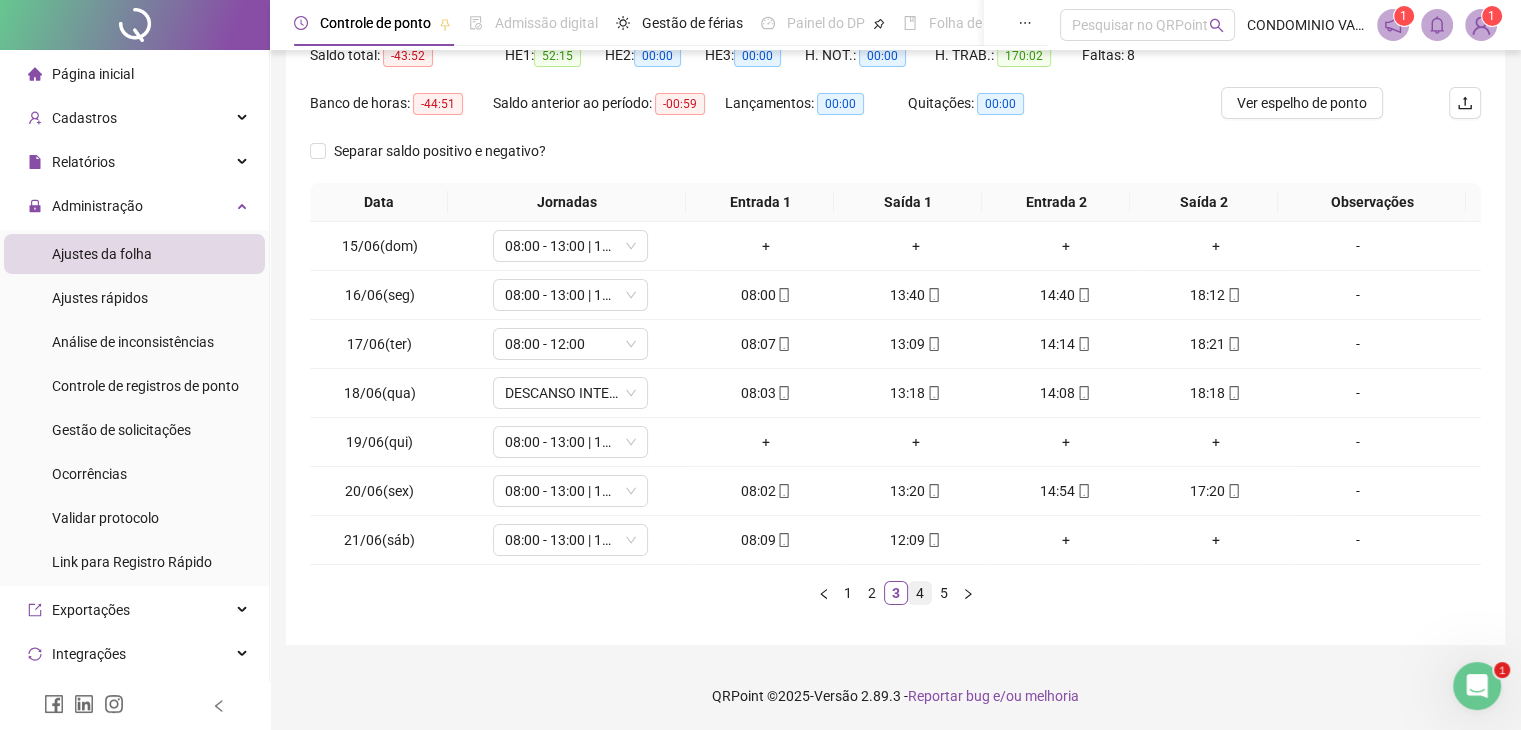 click on "4" at bounding box center (920, 593) 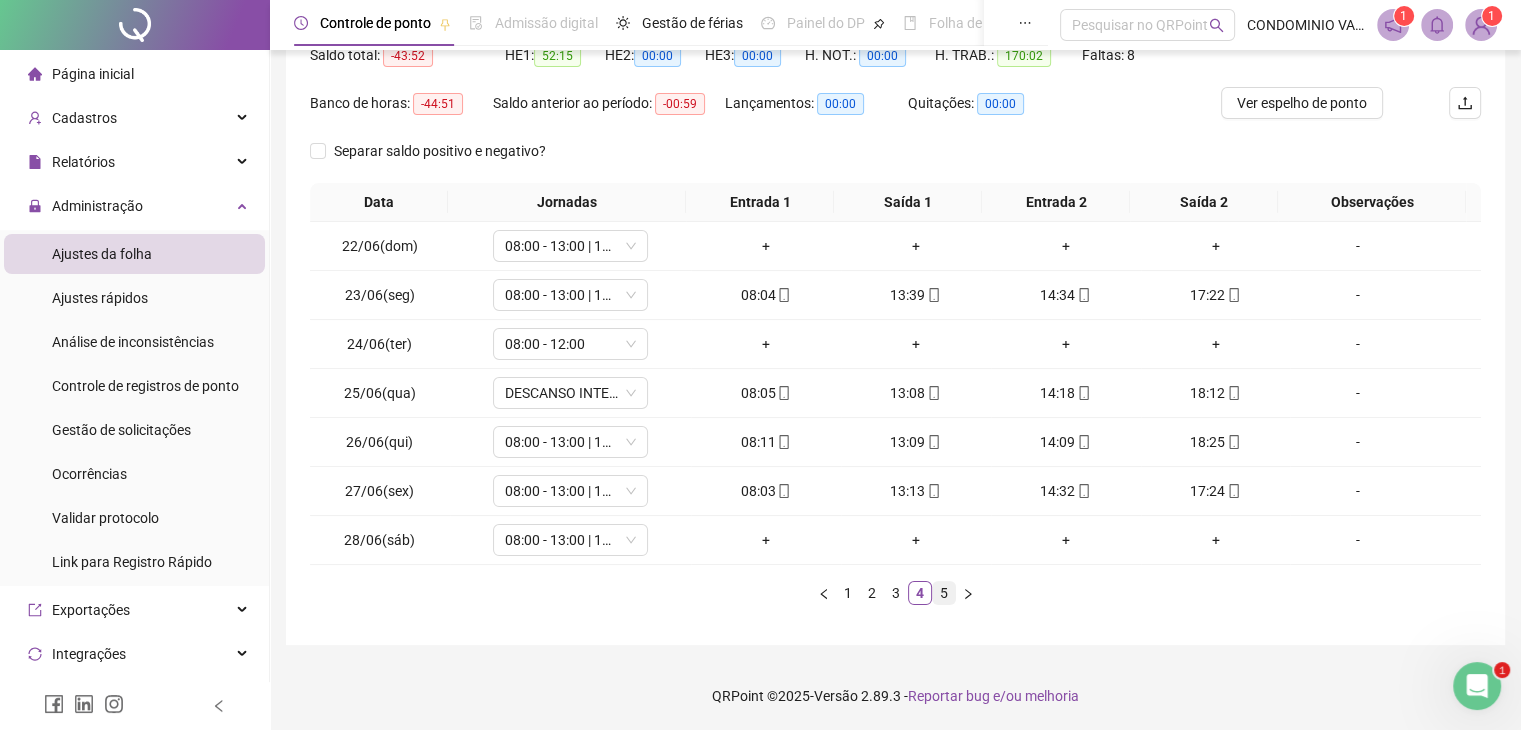 click on "5" at bounding box center (944, 593) 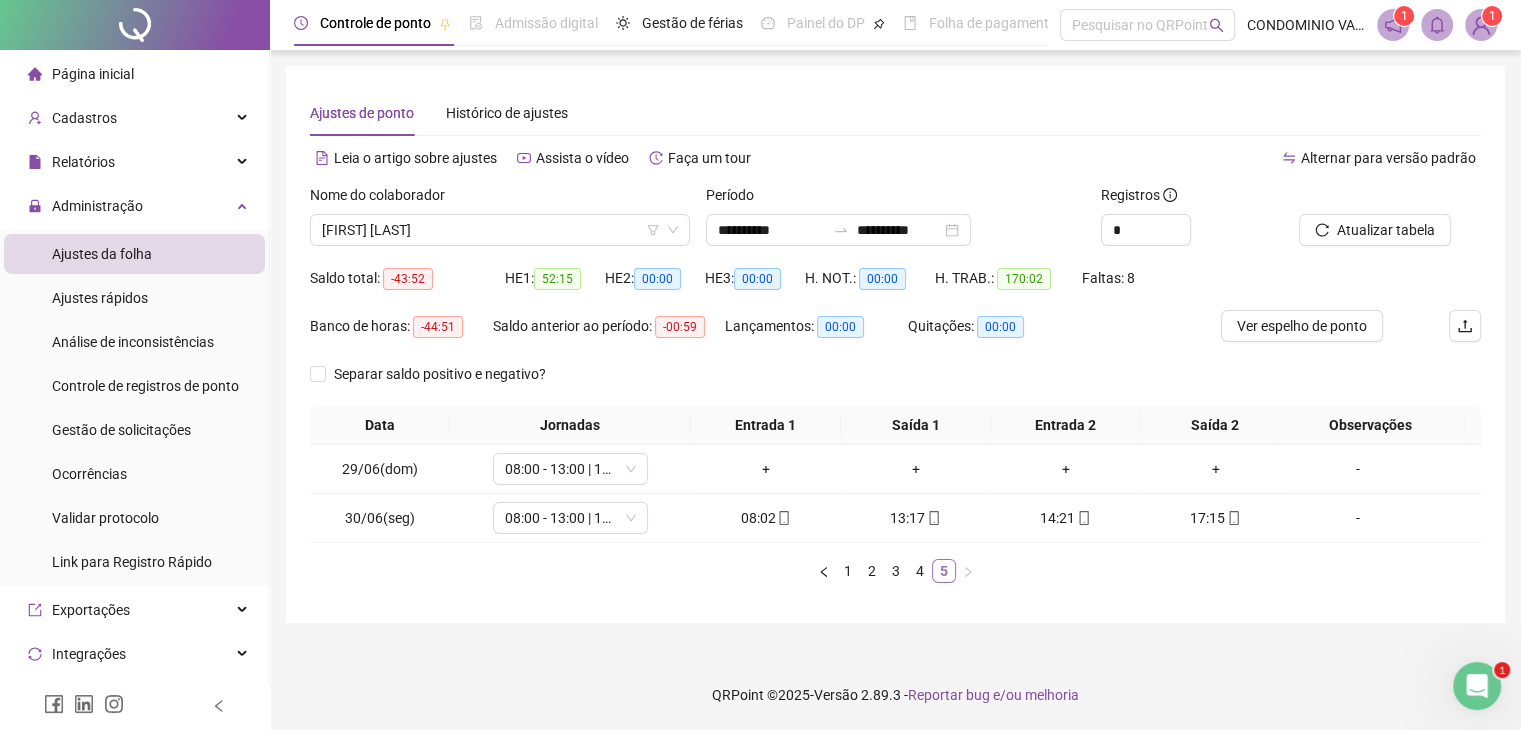 scroll, scrollTop: 0, scrollLeft: 0, axis: both 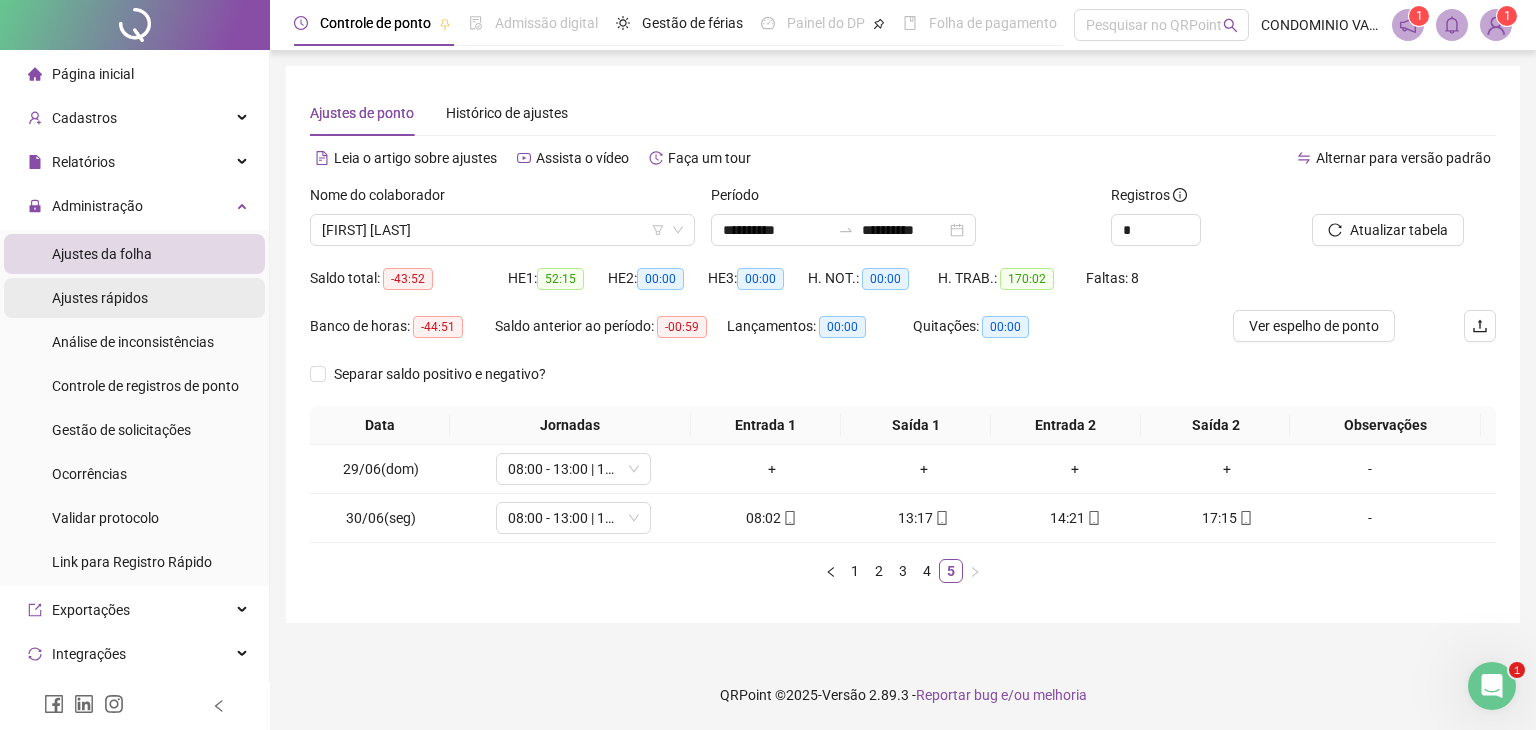 click on "Ajustes rápidos" at bounding box center [100, 298] 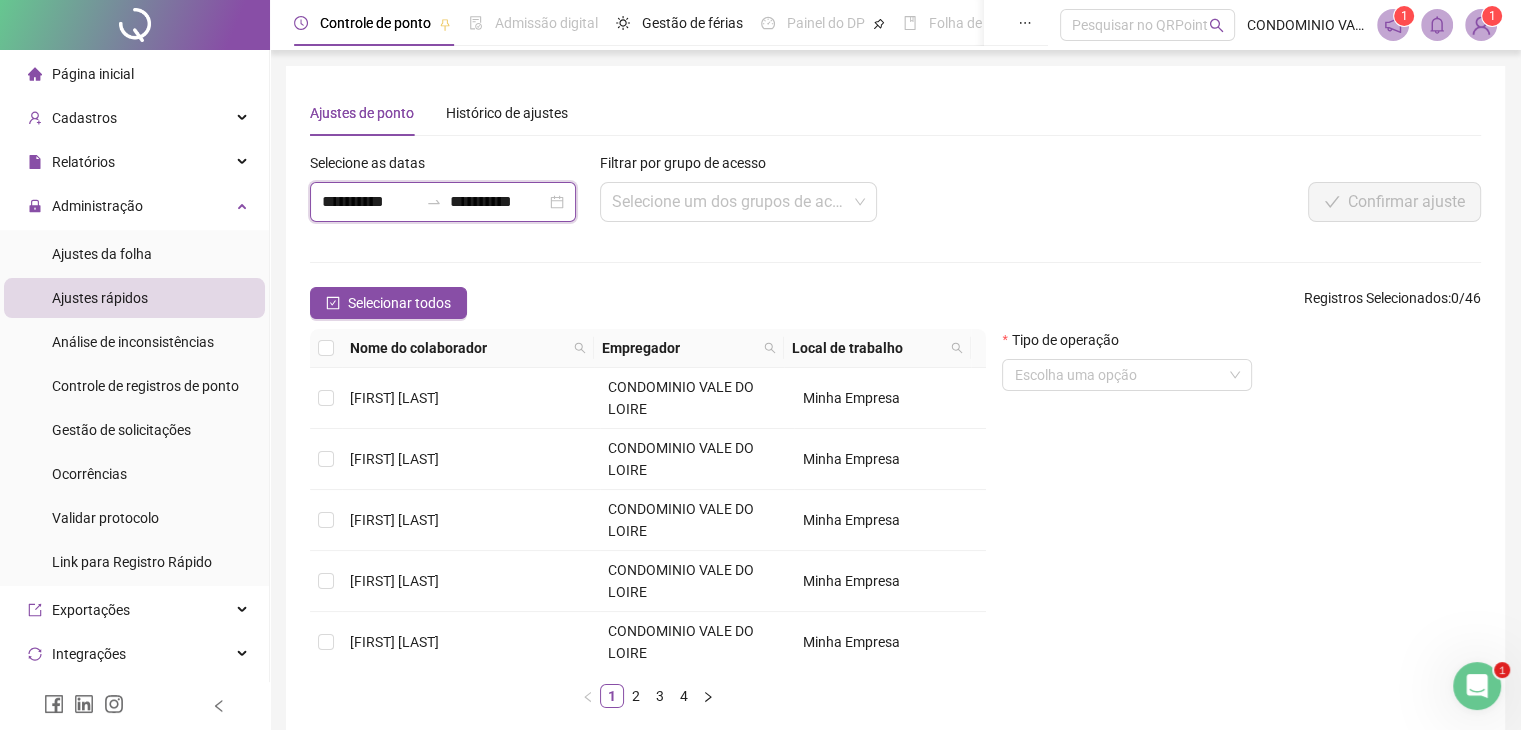 click on "**********" at bounding box center [370, 202] 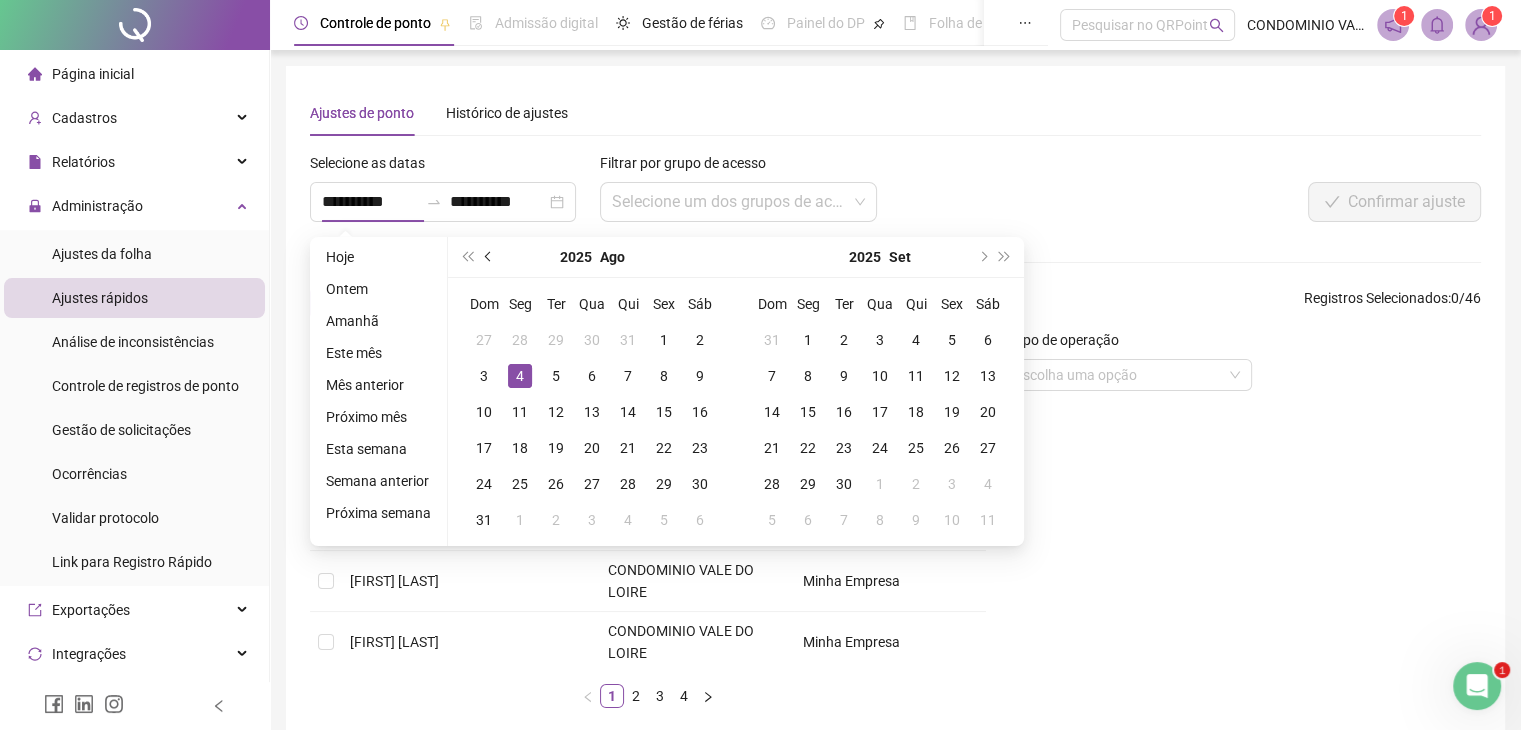 click at bounding box center [490, 257] 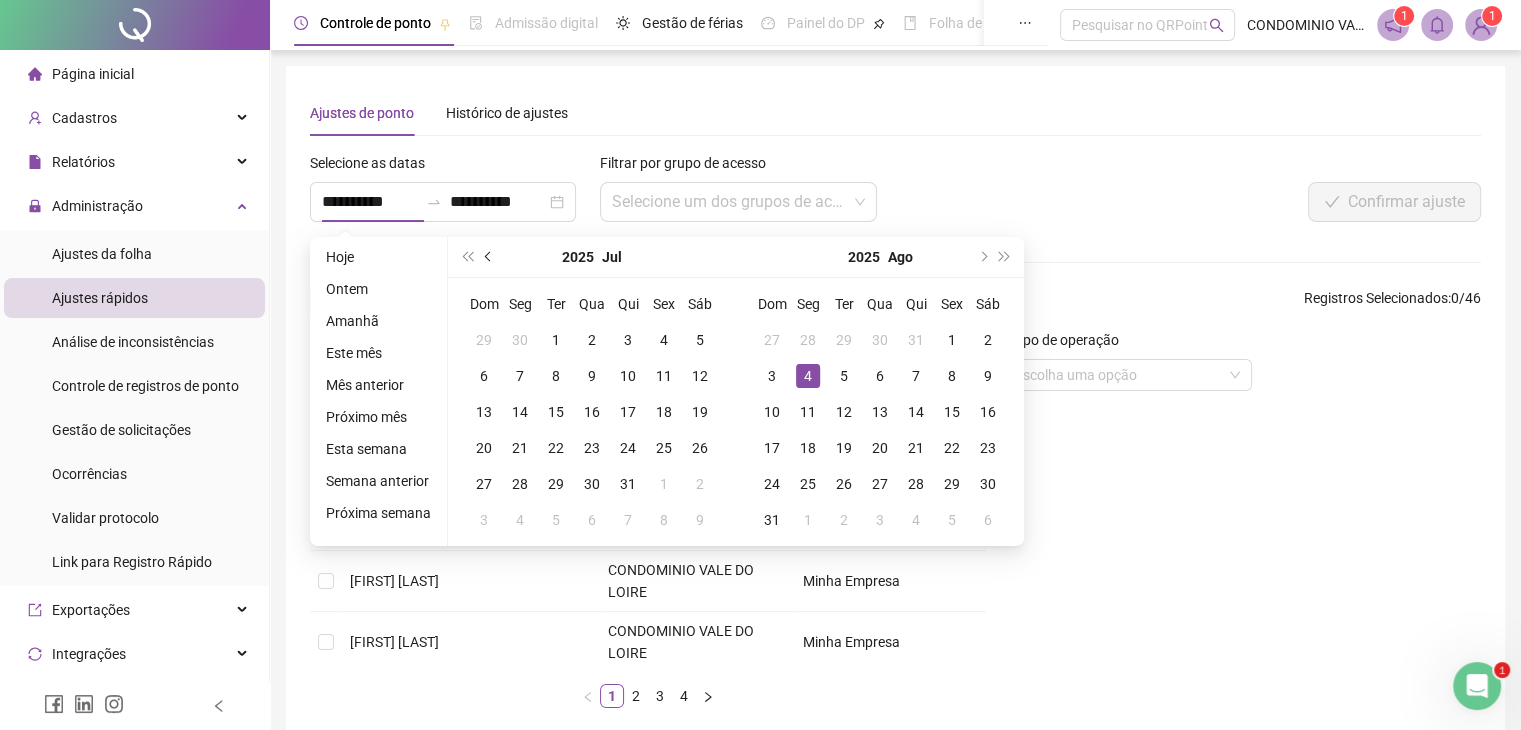 click at bounding box center [490, 257] 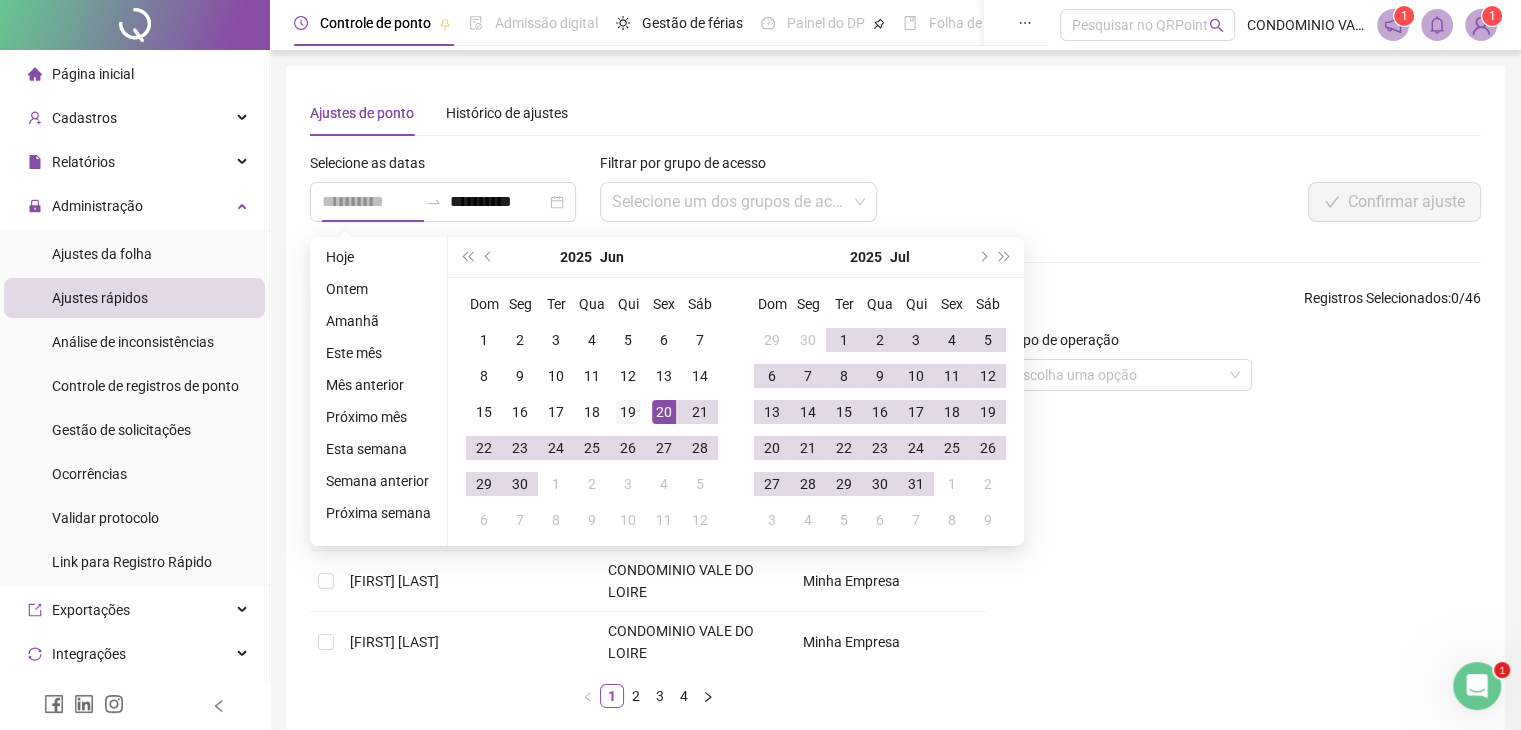 type on "**********" 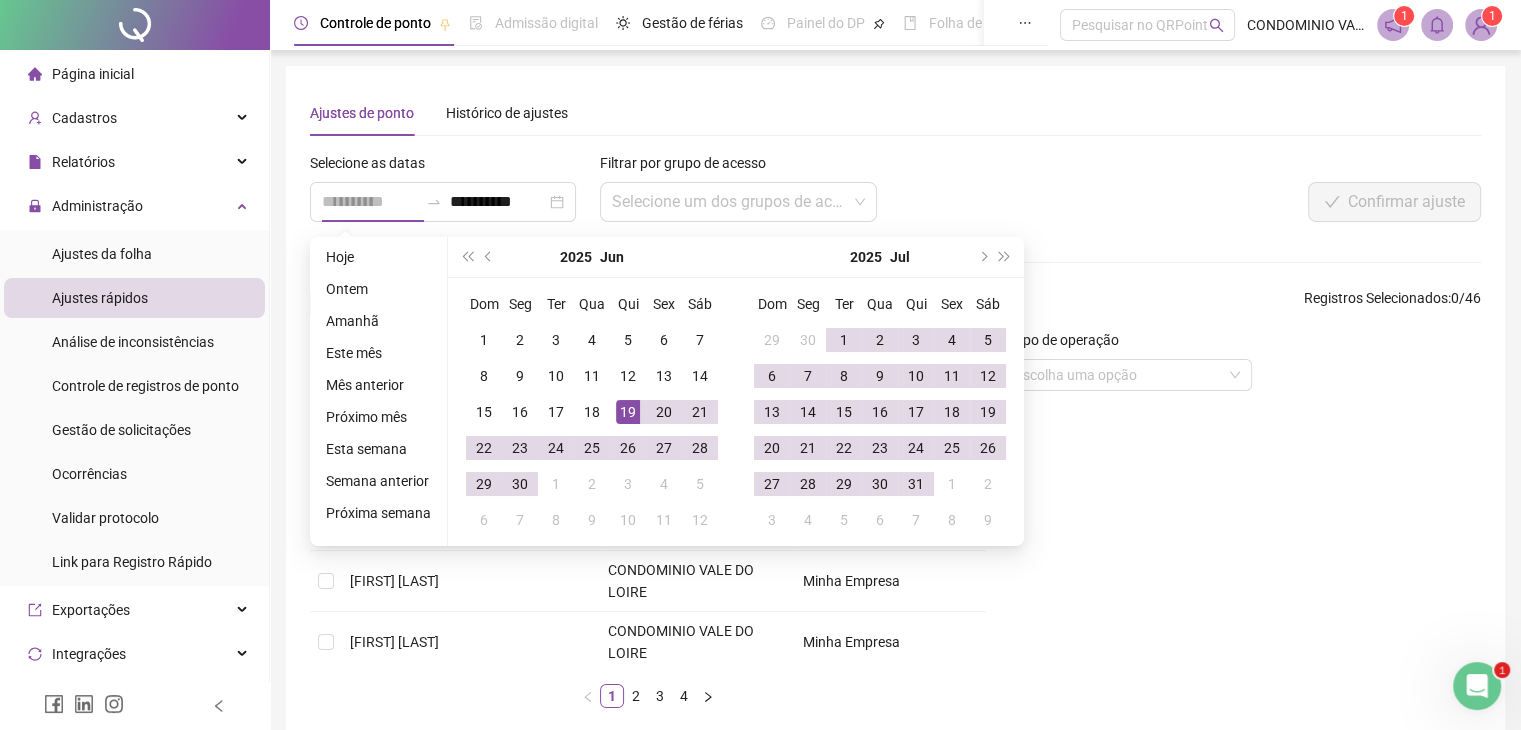 click on "19" at bounding box center [628, 412] 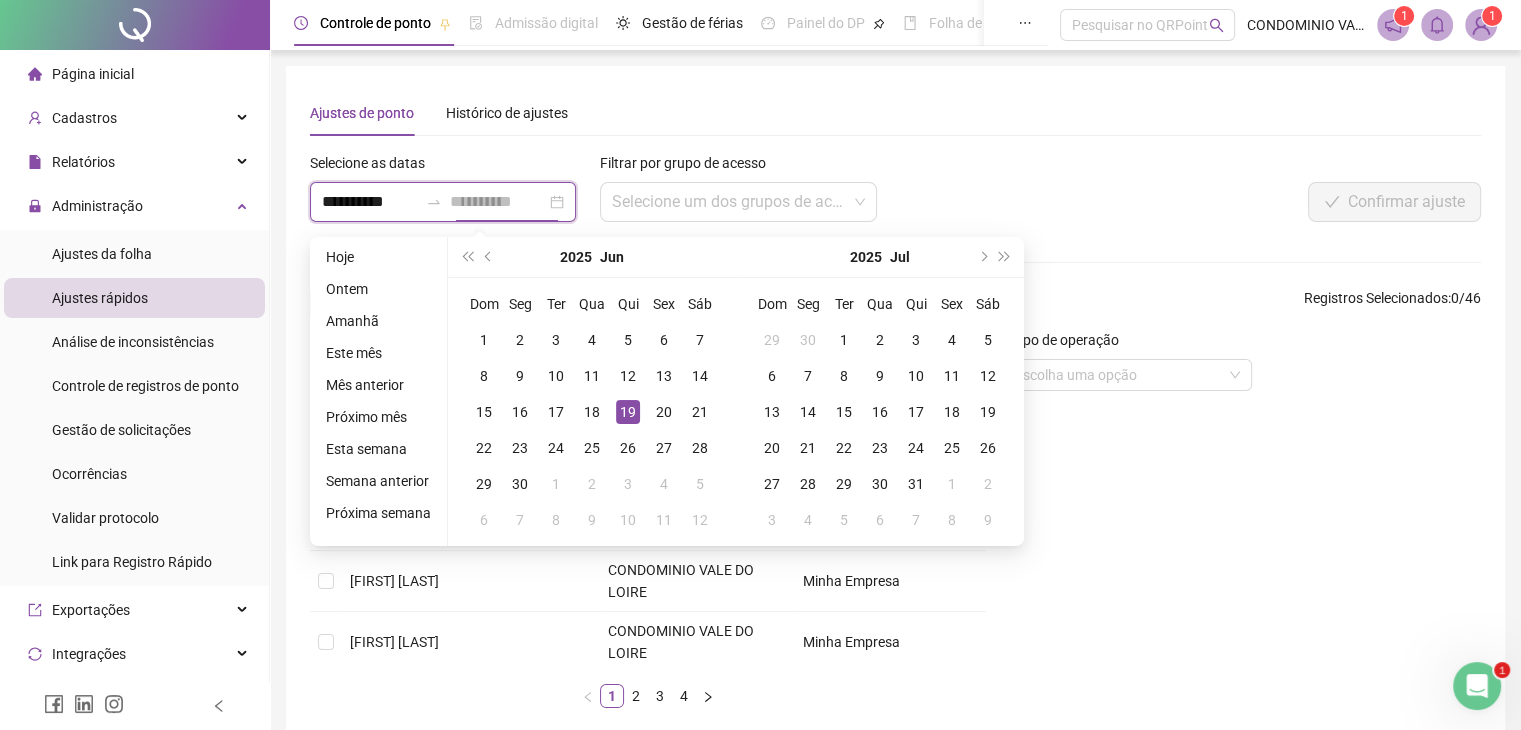 type on "**********" 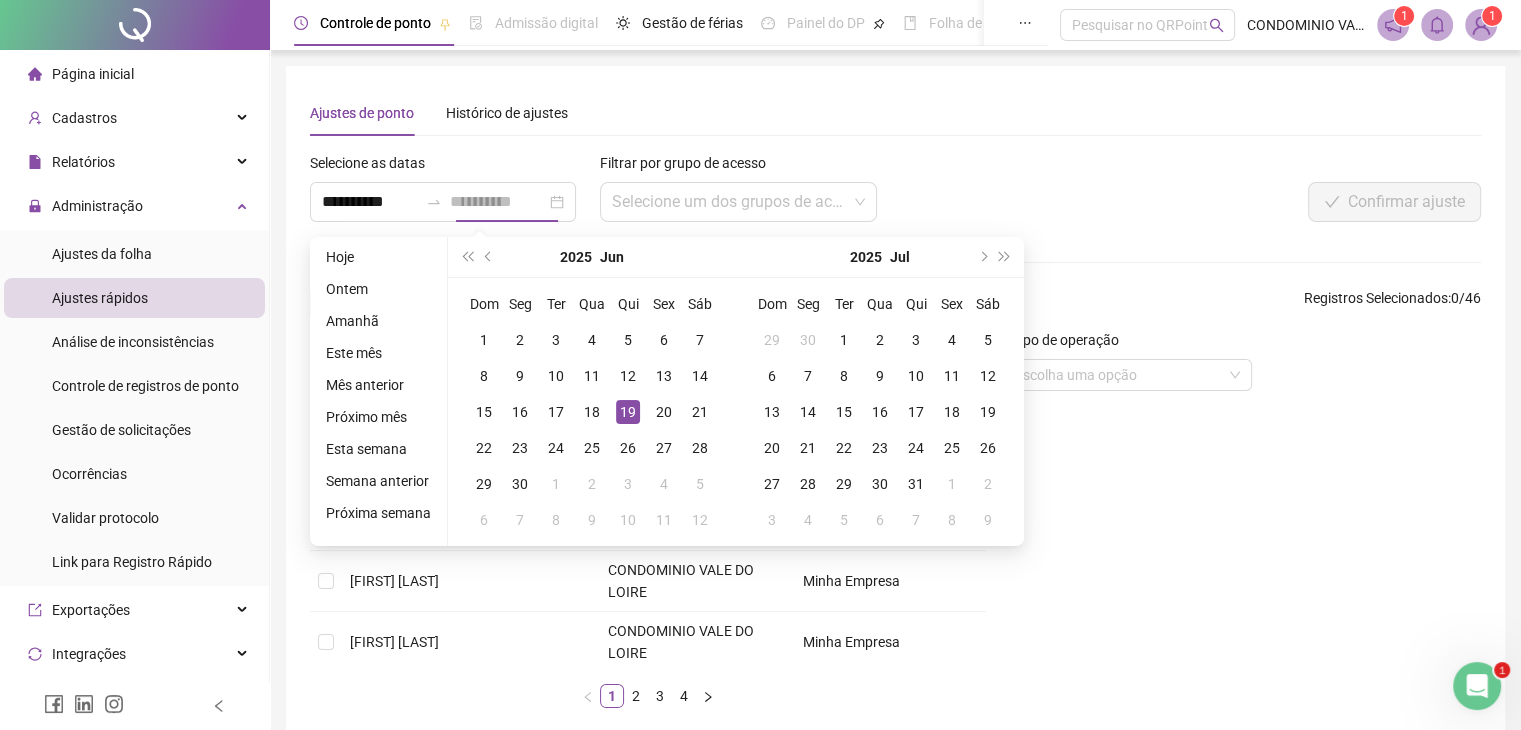 click on "19" at bounding box center [628, 412] 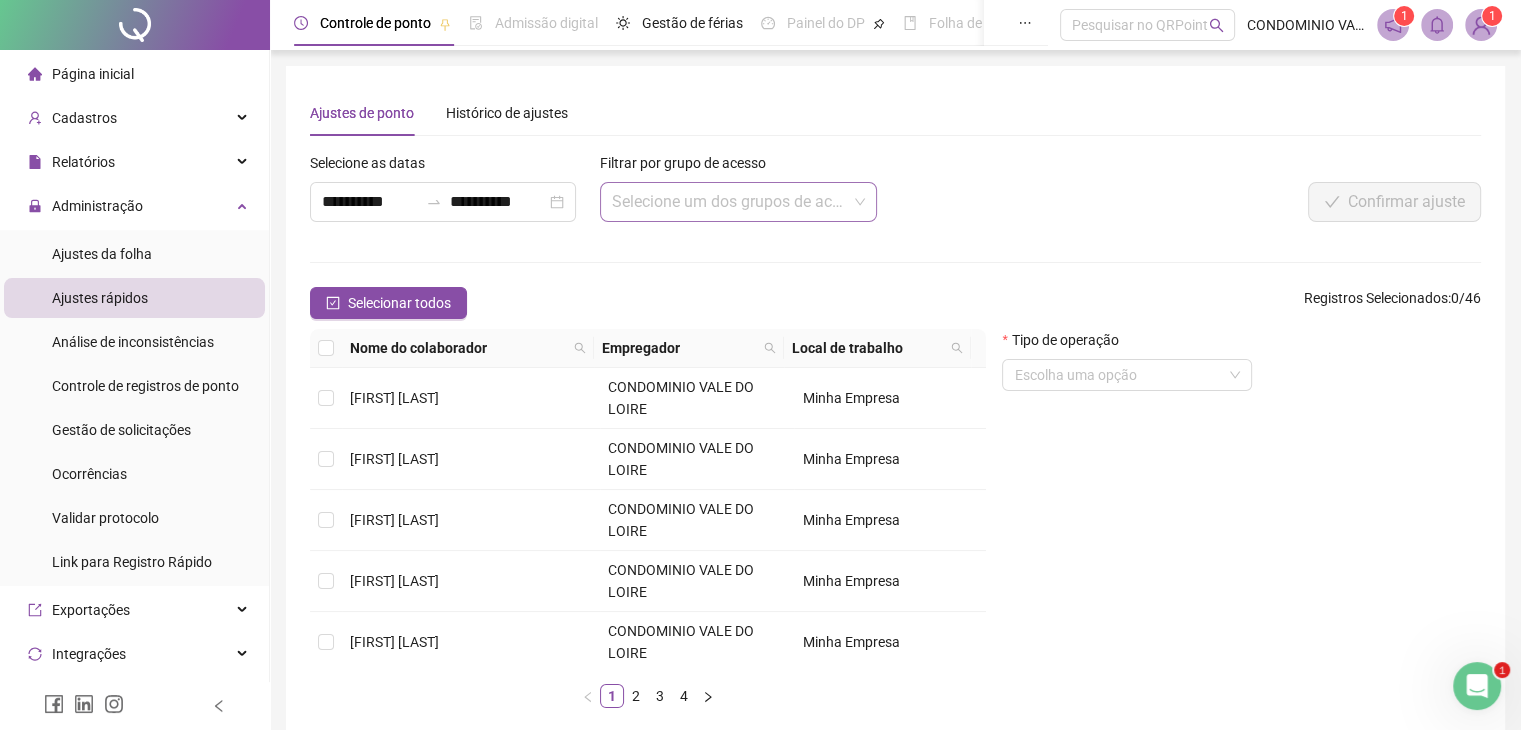 click at bounding box center [730, 202] 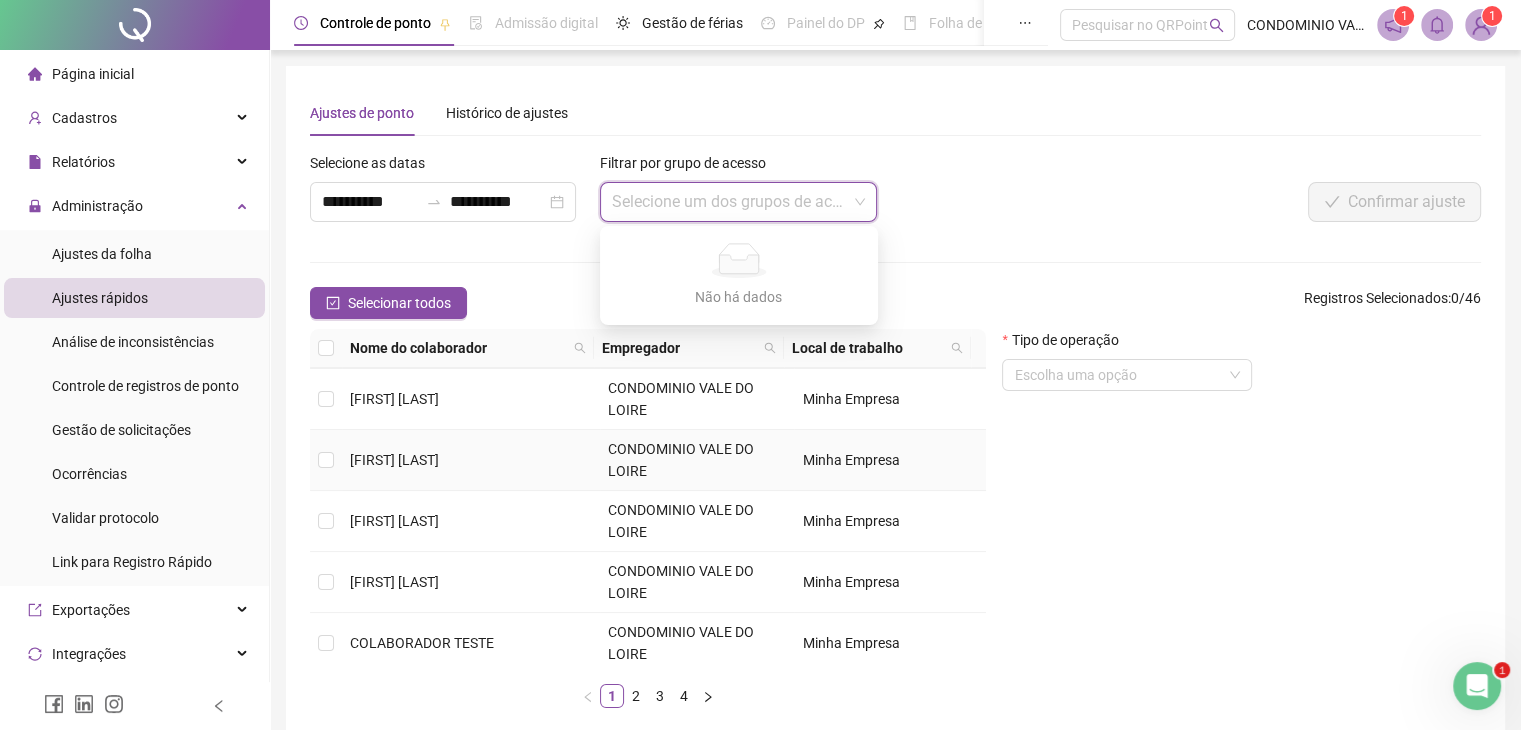 scroll, scrollTop: 612, scrollLeft: 0, axis: vertical 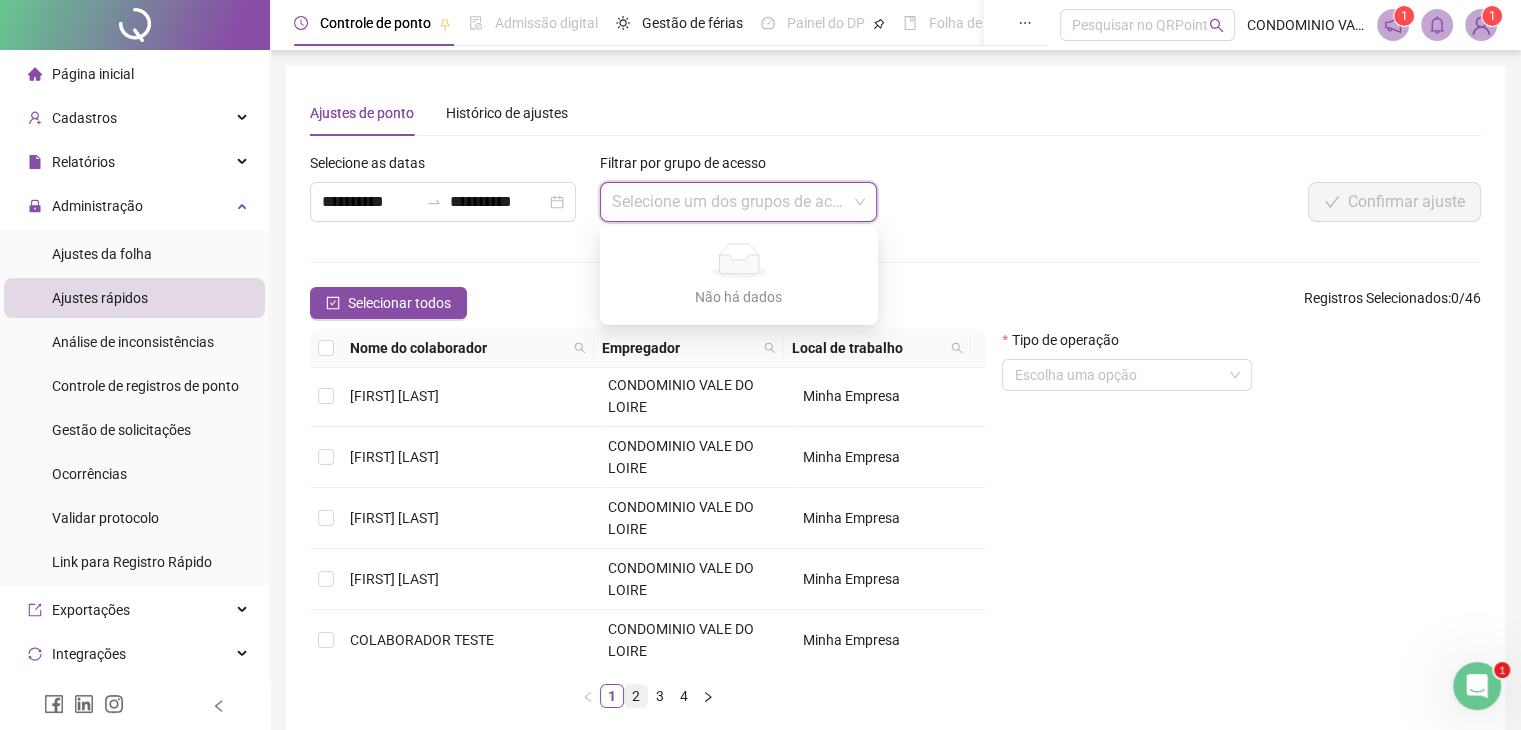 click on "2" at bounding box center [636, 696] 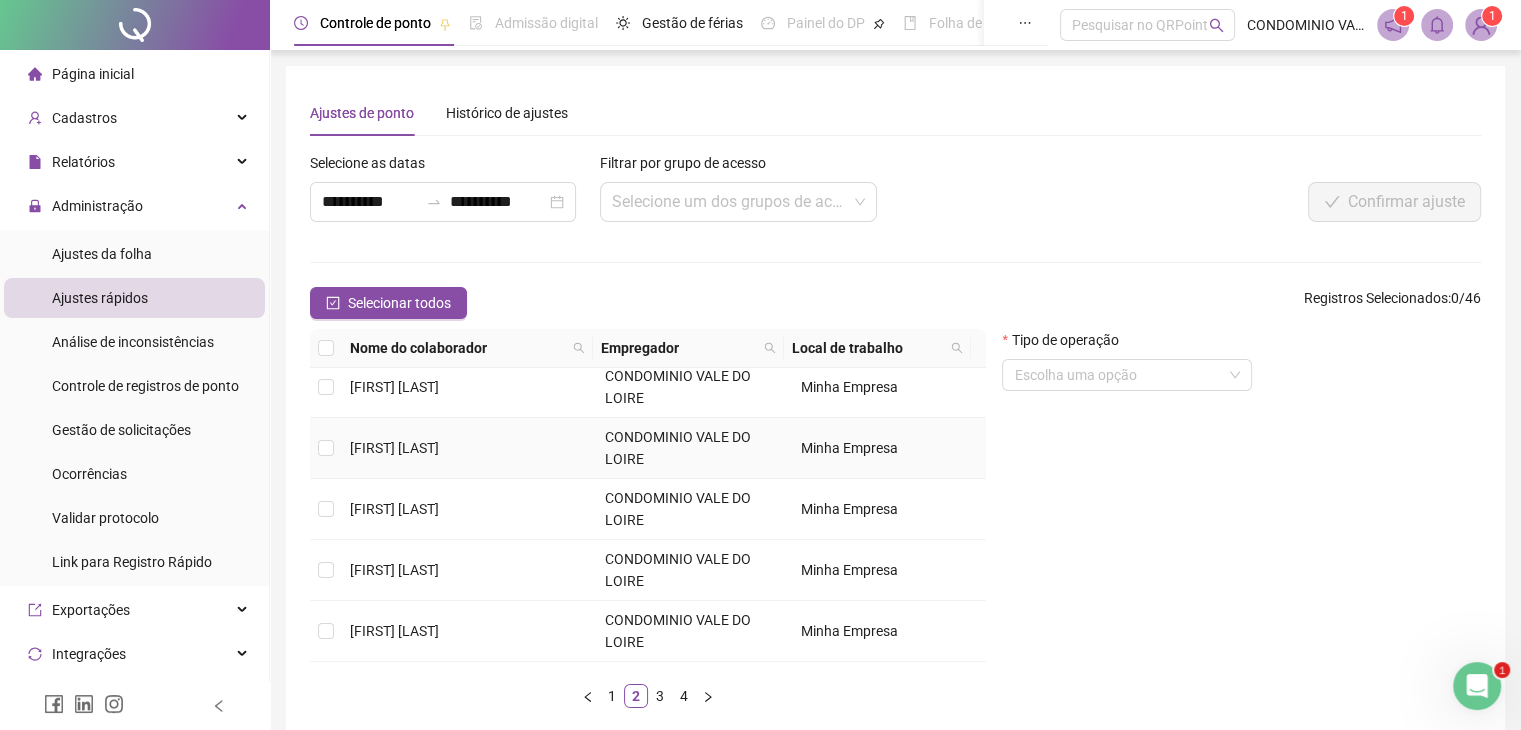 scroll, scrollTop: 612, scrollLeft: 0, axis: vertical 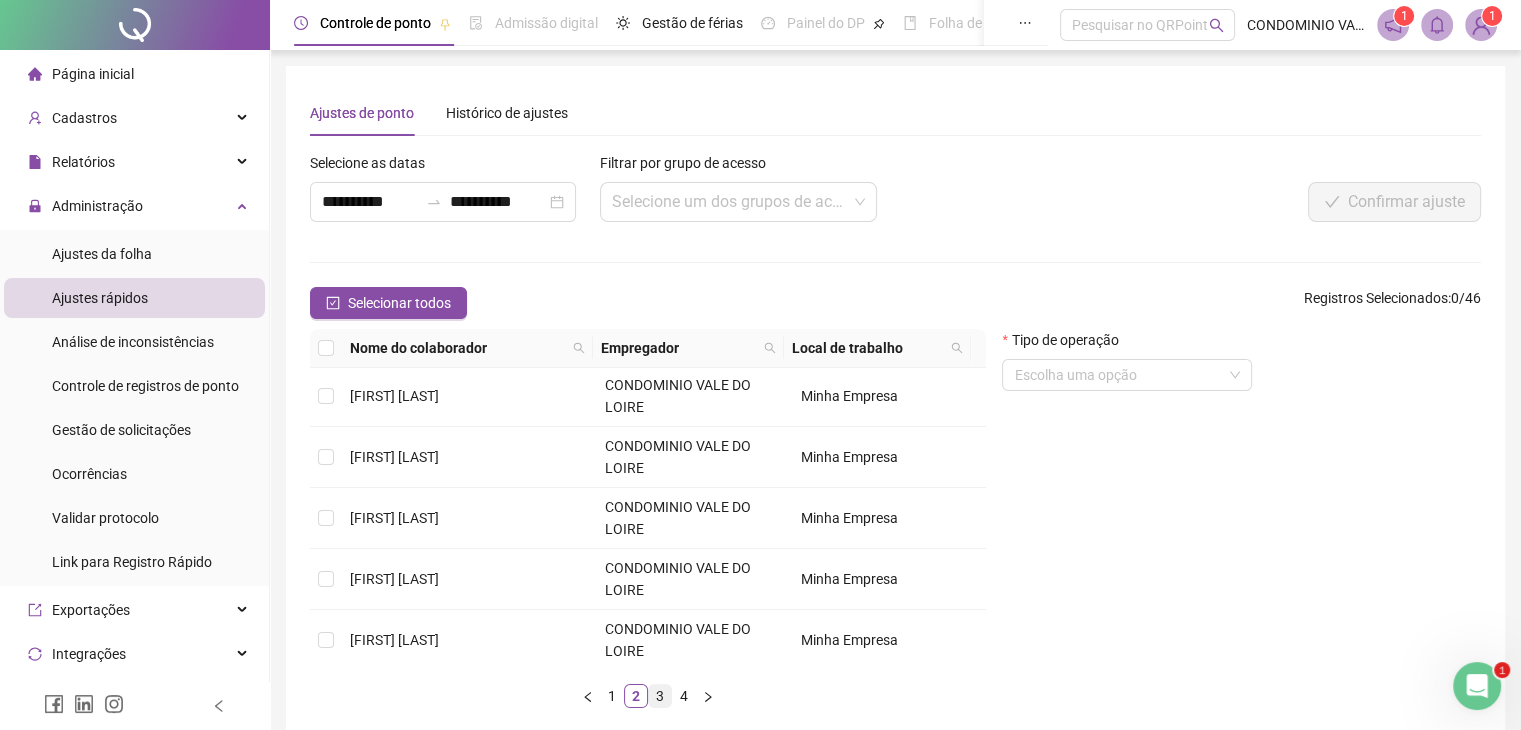 click on "3" at bounding box center (660, 696) 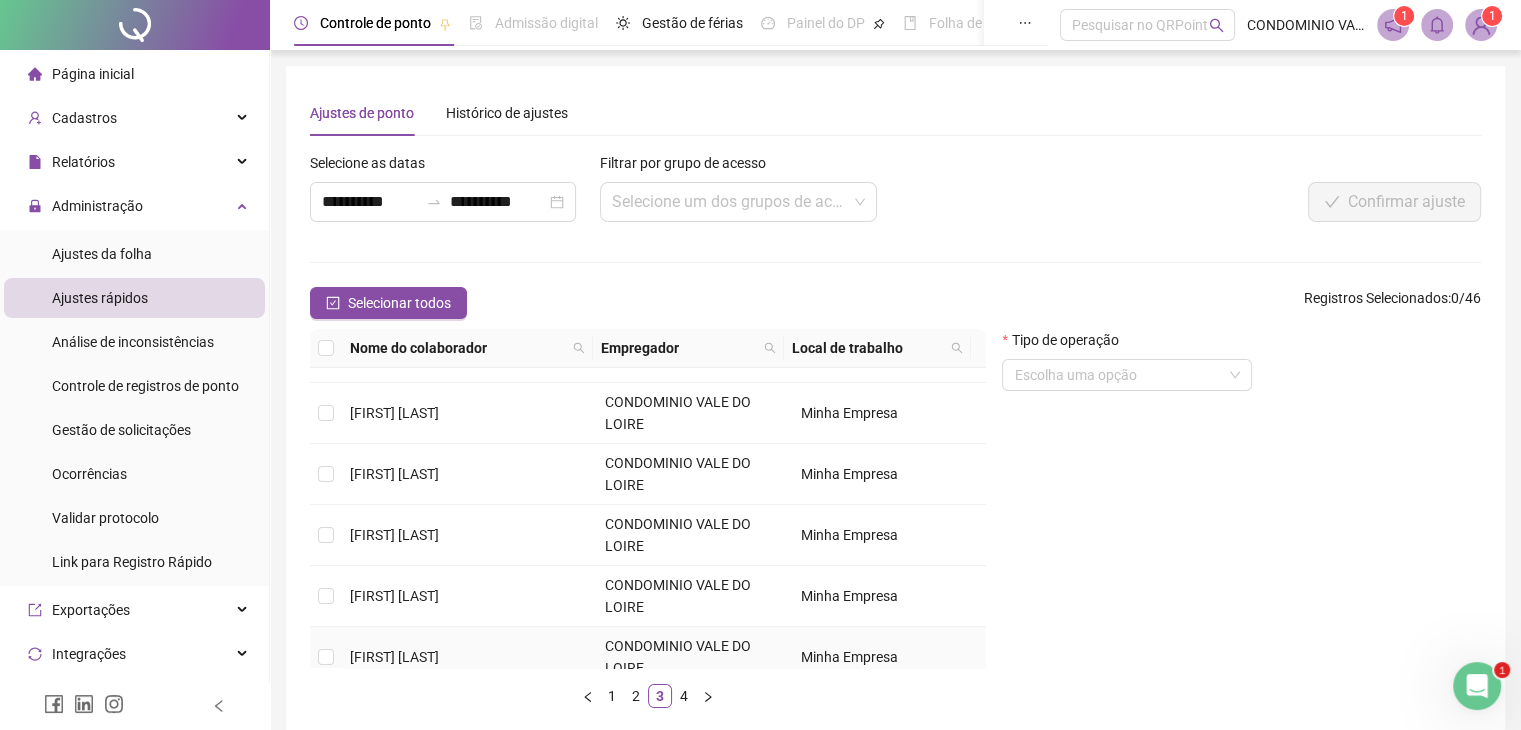 scroll, scrollTop: 400, scrollLeft: 0, axis: vertical 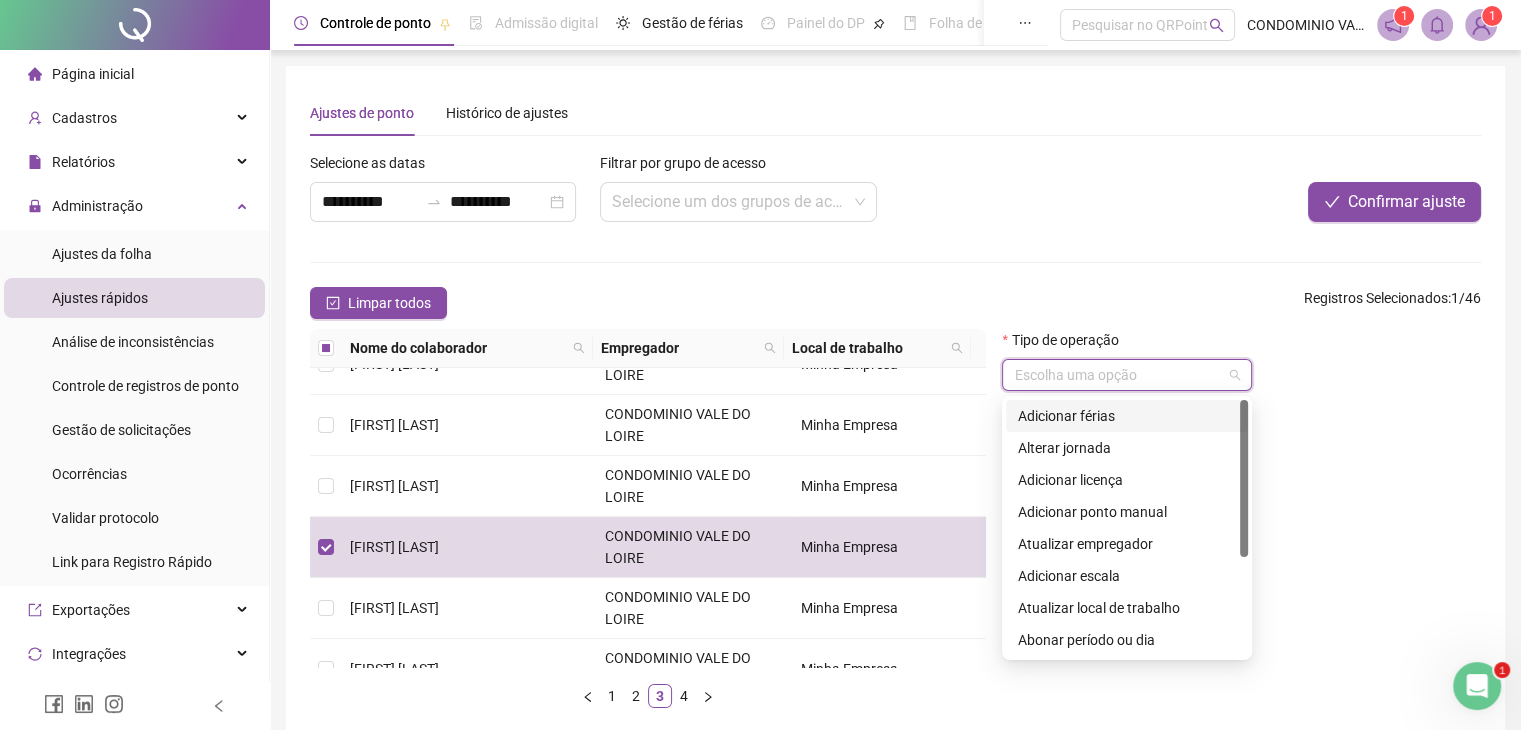 click at bounding box center (1118, 375) 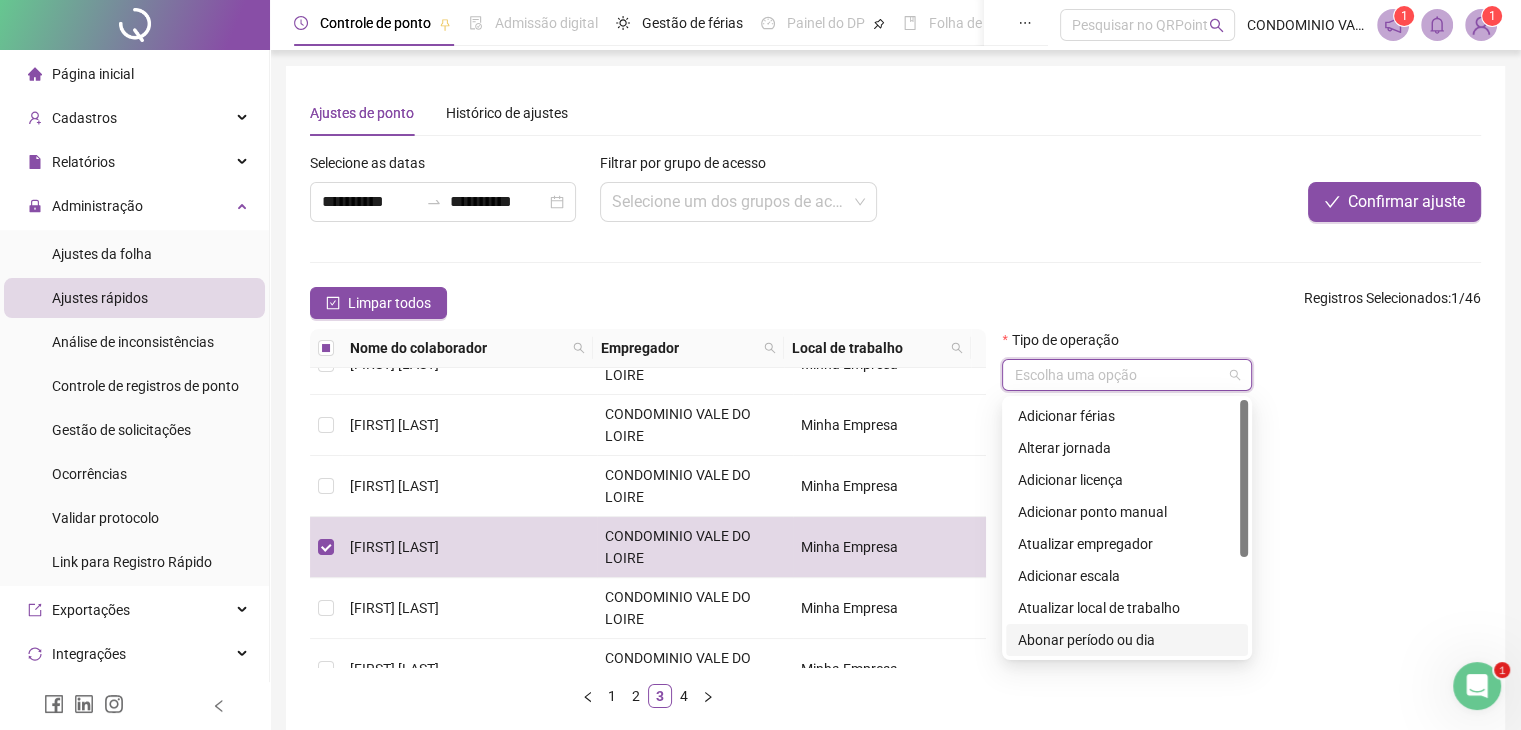 click on "Abonar período ou dia" at bounding box center (1127, 640) 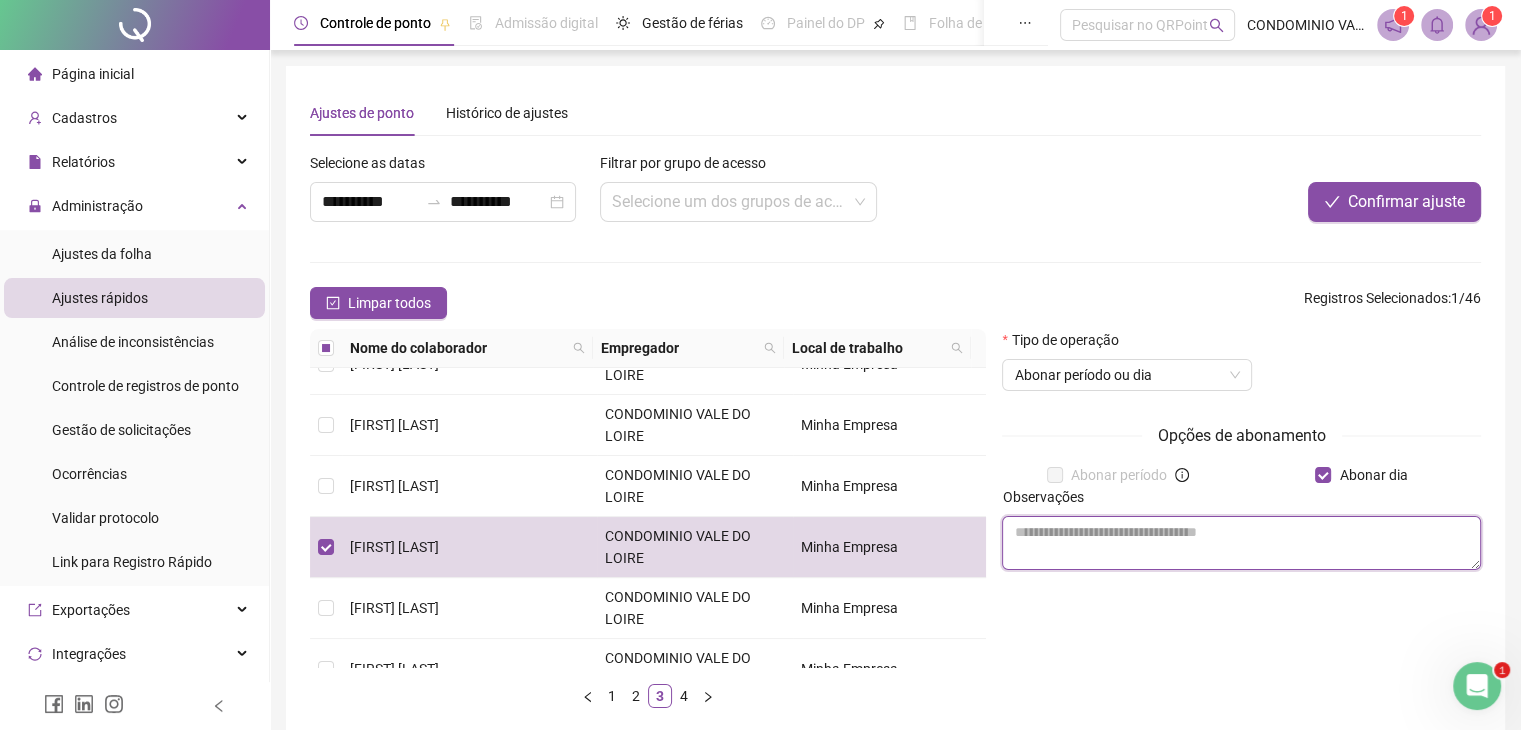 click at bounding box center (1241, 543) 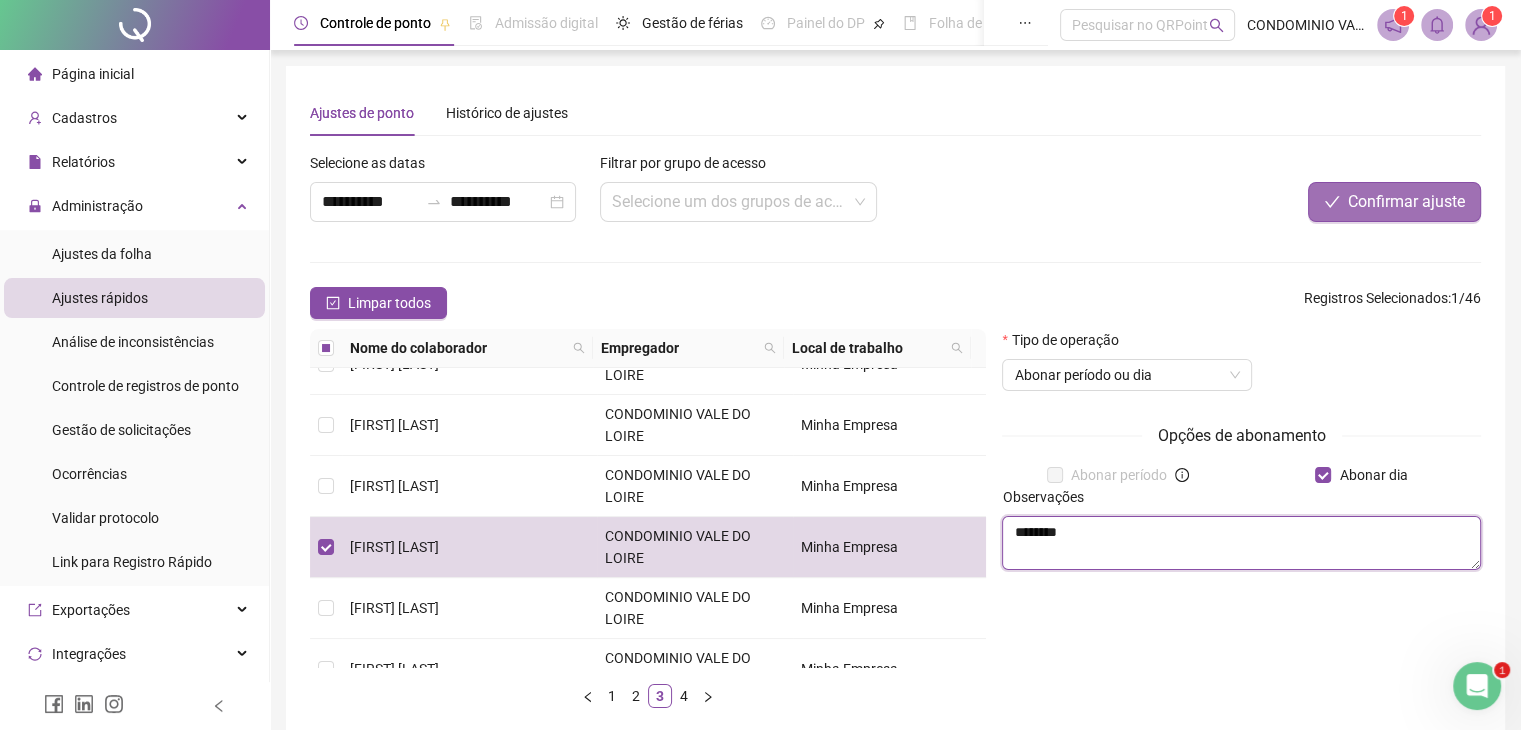 type on "********" 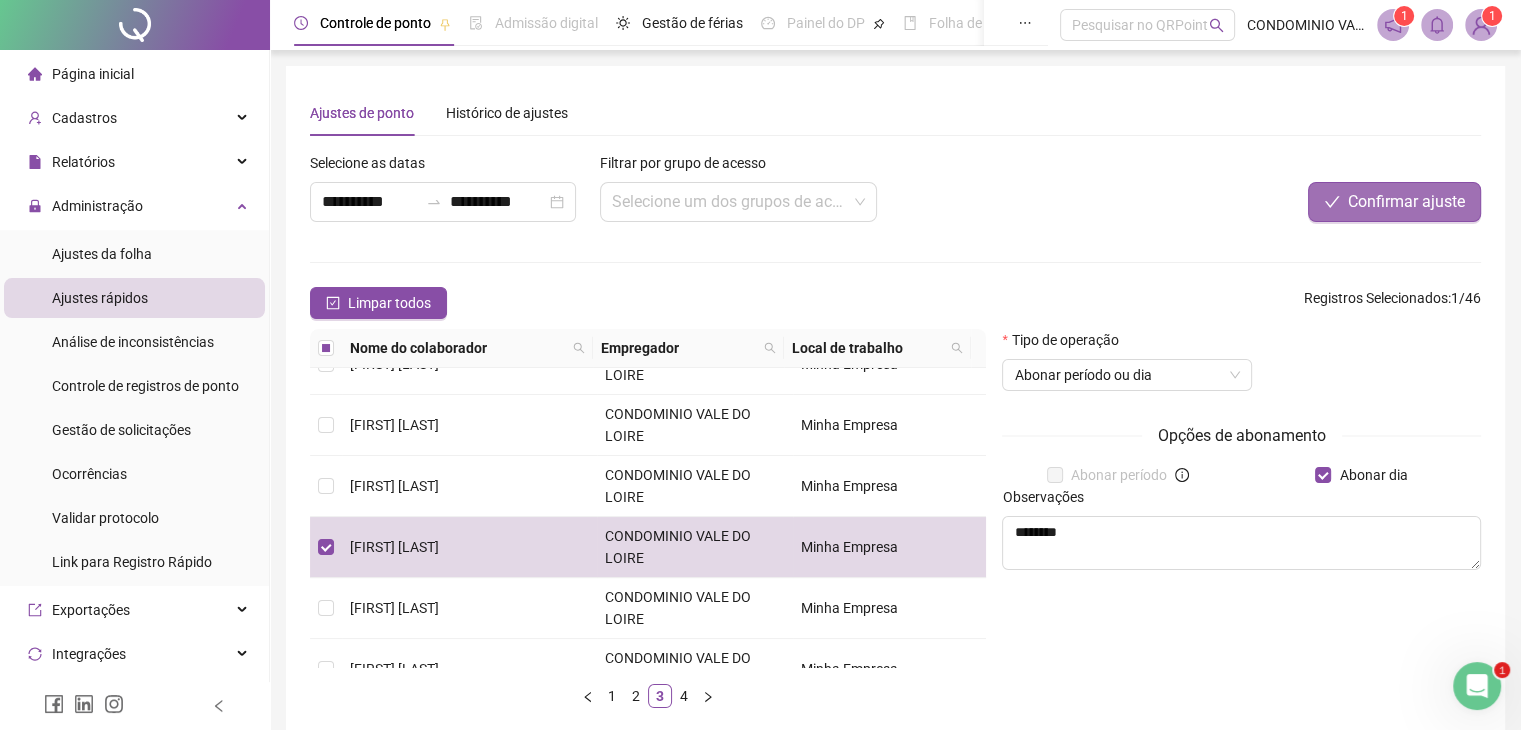 click on "Confirmar ajuste" at bounding box center (1406, 202) 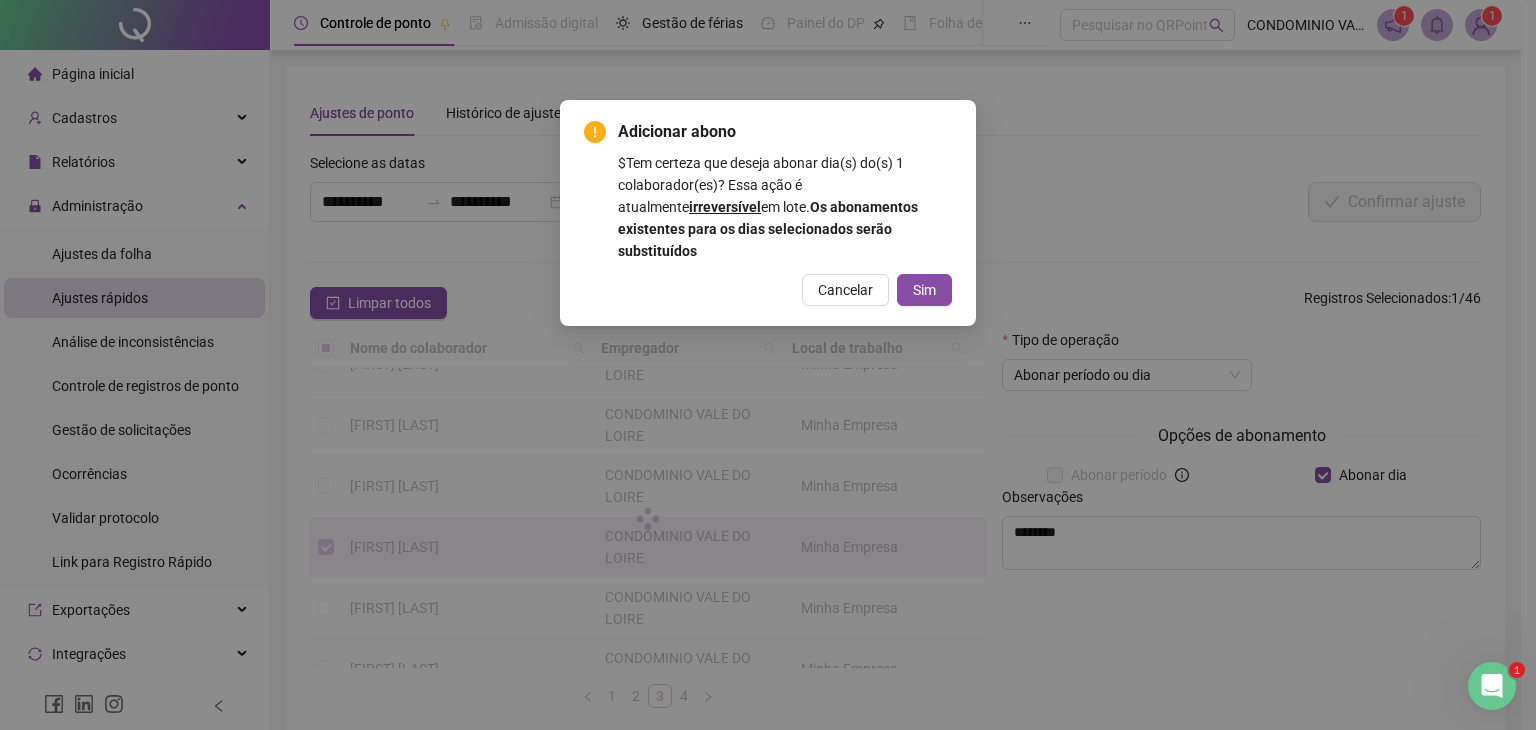 click on "Sim" at bounding box center [924, 290] 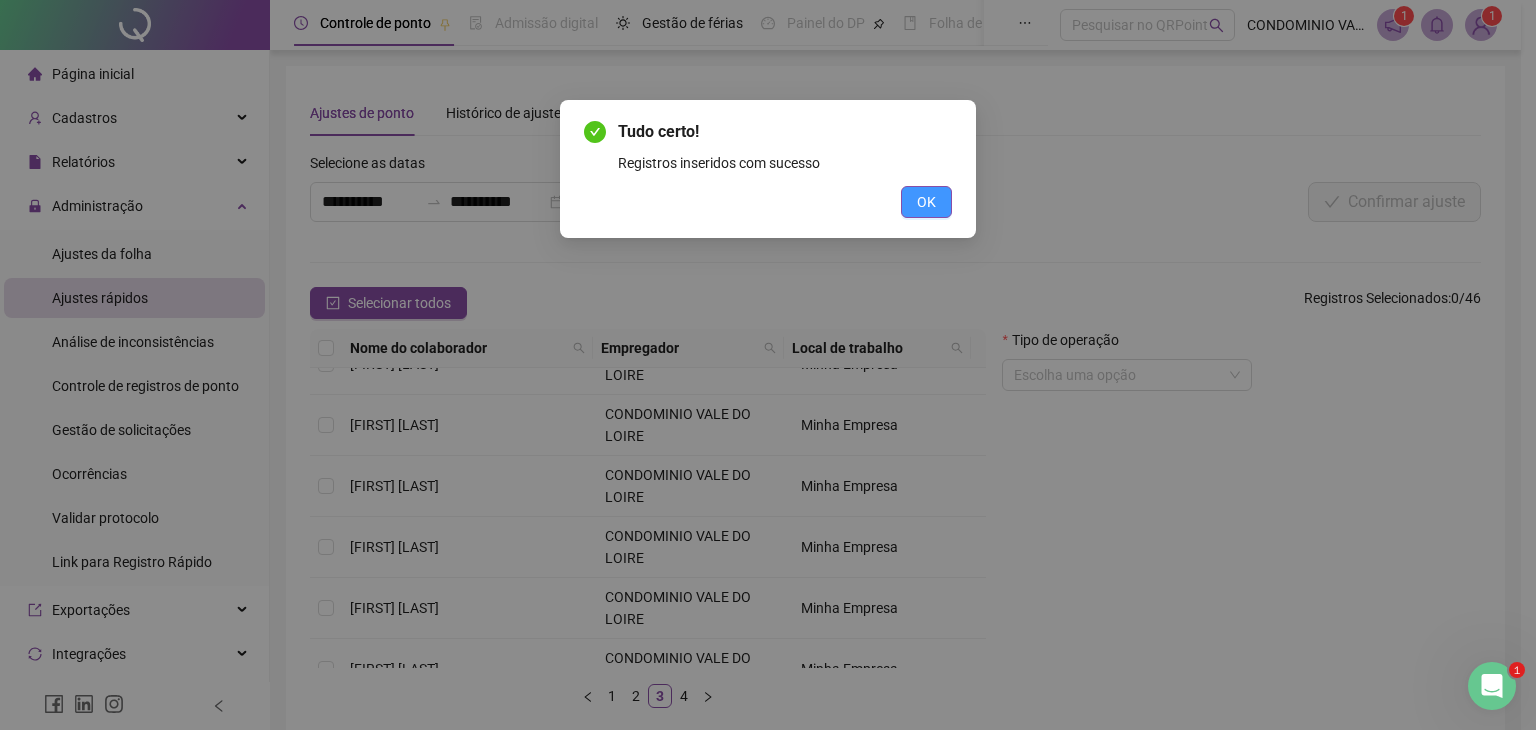 click on "OK" at bounding box center (926, 202) 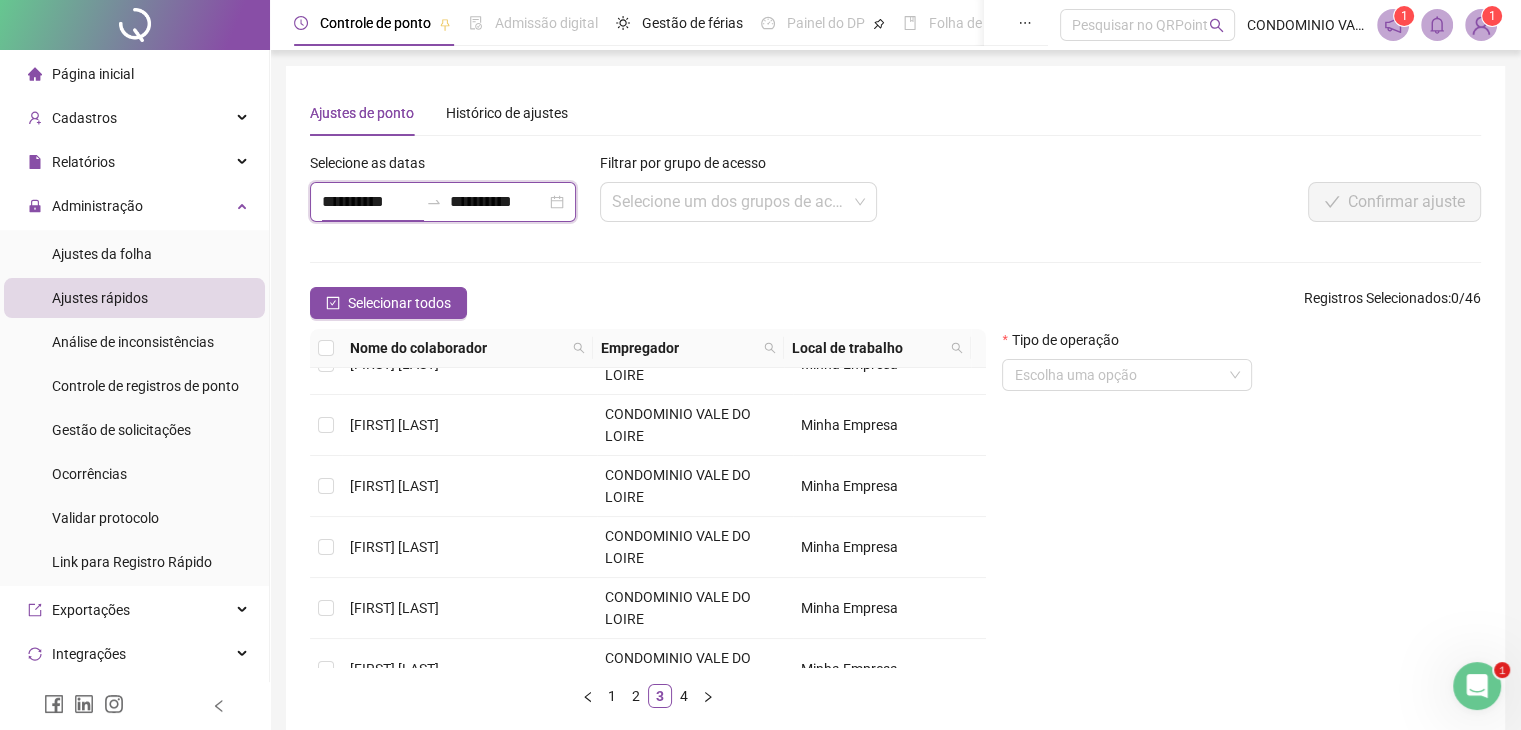 click on "**********" at bounding box center [370, 202] 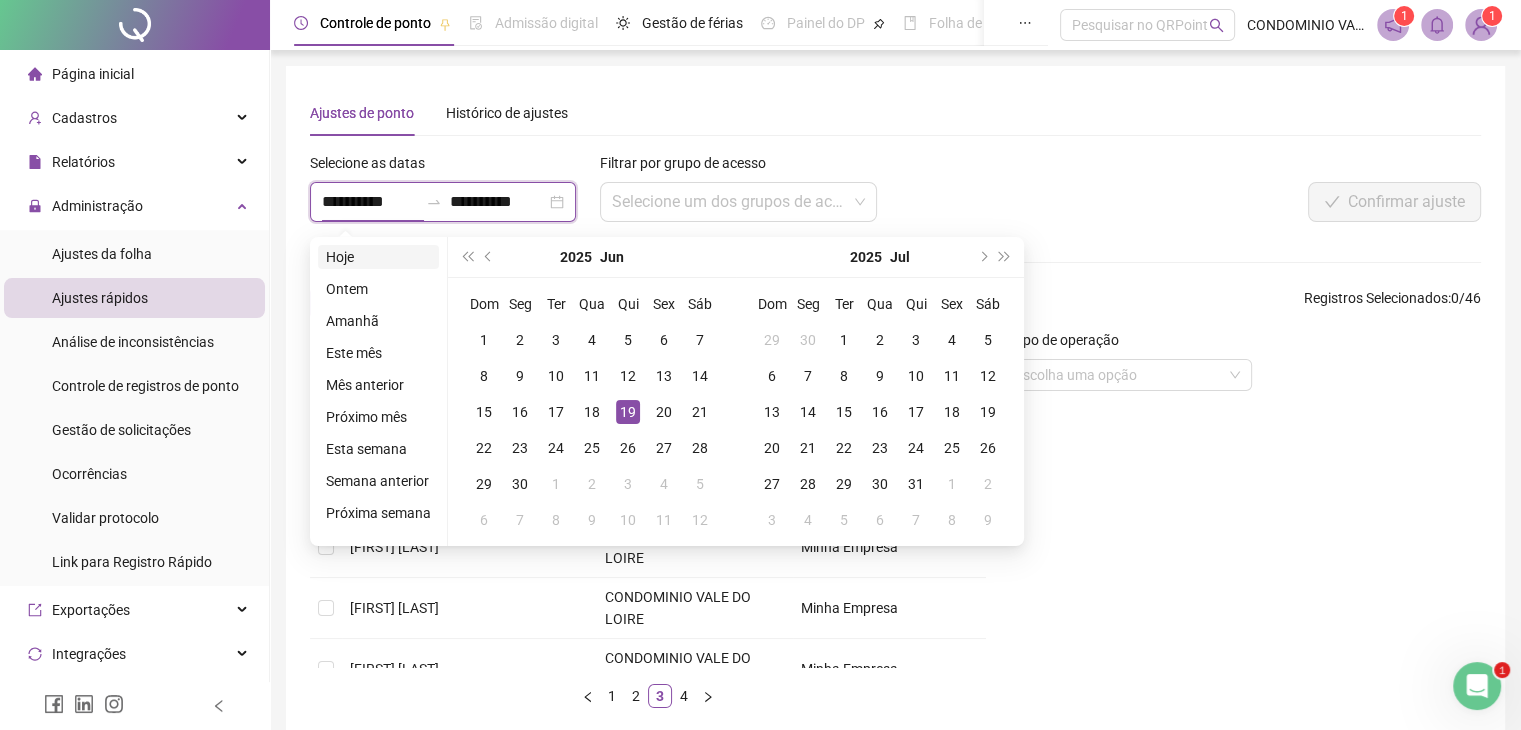 type on "**********" 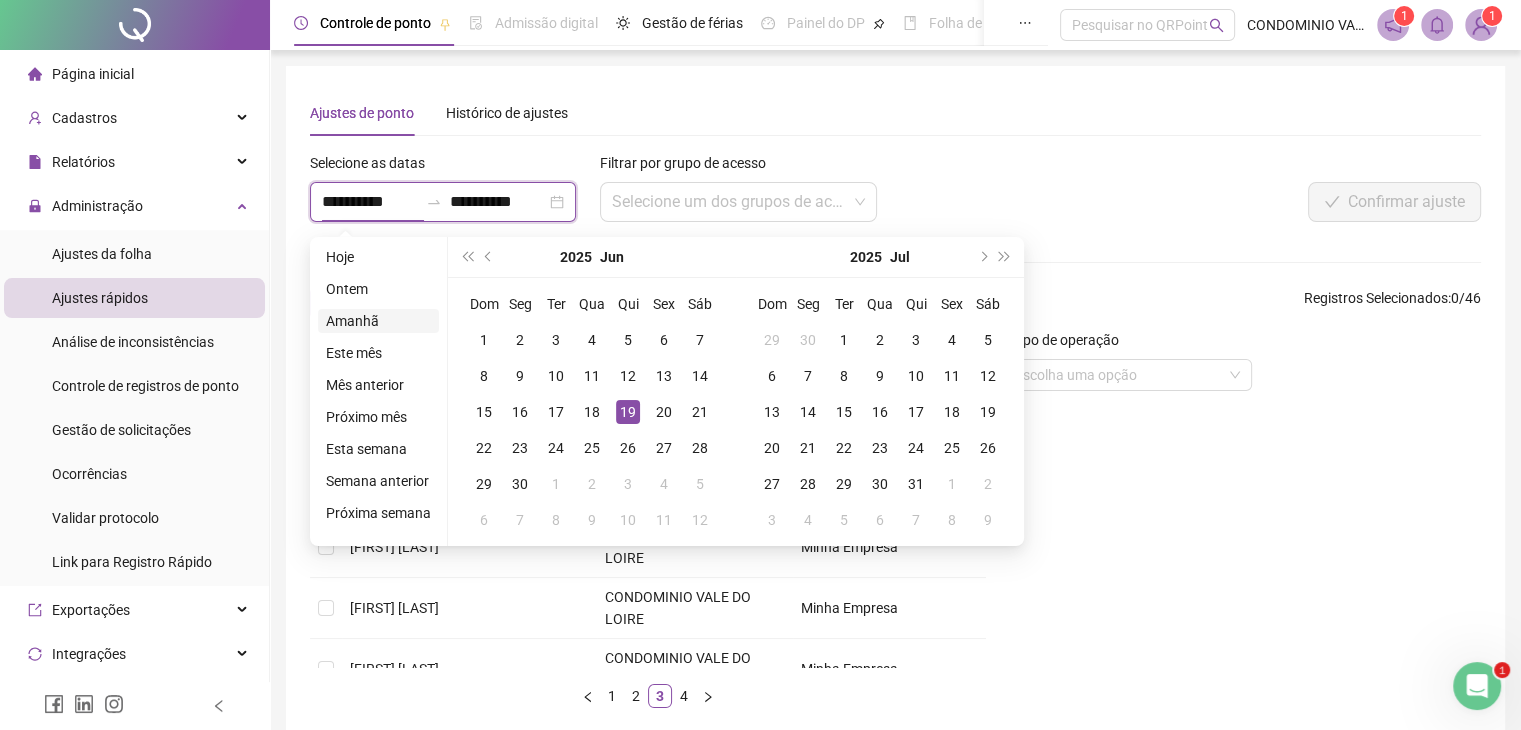 type on "**********" 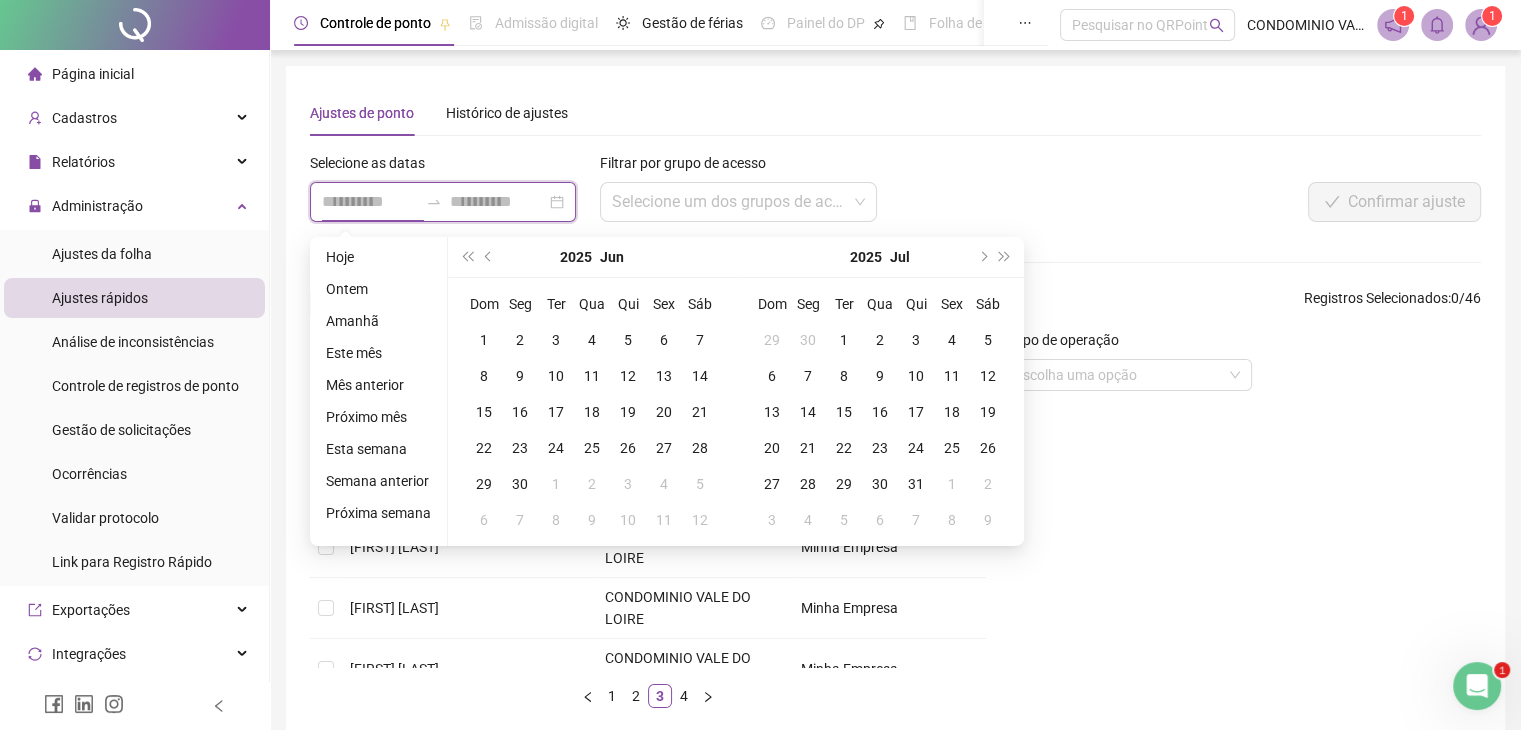 type on "**********" 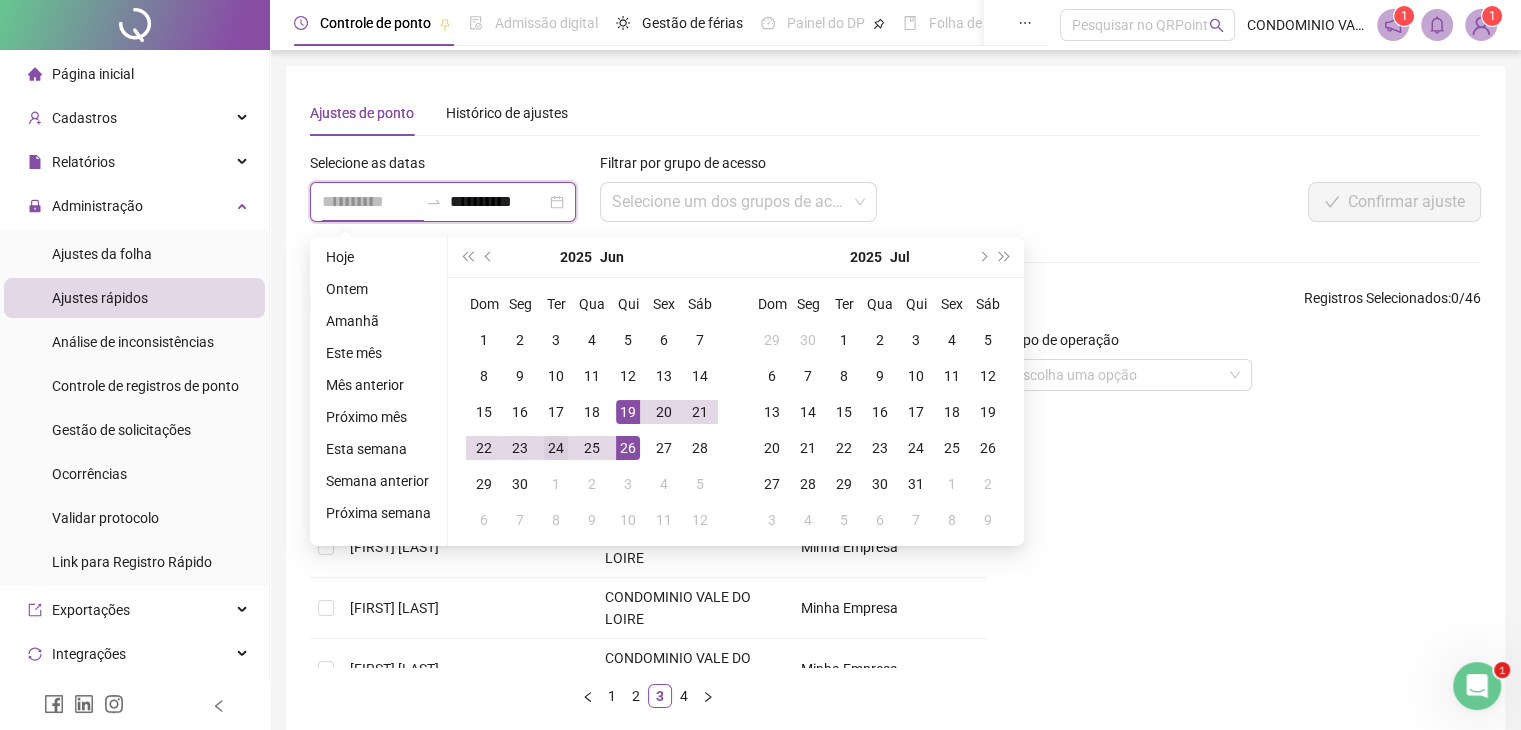 type on "**********" 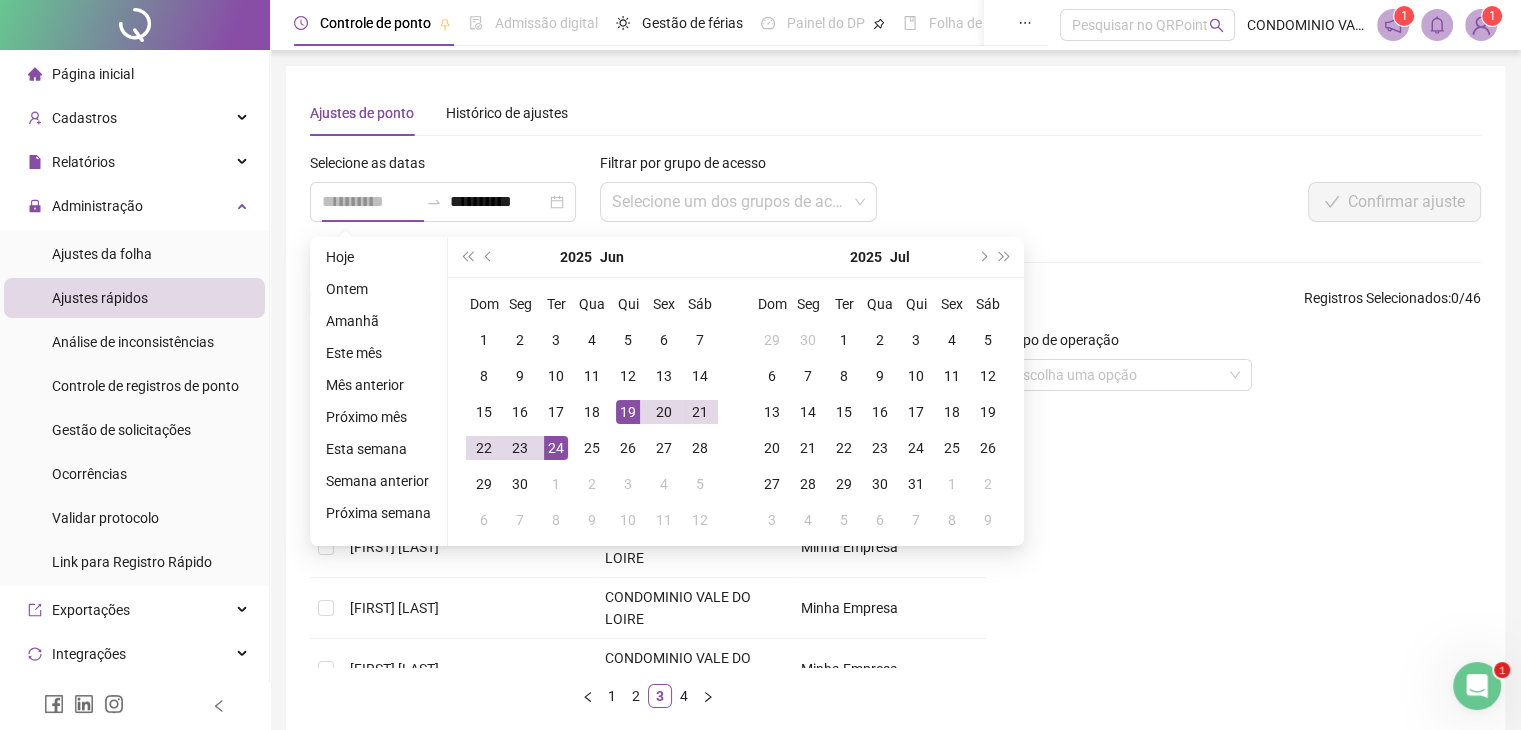 click on "24" at bounding box center (556, 448) 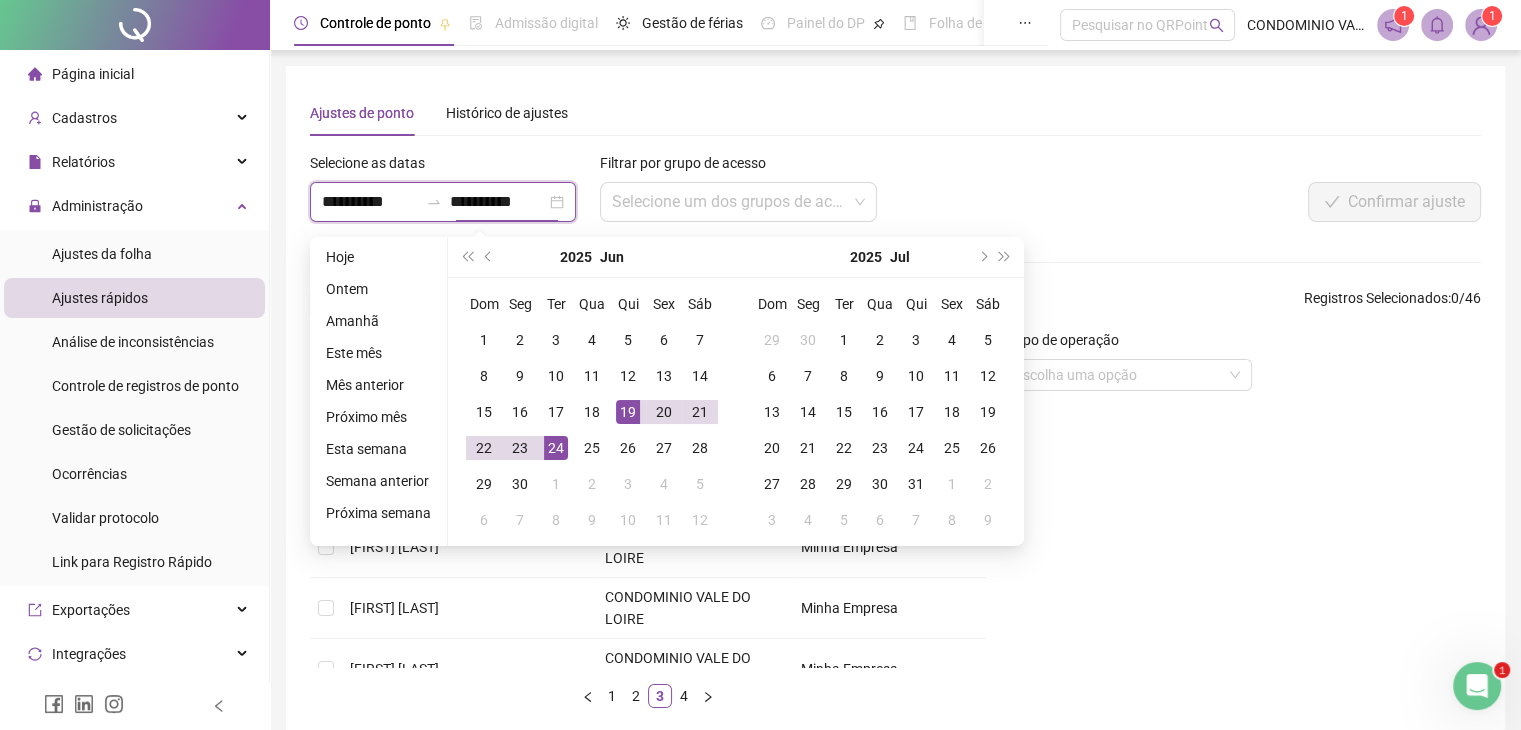 click on "**********" at bounding box center [498, 202] 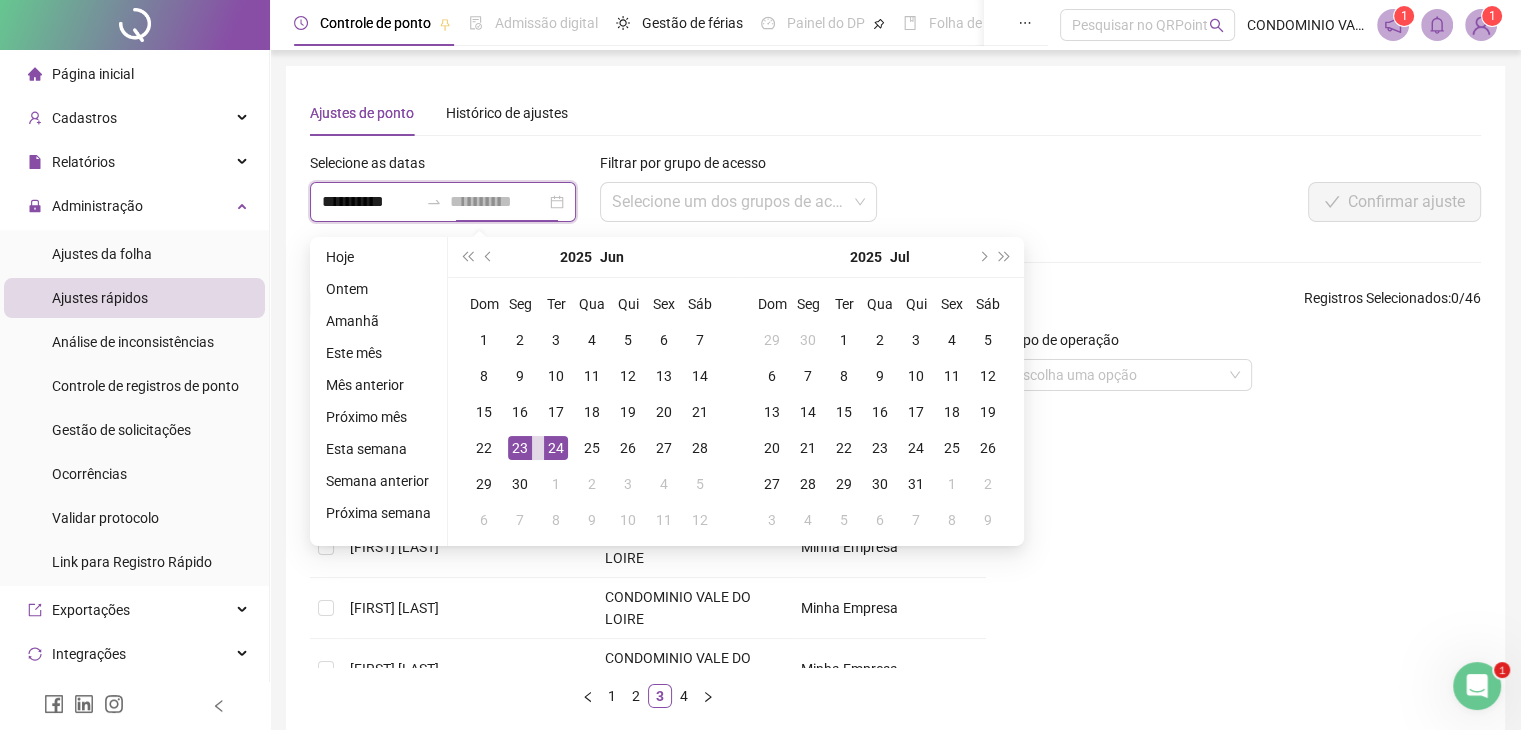 type on "**********" 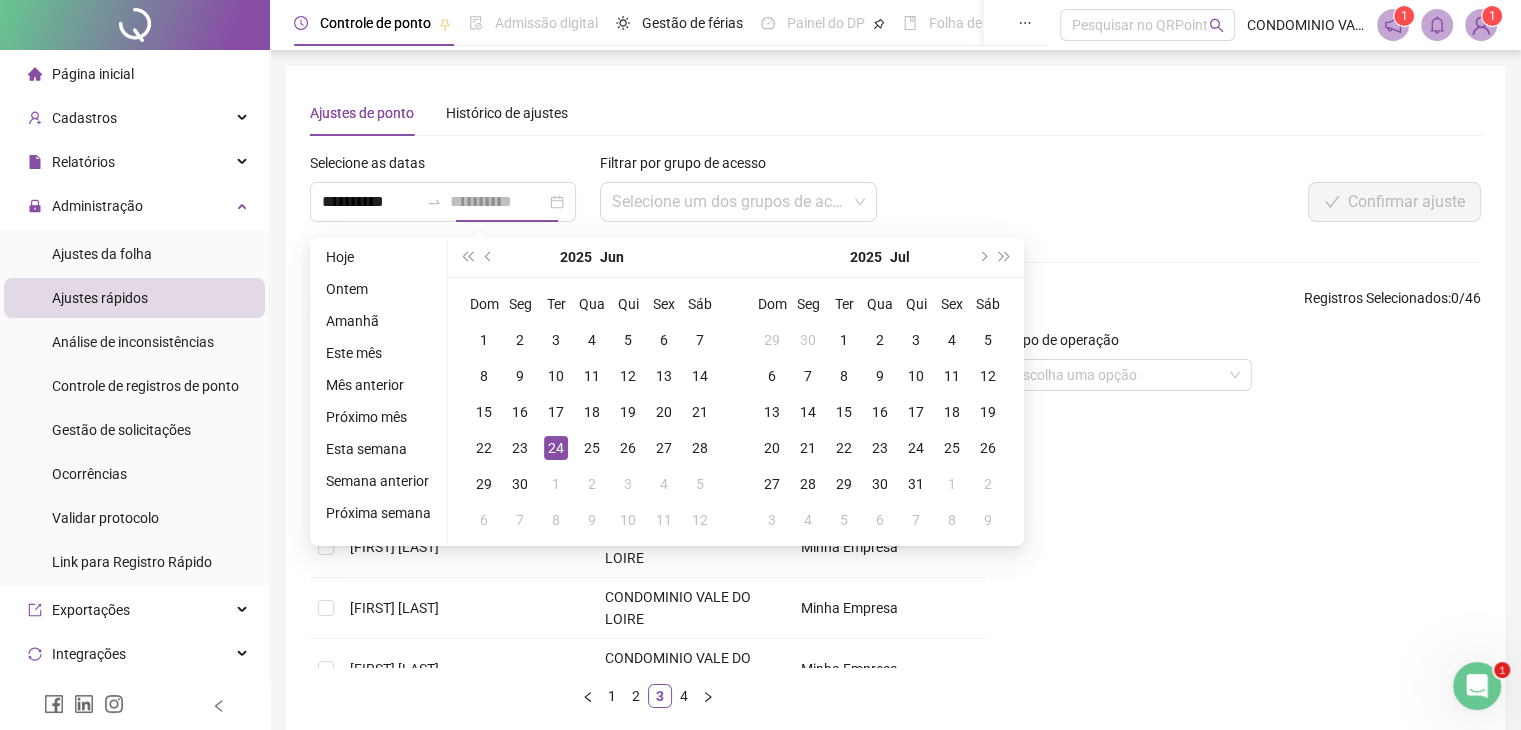 click on "24" at bounding box center [556, 448] 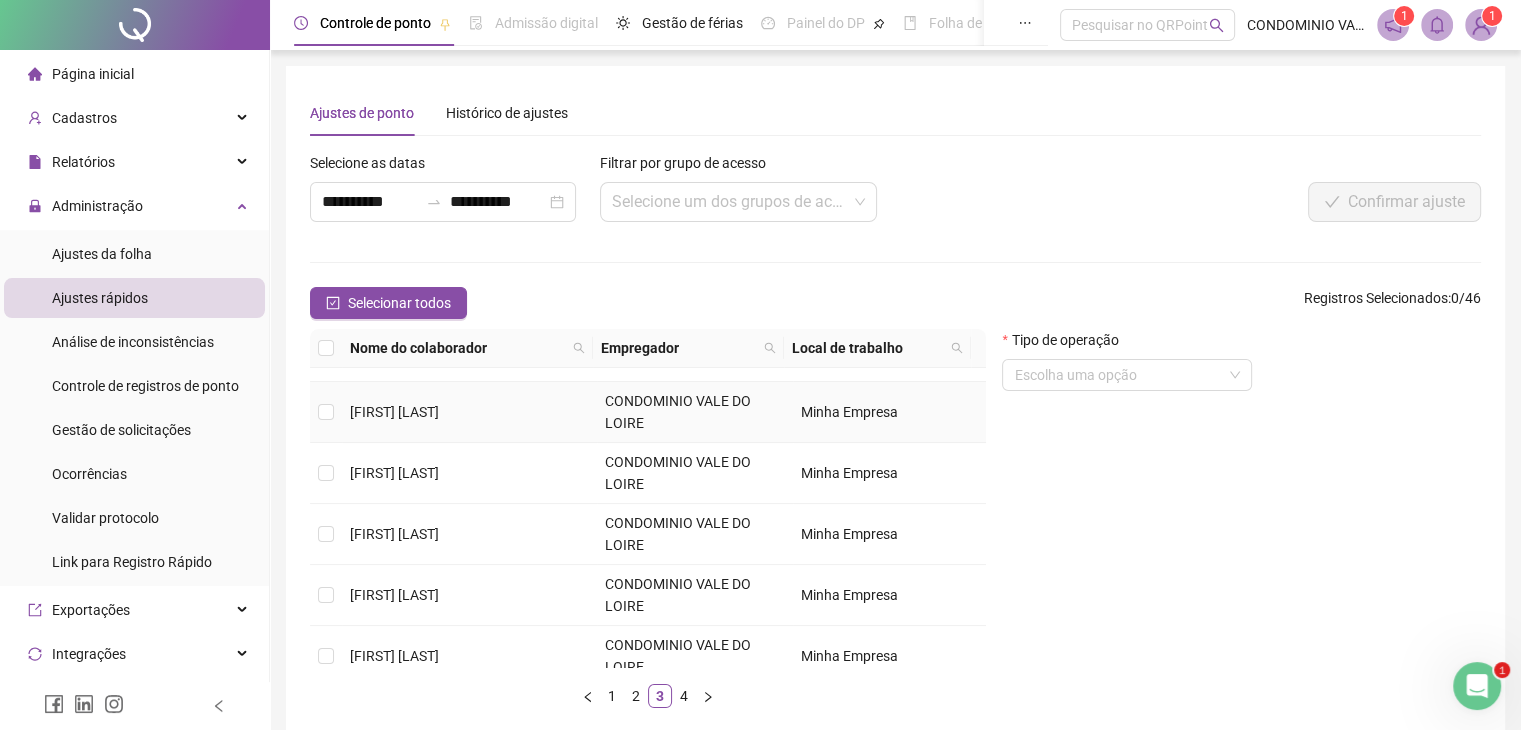 scroll, scrollTop: 412, scrollLeft: 0, axis: vertical 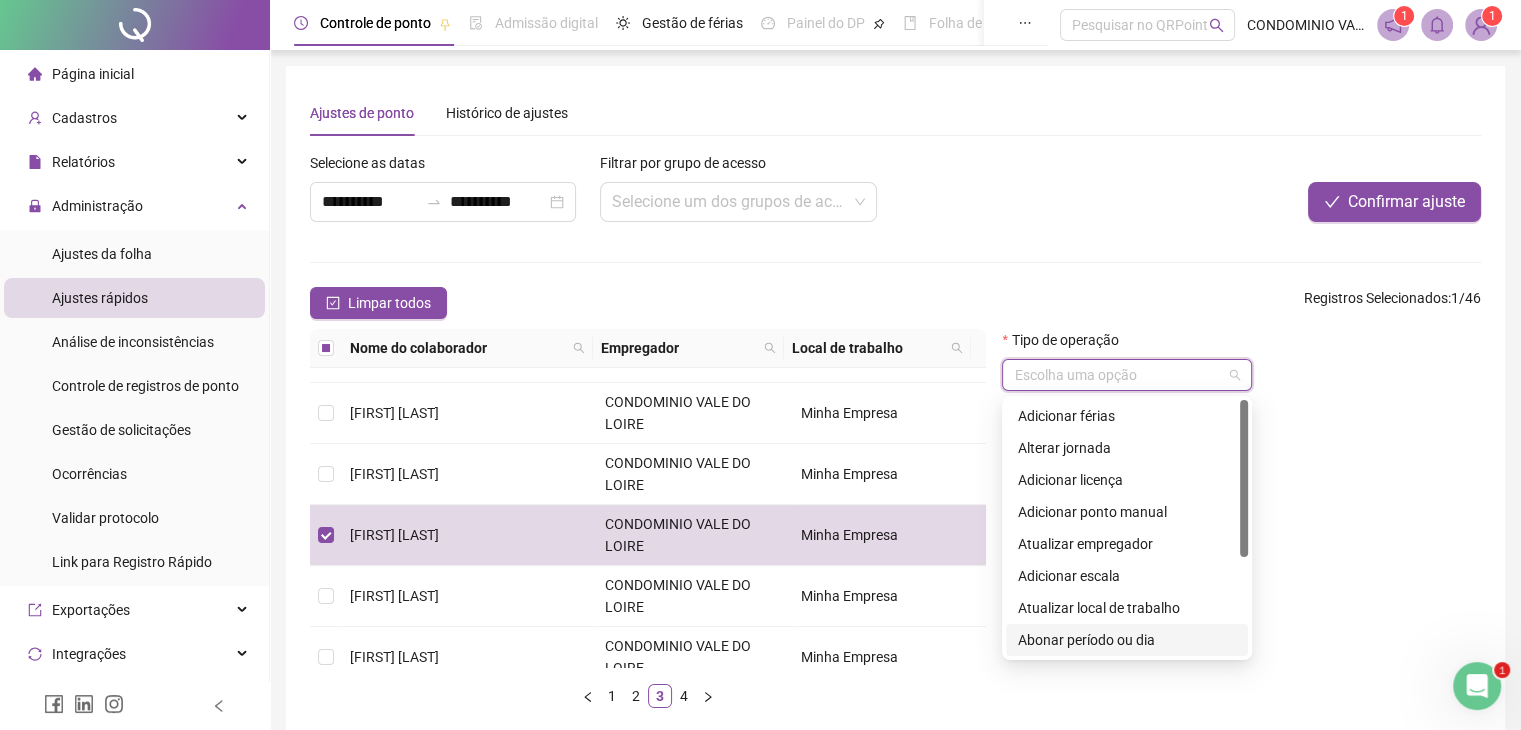 click at bounding box center [1118, 375] 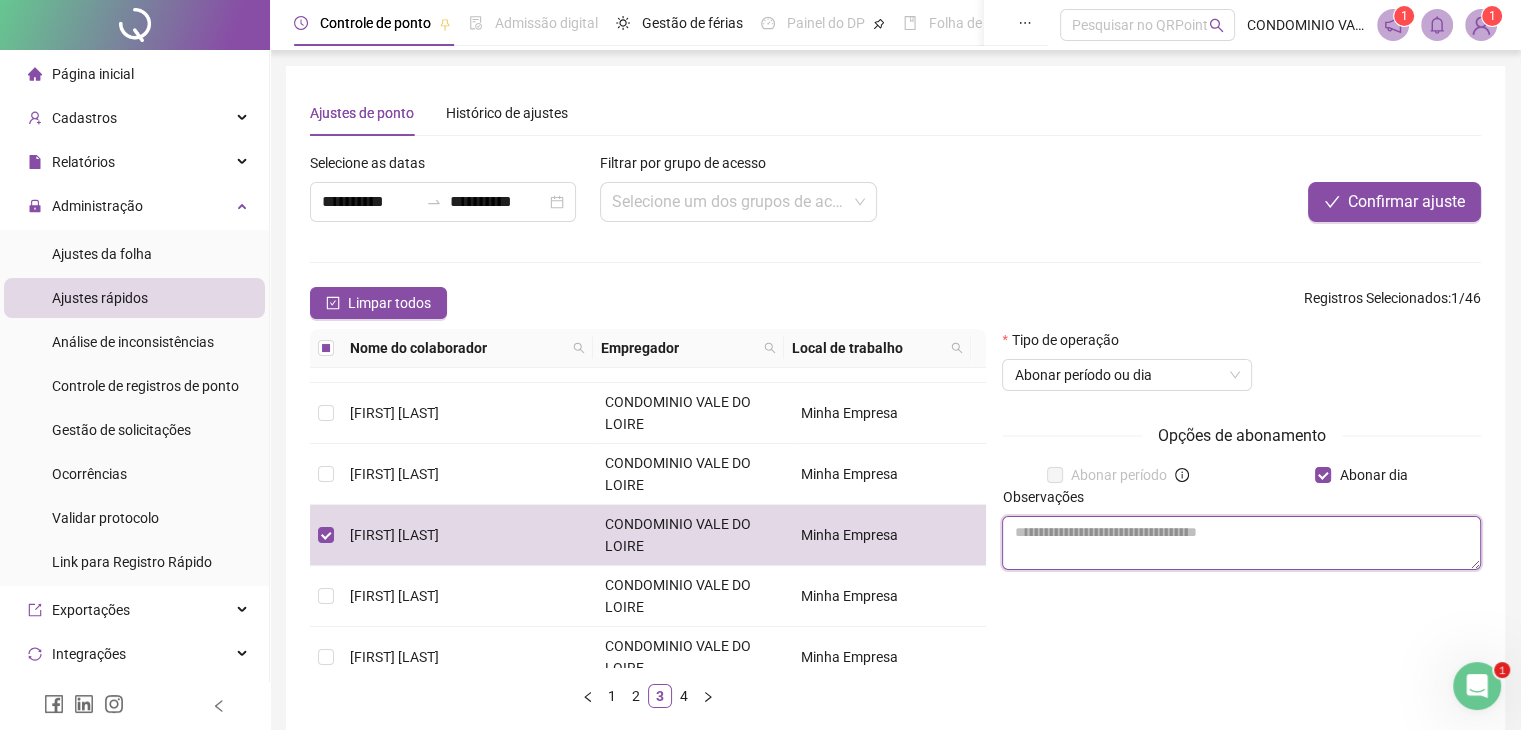 click at bounding box center [1241, 543] 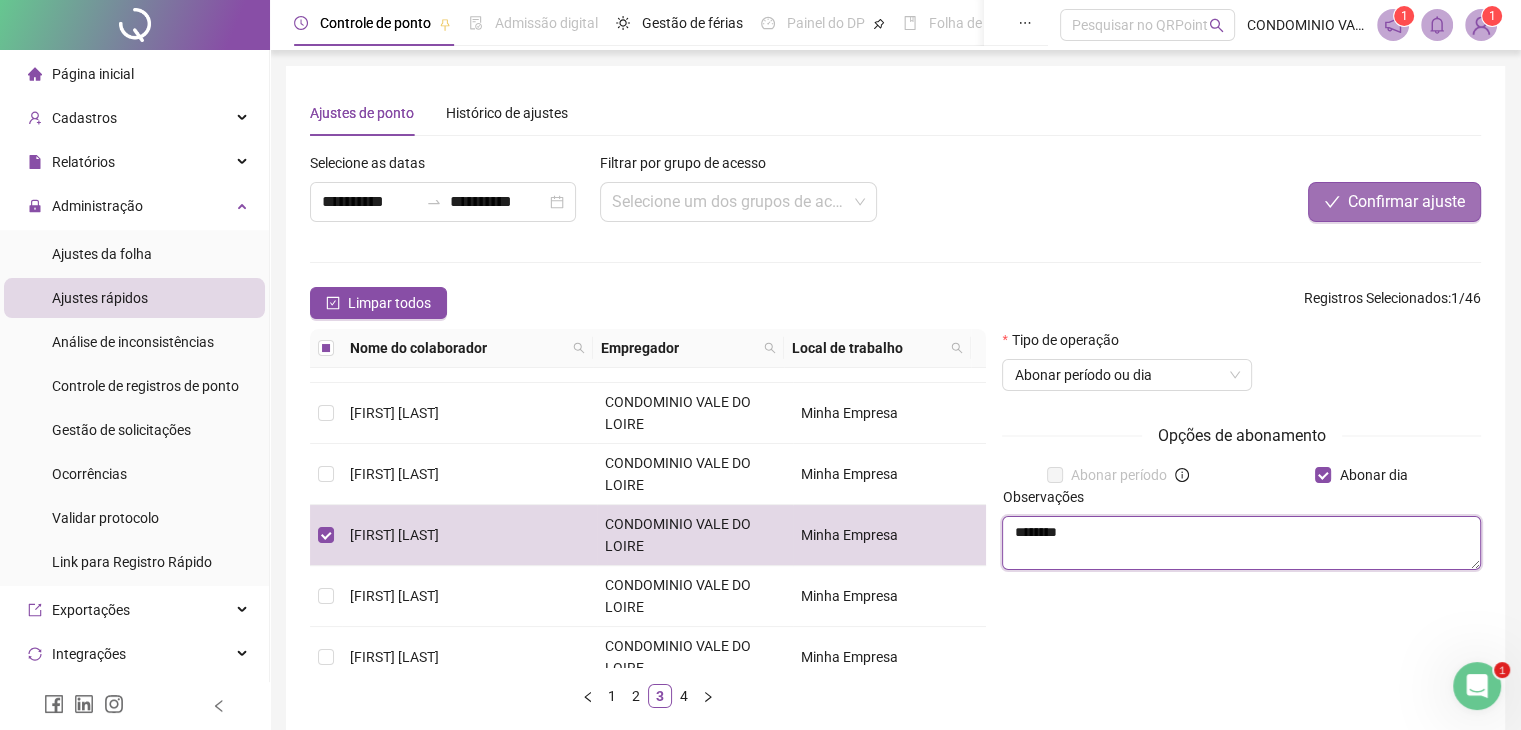 type on "********" 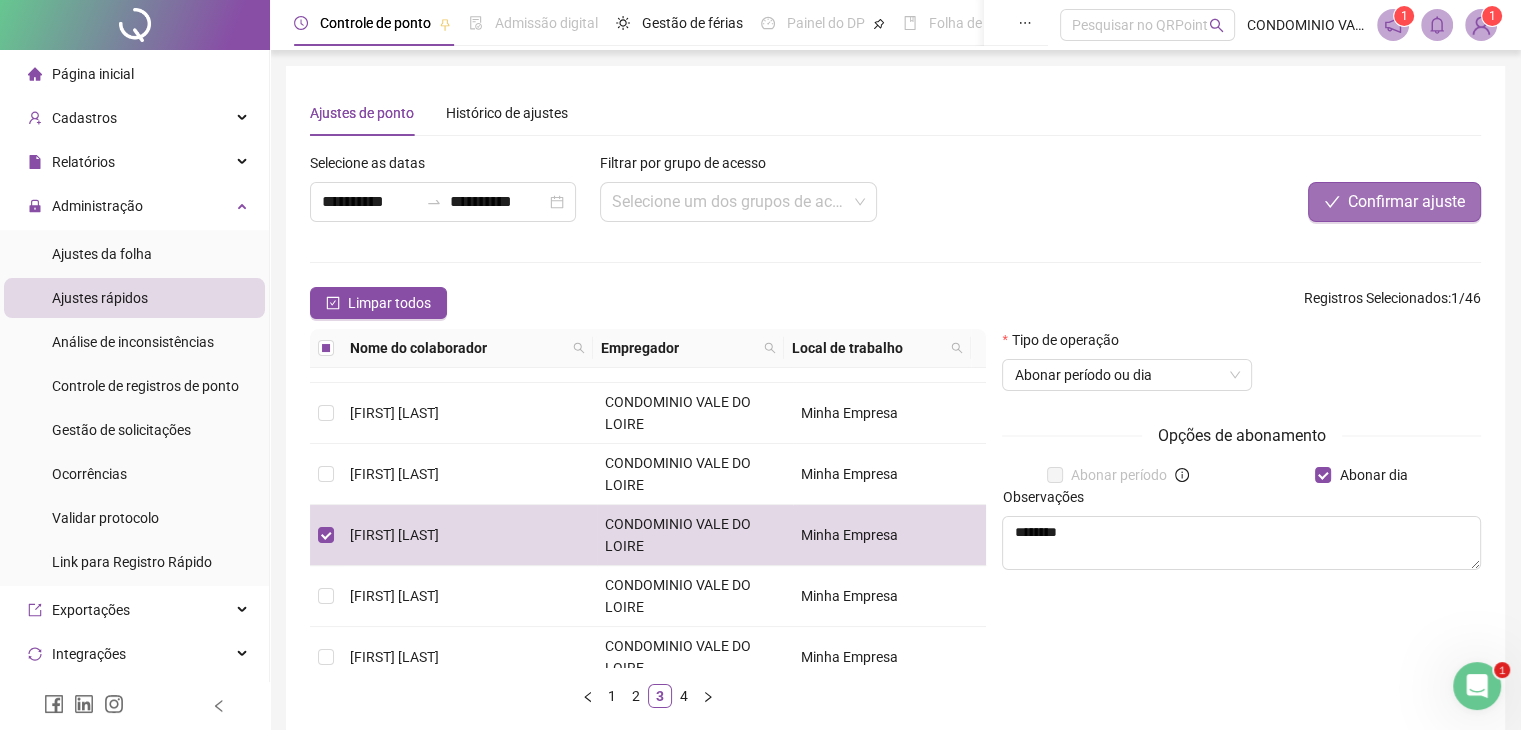 click on "Confirmar ajuste" at bounding box center (1406, 202) 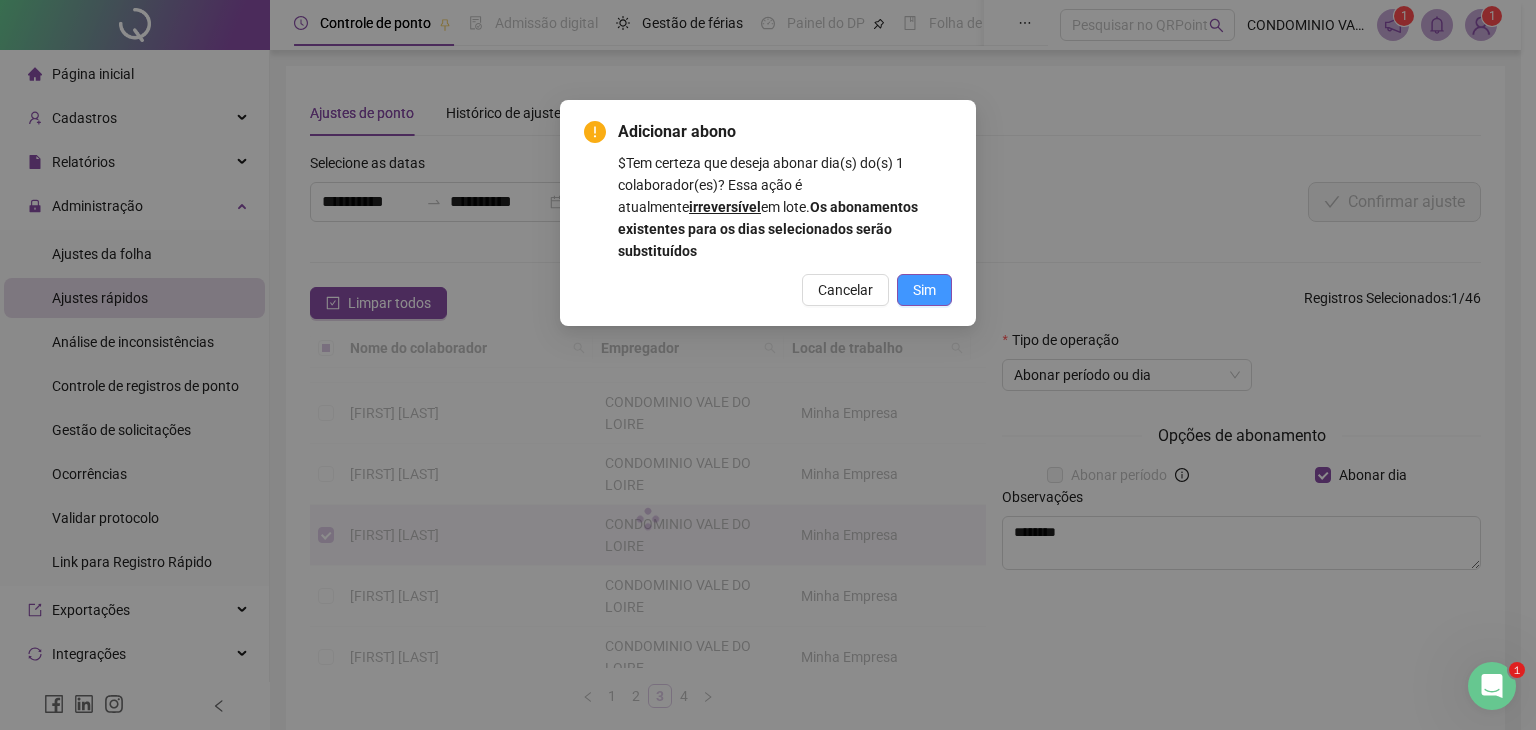 click on "Sim" at bounding box center [924, 290] 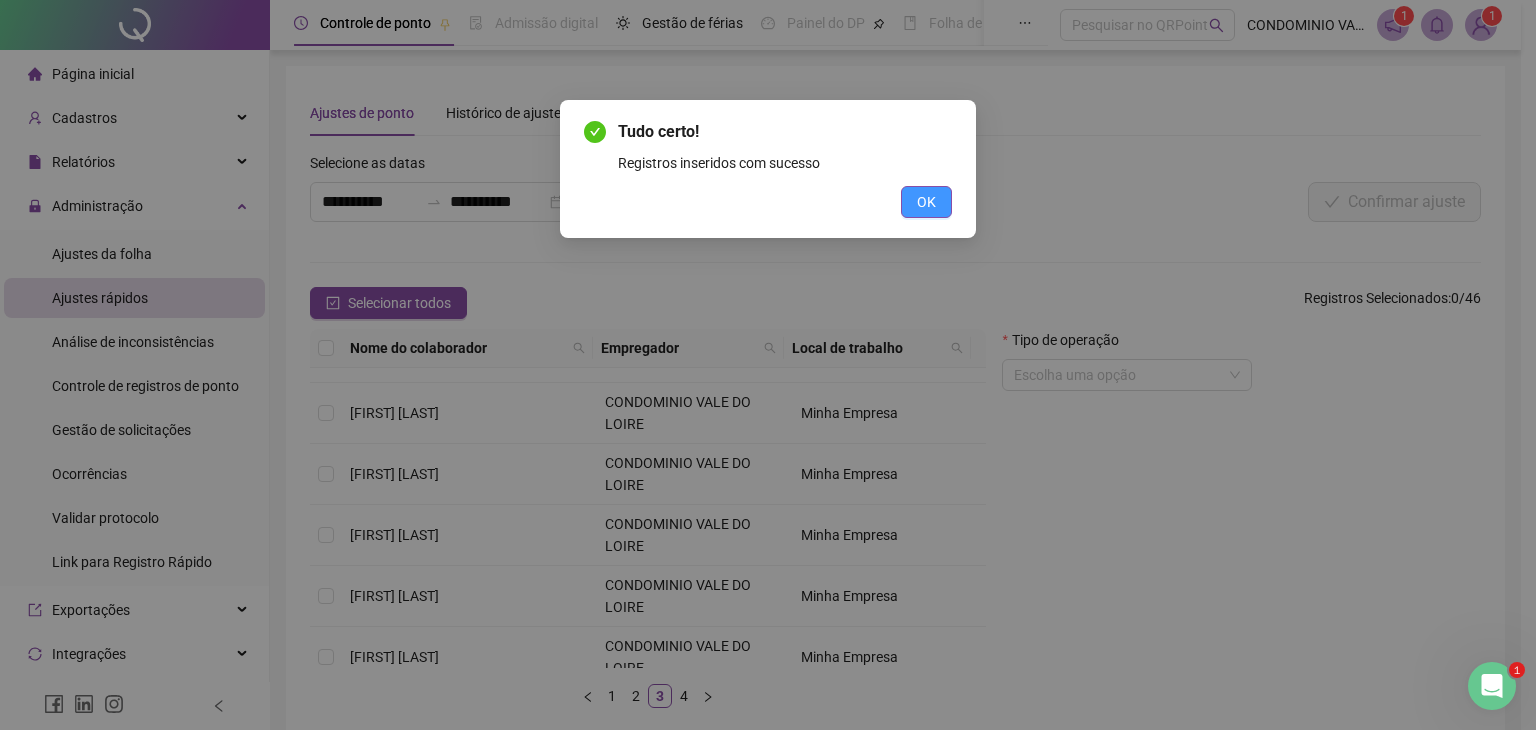 click on "OK" at bounding box center [926, 202] 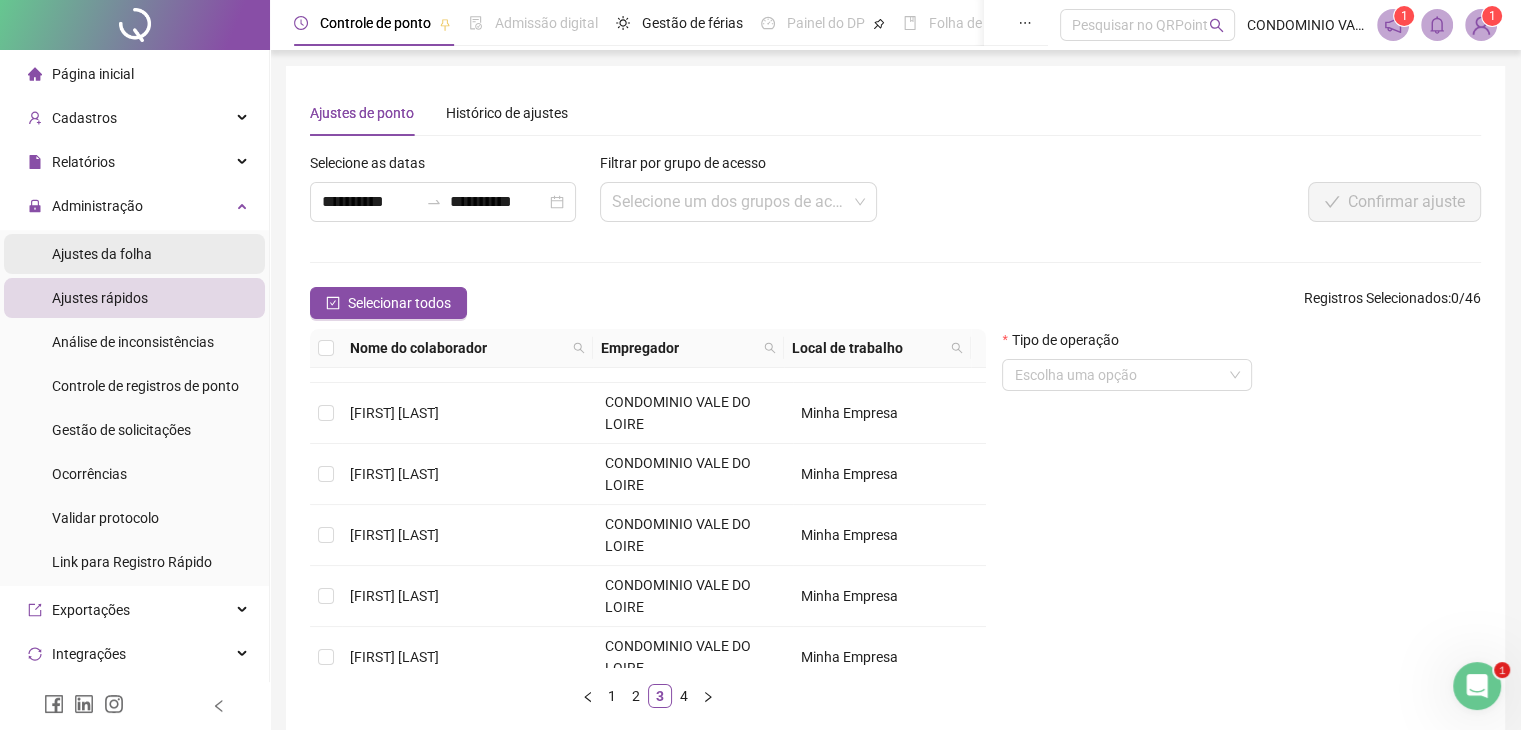 click on "Ajustes da folha" at bounding box center [102, 254] 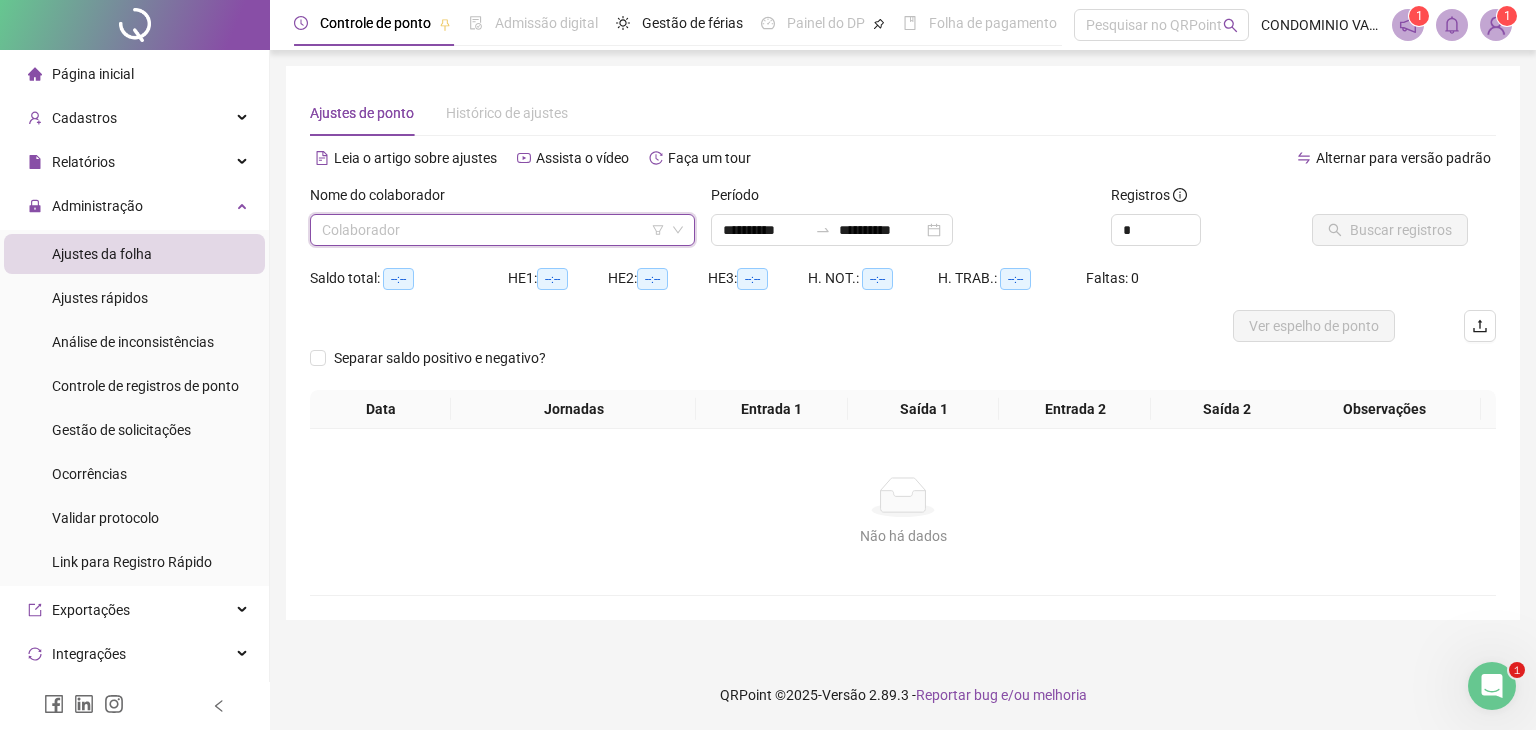 click at bounding box center (493, 230) 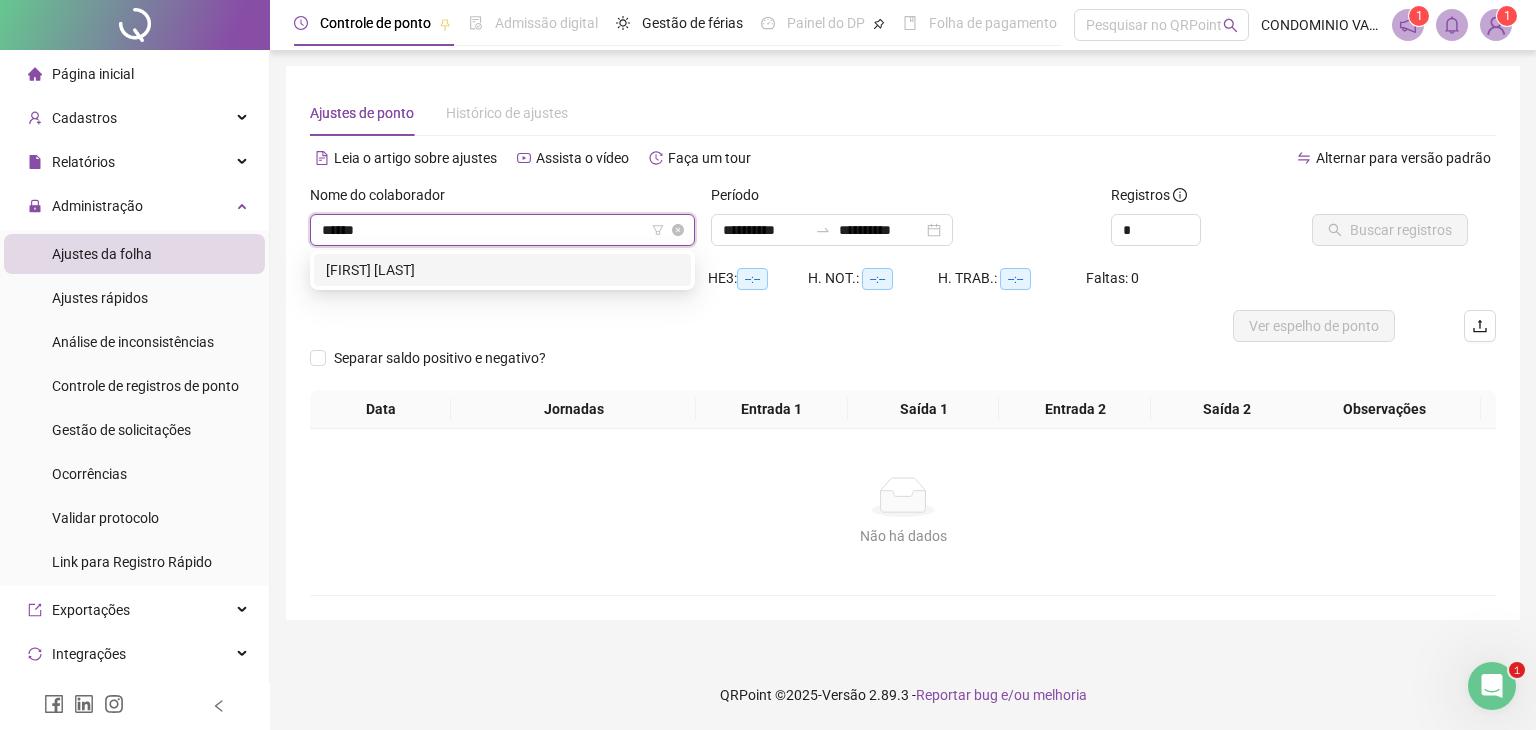 type on "*******" 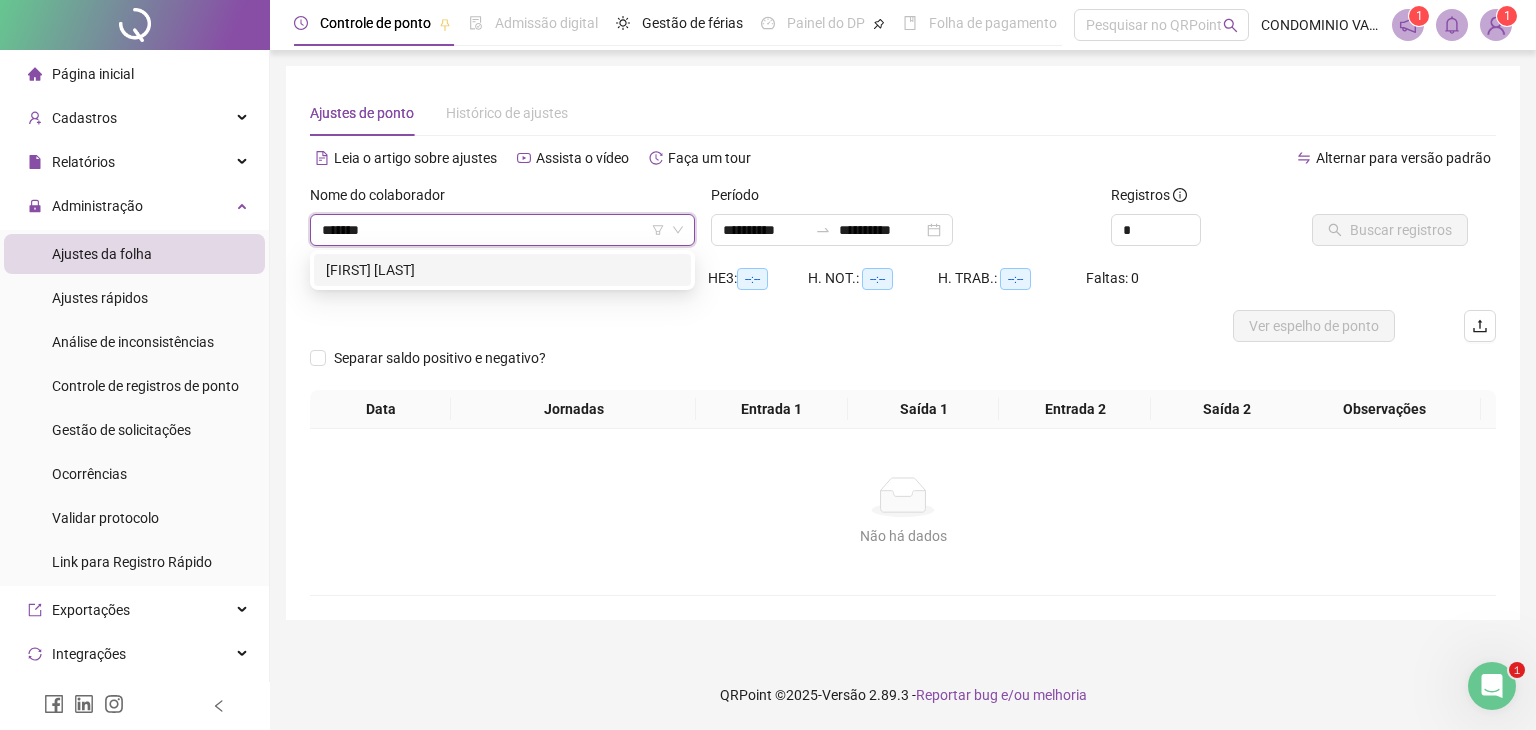 click on "[FIRST] [LAST]" at bounding box center [502, 270] 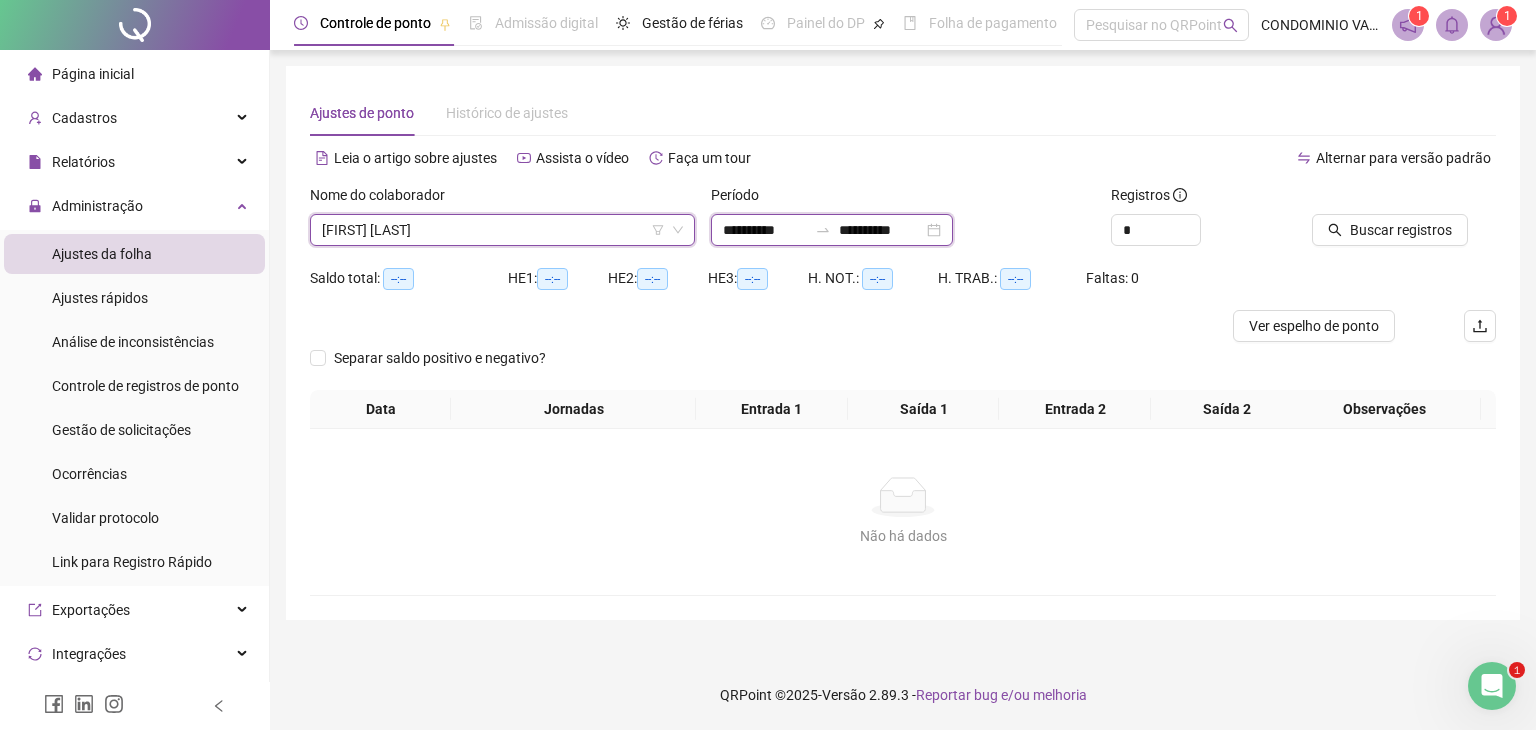 click on "**********" at bounding box center (765, 230) 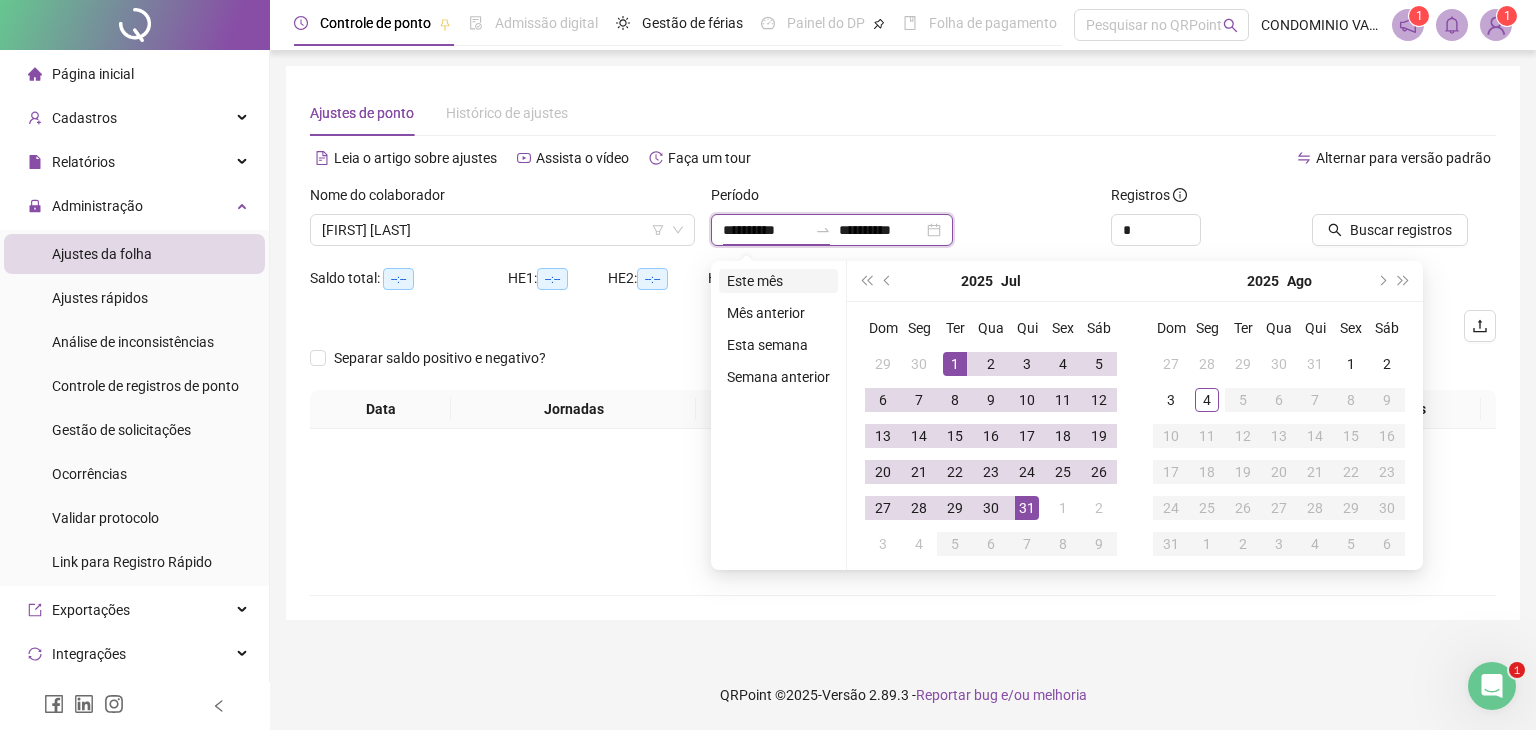 type on "**********" 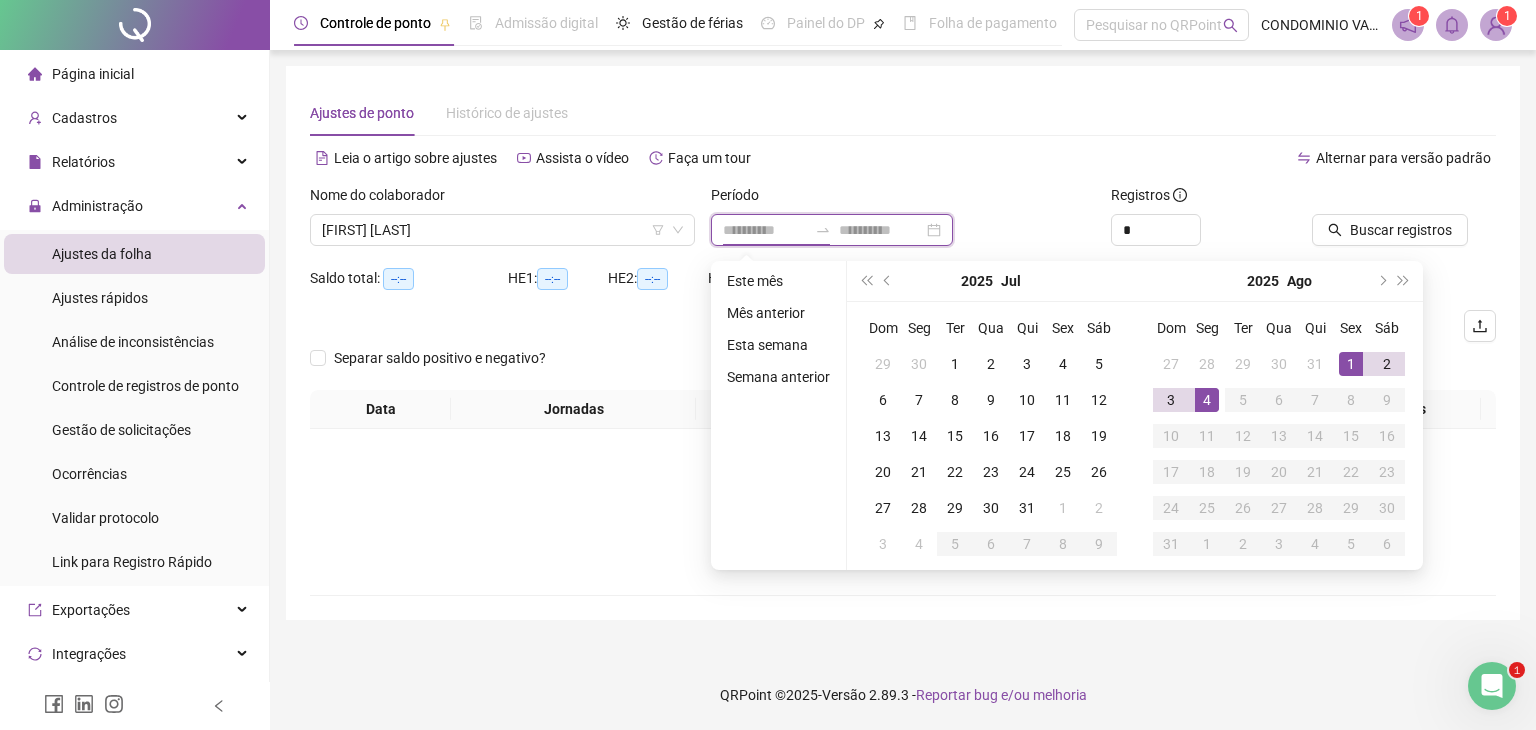type on "**********" 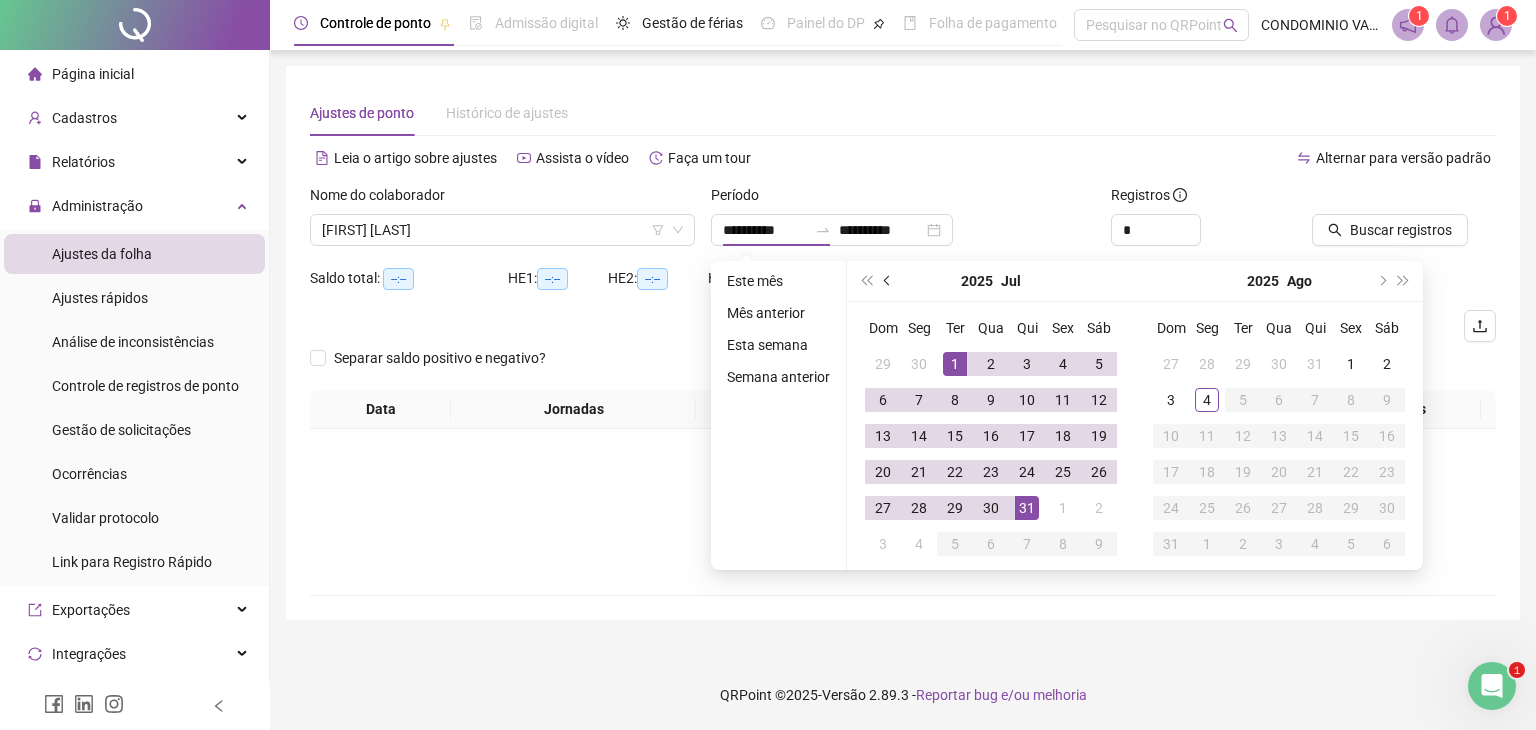 click at bounding box center [889, 281] 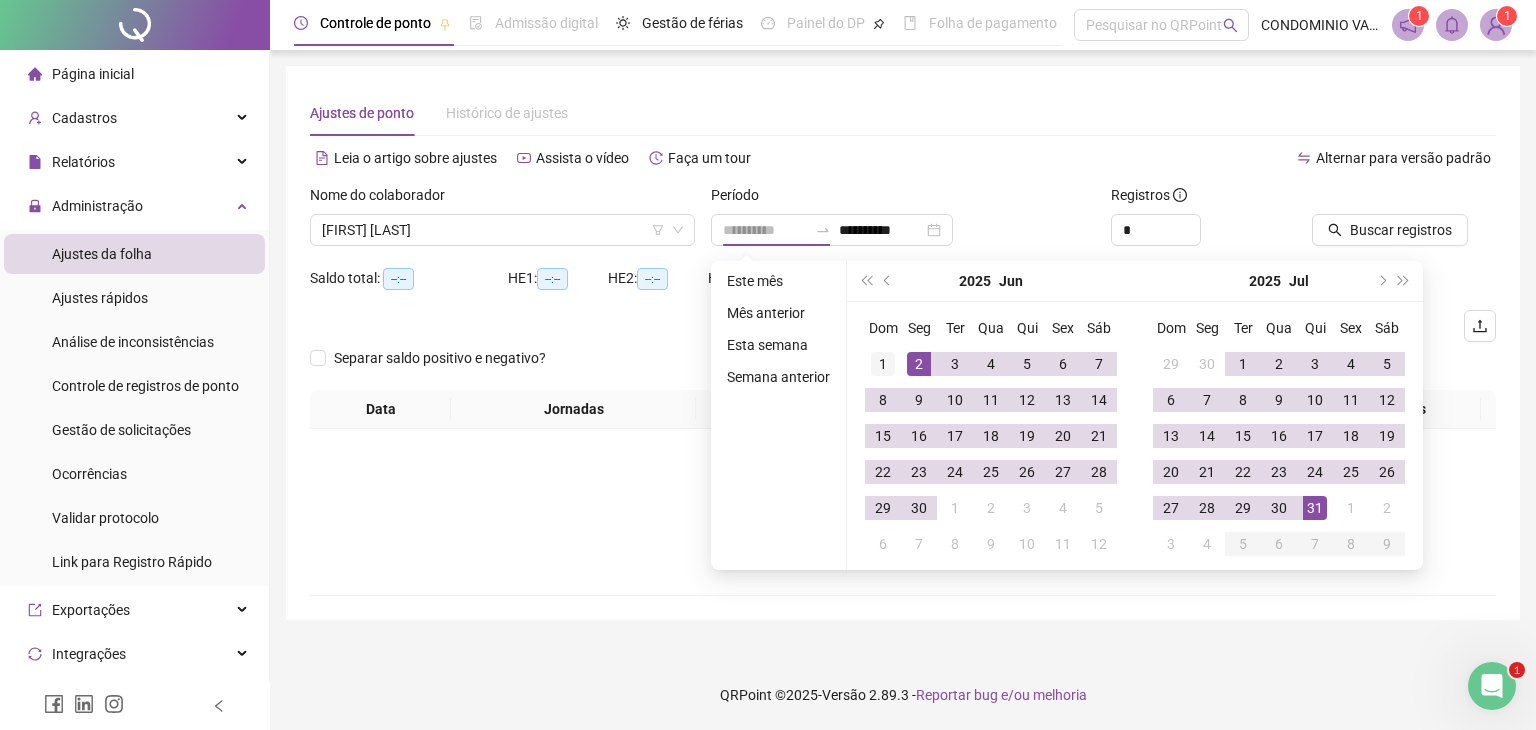 type on "**********" 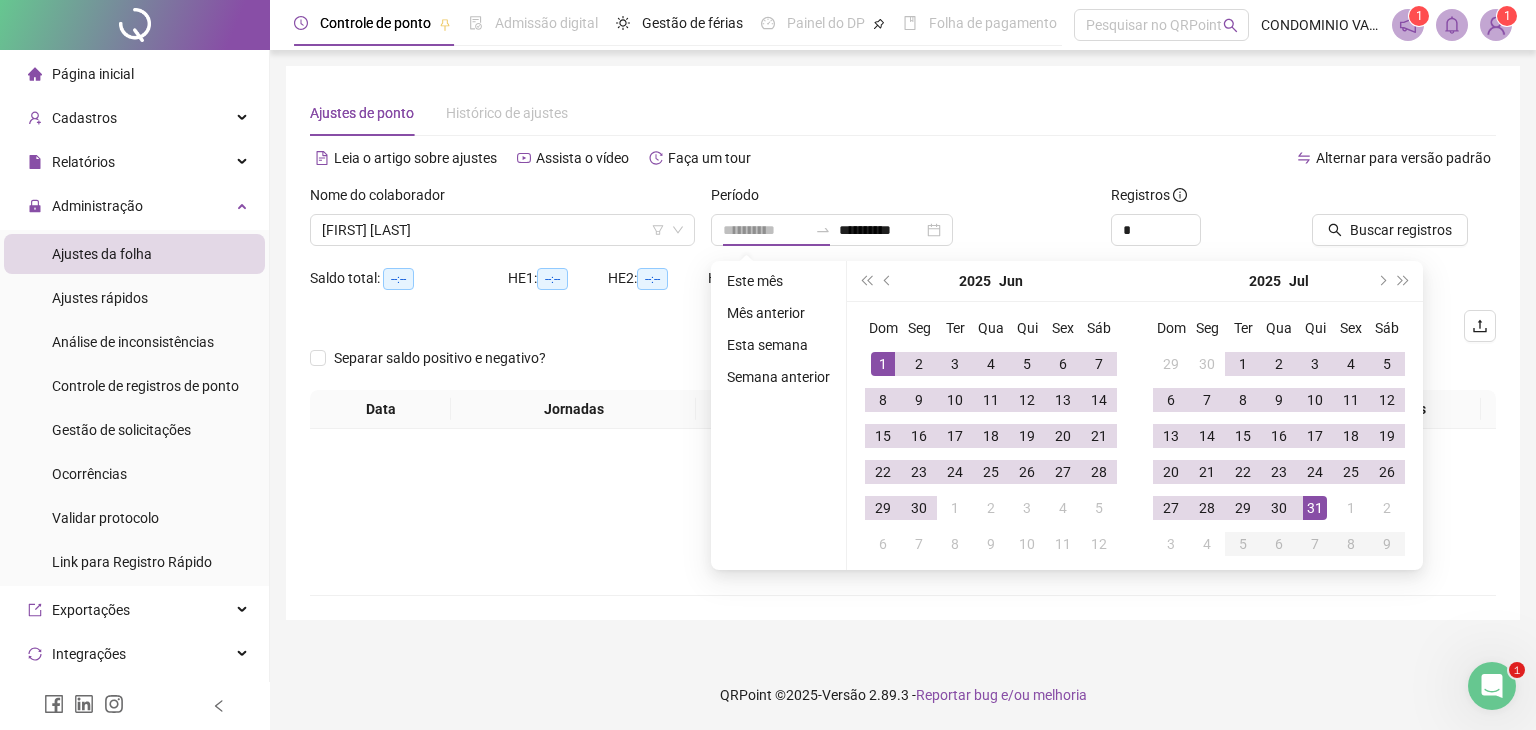 click on "1" at bounding box center [883, 364] 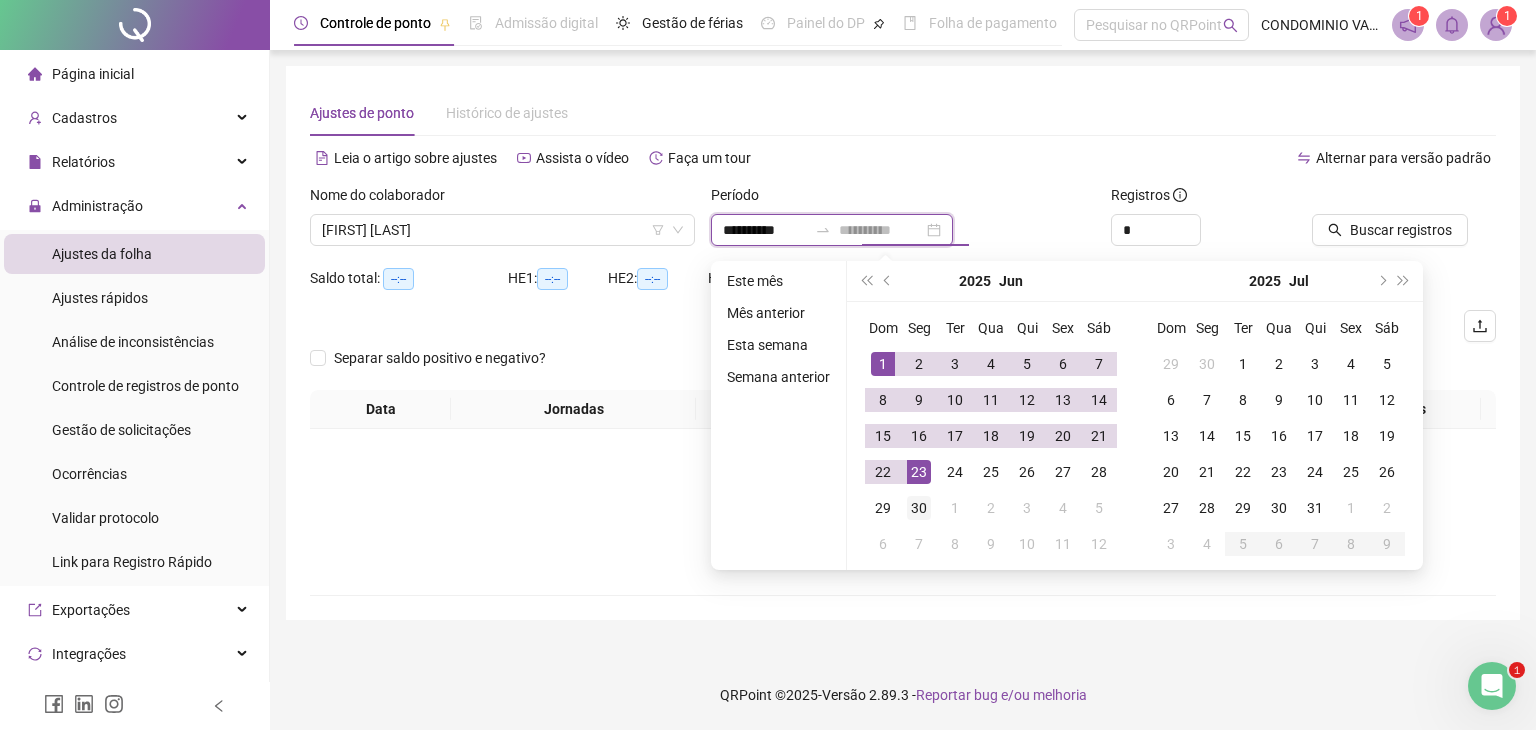 type on "**********" 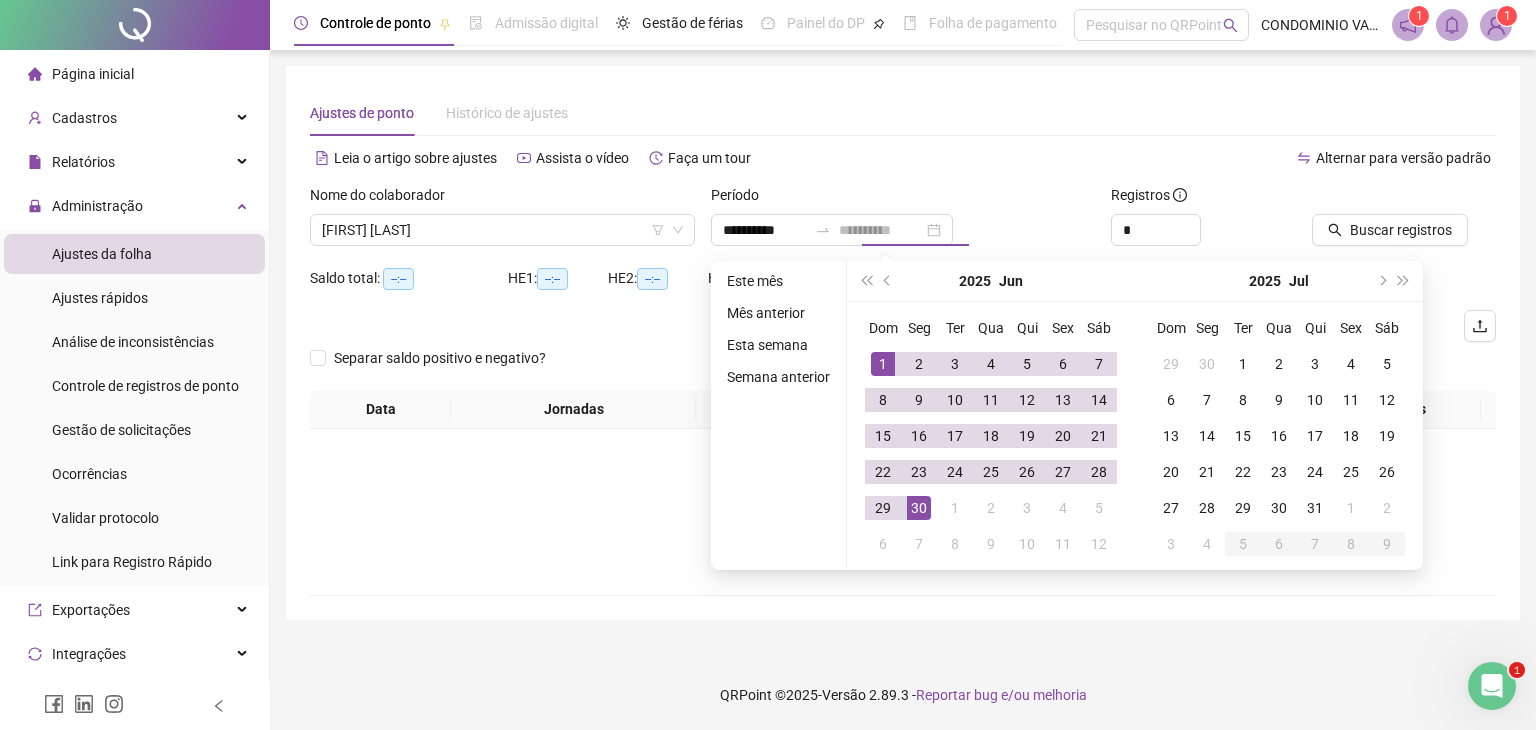 click on "30" at bounding box center (919, 508) 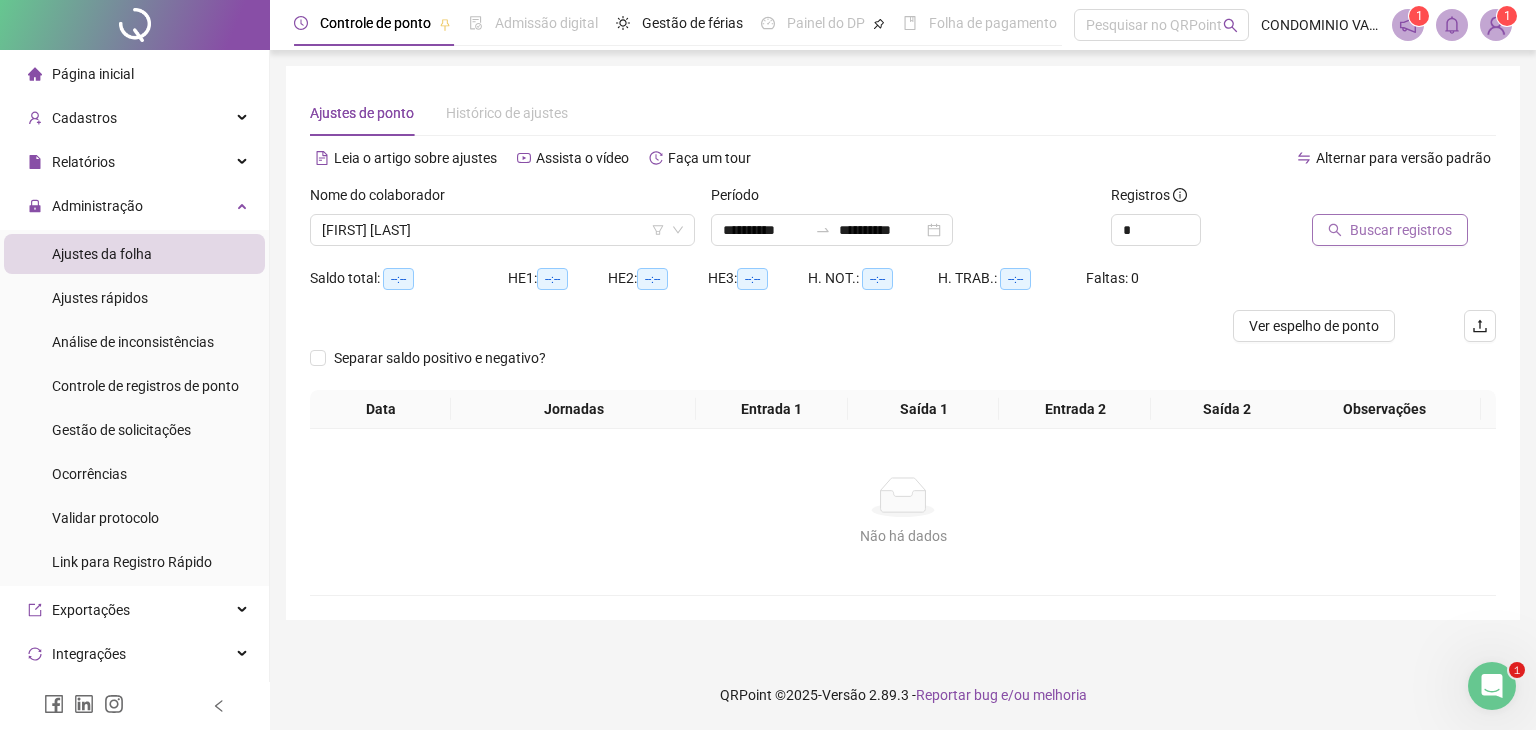 click on "Buscar registros" at bounding box center [1401, 230] 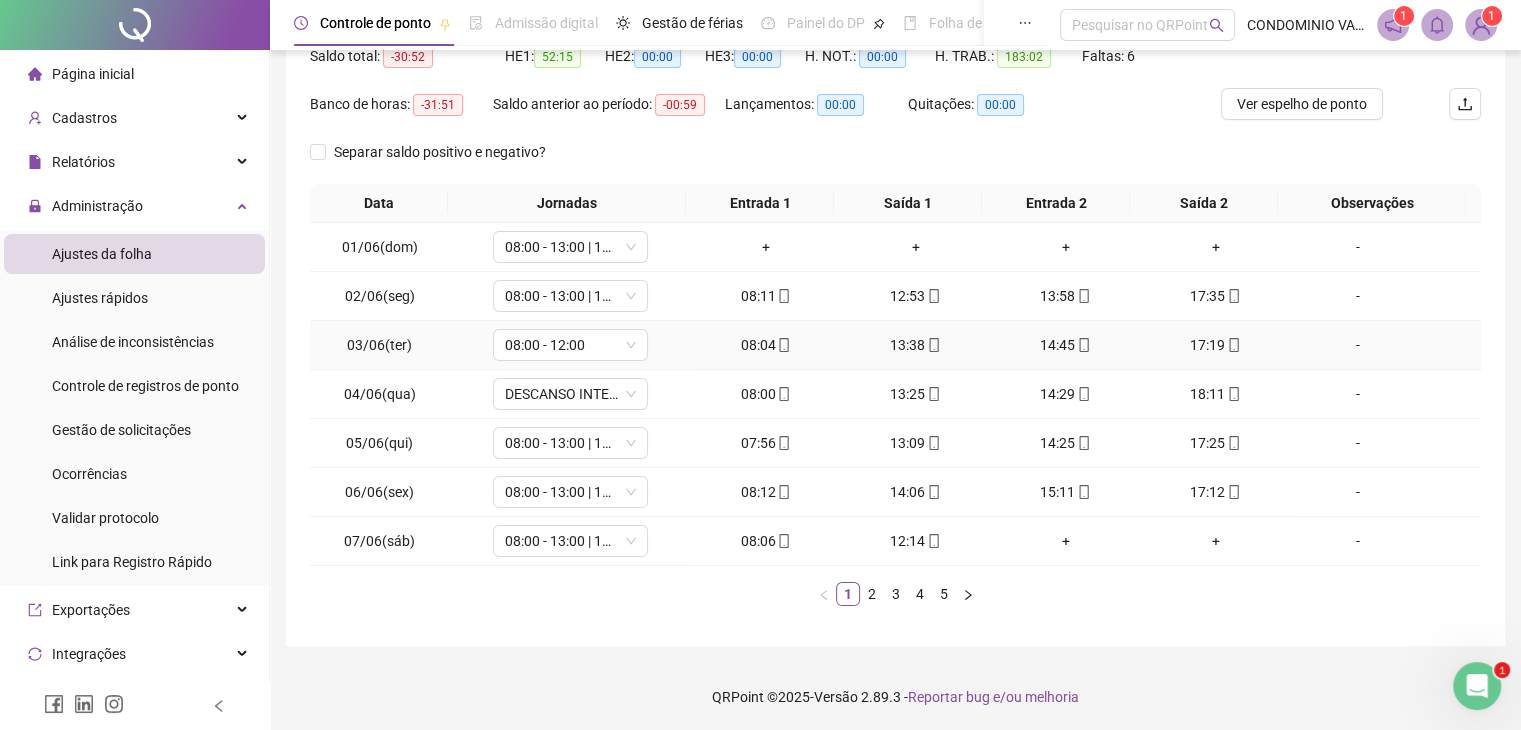 scroll, scrollTop: 223, scrollLeft: 0, axis: vertical 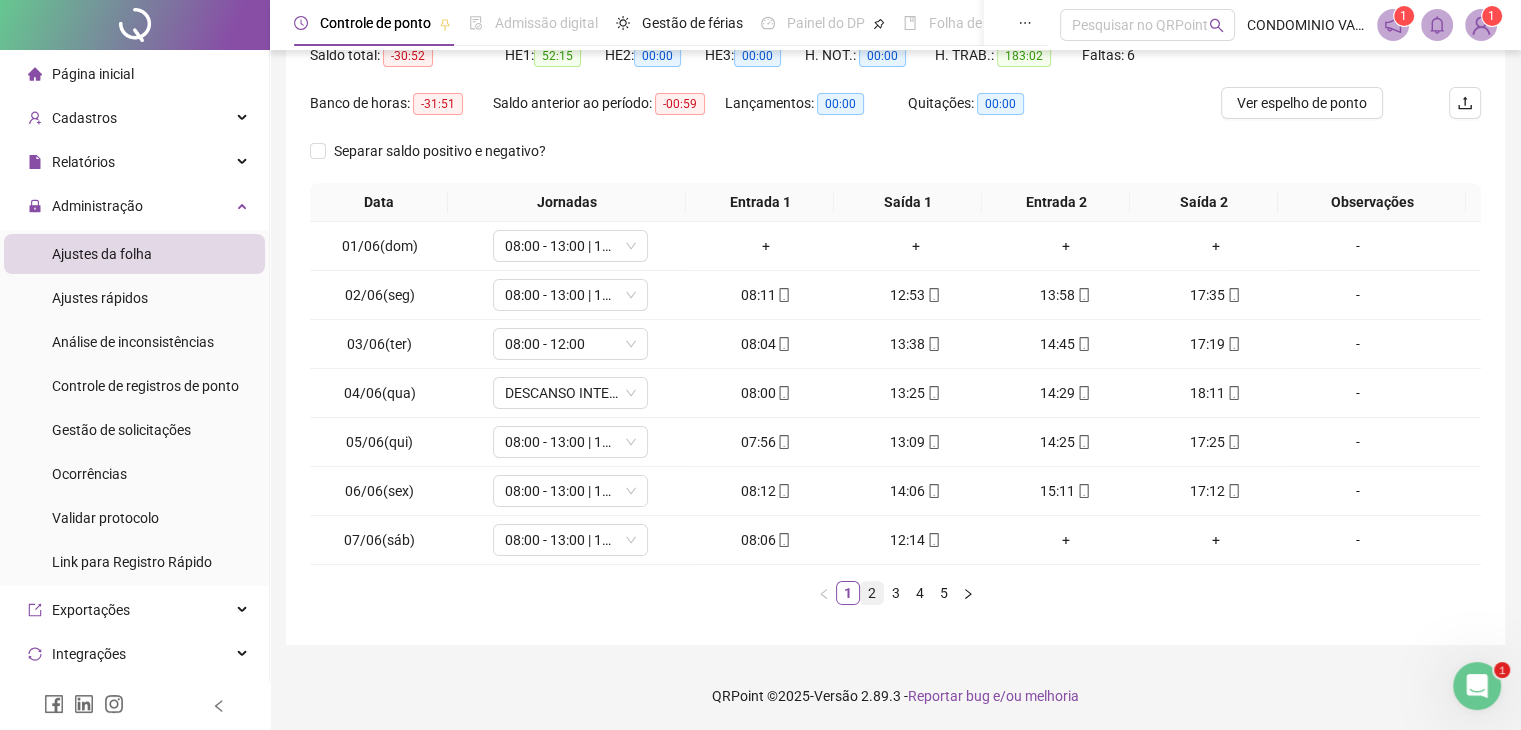 click on "2" at bounding box center [872, 593] 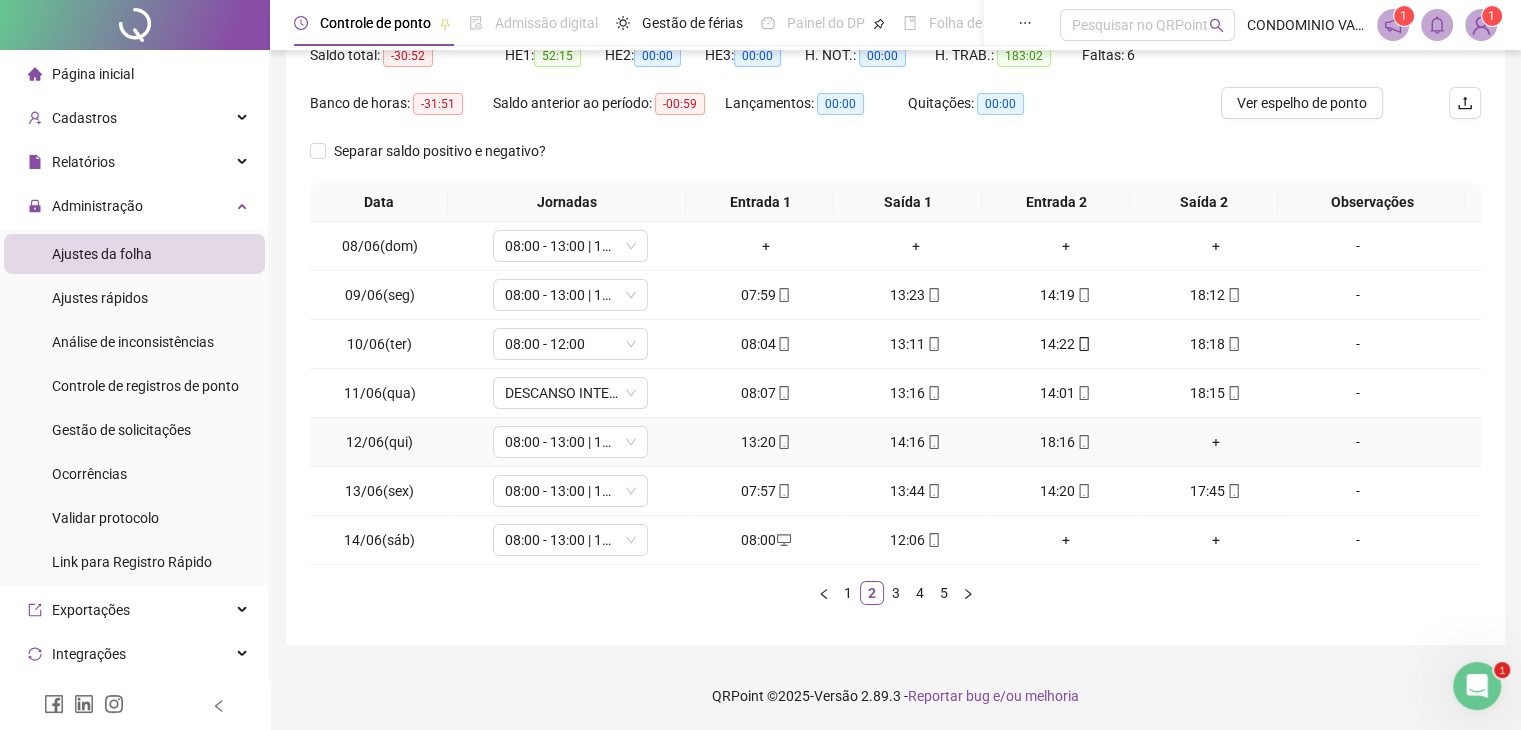 click on "+" at bounding box center (1216, 442) 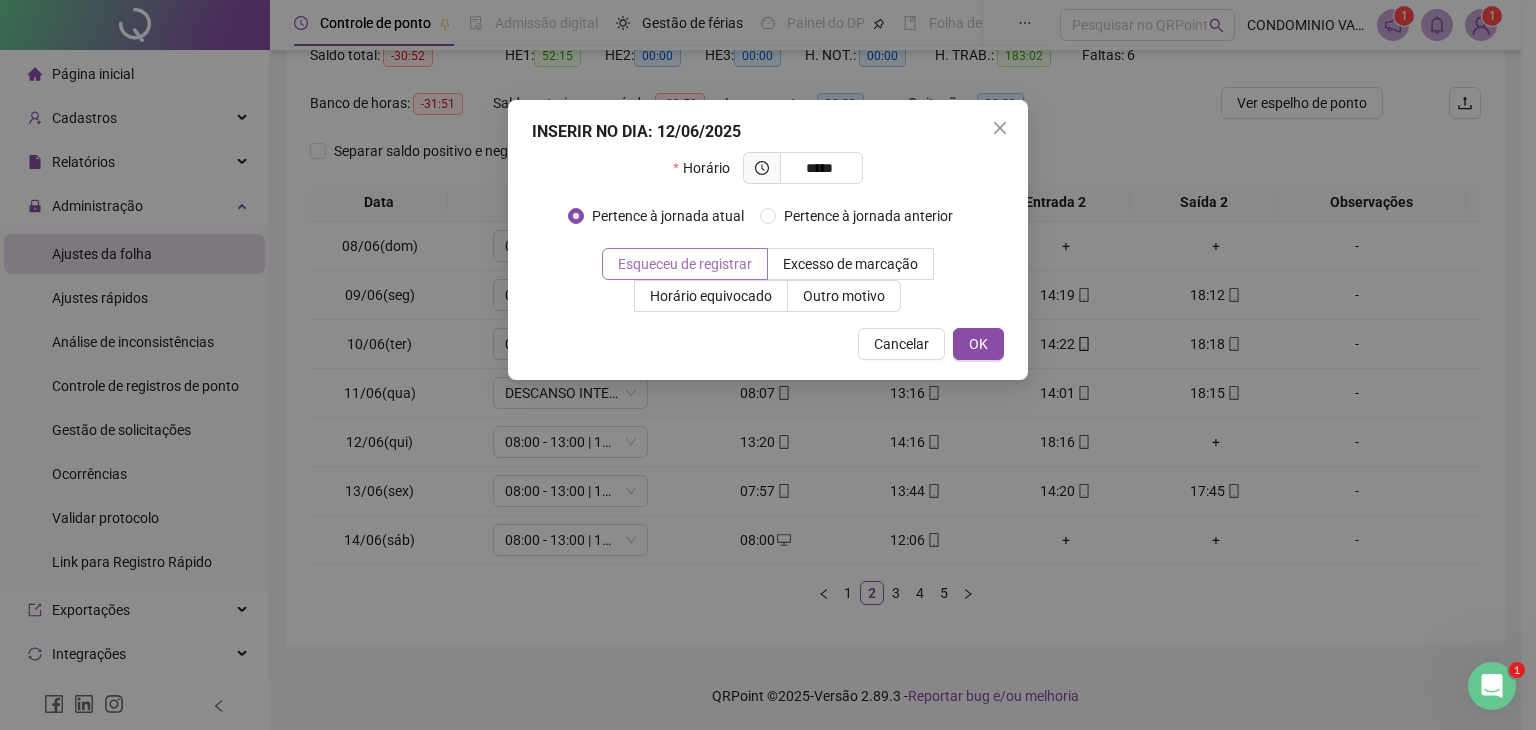 type on "*****" 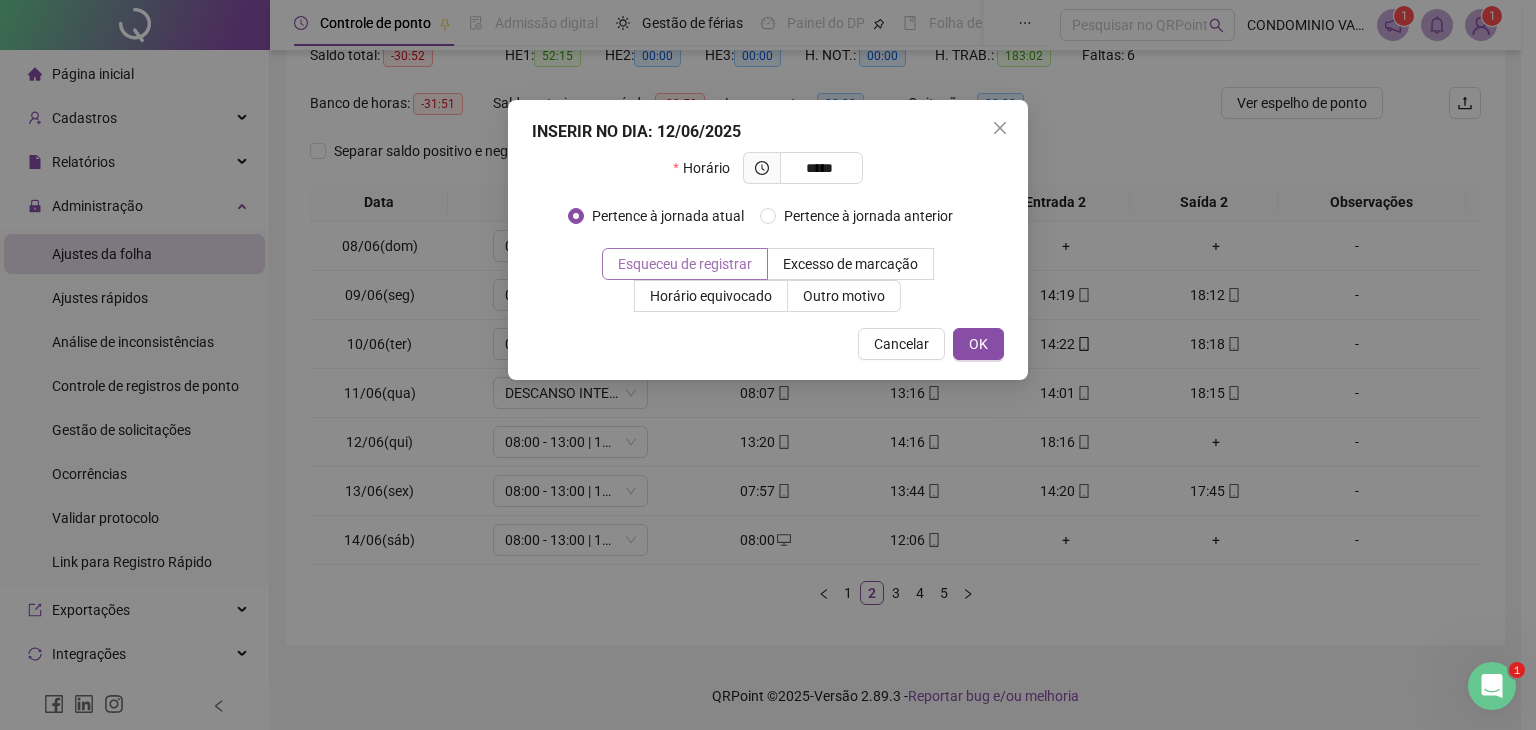 click on "Esqueceu de registrar" at bounding box center [685, 264] 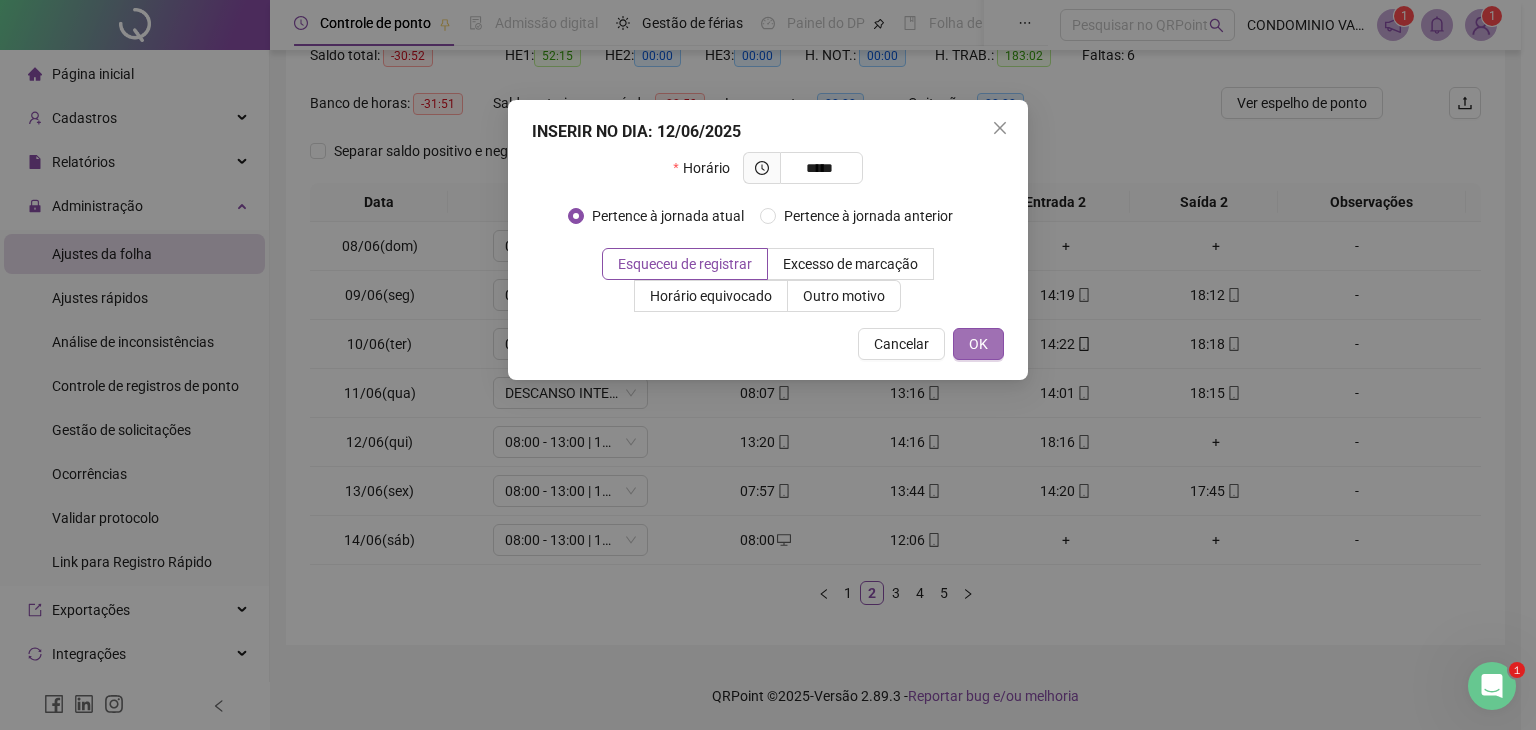 click on "OK" at bounding box center (978, 344) 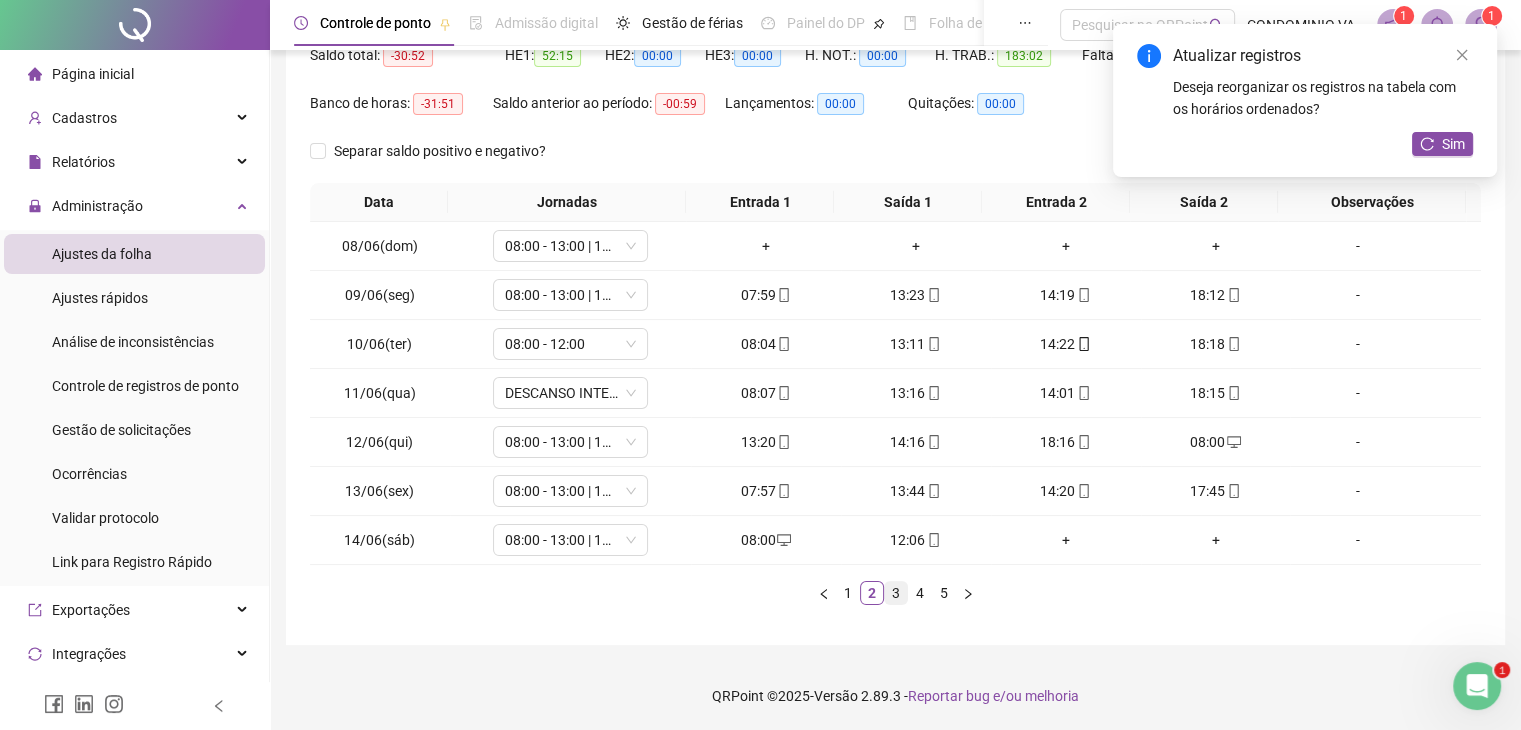 click on "3" at bounding box center (896, 593) 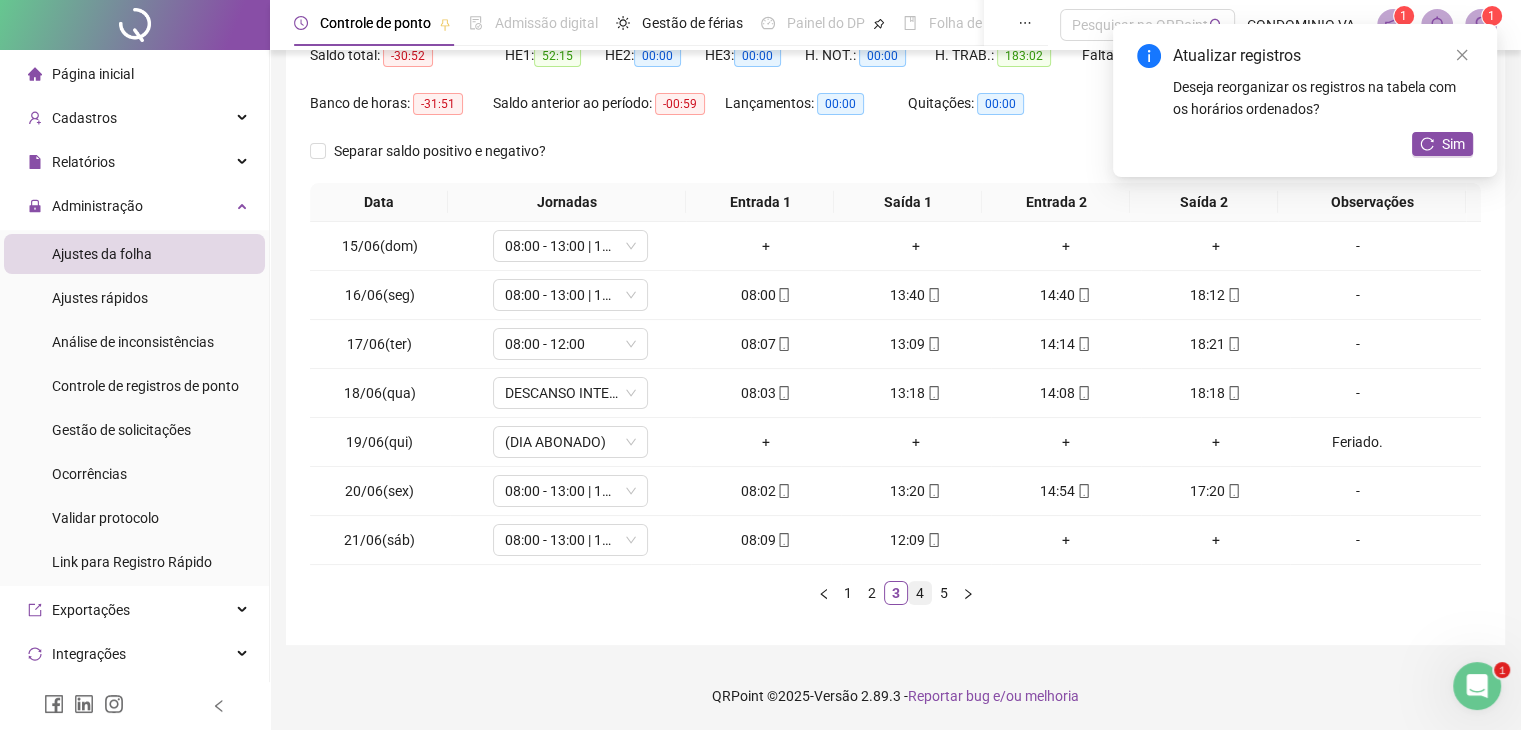 click on "4" at bounding box center (920, 593) 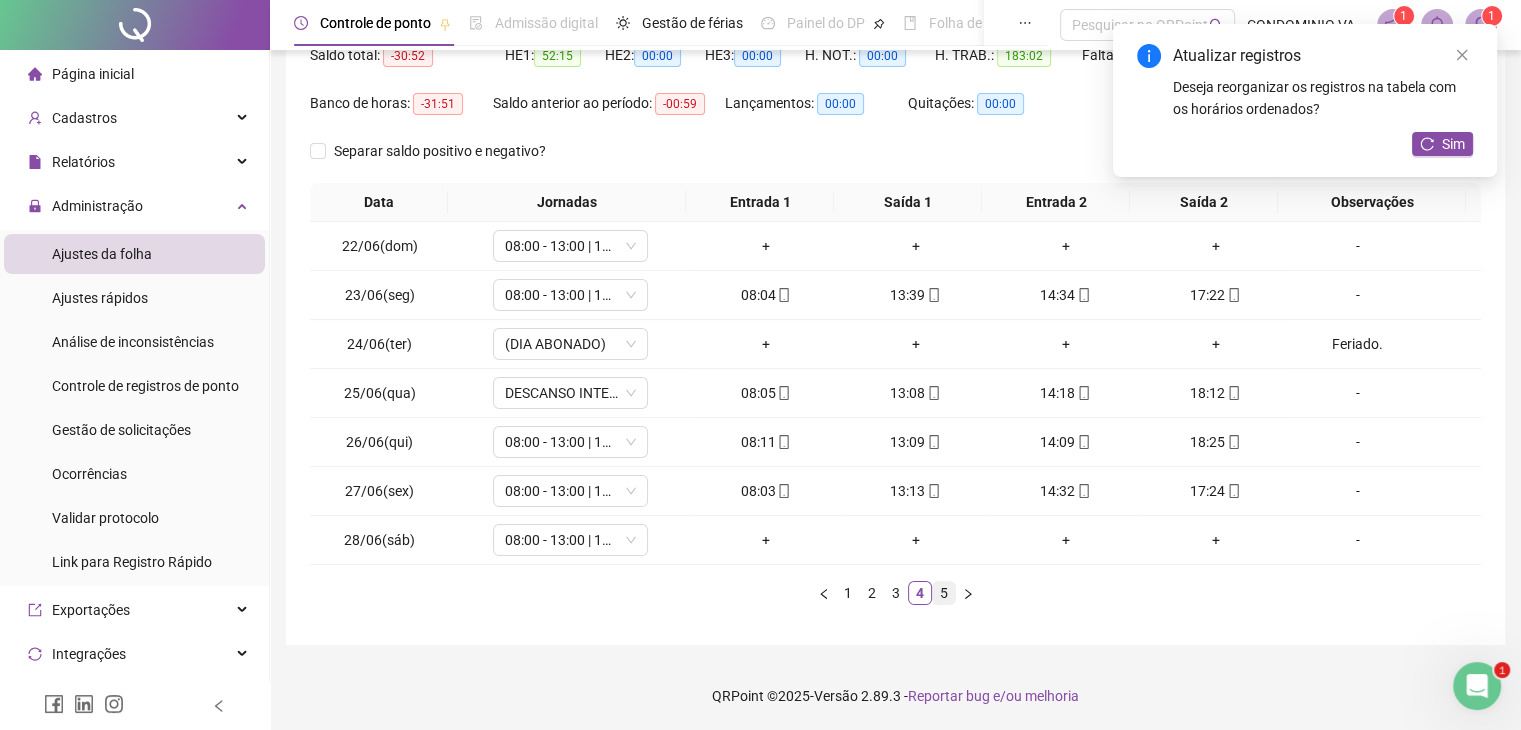 click on "5" at bounding box center [944, 593] 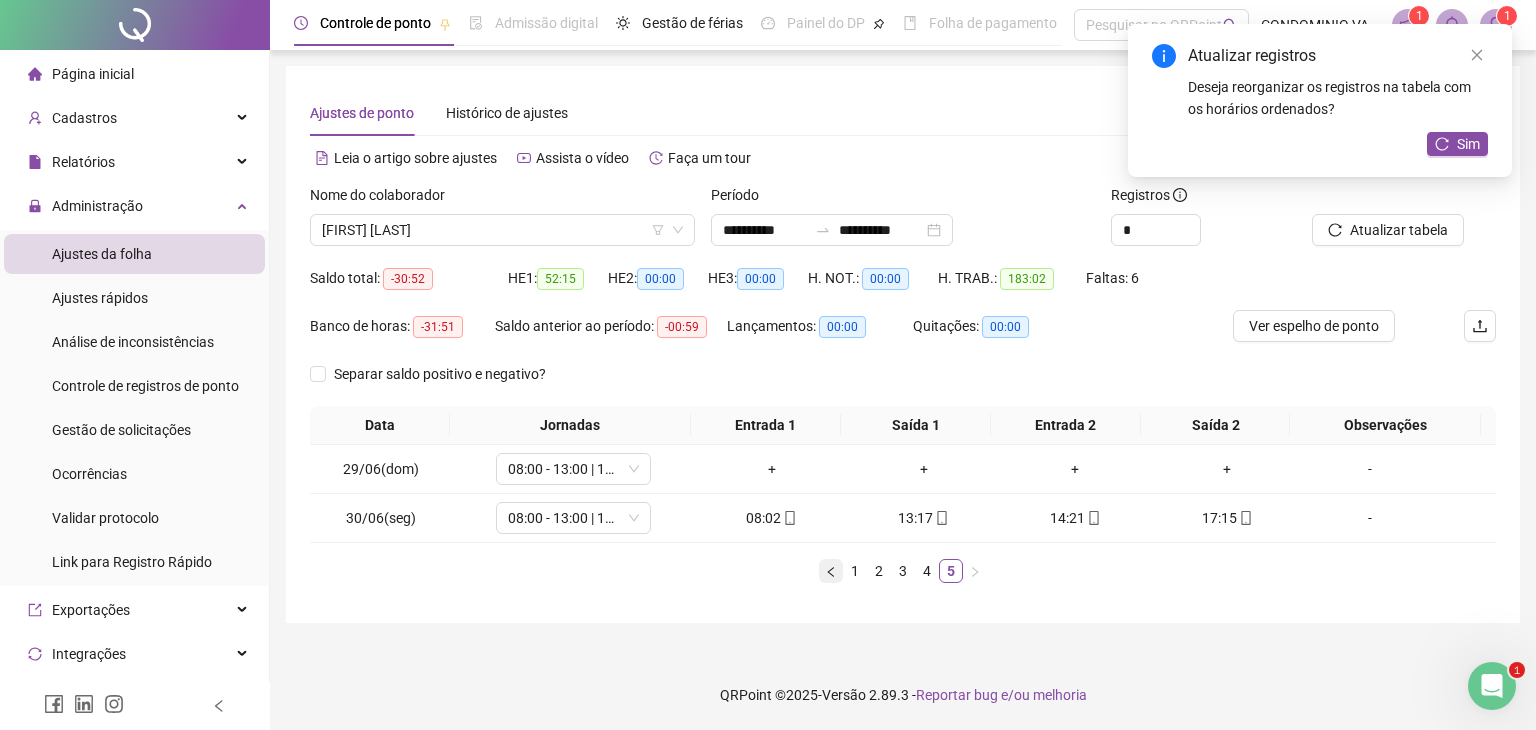 click 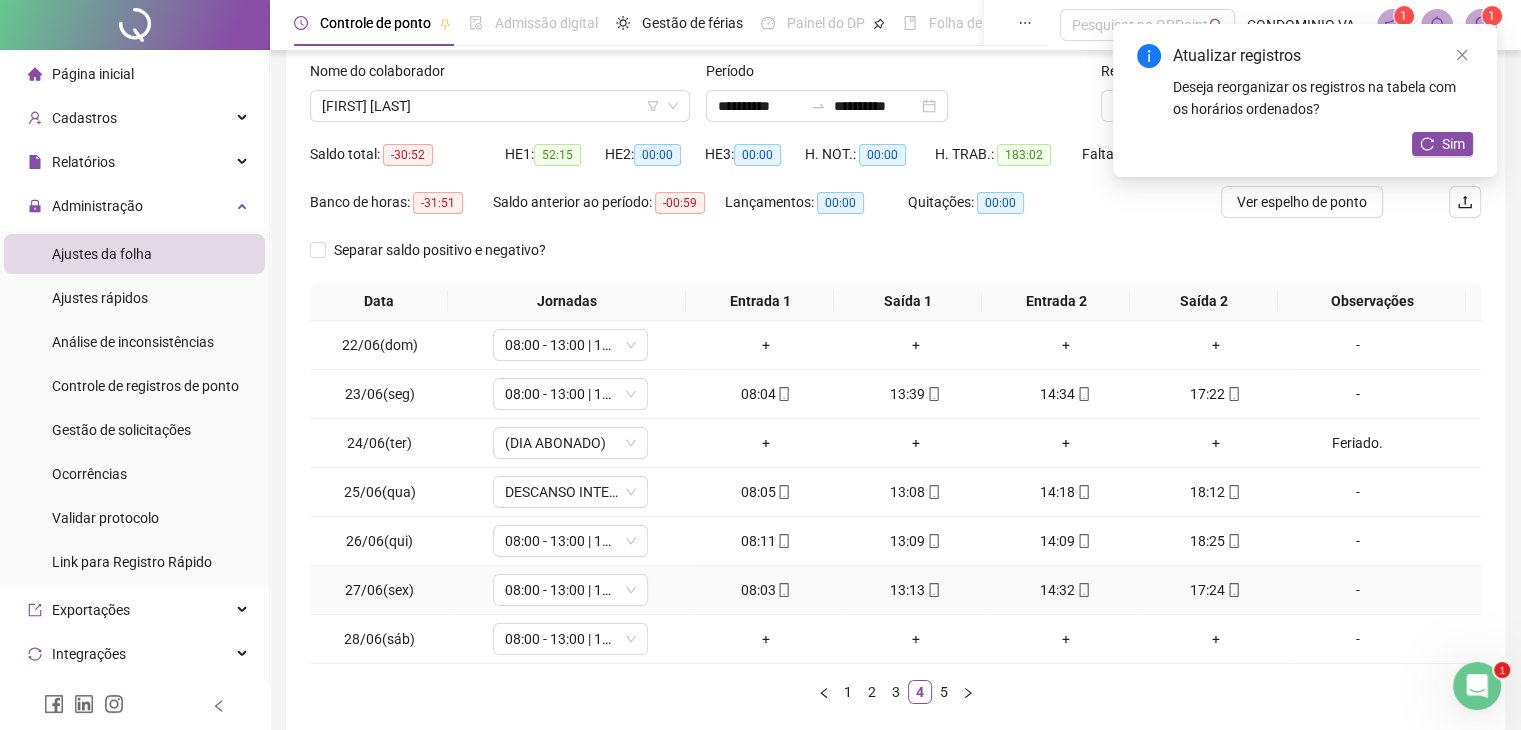 scroll, scrollTop: 200, scrollLeft: 0, axis: vertical 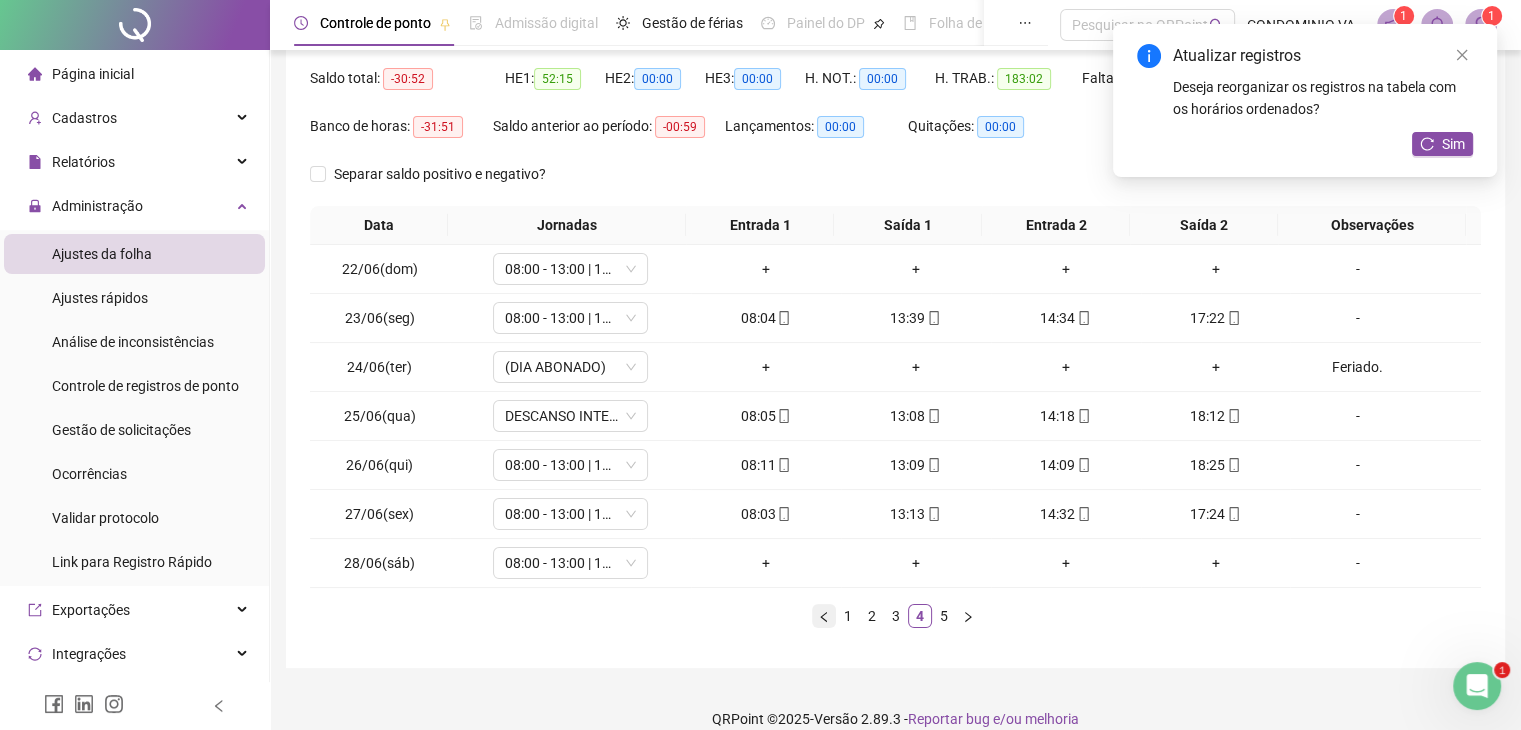 click 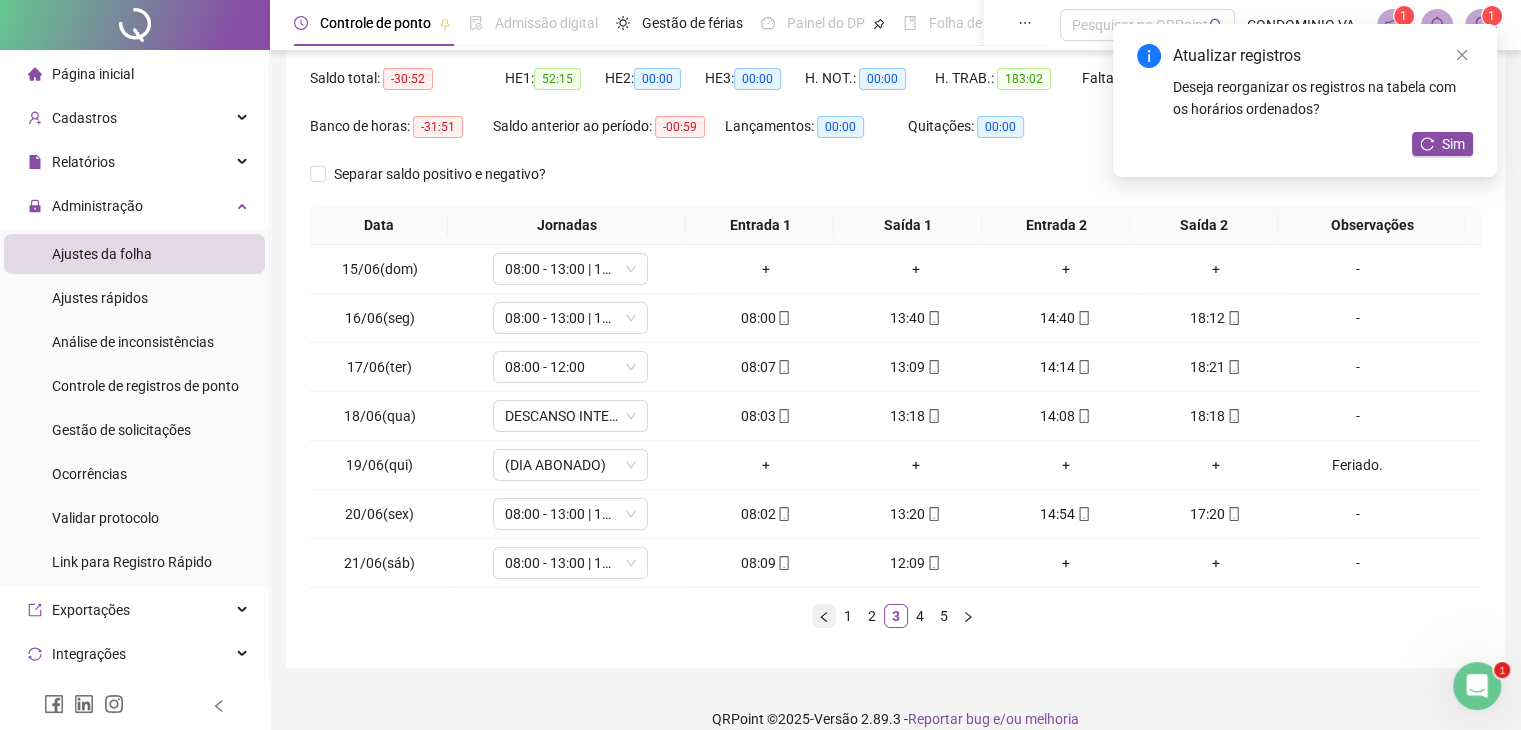 click 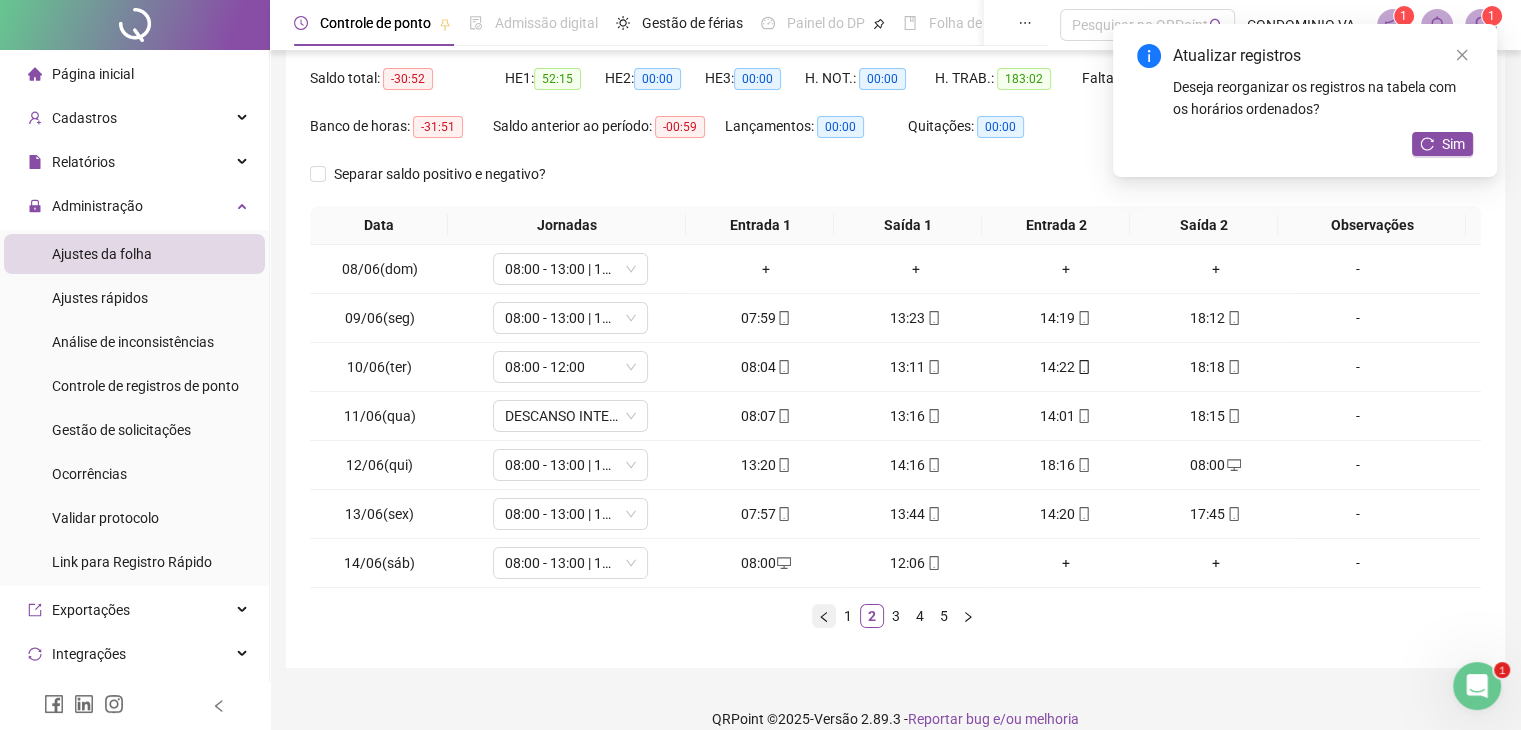 click 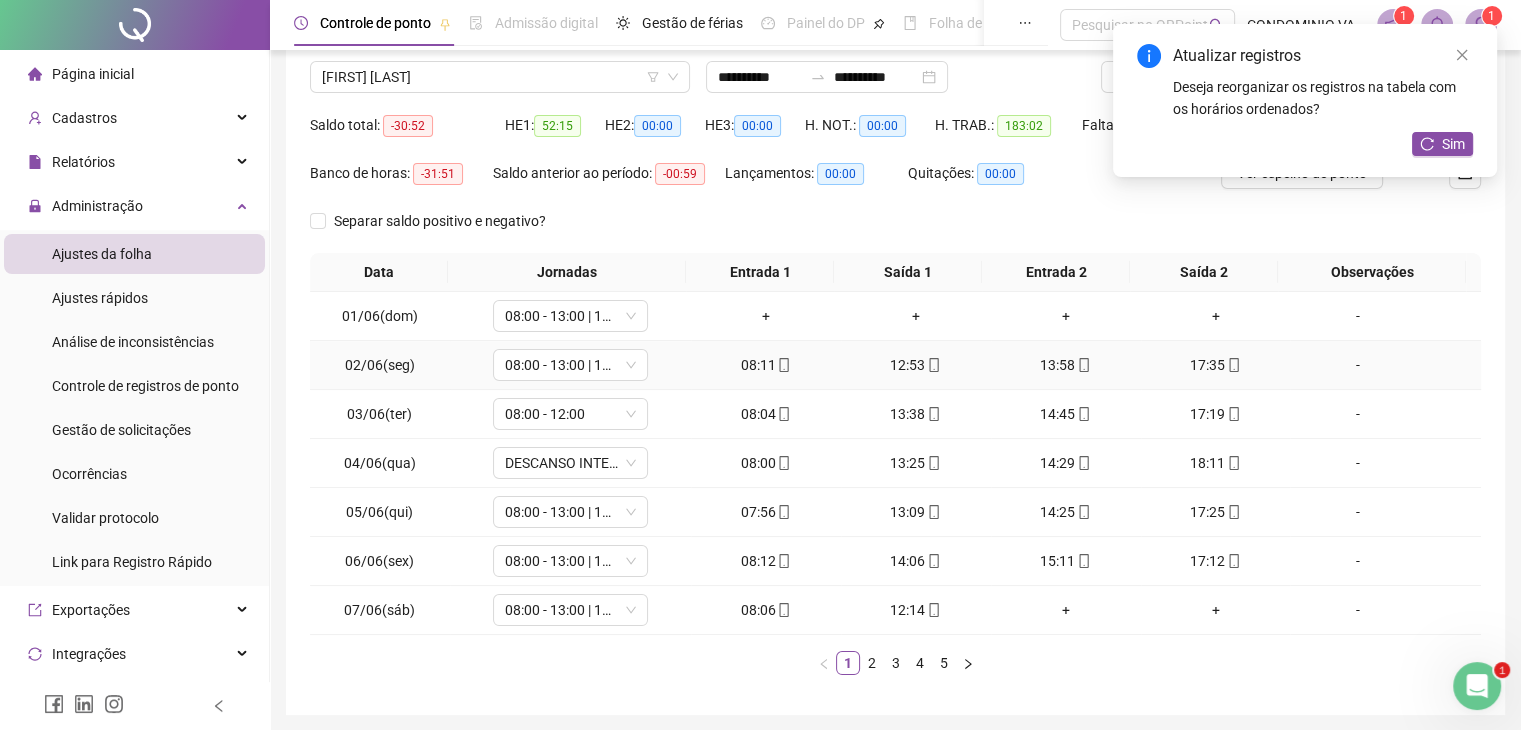 scroll, scrollTop: 200, scrollLeft: 0, axis: vertical 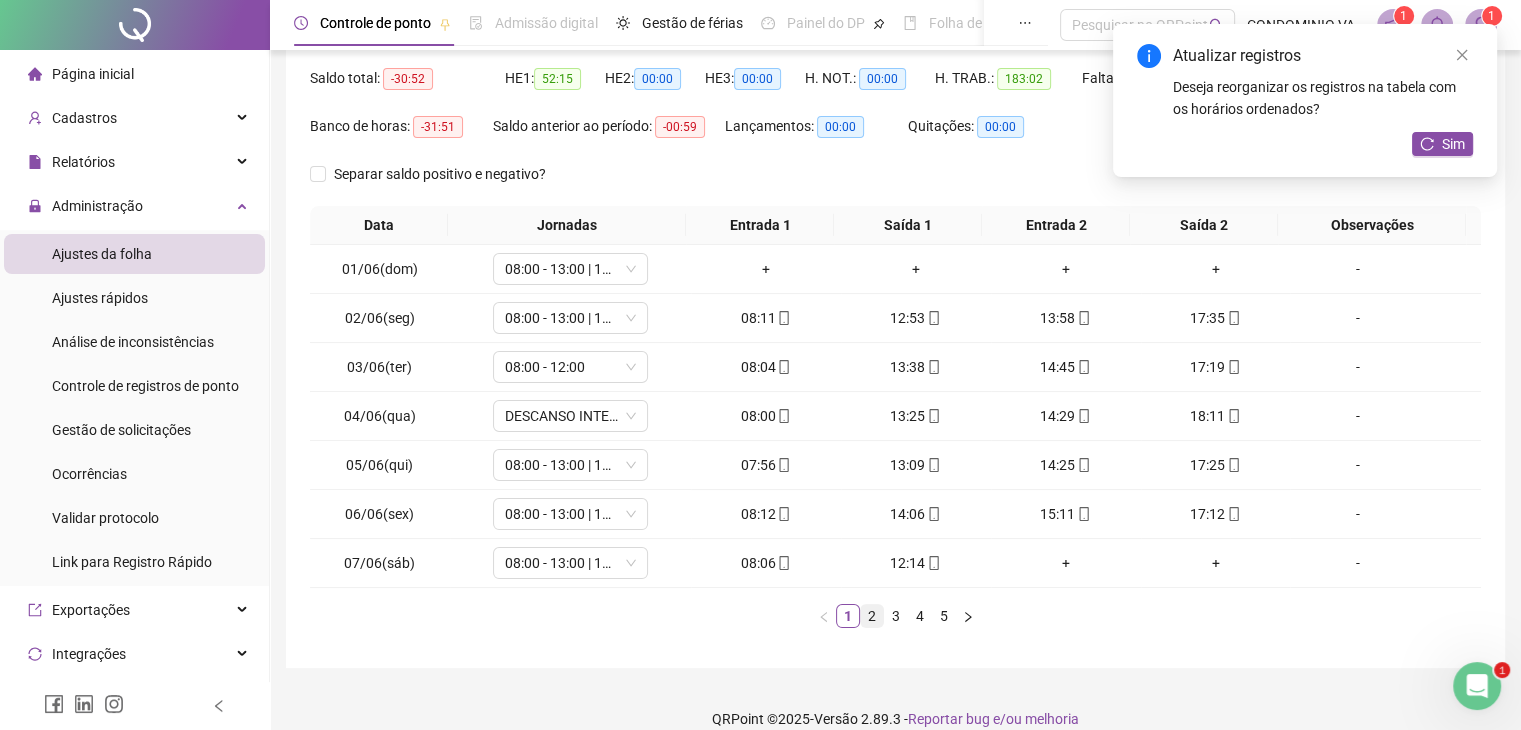 click on "2" at bounding box center [872, 616] 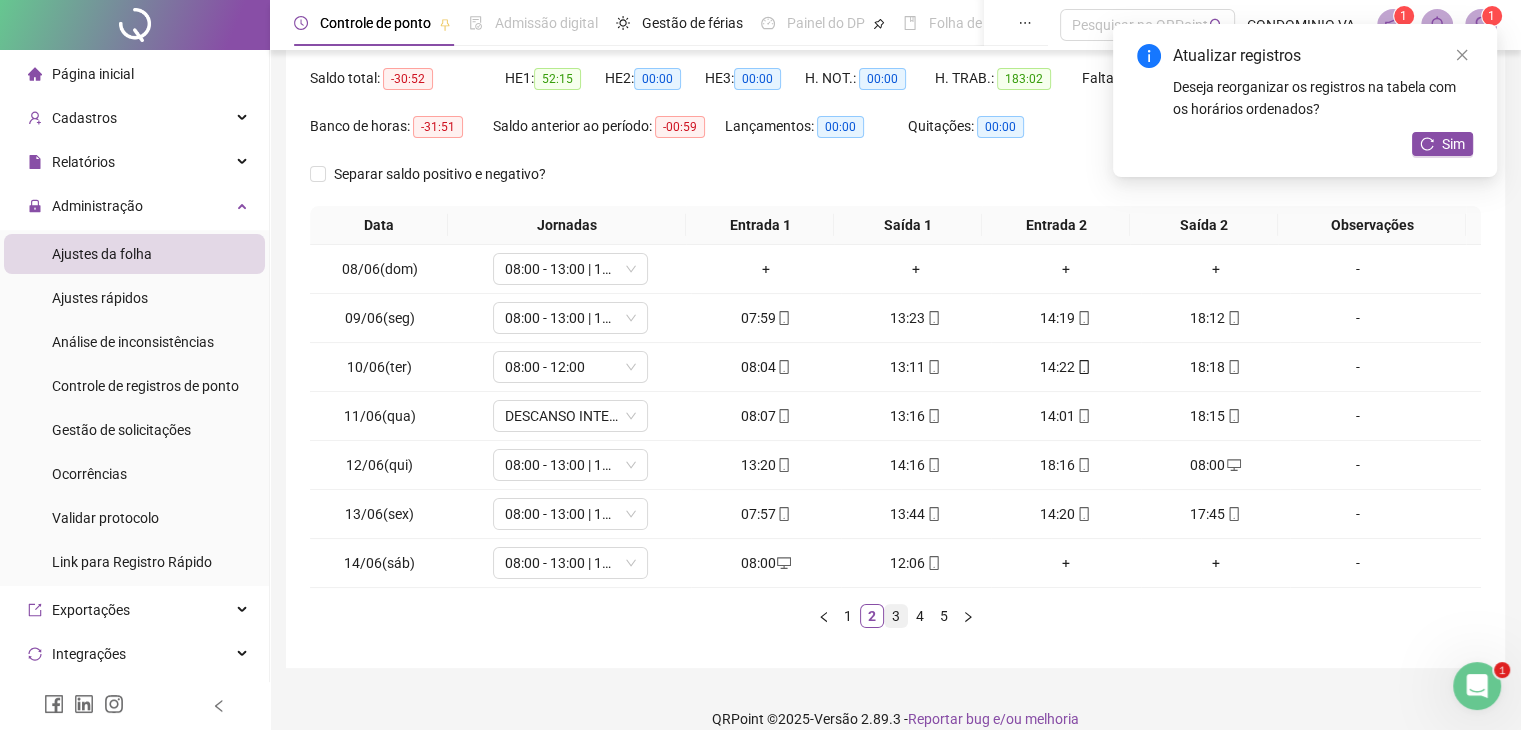 click on "3" at bounding box center (896, 616) 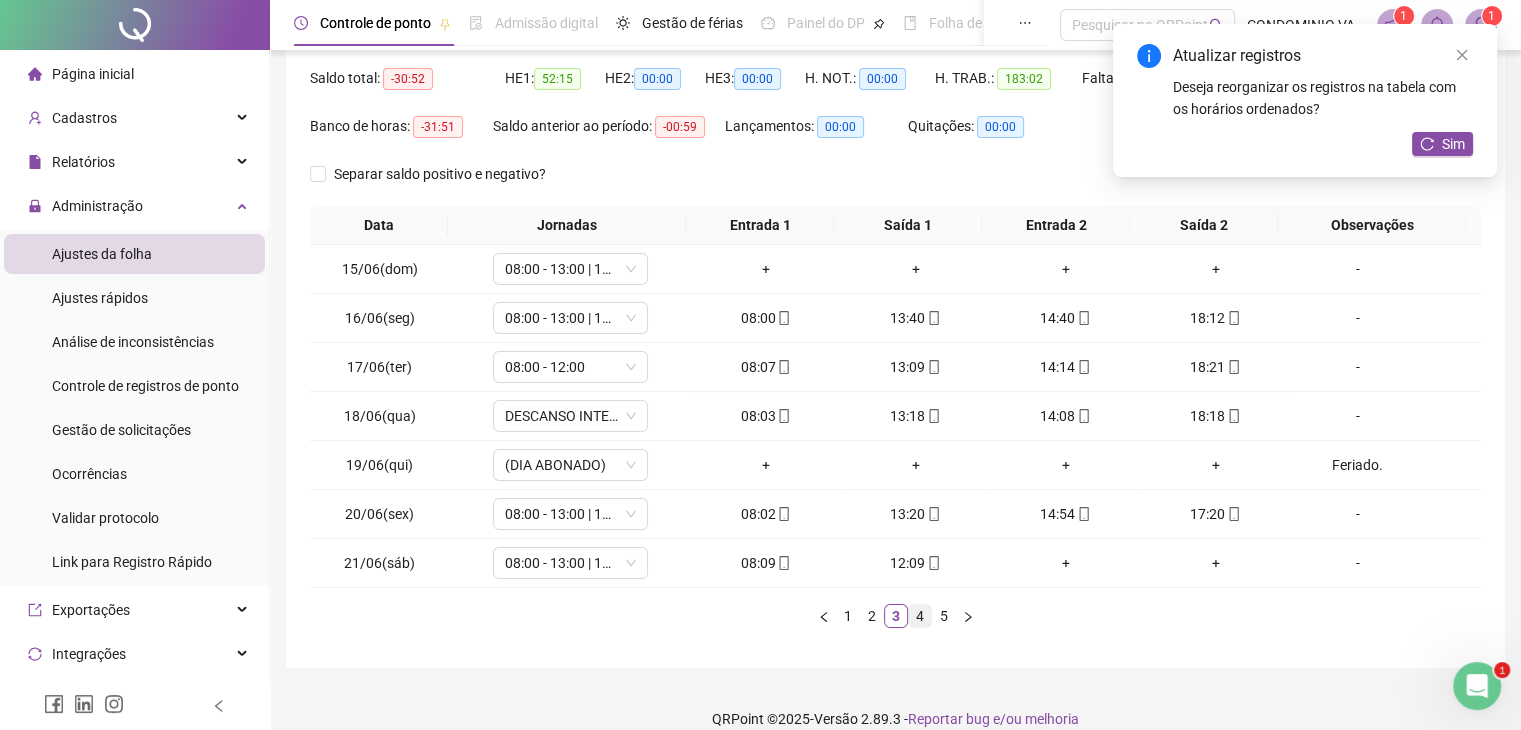 click on "4" at bounding box center [920, 616] 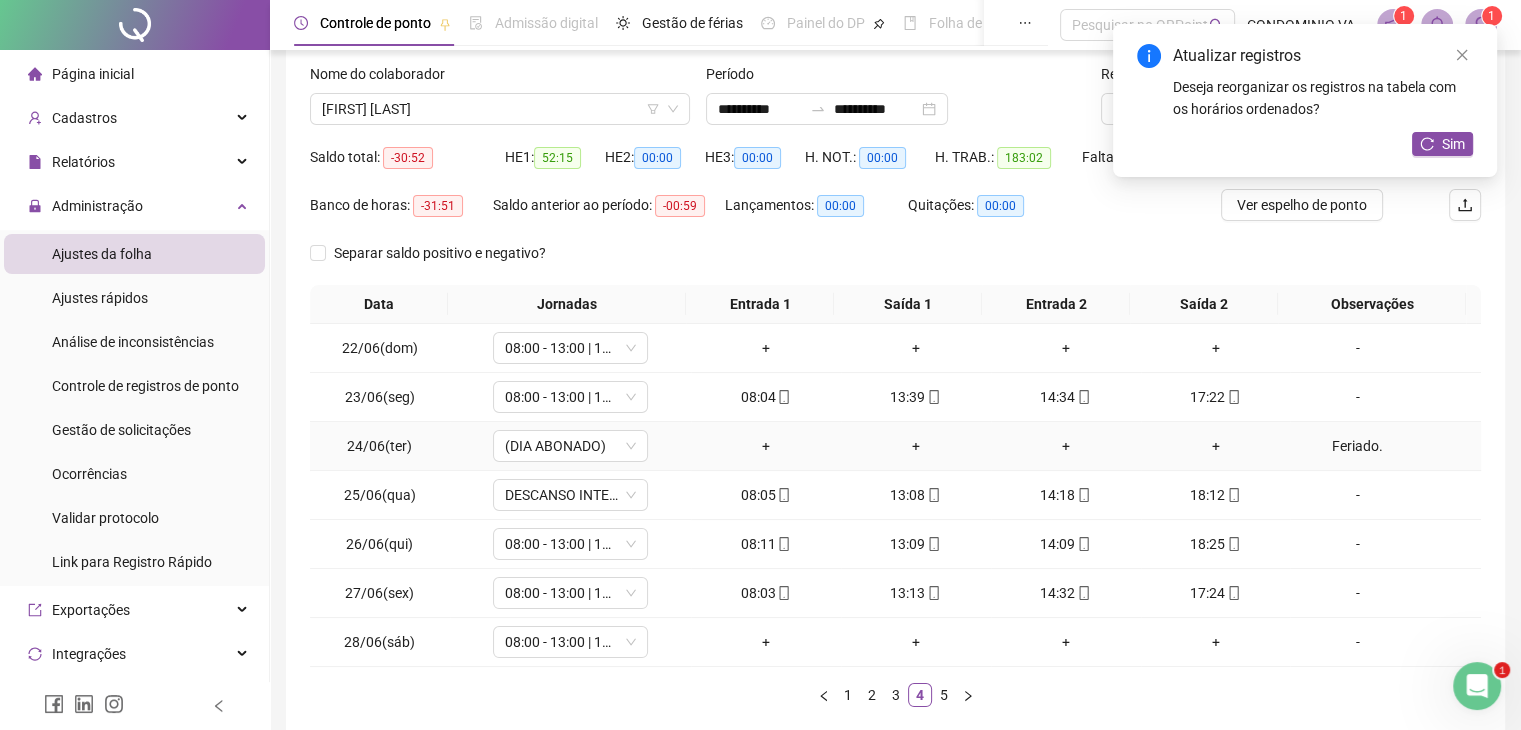 scroll, scrollTop: 100, scrollLeft: 0, axis: vertical 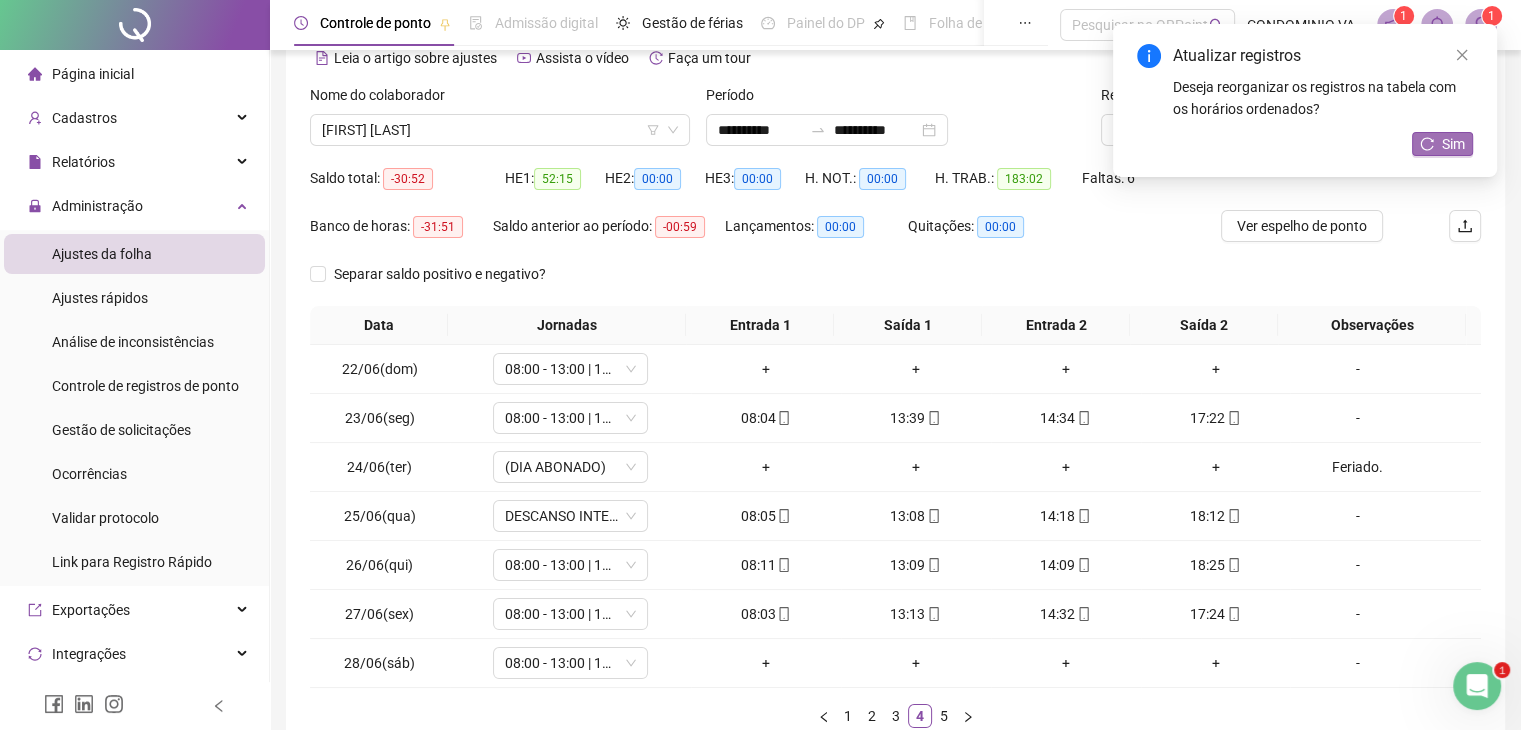 click on "Sim" at bounding box center (1453, 144) 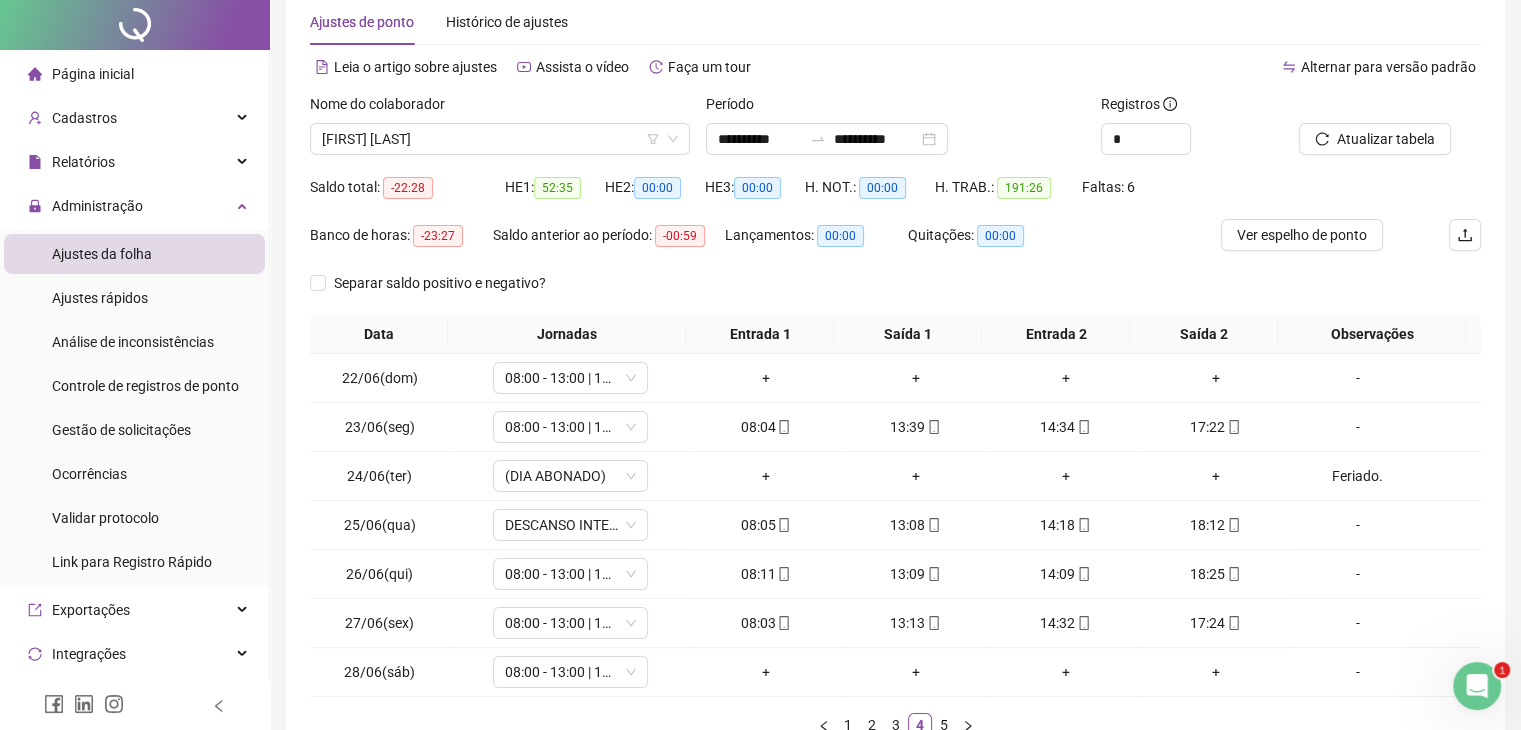 scroll, scrollTop: 0, scrollLeft: 0, axis: both 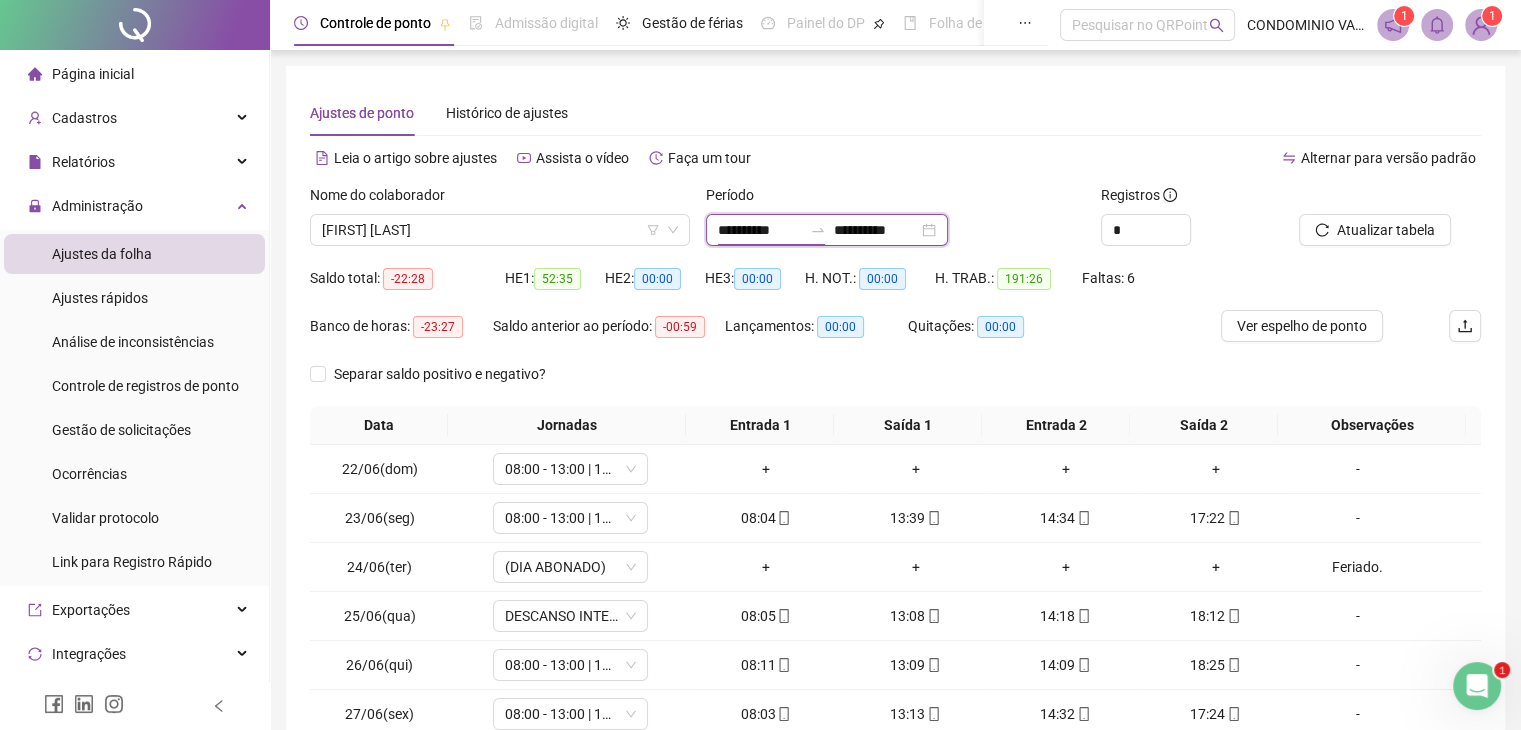 click on "**********" at bounding box center (760, 230) 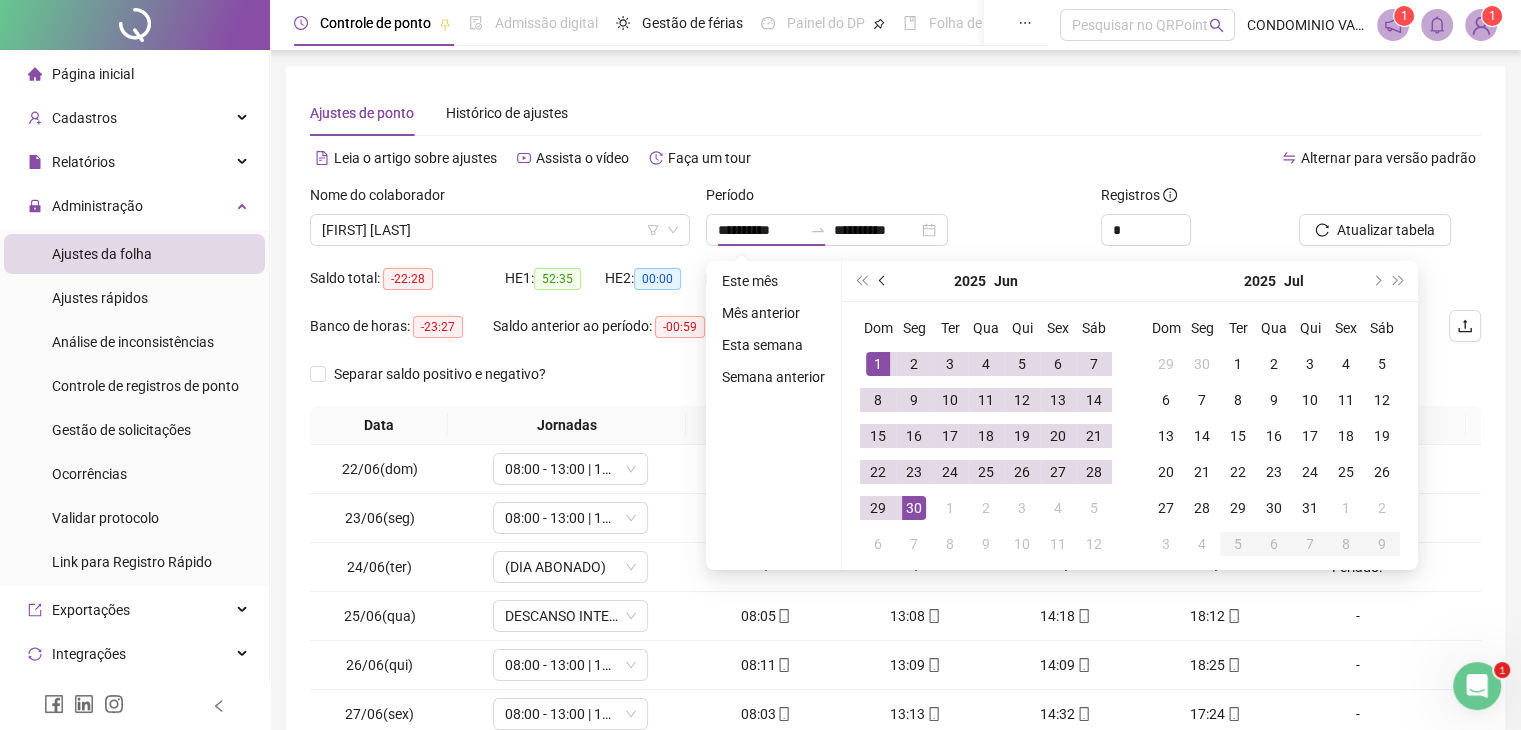 click at bounding box center (883, 281) 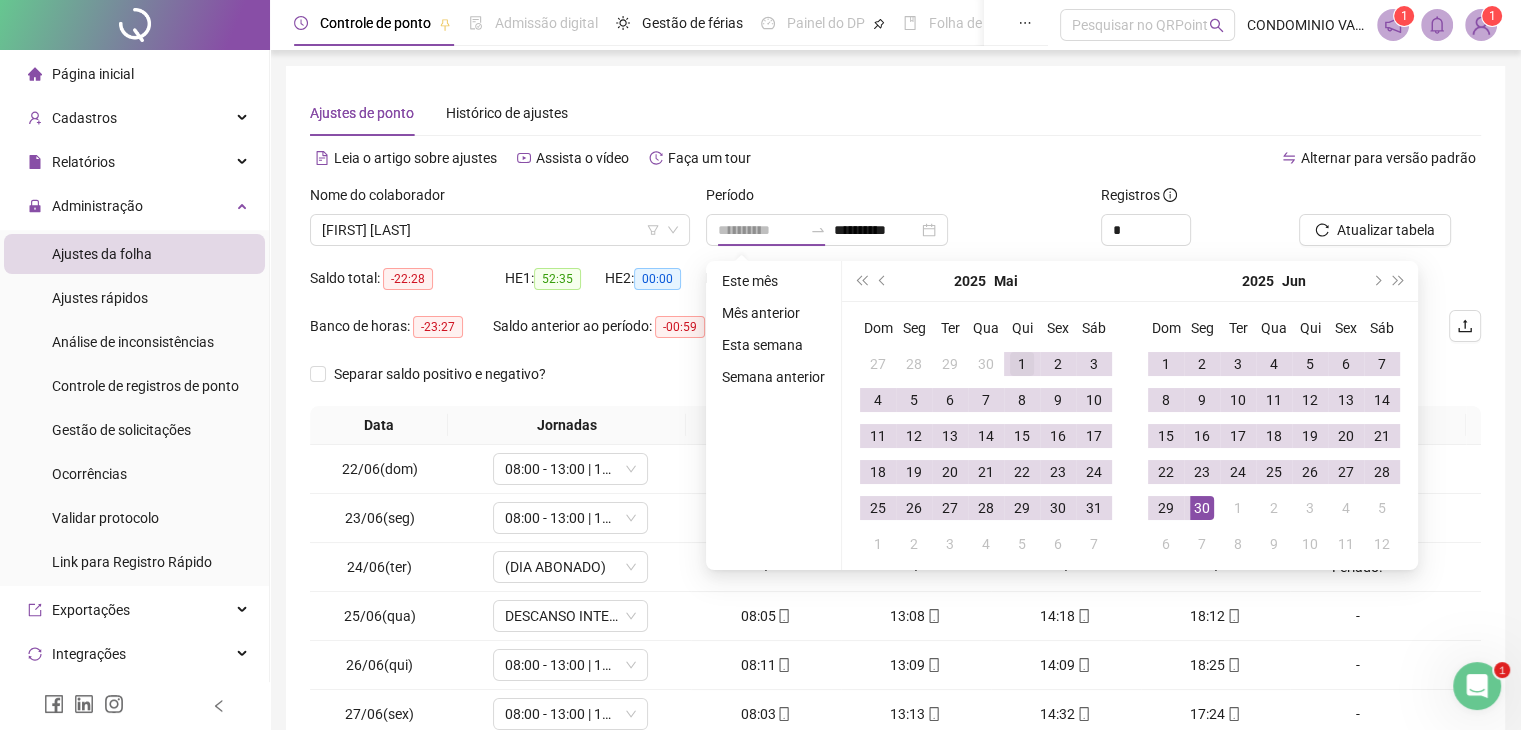 type on "**********" 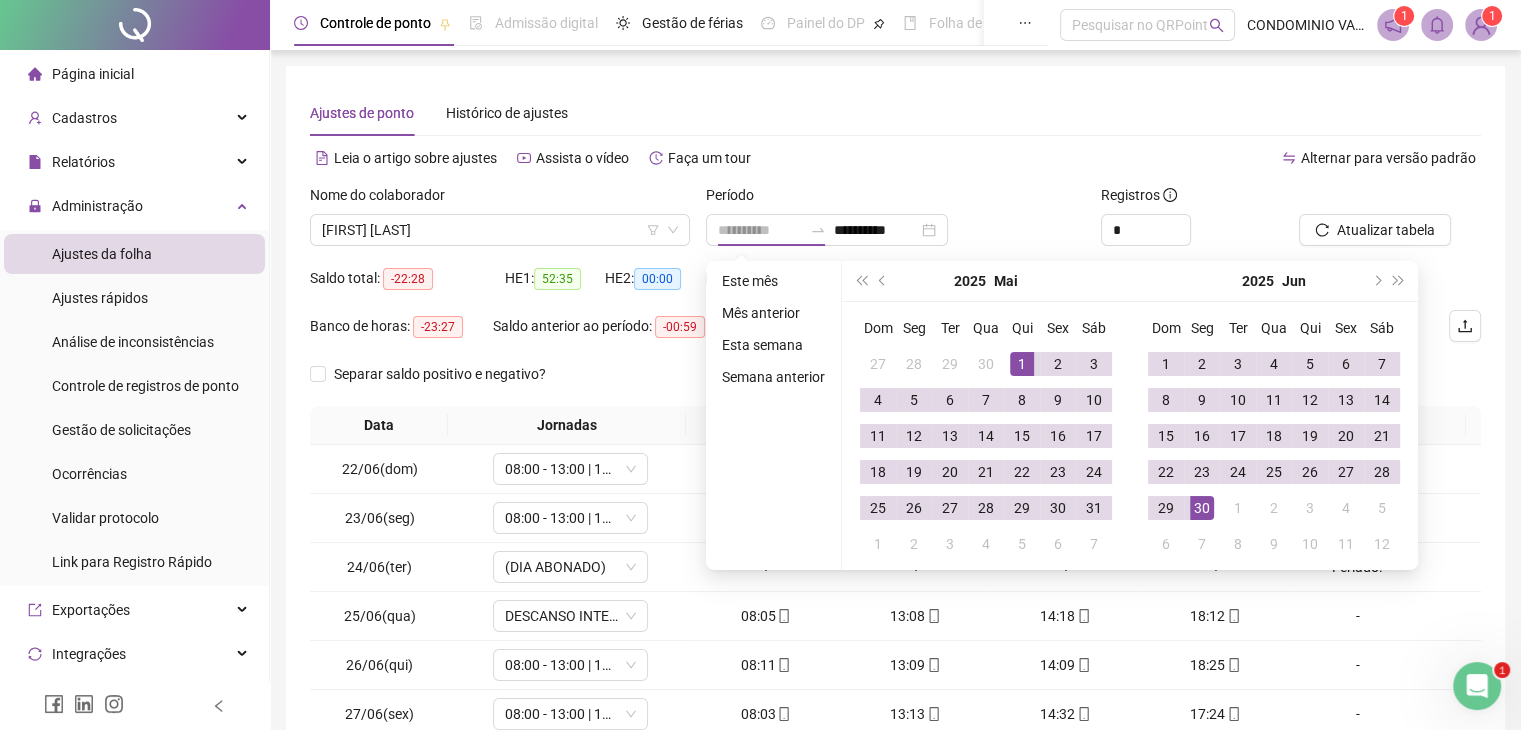 click on "1" at bounding box center (1022, 364) 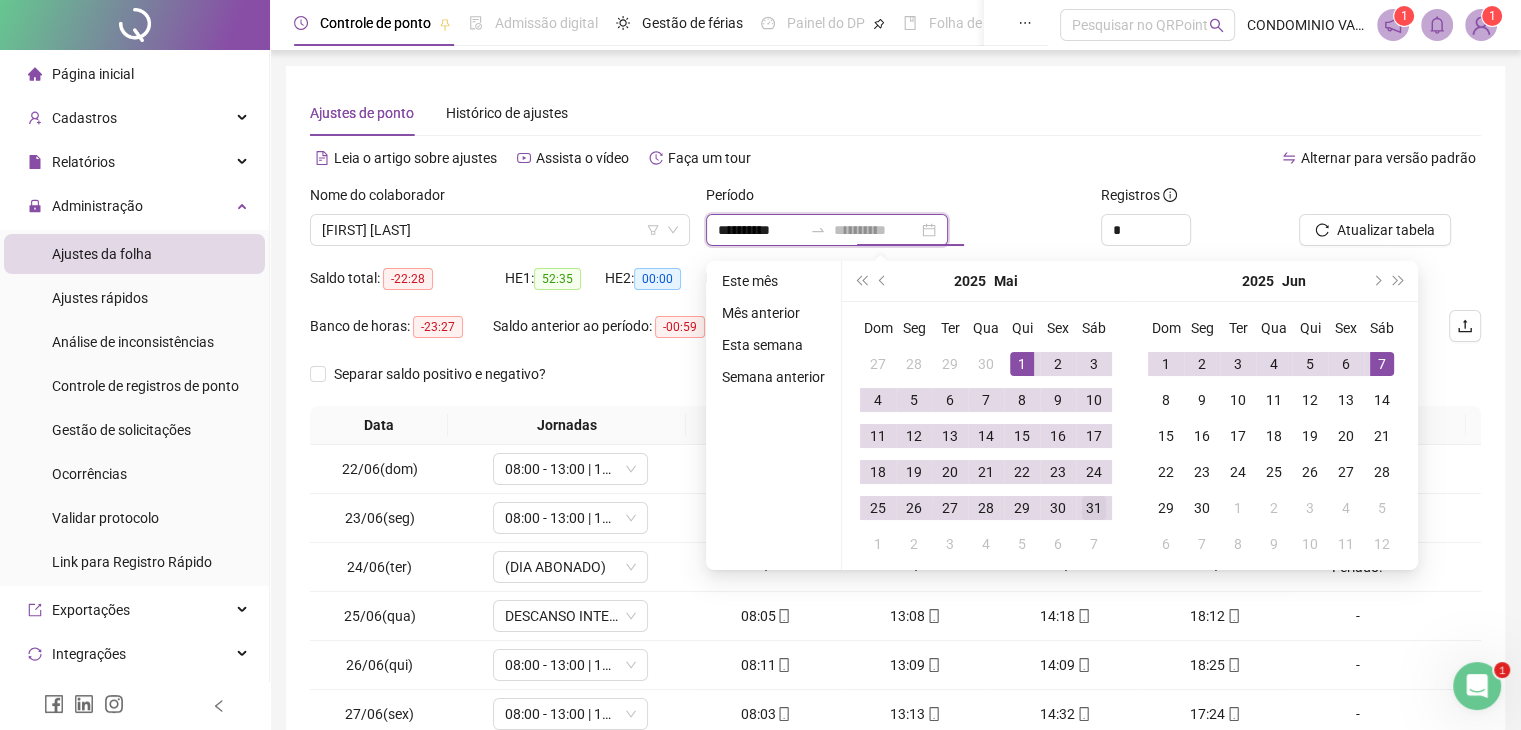 type on "**********" 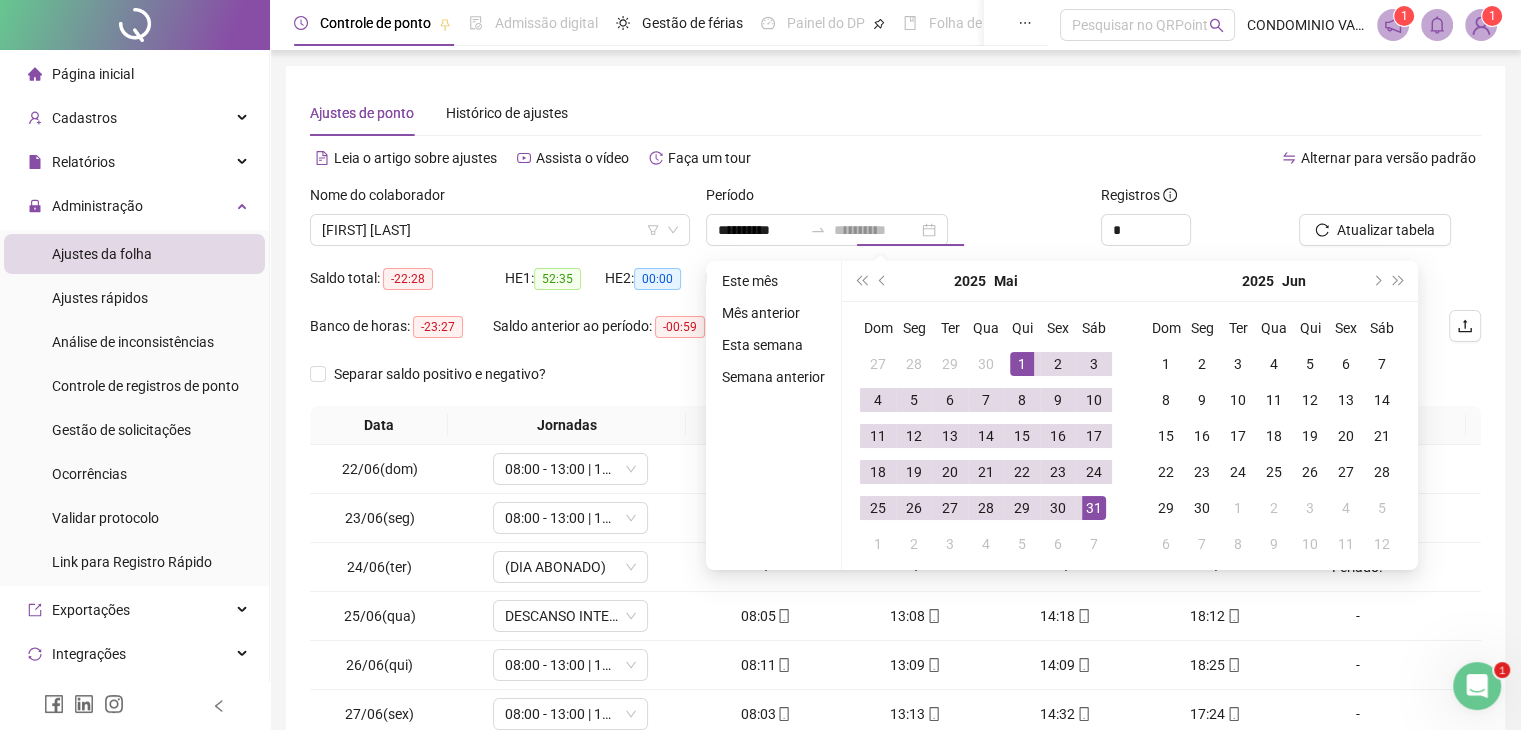 click on "31" at bounding box center (1094, 508) 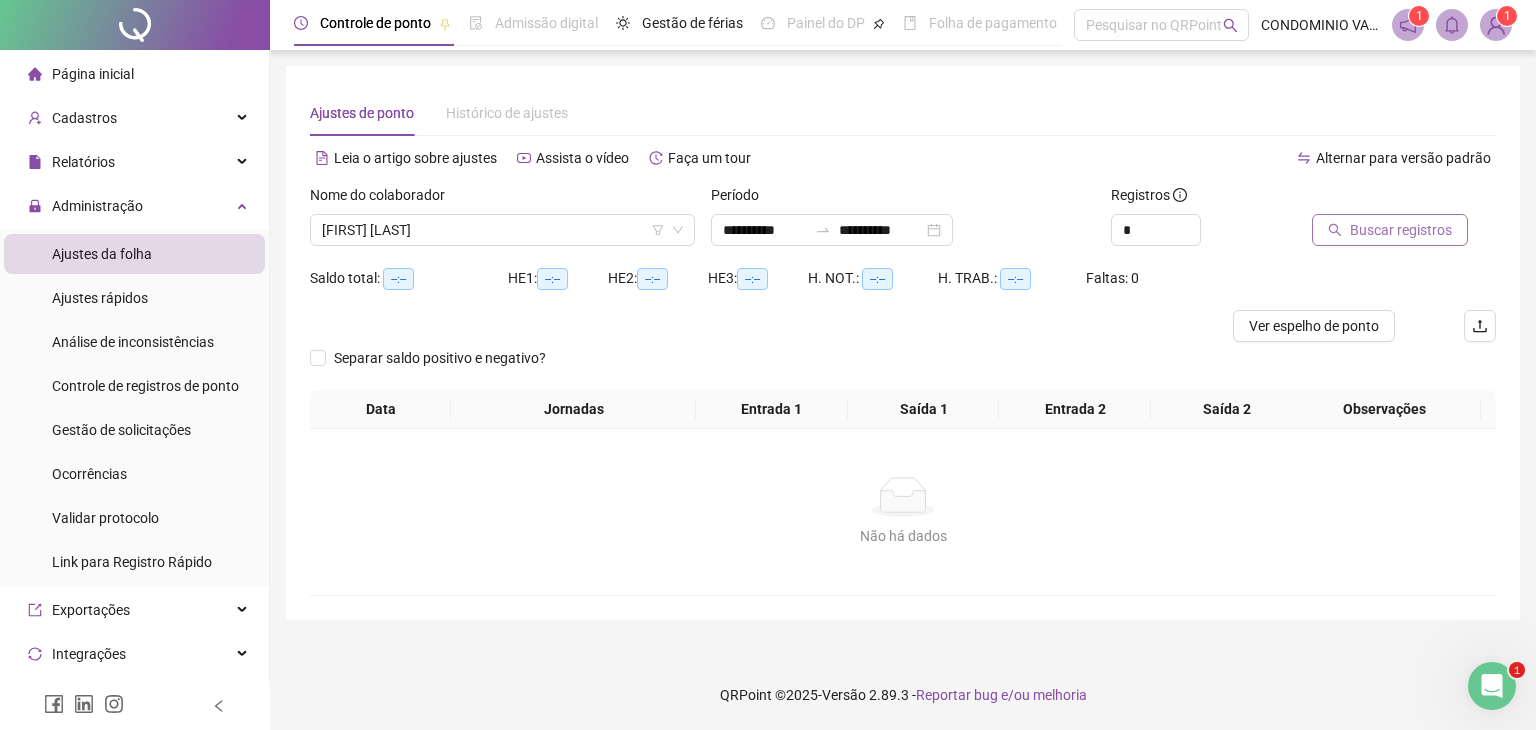 click on "Buscar registros" at bounding box center (1401, 230) 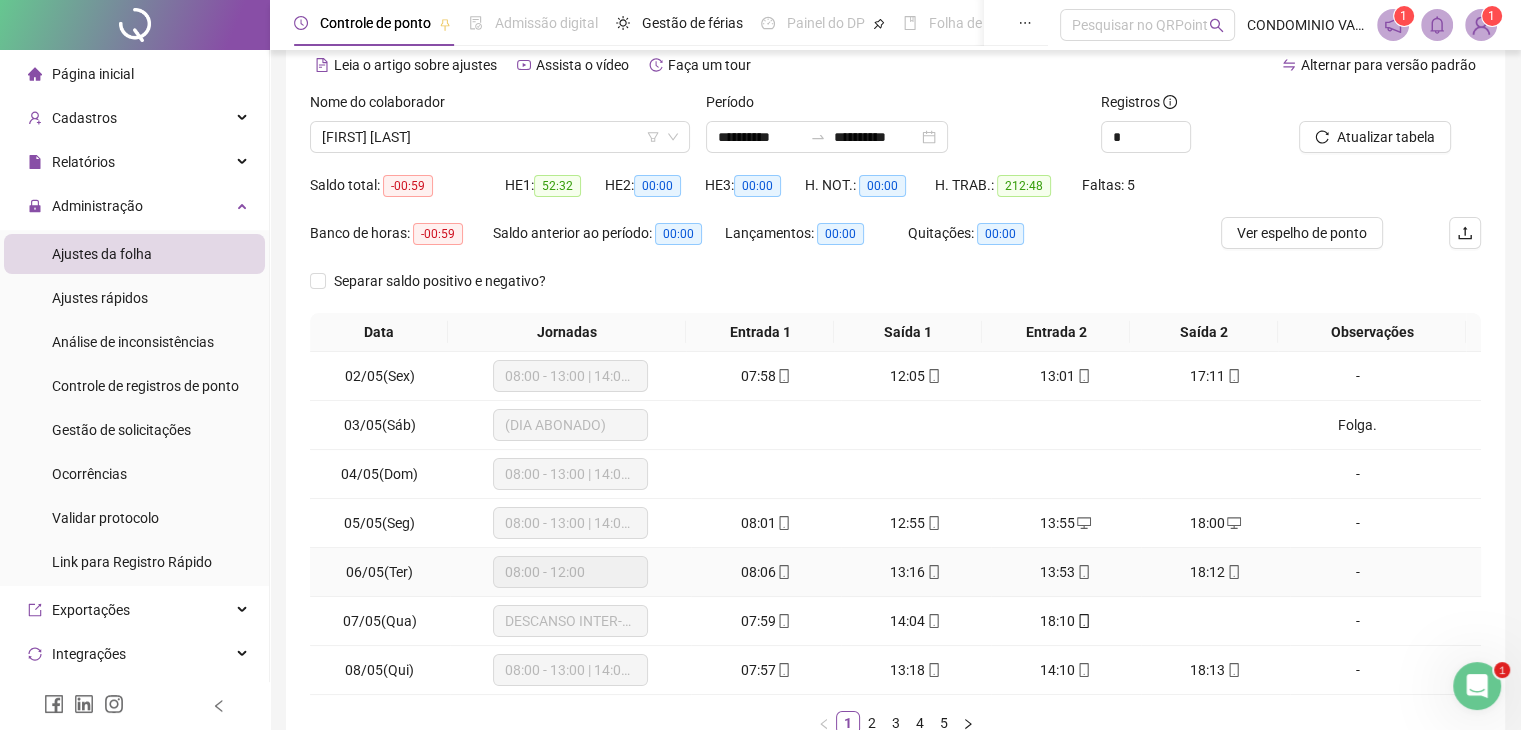 scroll, scrollTop: 0, scrollLeft: 0, axis: both 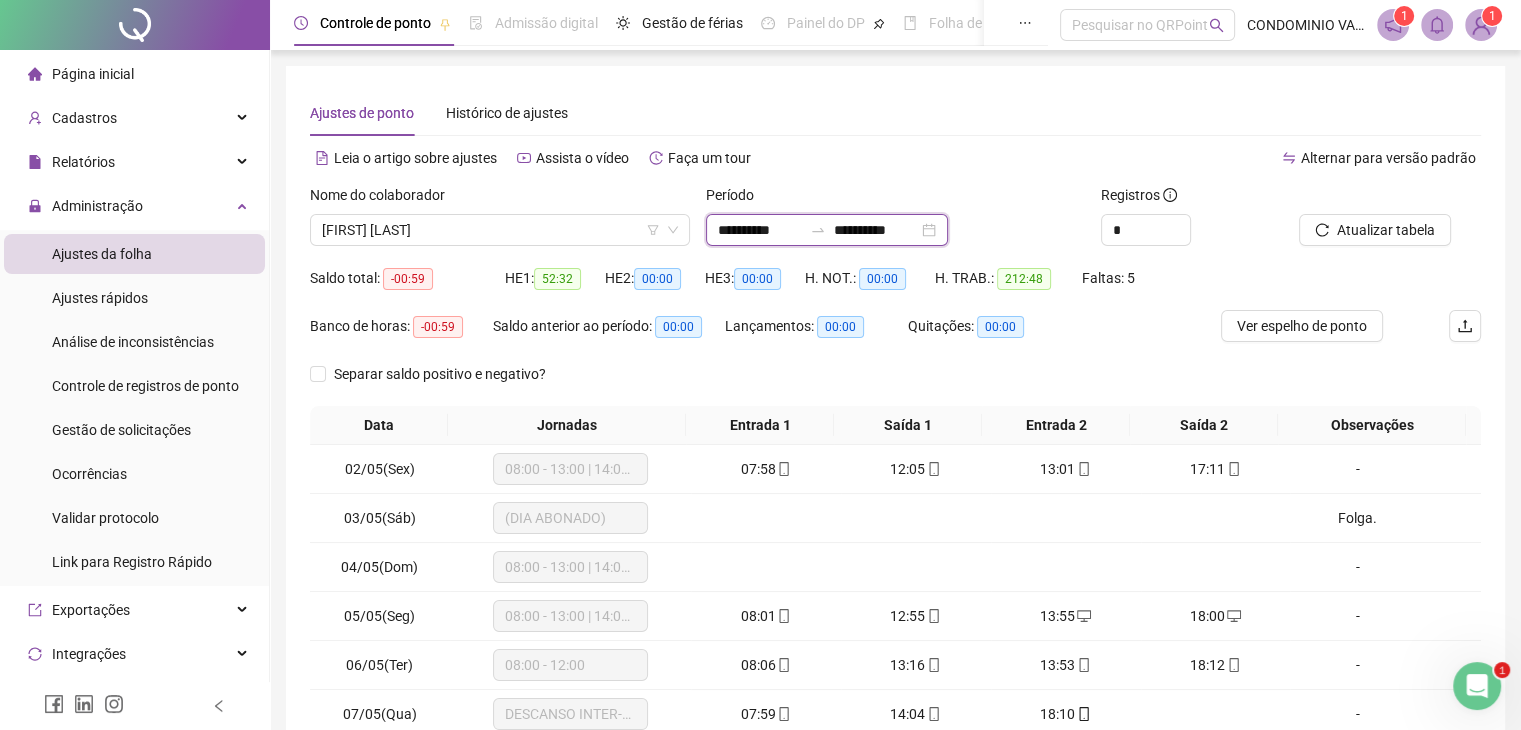 click on "**********" at bounding box center [760, 230] 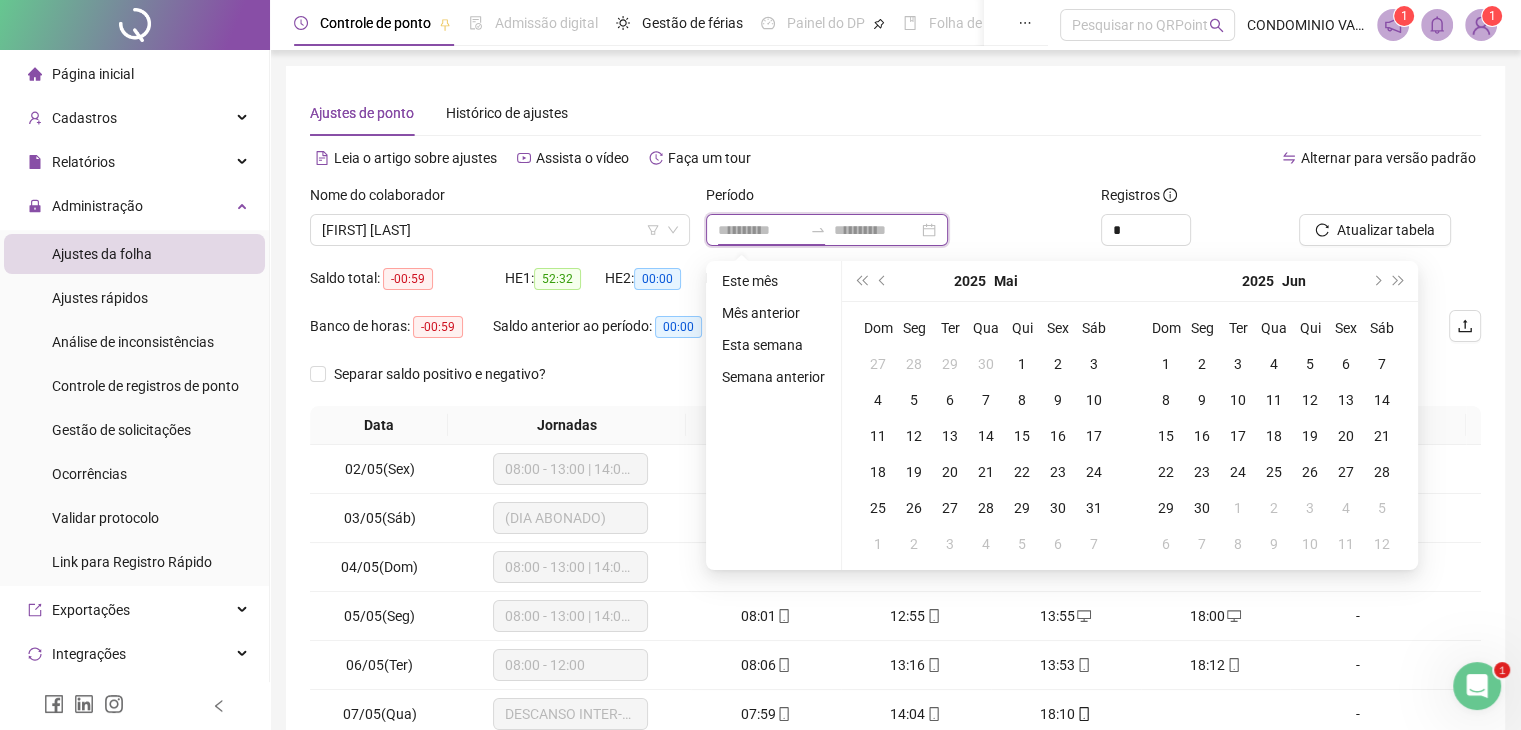 type on "**********" 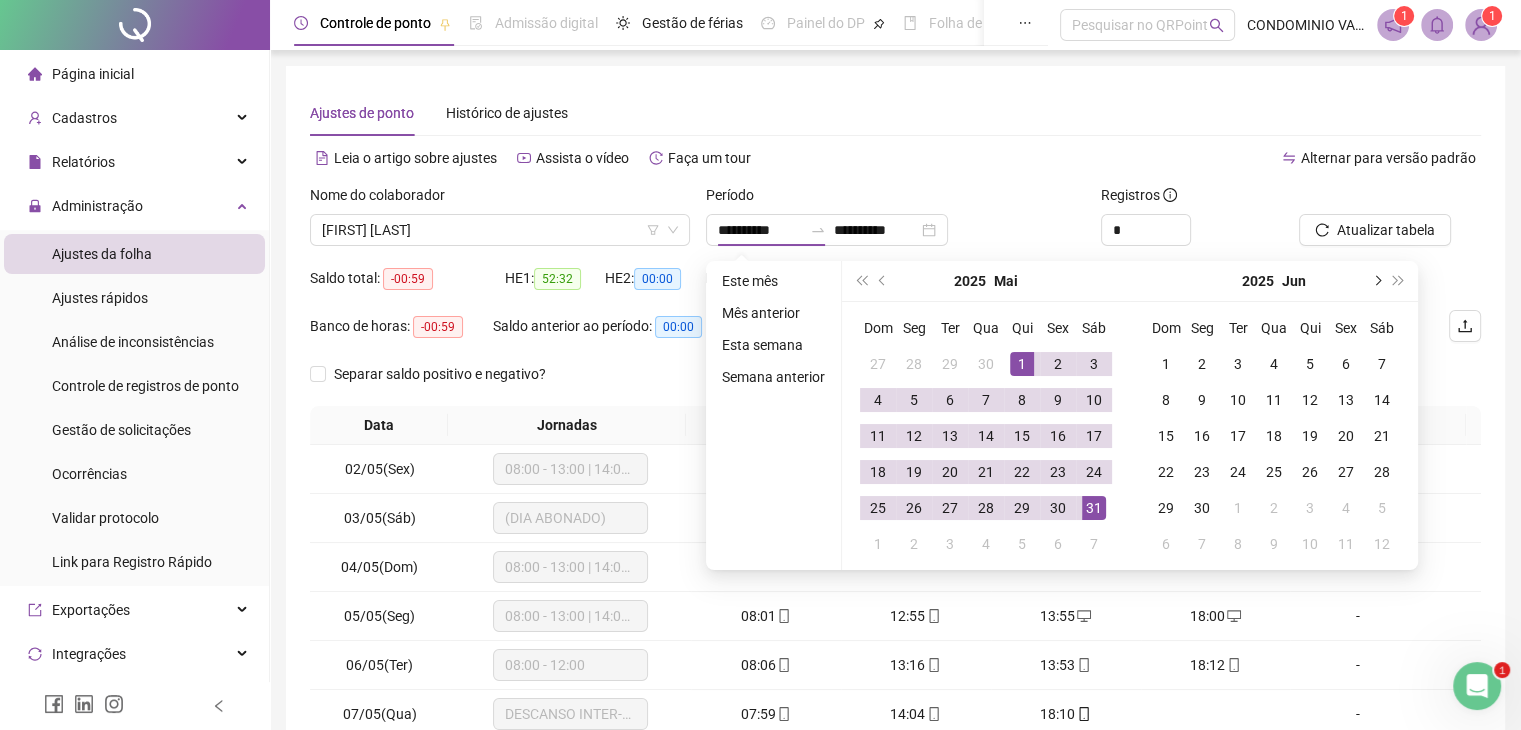 click at bounding box center [1376, 281] 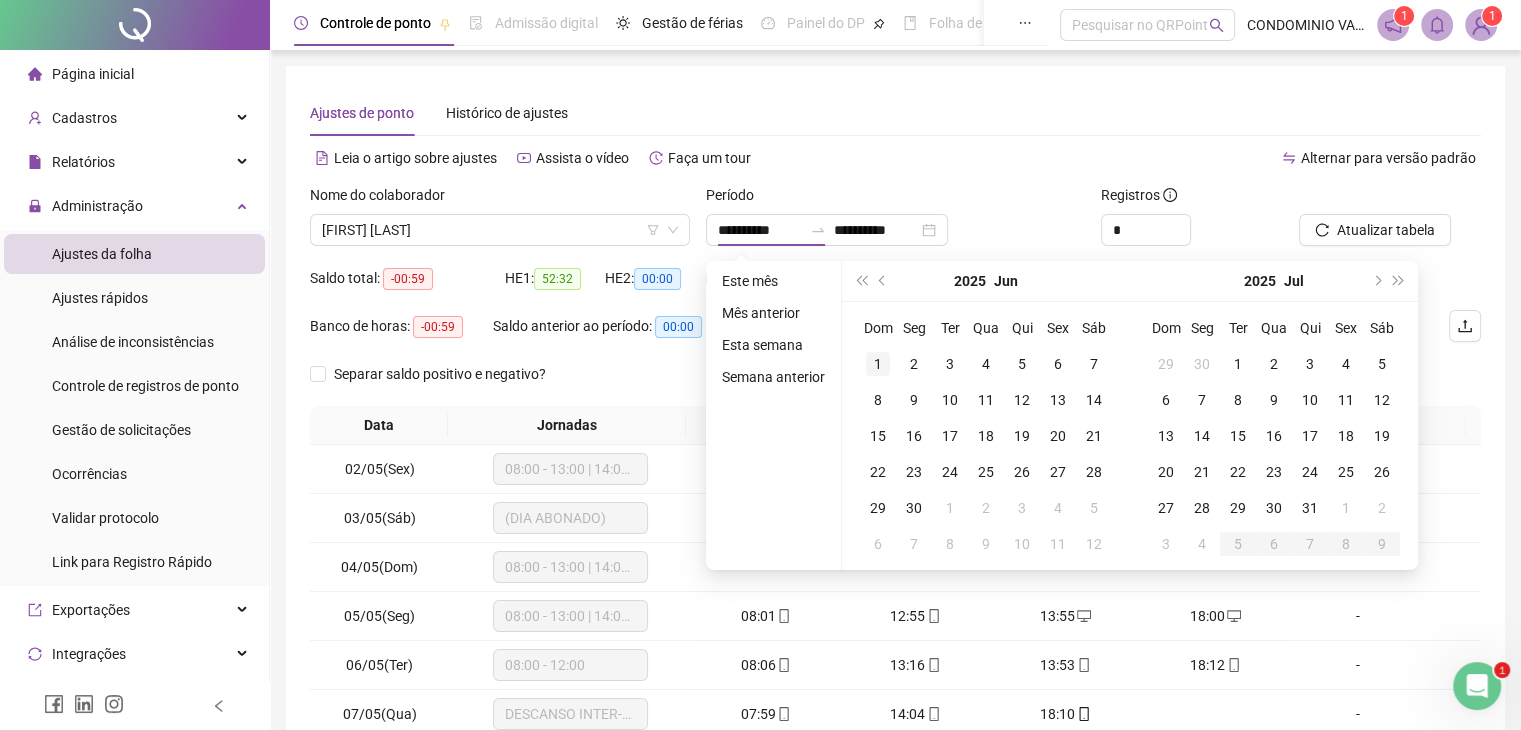 type on "**********" 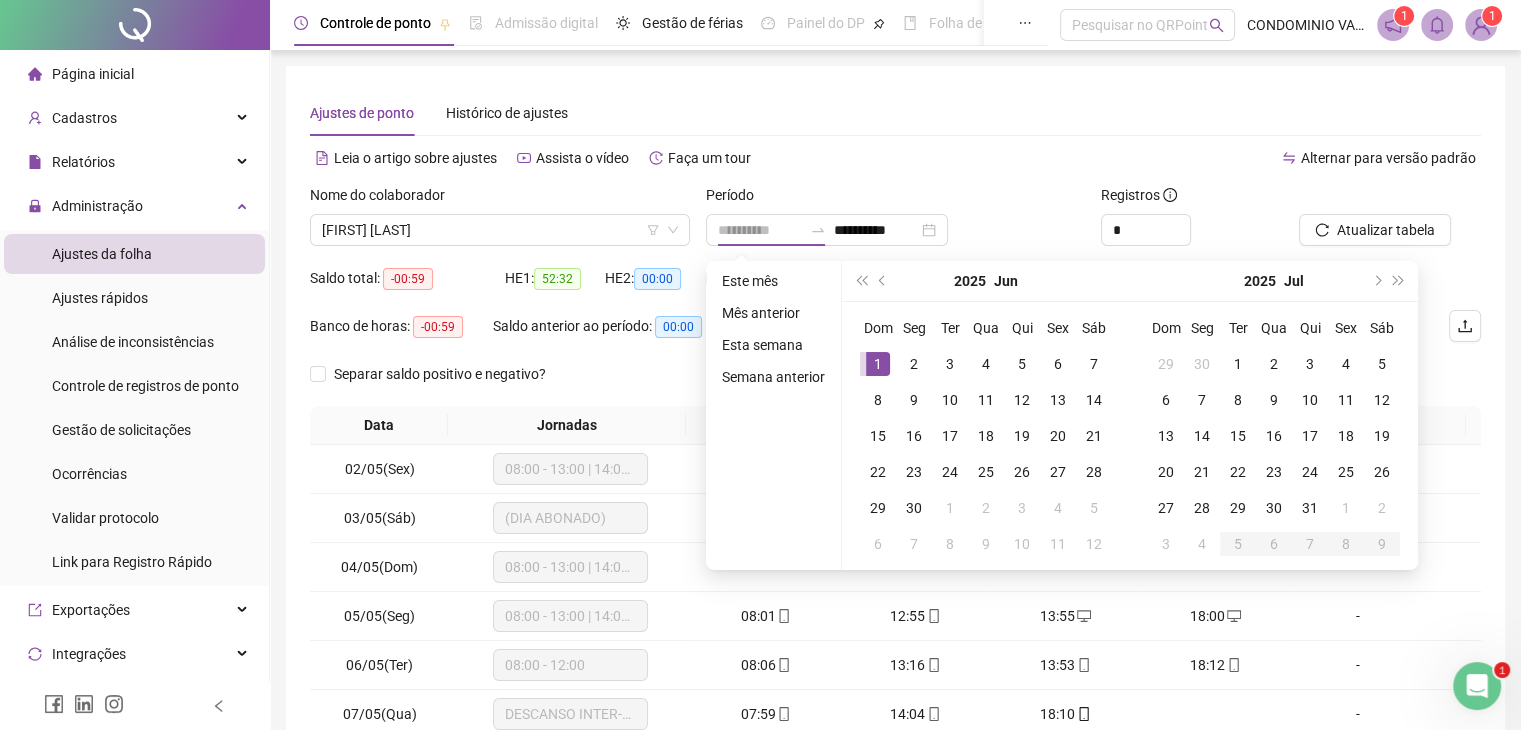 click on "1" at bounding box center (878, 364) 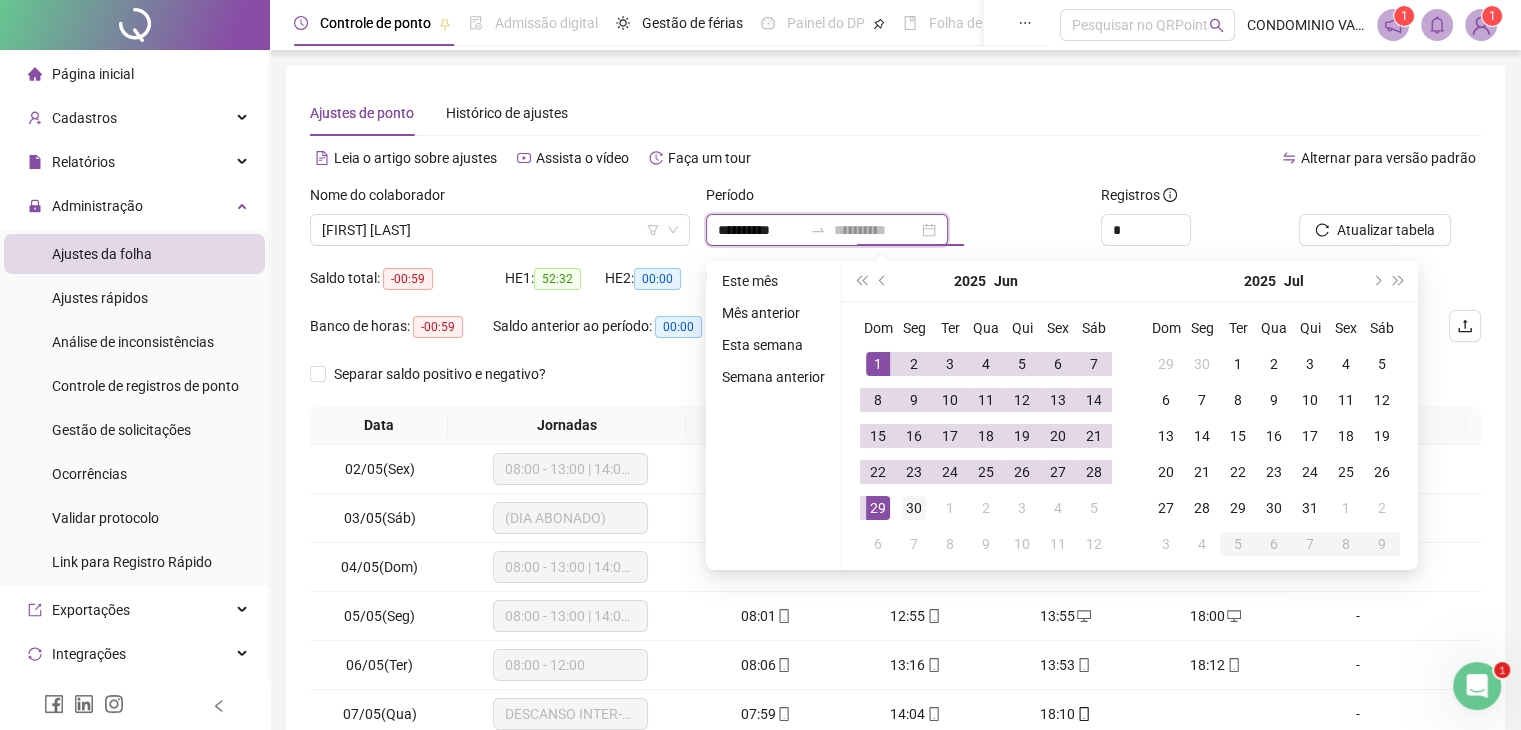 type on "**********" 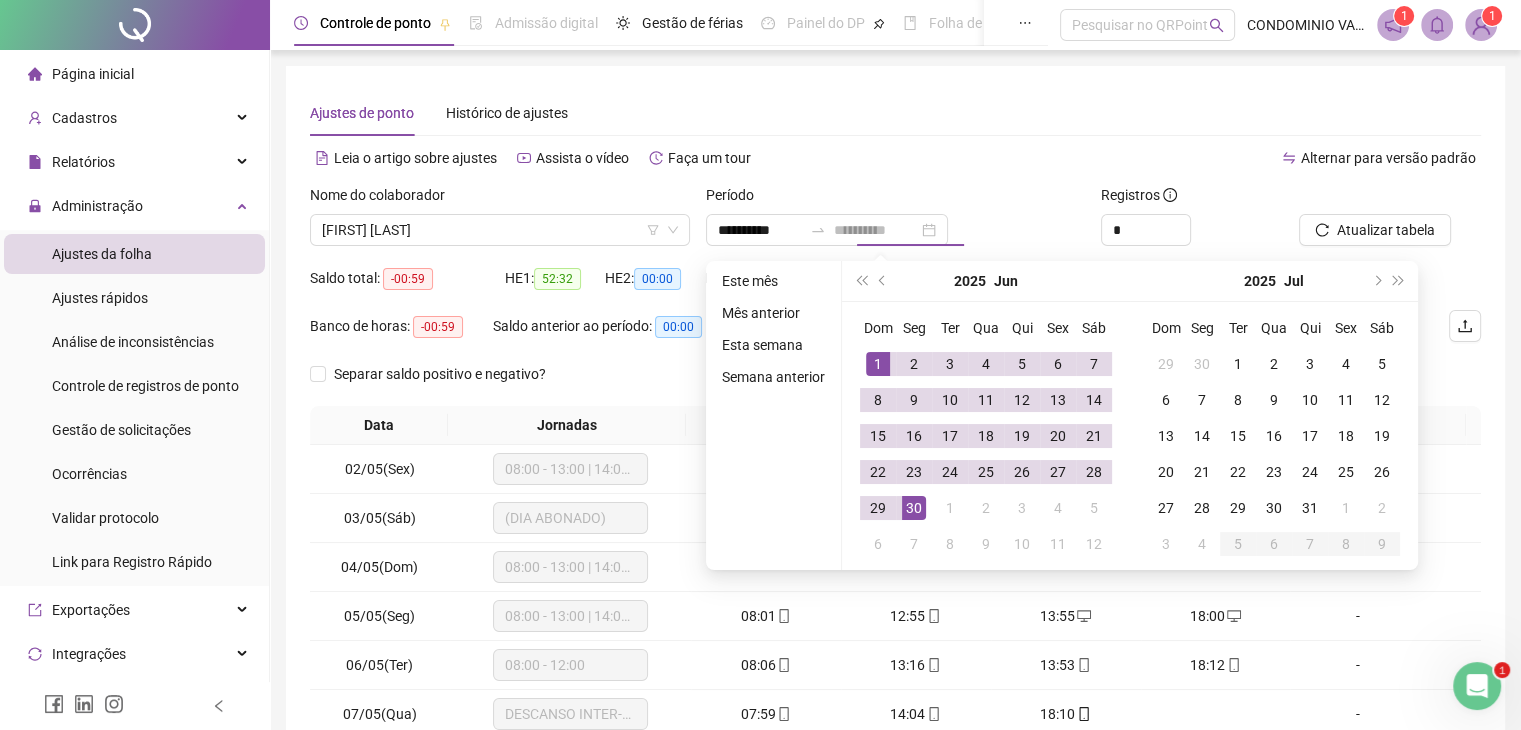 click on "30" at bounding box center (914, 508) 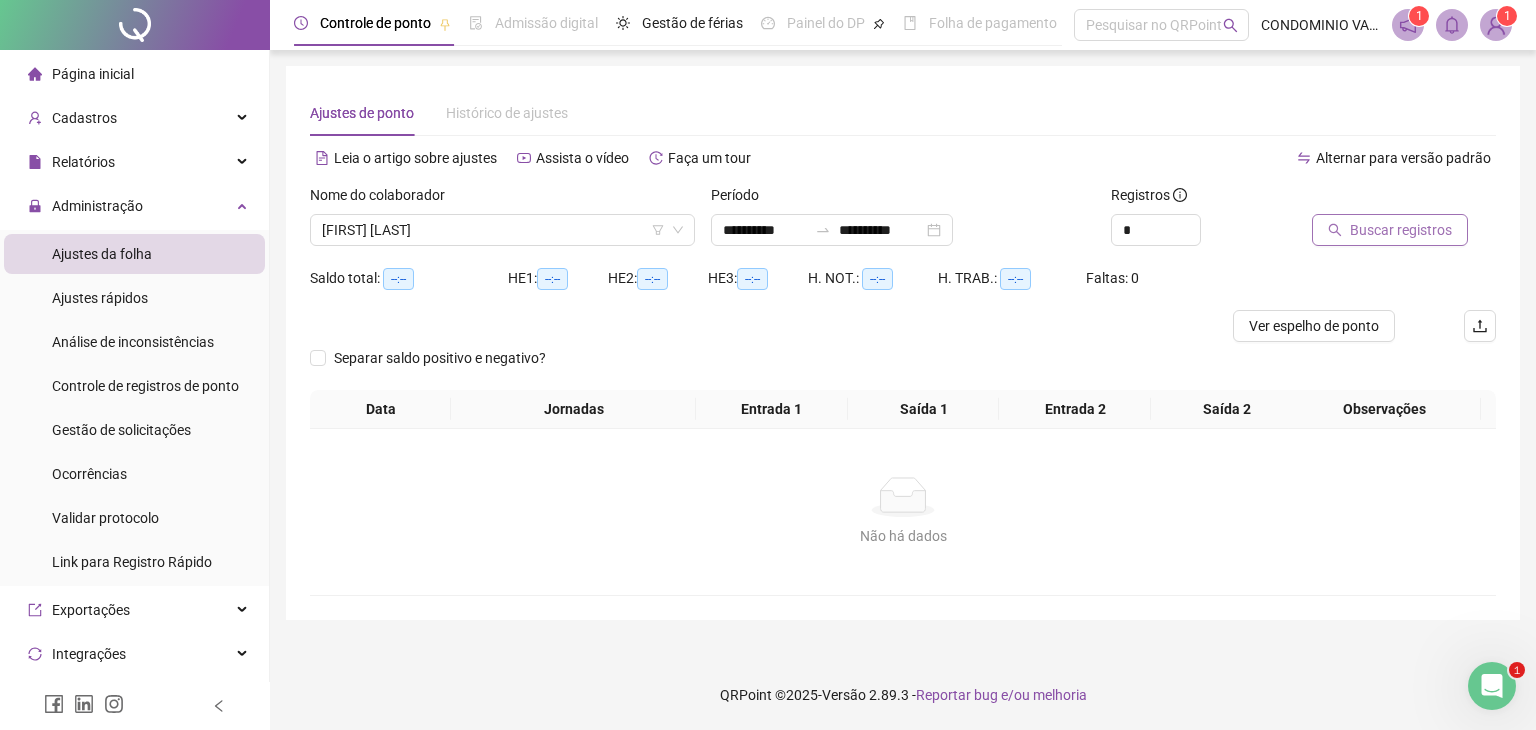 click on "Buscar registros" at bounding box center (1401, 230) 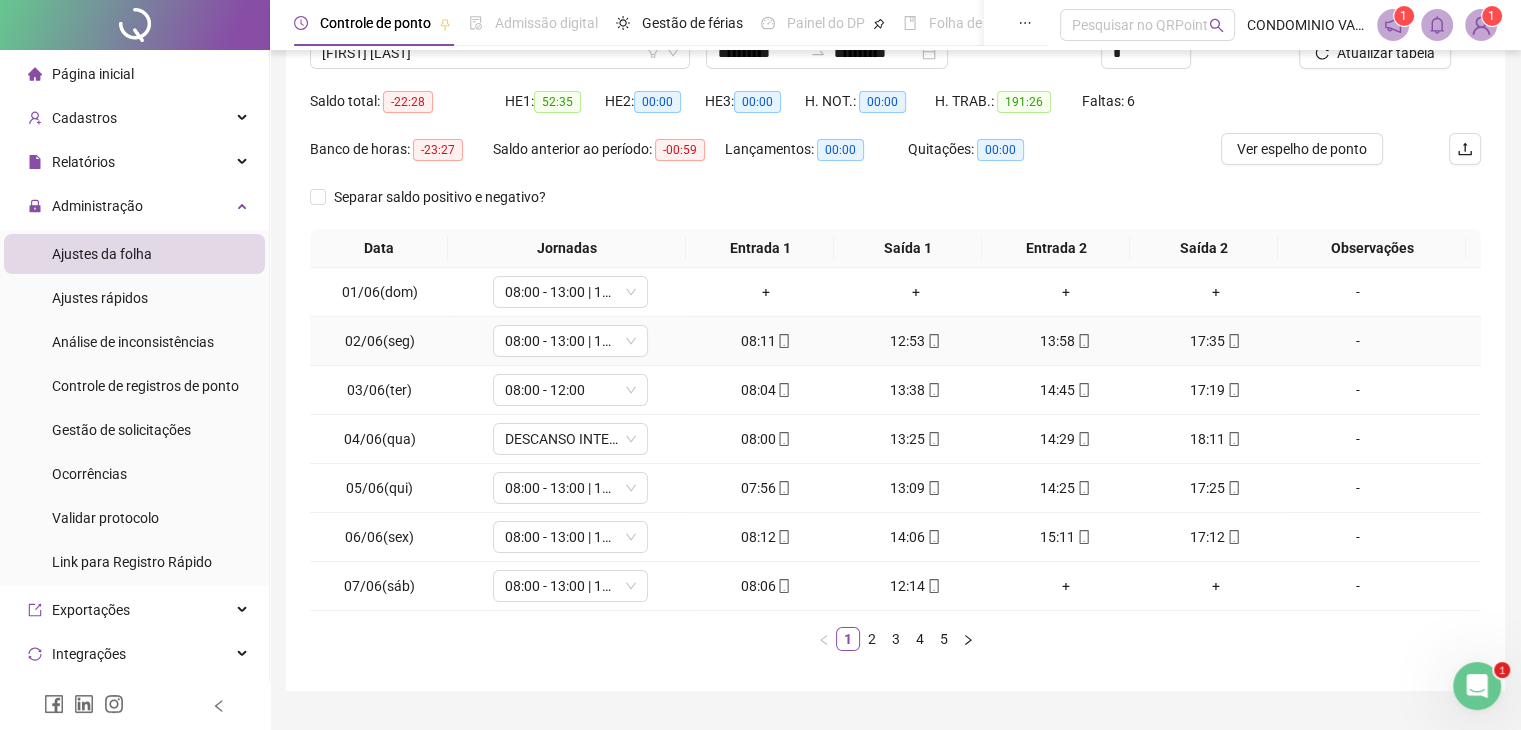 scroll, scrollTop: 200, scrollLeft: 0, axis: vertical 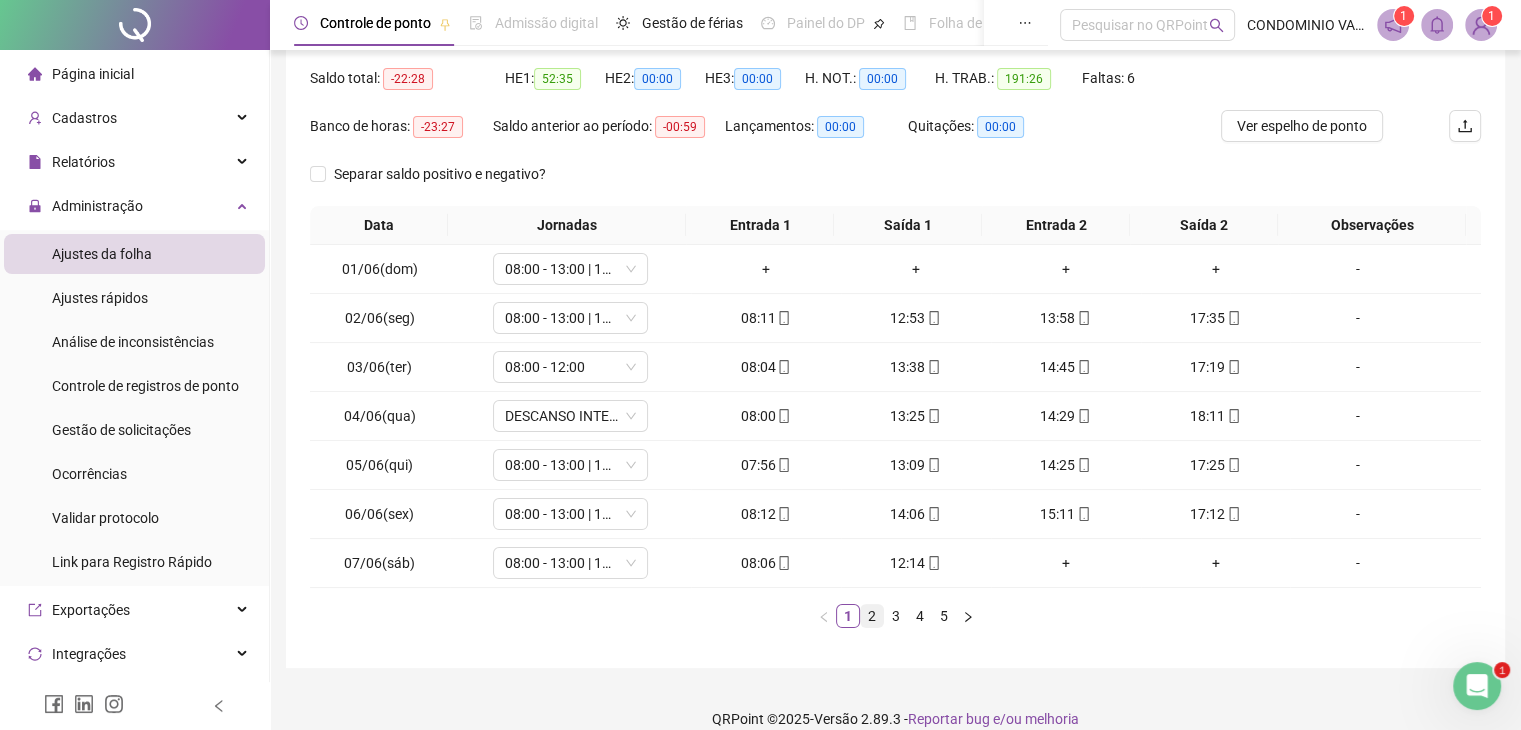 click on "2" at bounding box center (872, 616) 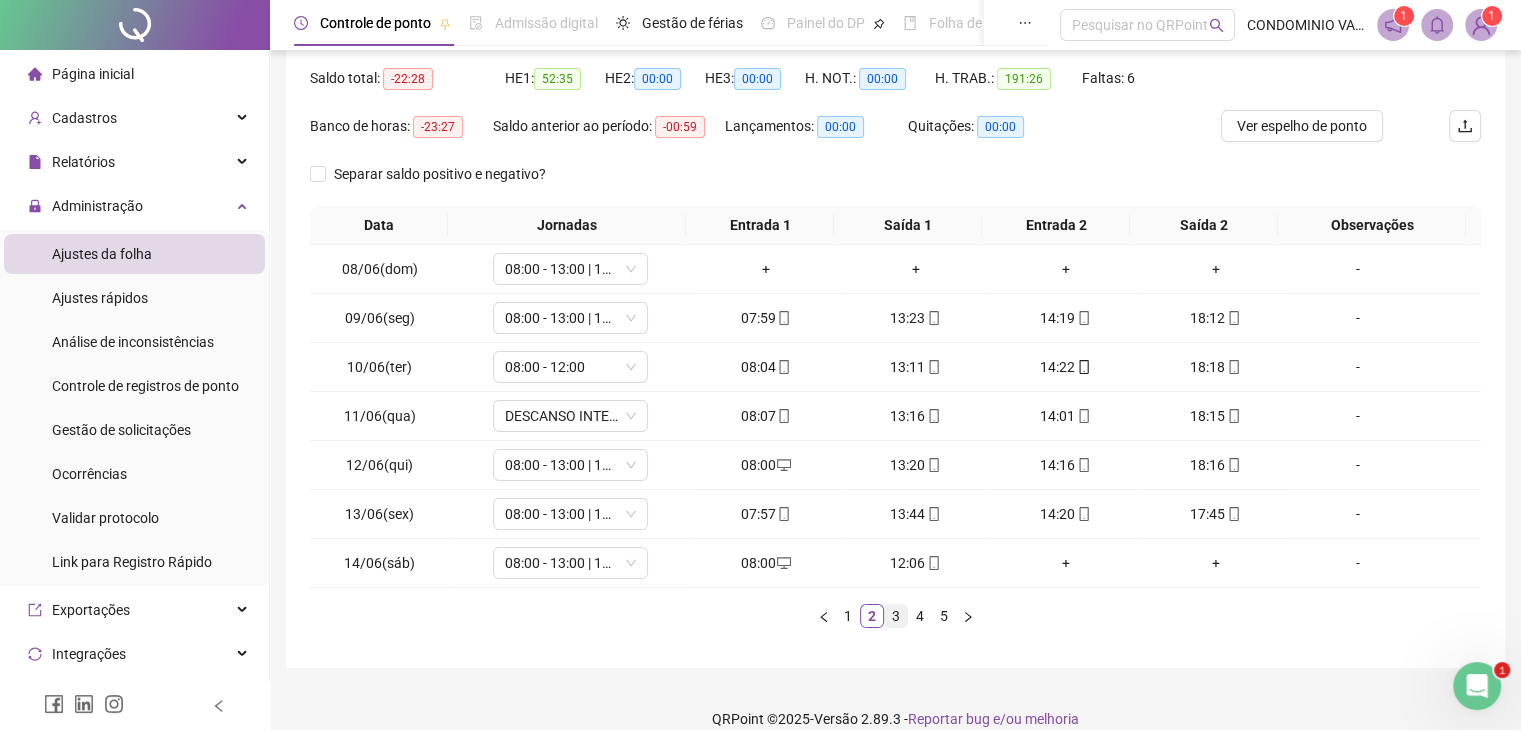 click on "3" at bounding box center [896, 616] 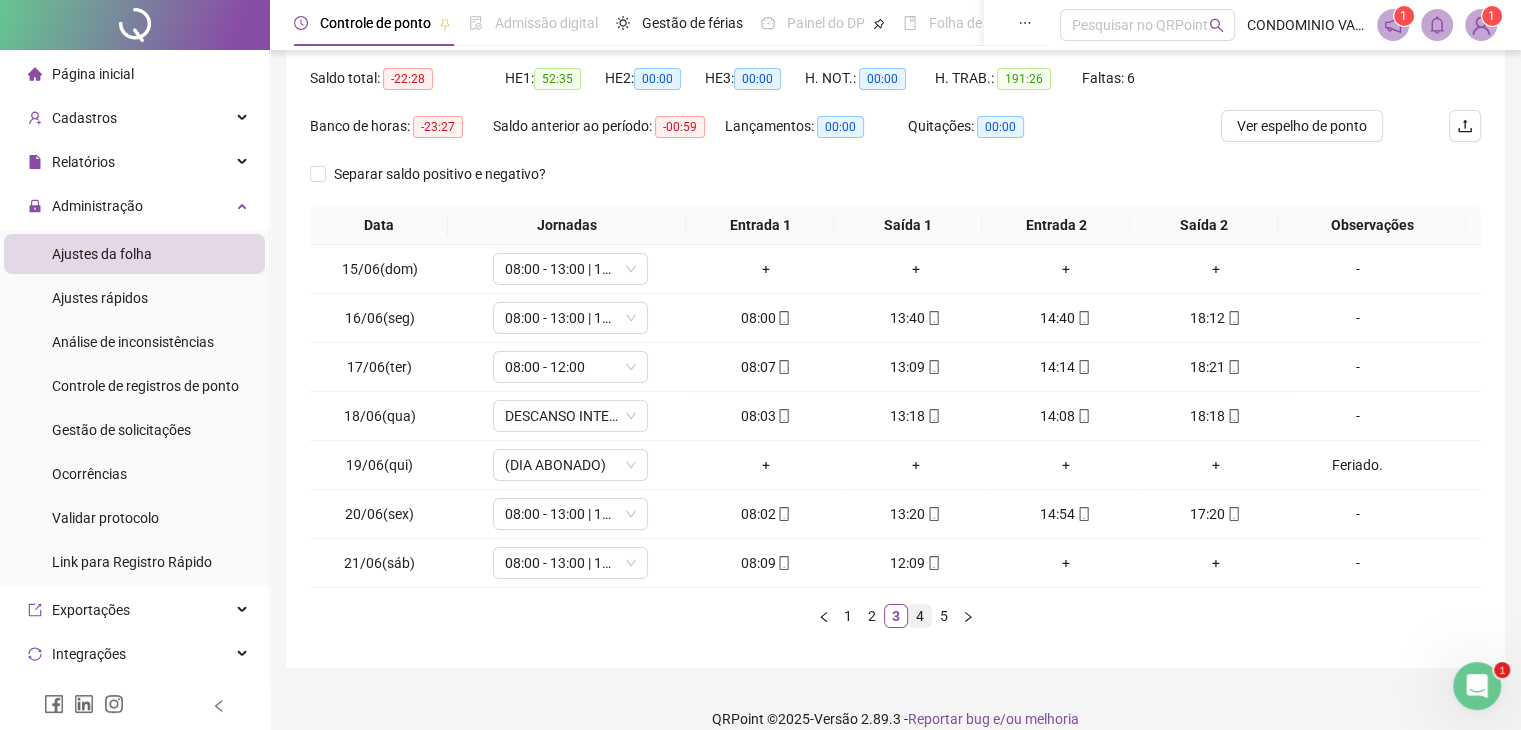 click on "4" at bounding box center (920, 616) 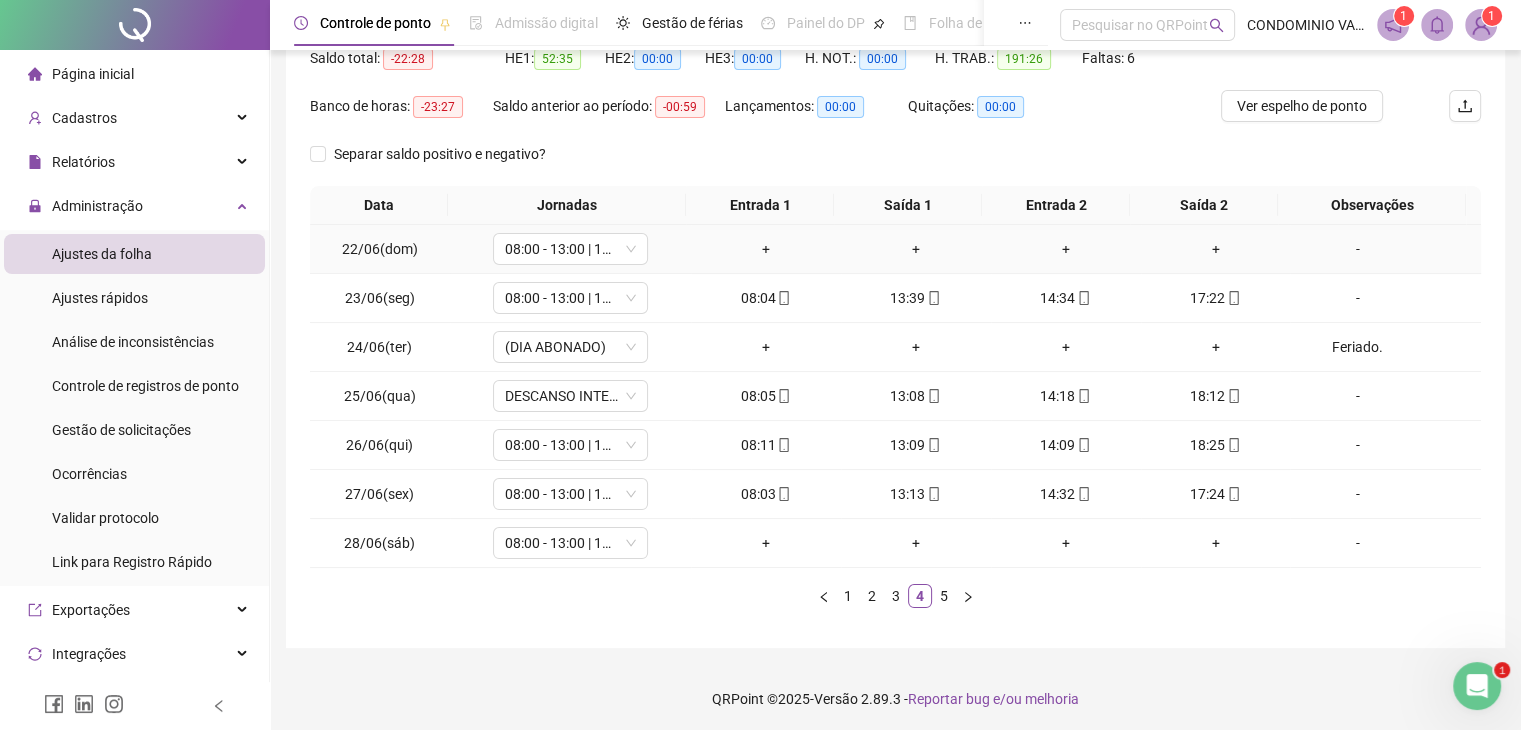 scroll, scrollTop: 223, scrollLeft: 0, axis: vertical 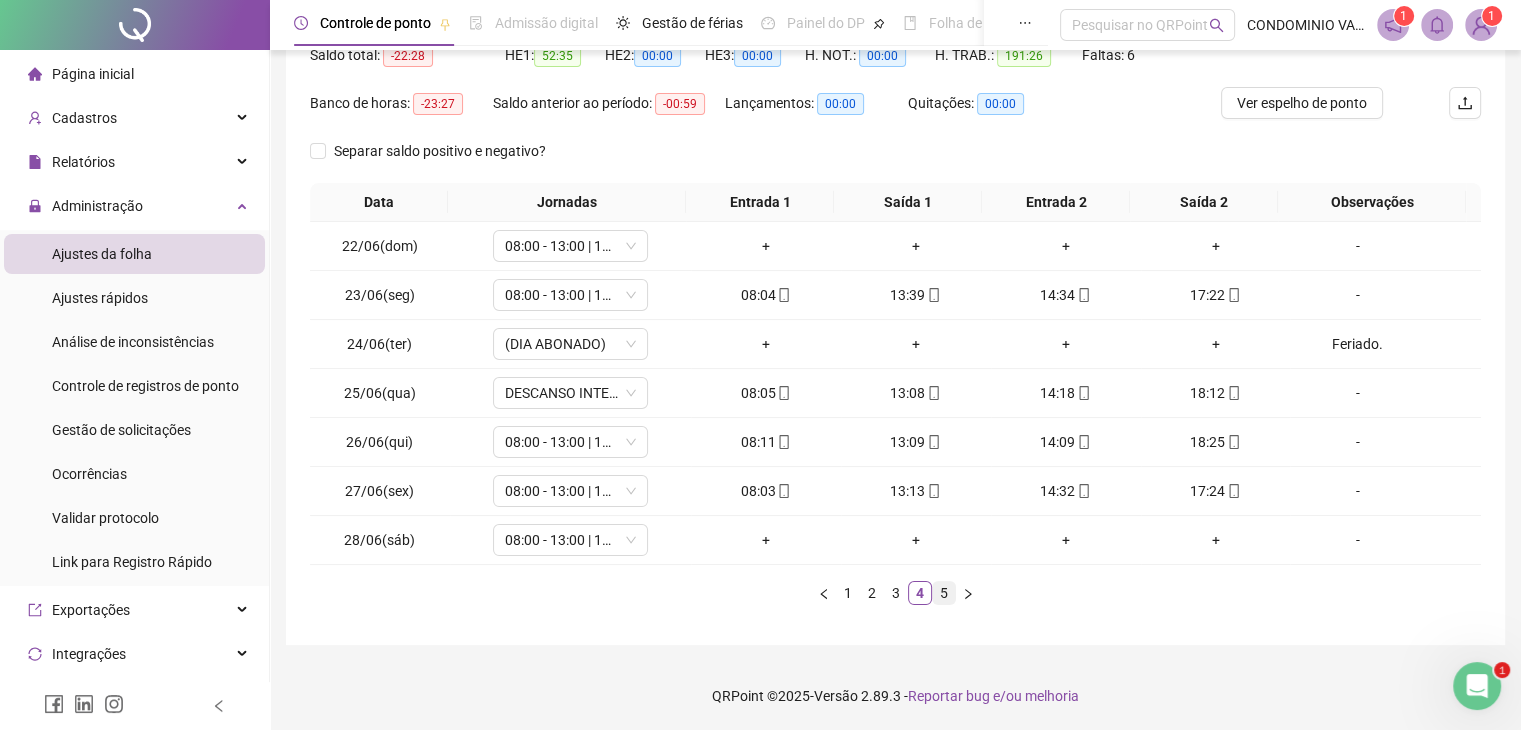 click on "5" at bounding box center (944, 593) 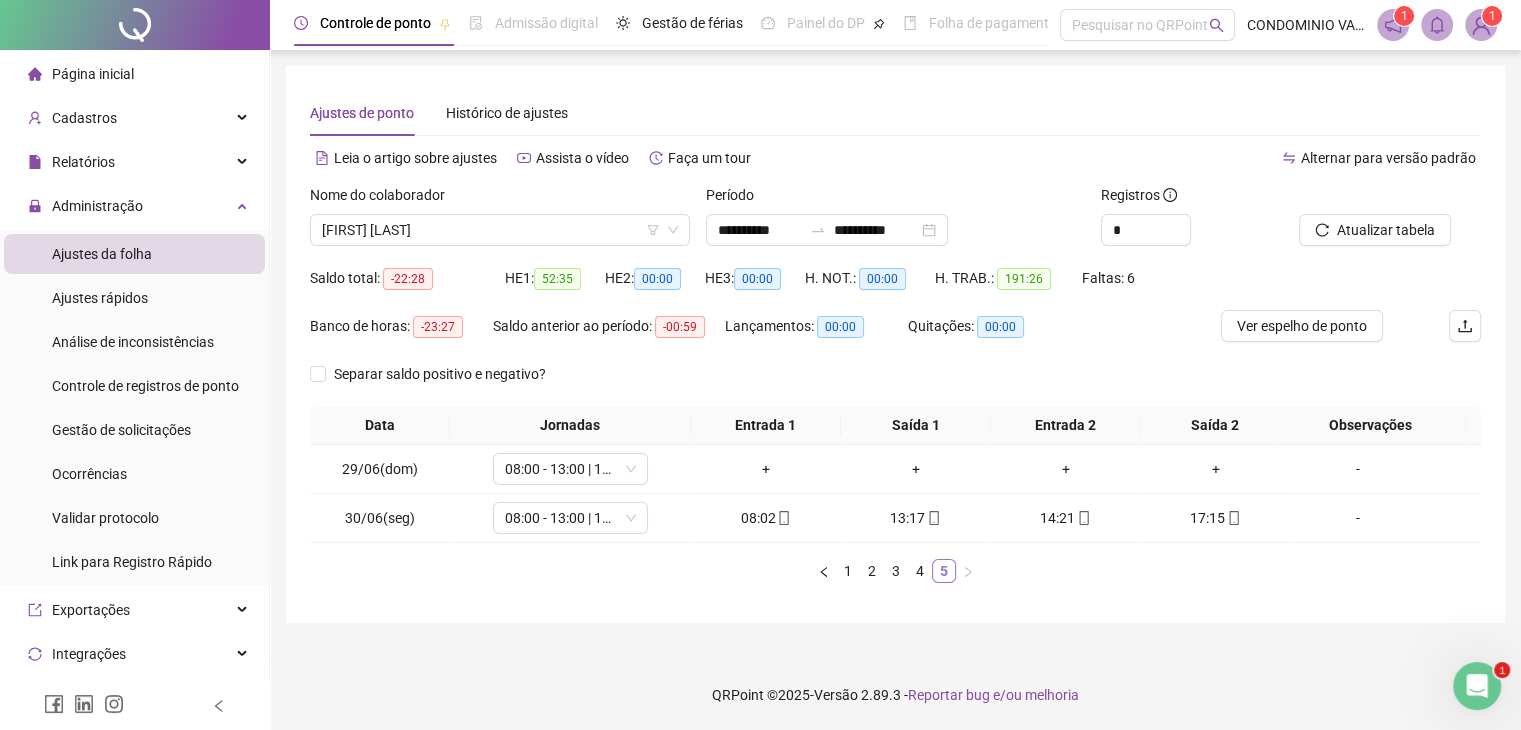 scroll, scrollTop: 0, scrollLeft: 0, axis: both 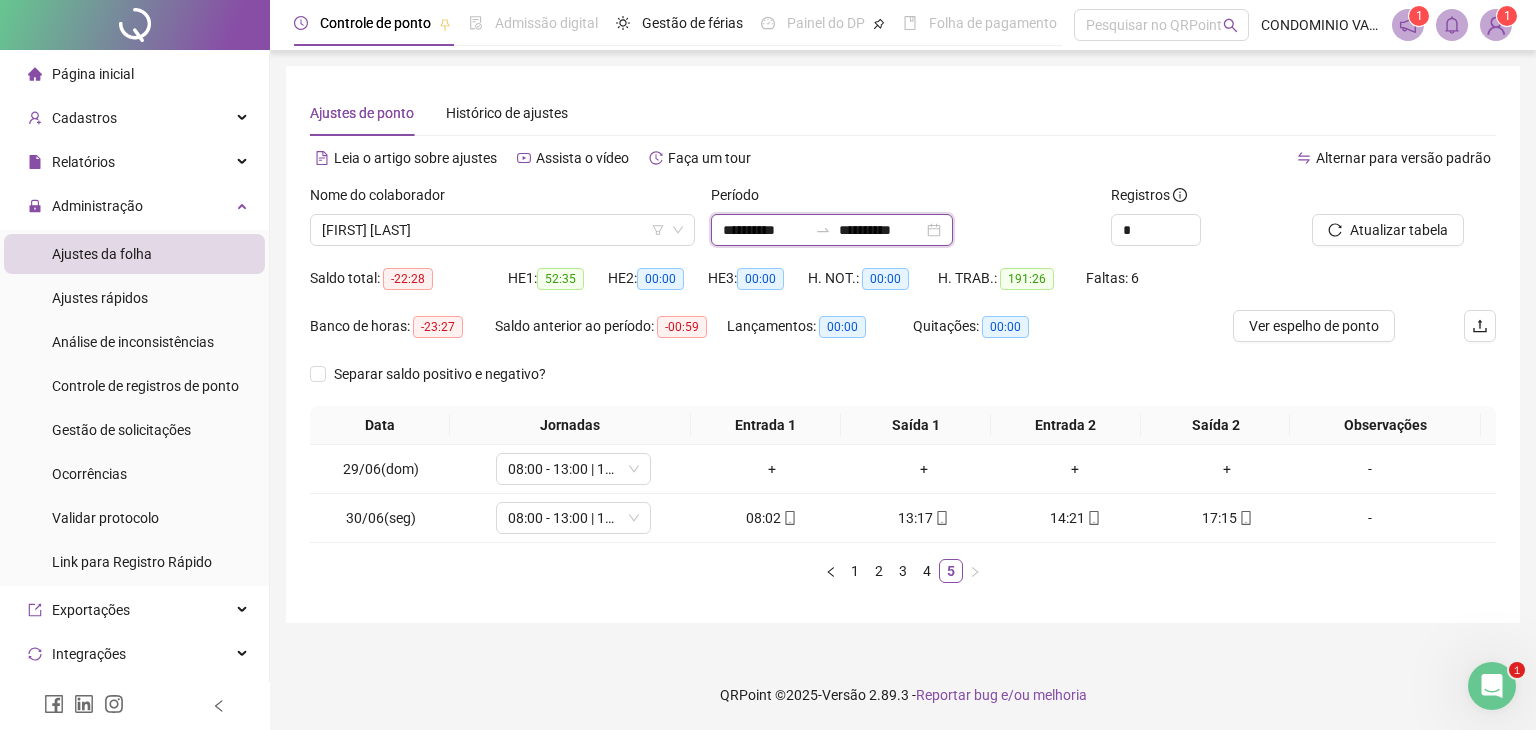 click on "**********" at bounding box center [765, 230] 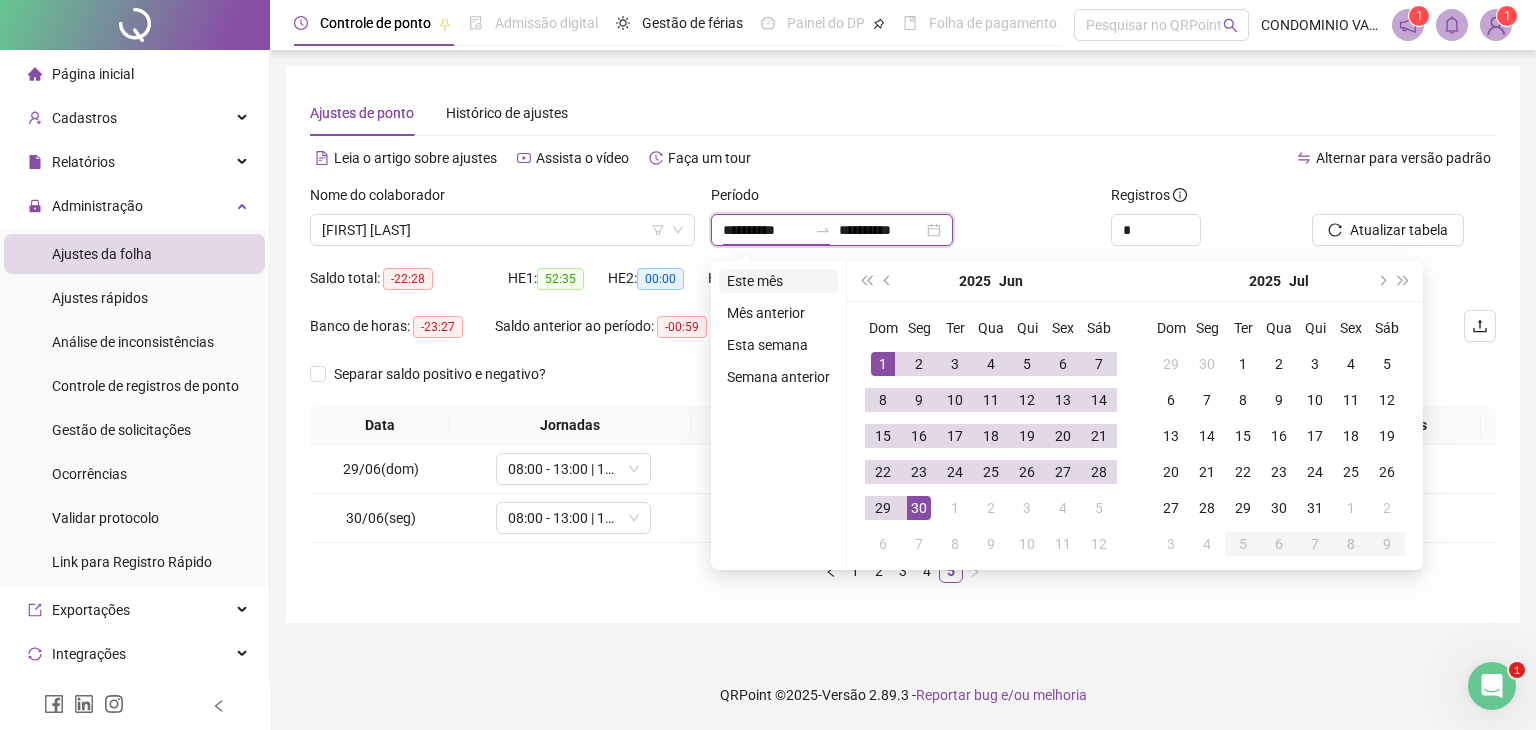 type on "**********" 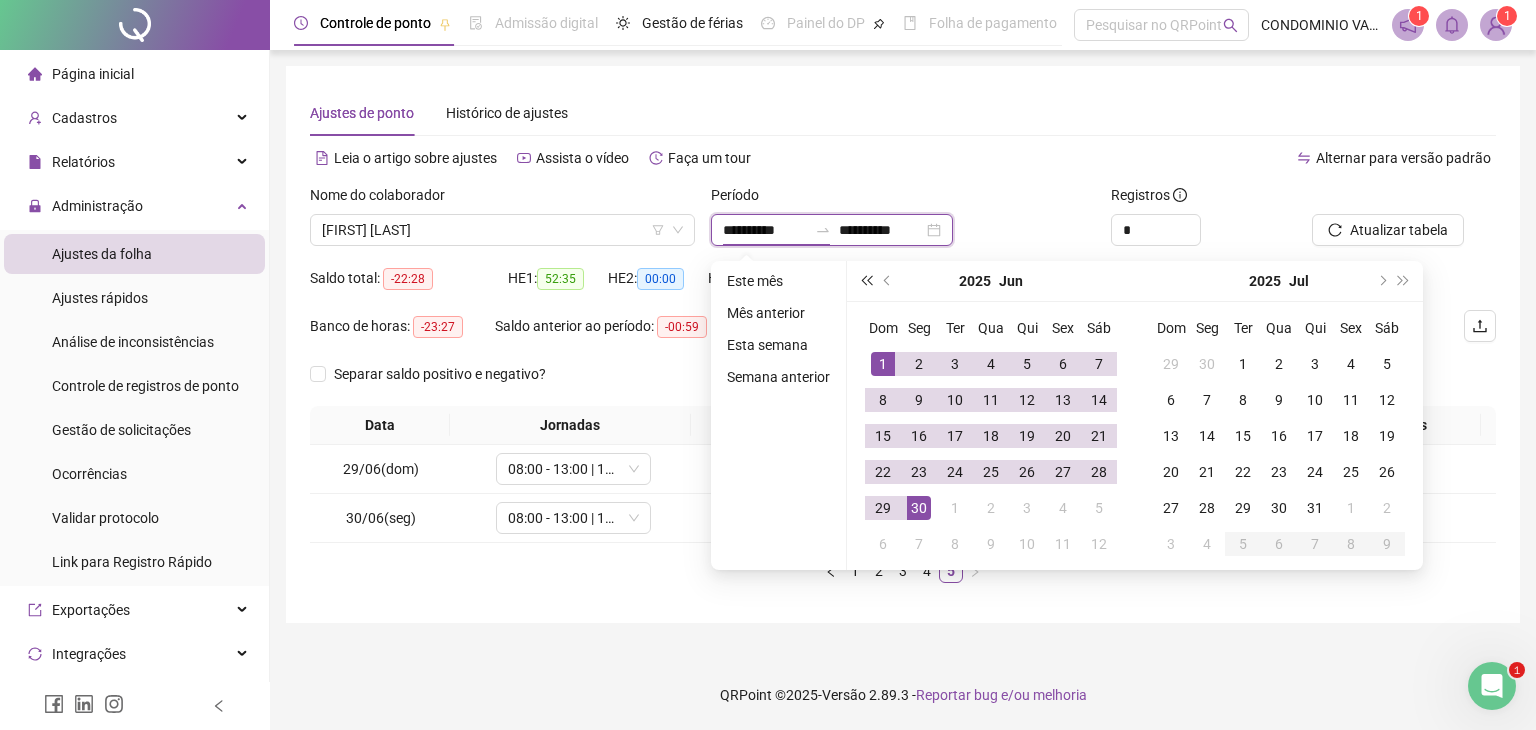 type on "**********" 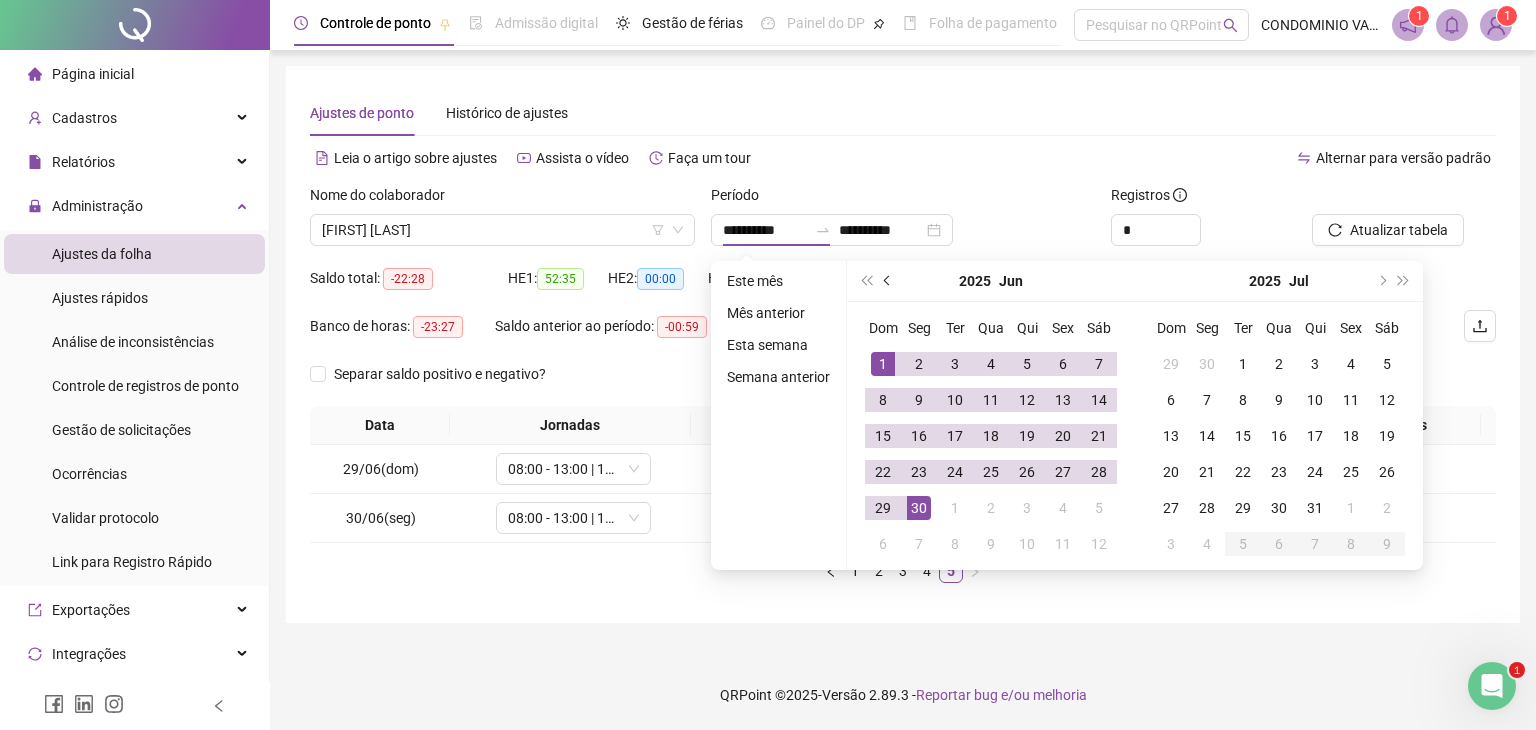 click at bounding box center (889, 281) 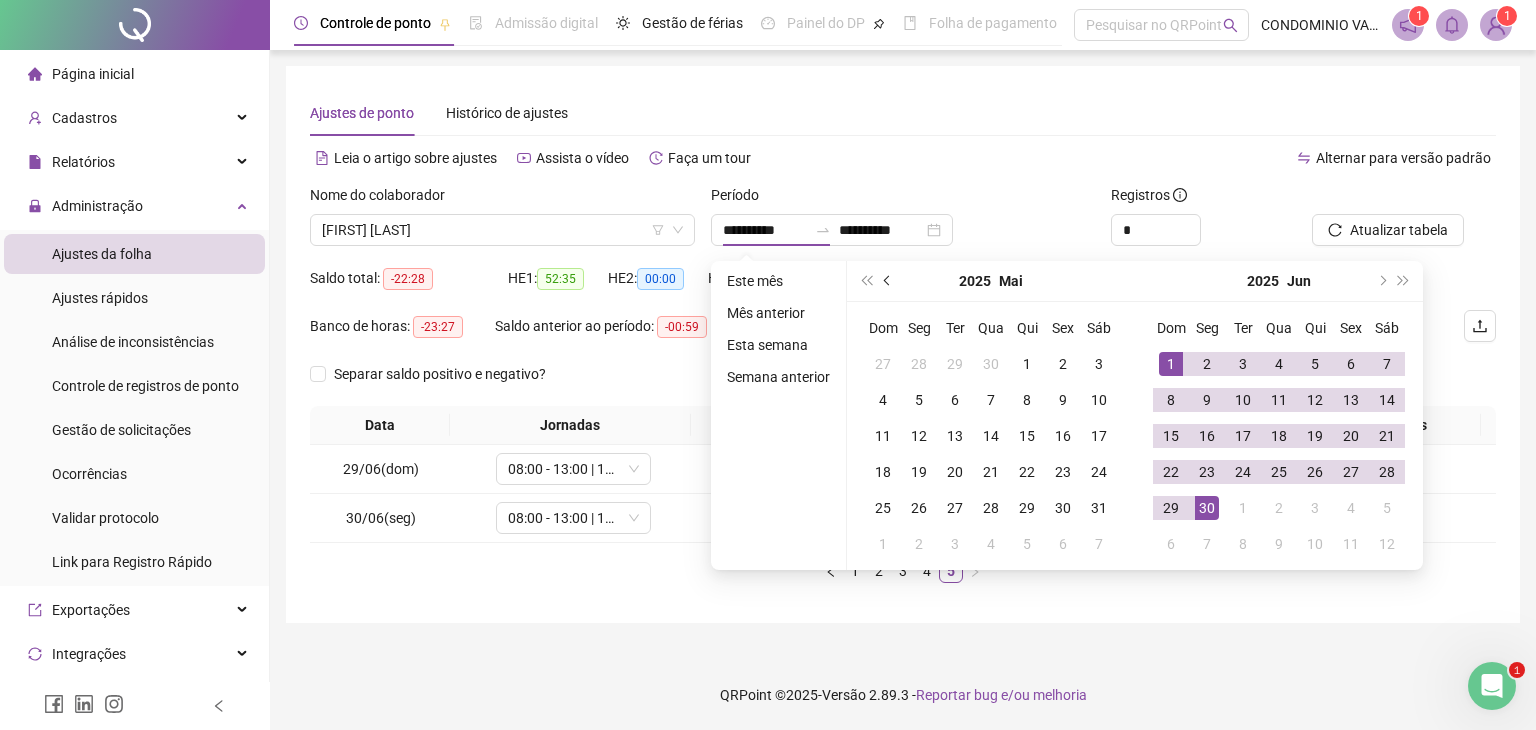 click at bounding box center (889, 281) 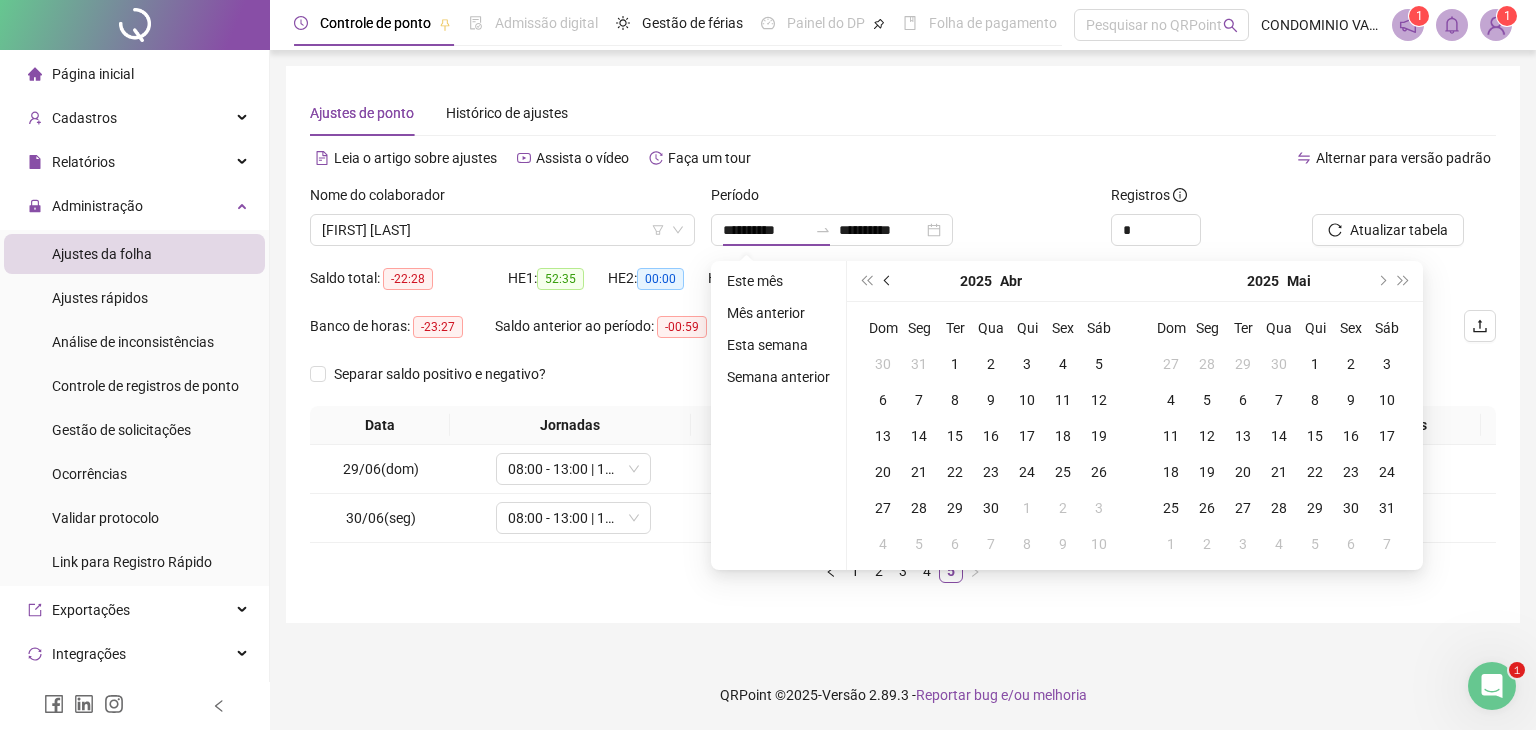 click at bounding box center [889, 281] 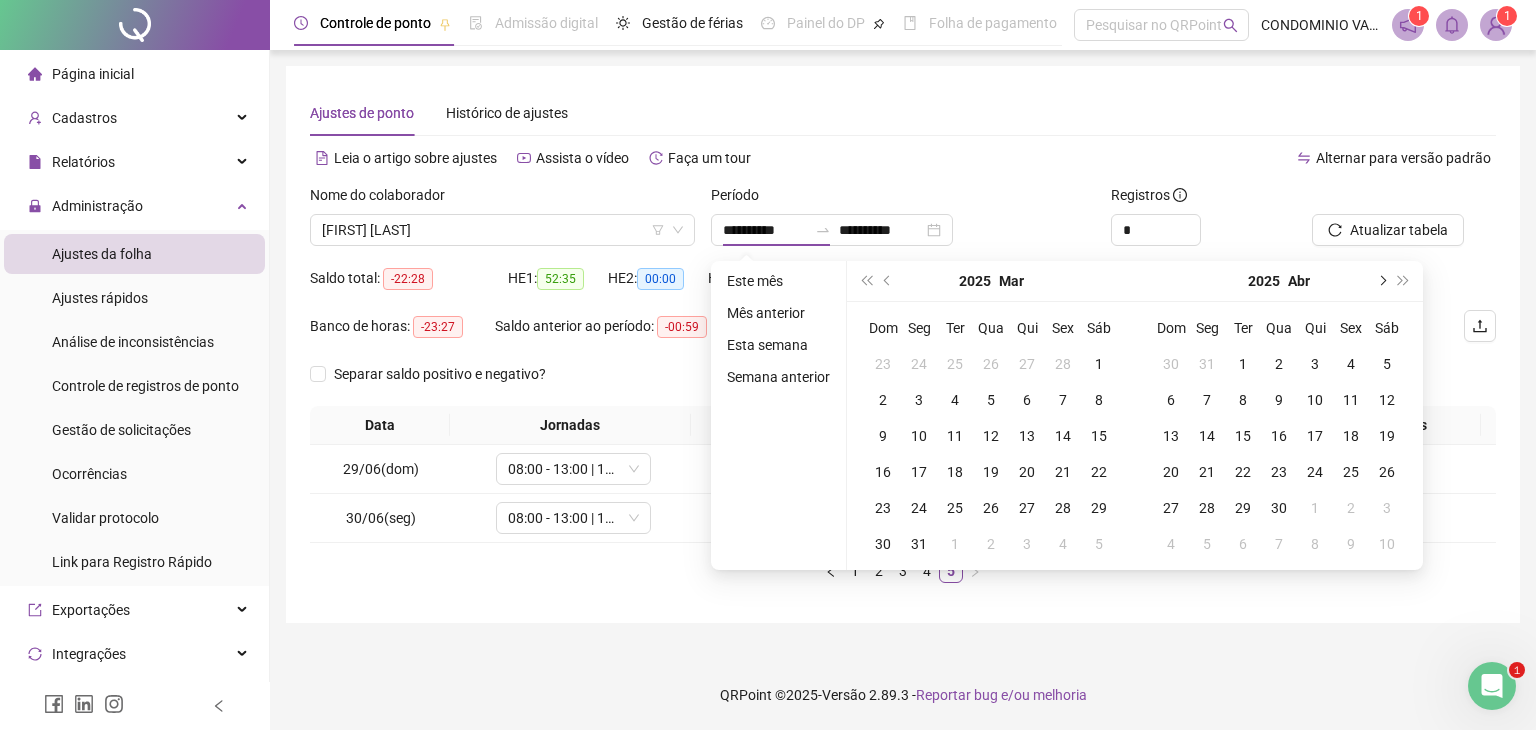 click at bounding box center [1381, 281] 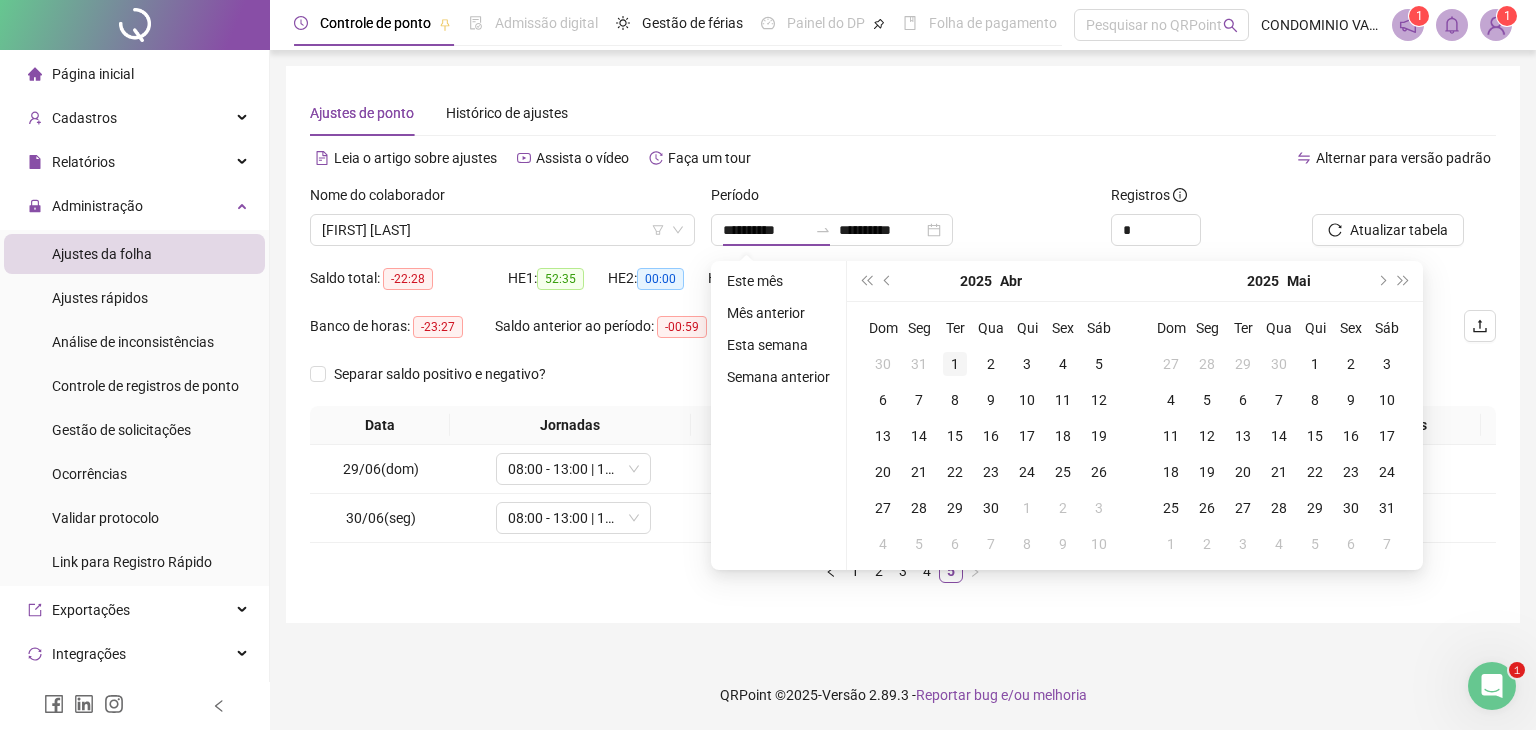 type on "**********" 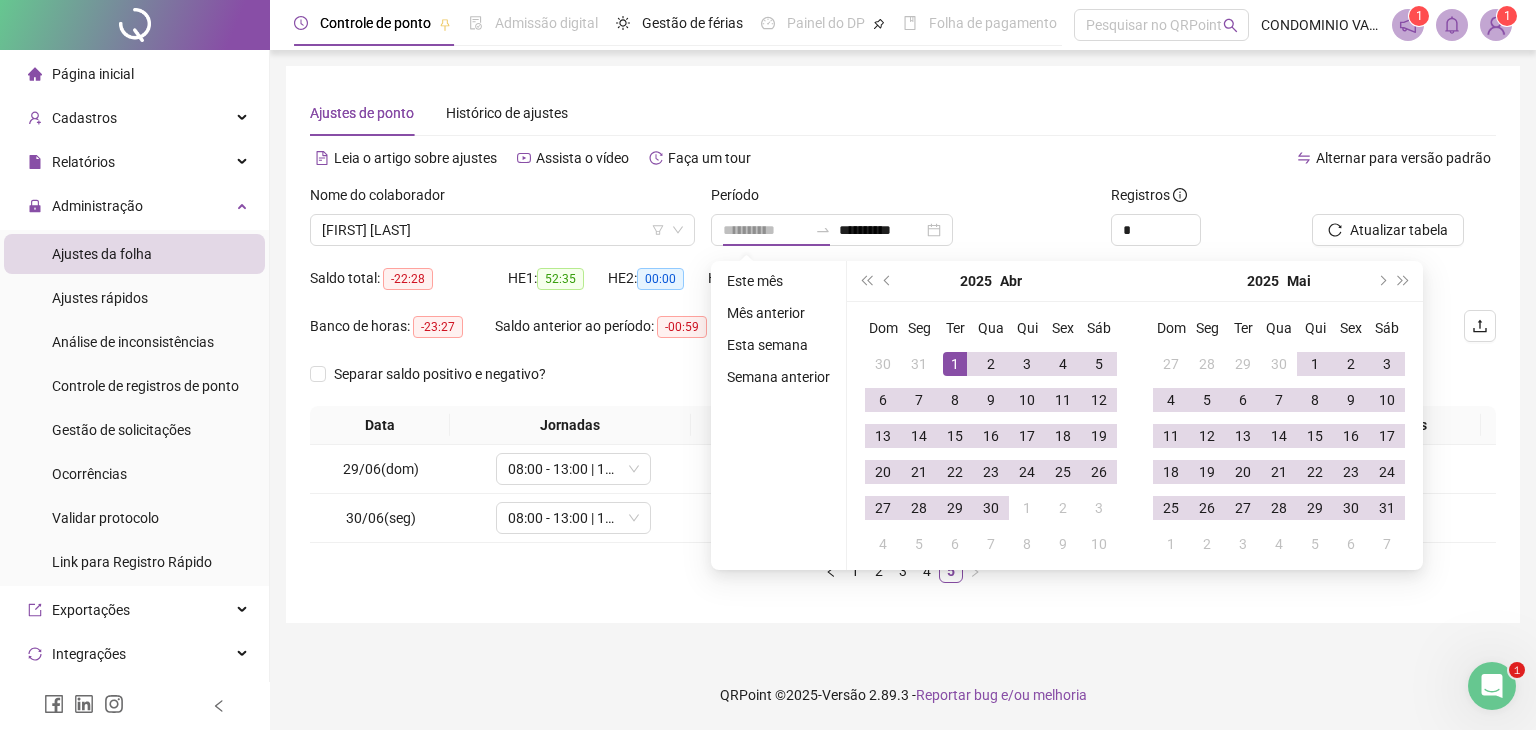 click on "1" at bounding box center [955, 364] 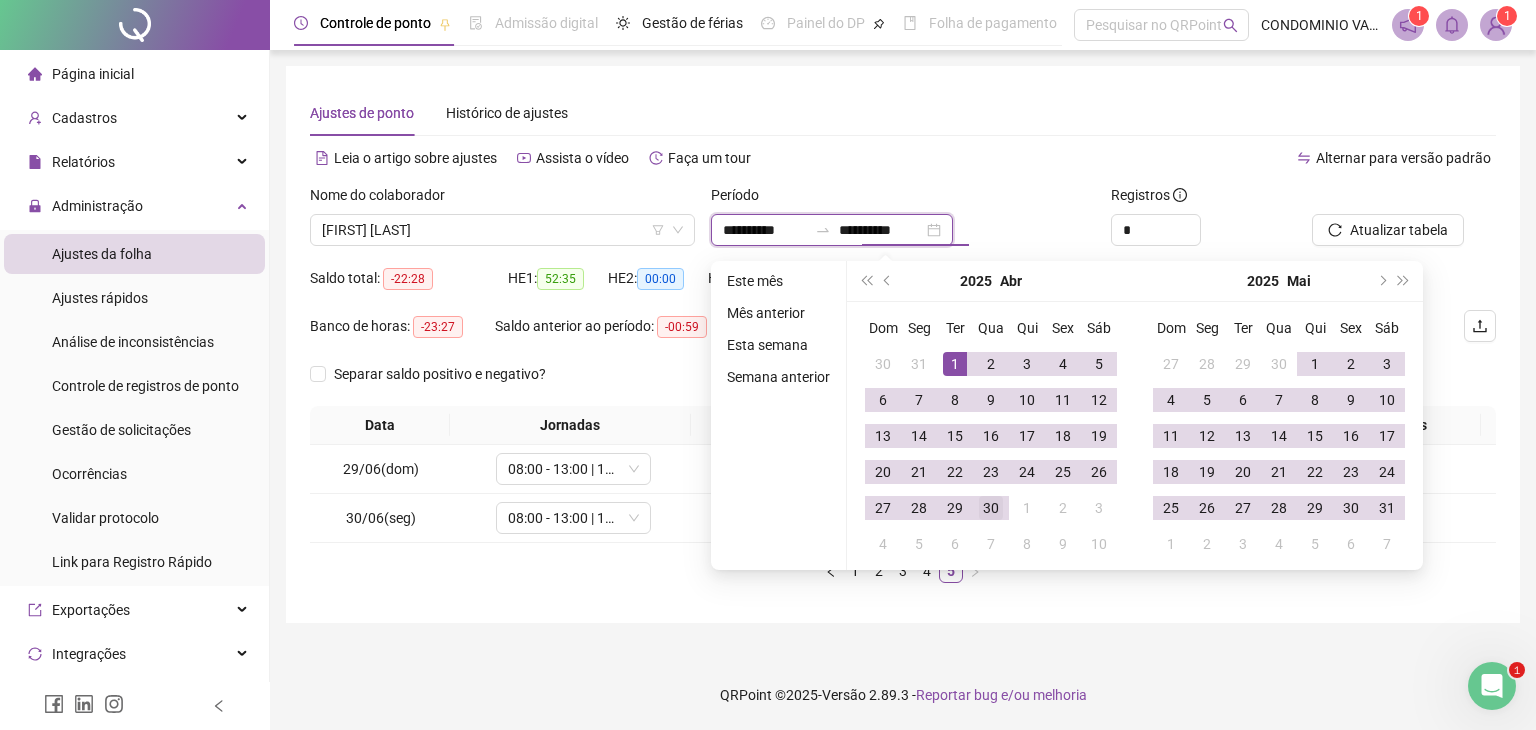 type on "**********" 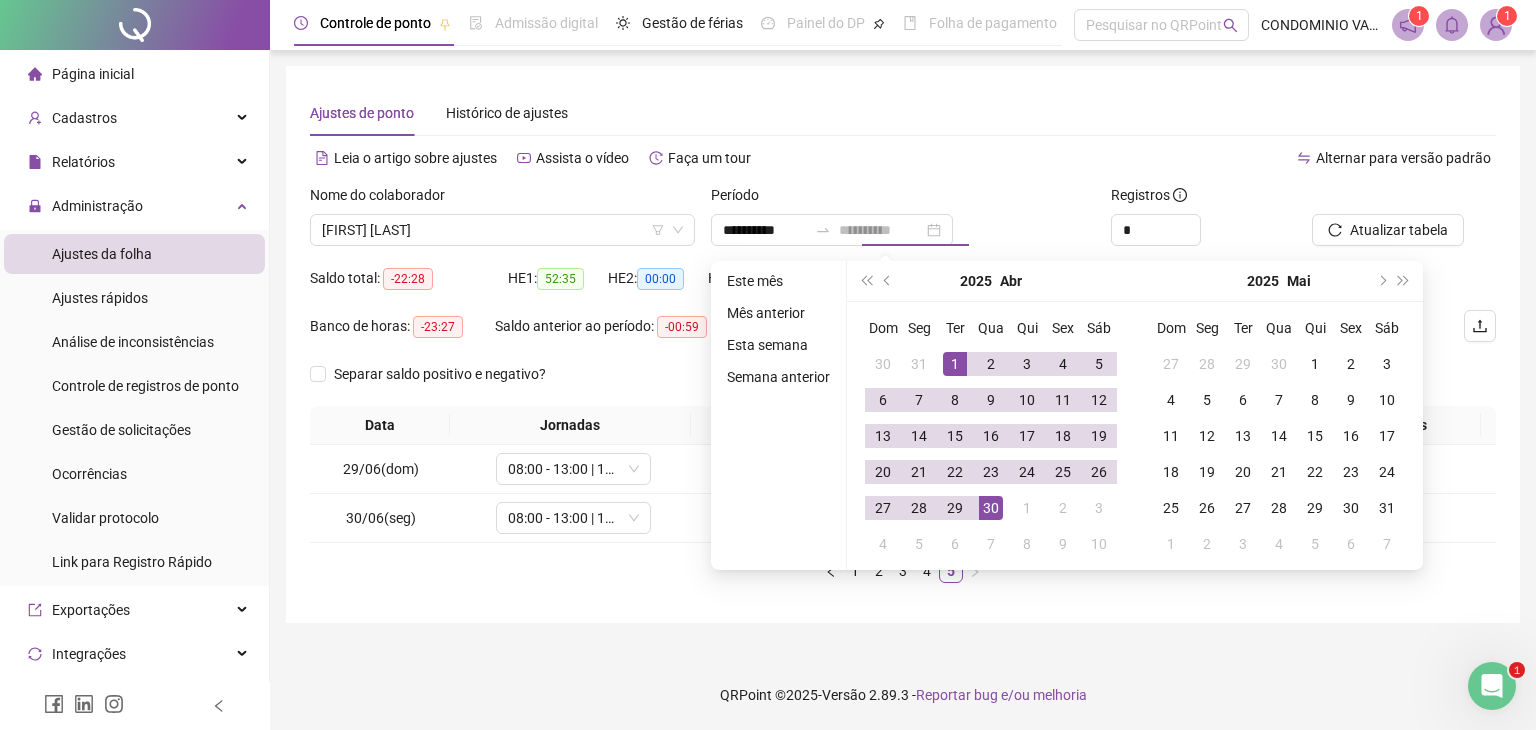 click on "30" at bounding box center (991, 508) 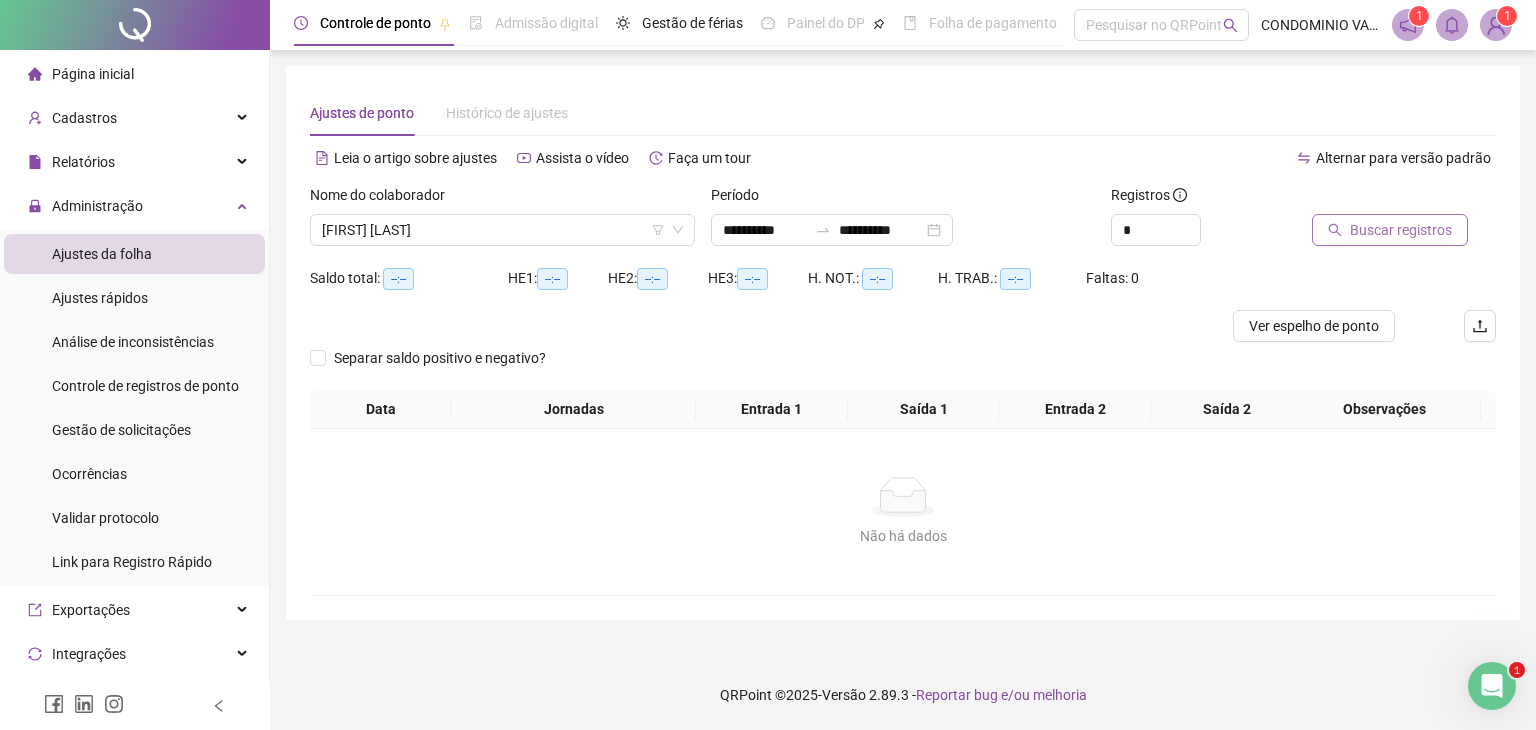 click on "Buscar registros" at bounding box center (1401, 230) 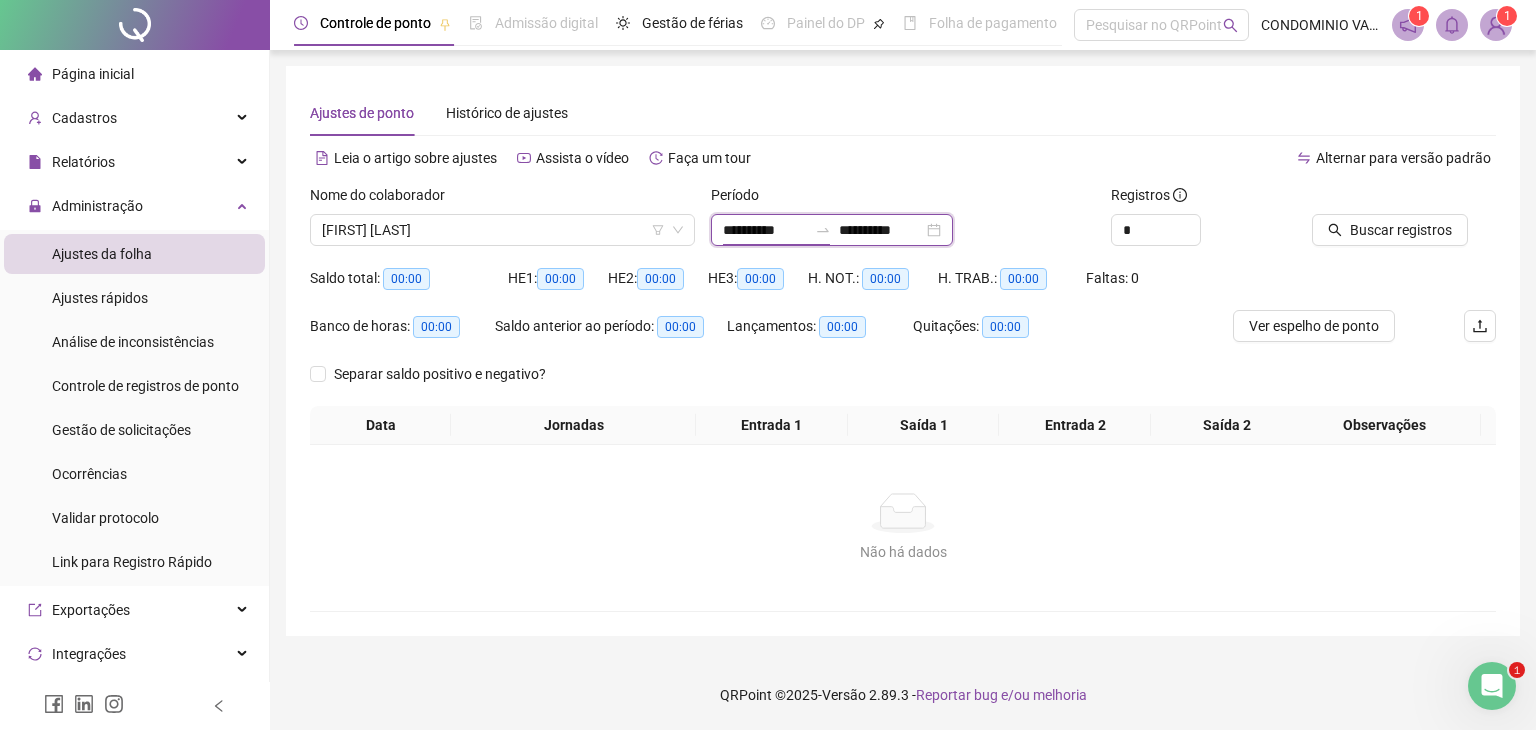 click on "**********" at bounding box center [765, 230] 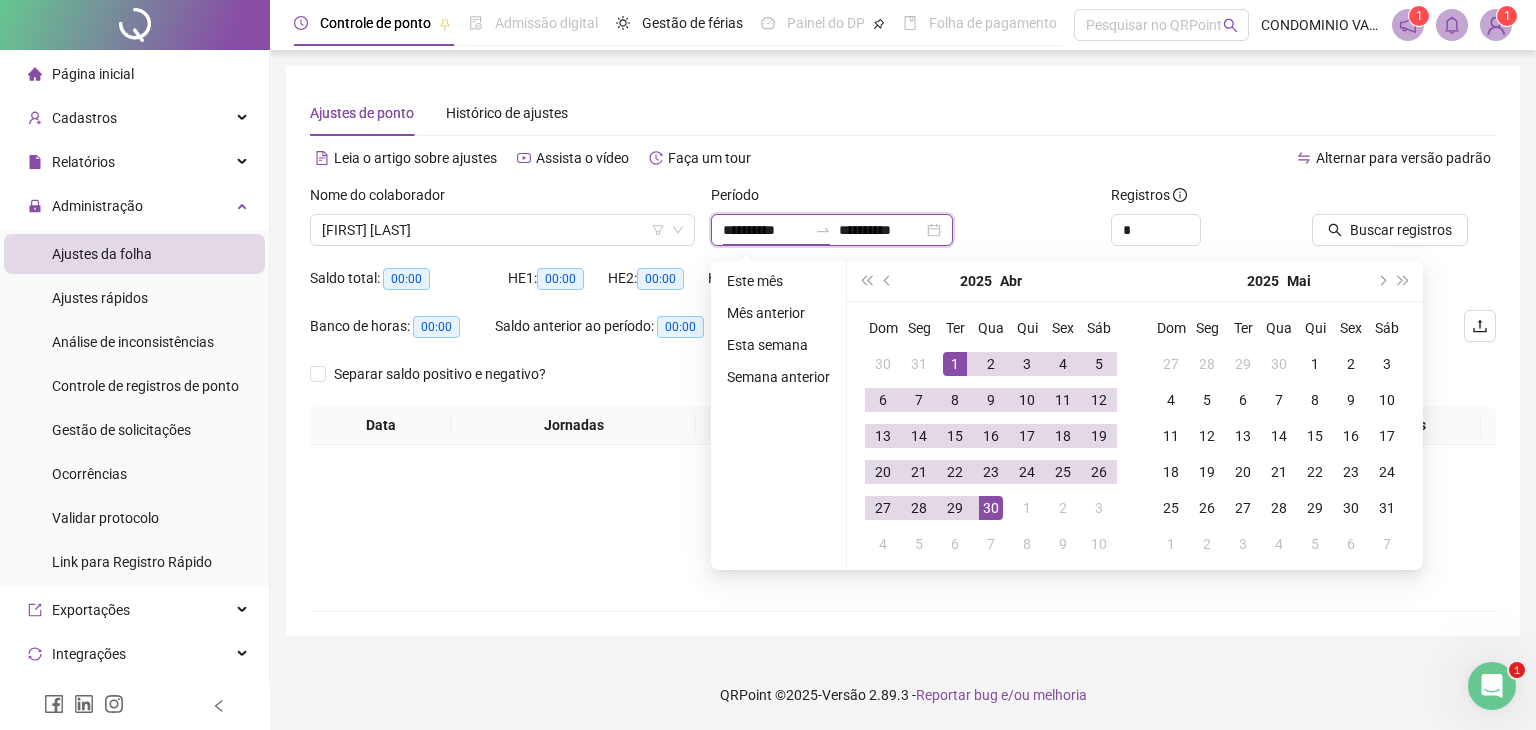 type on "**********" 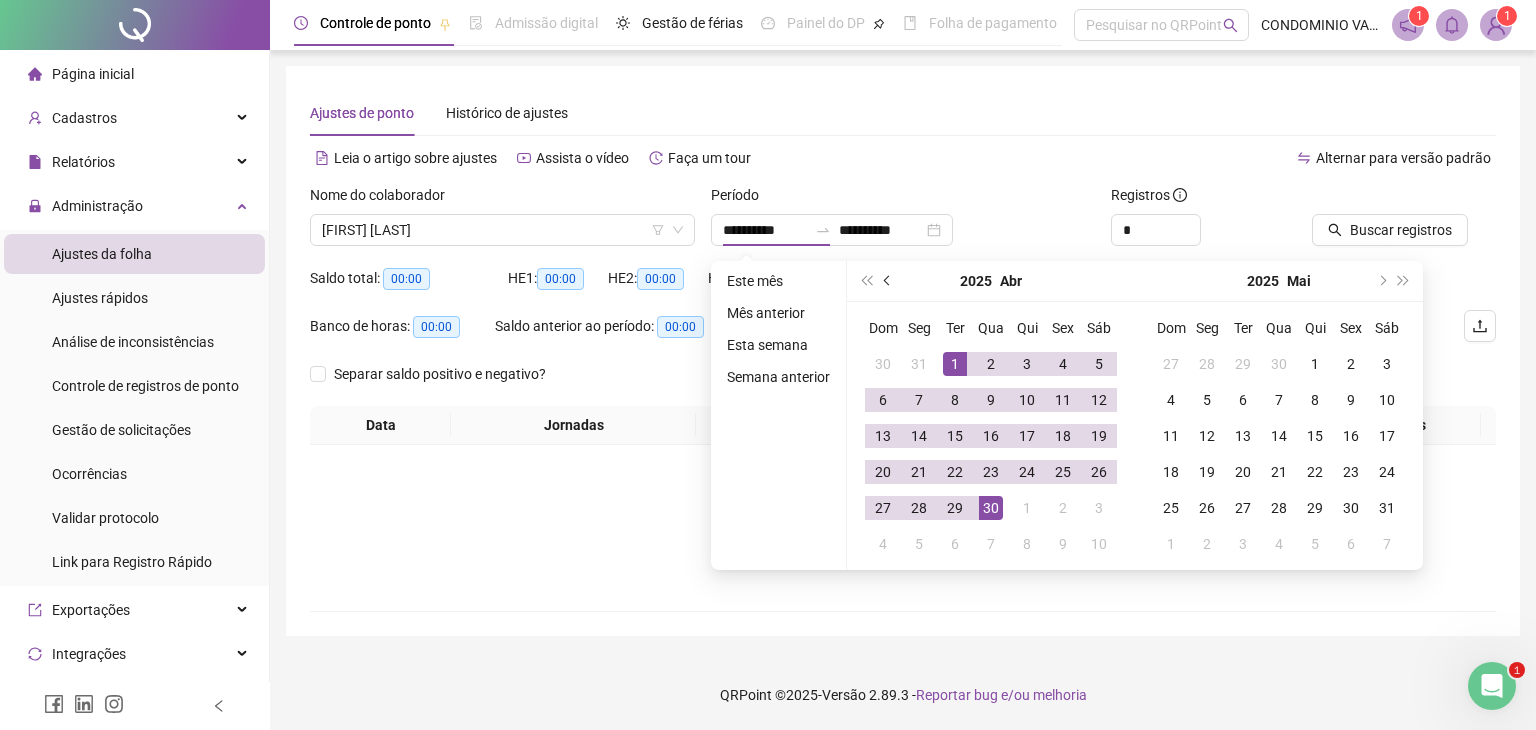 click at bounding box center (888, 281) 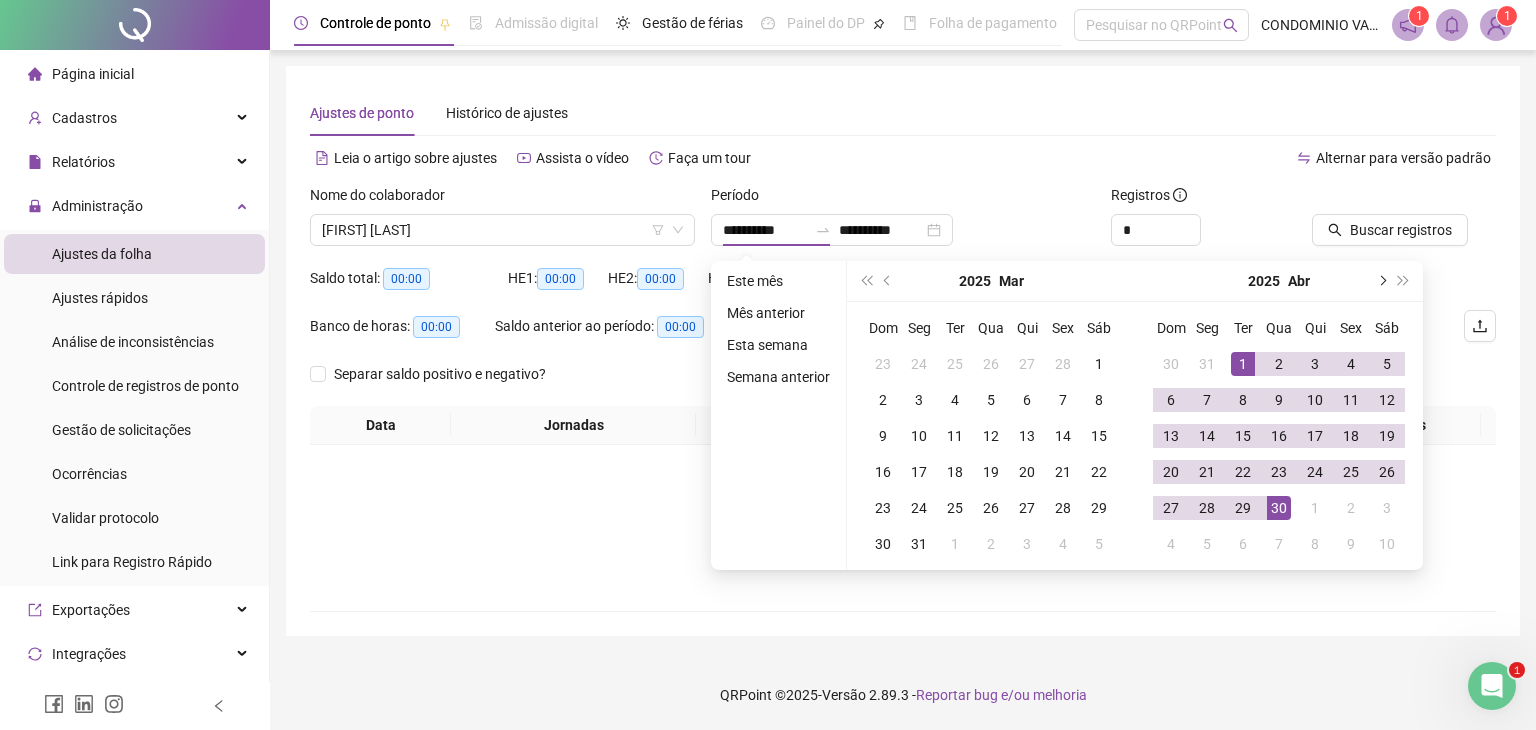 click at bounding box center (1381, 281) 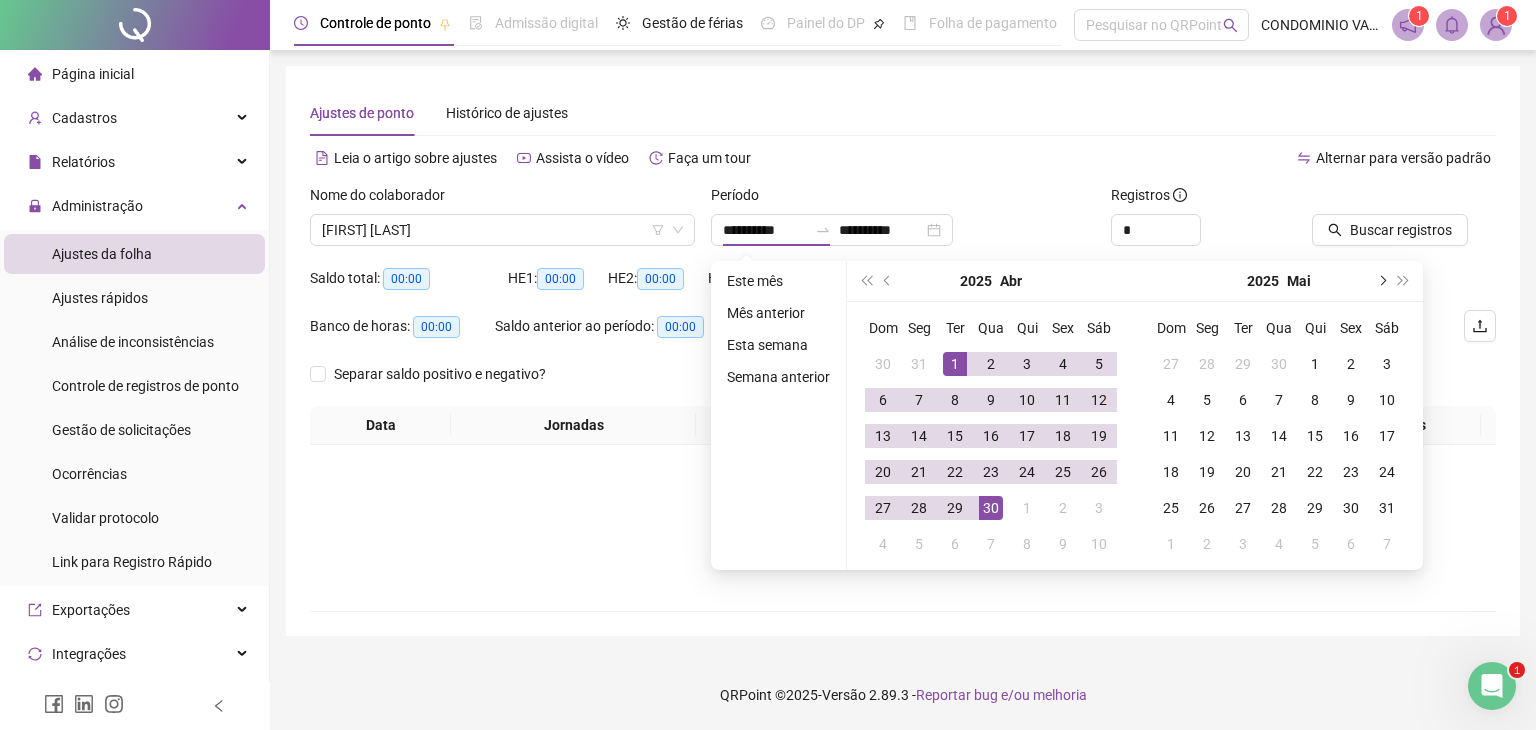 click at bounding box center [1381, 281] 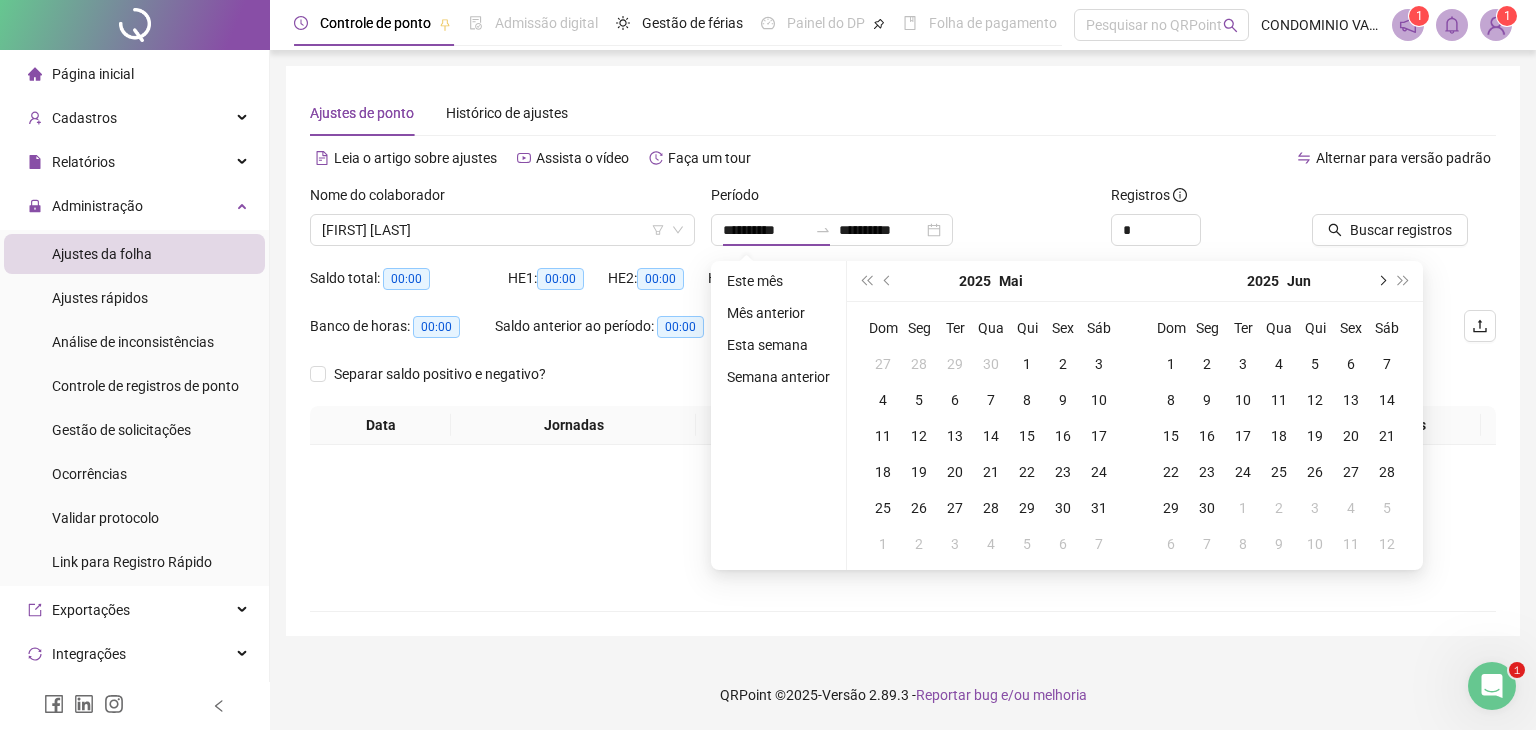 click at bounding box center (1381, 281) 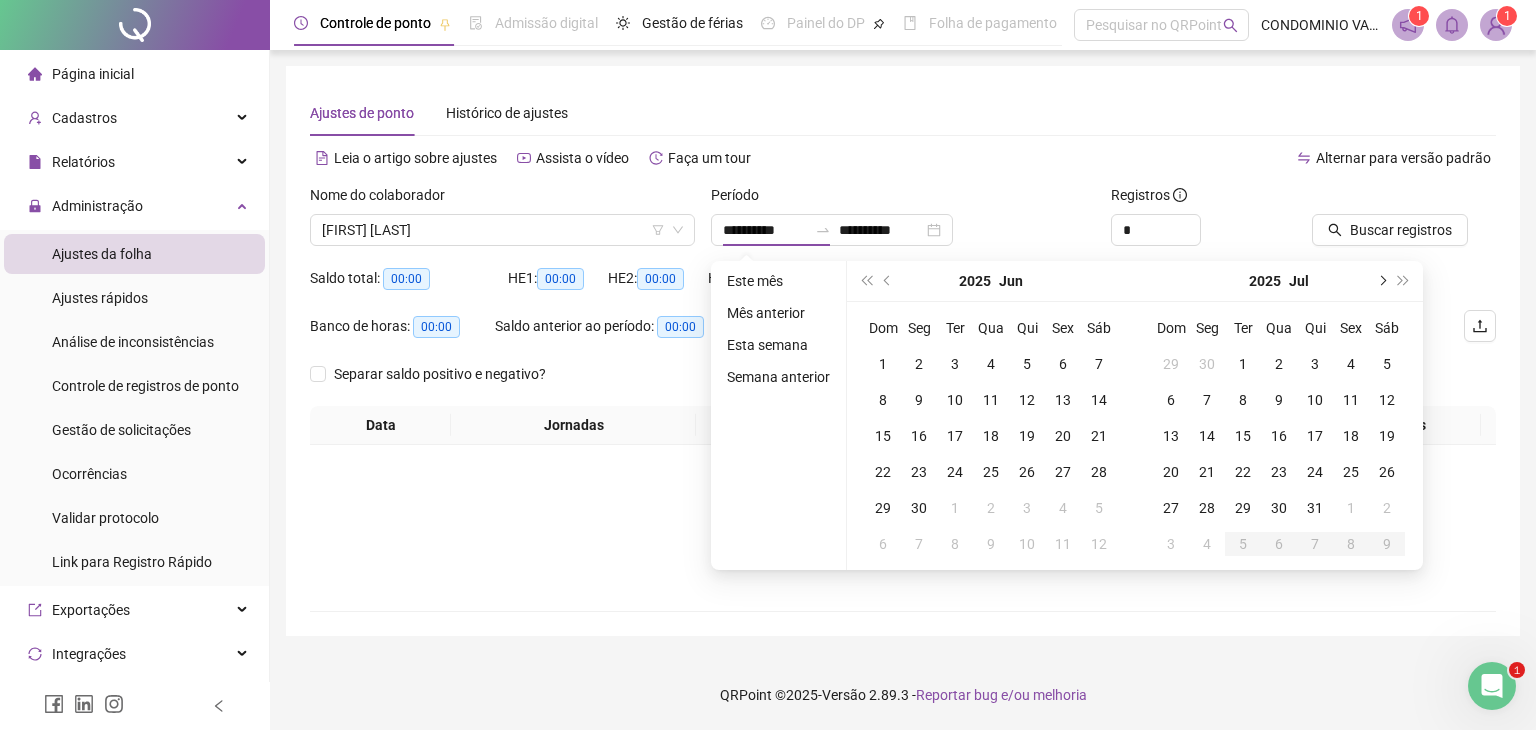 click at bounding box center (1381, 281) 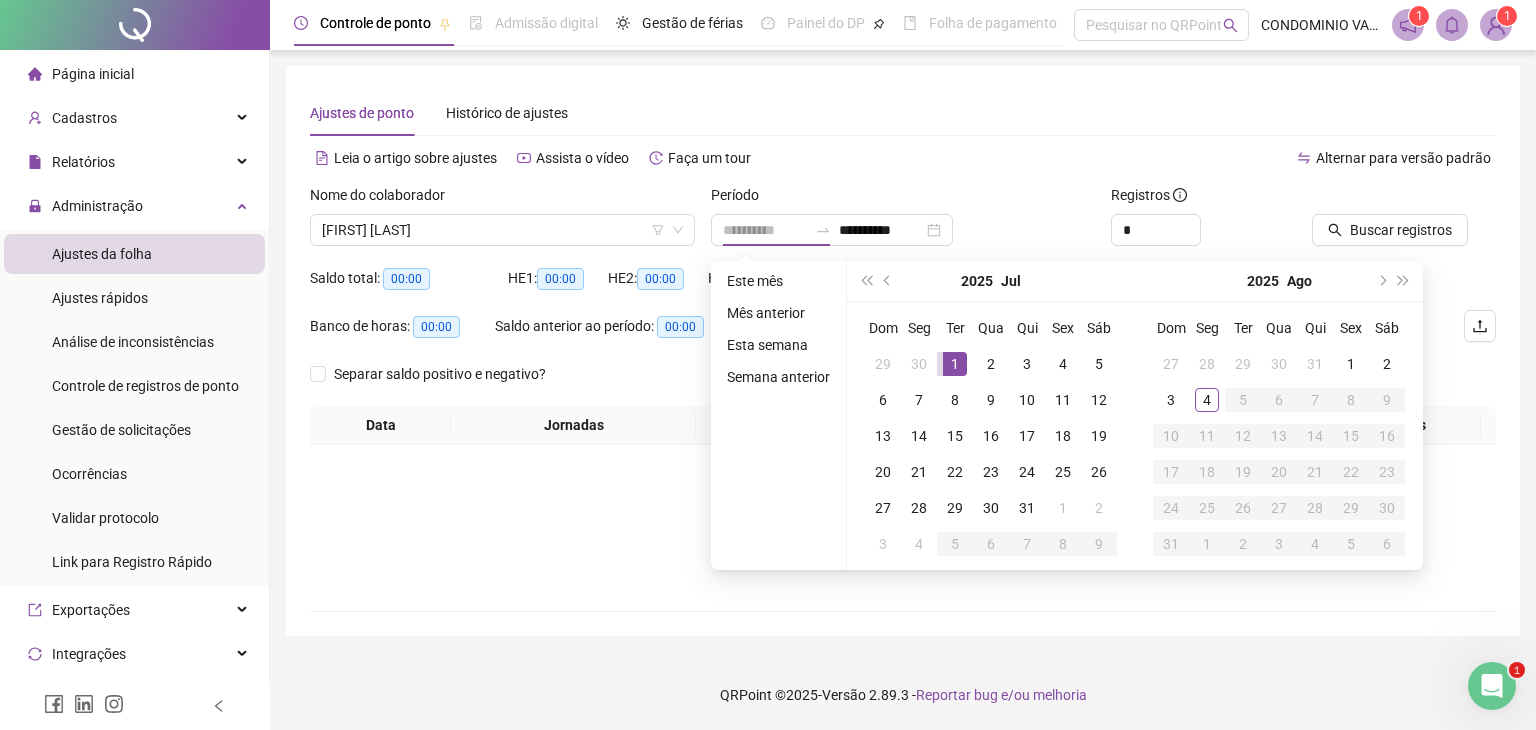 type on "**********" 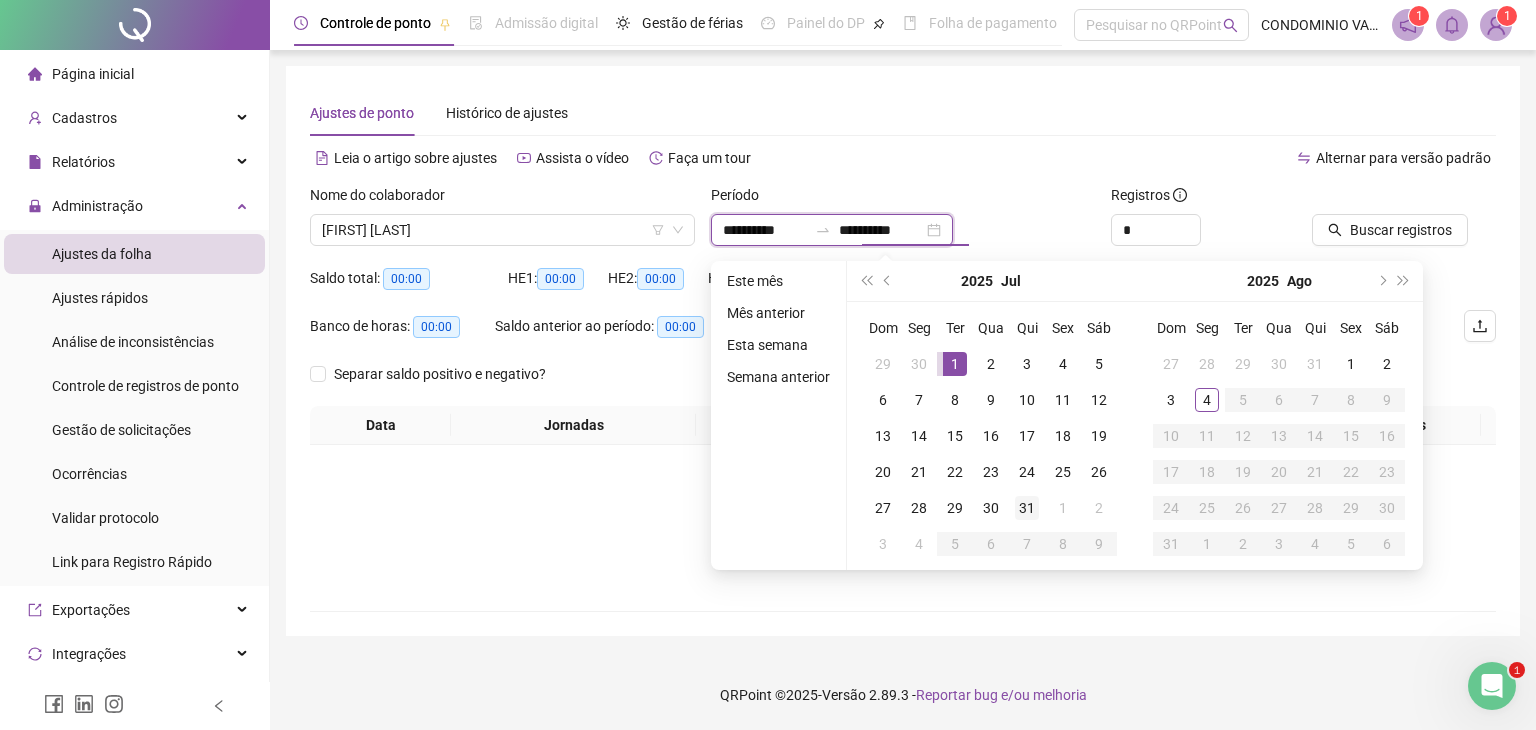 type on "**********" 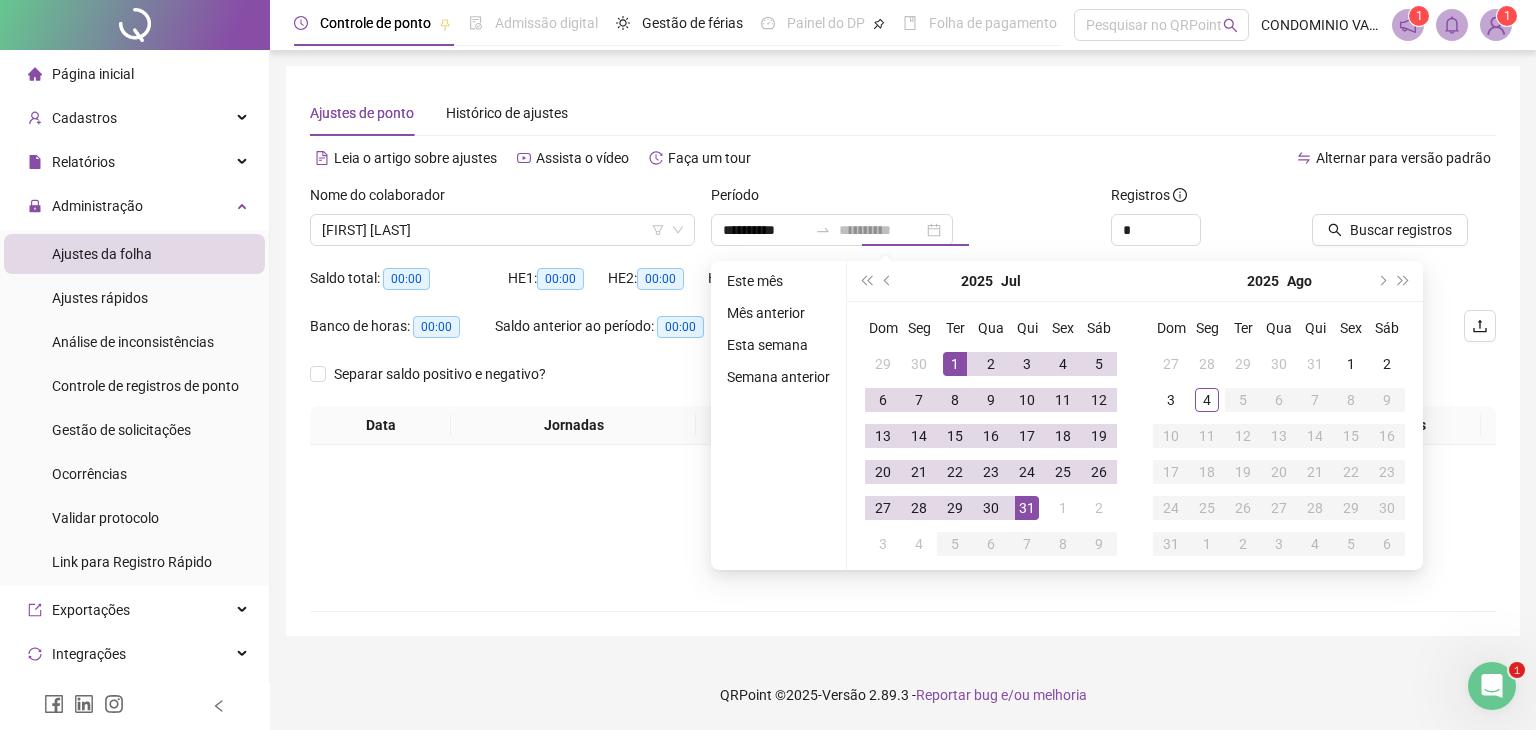 click on "31" at bounding box center [1027, 508] 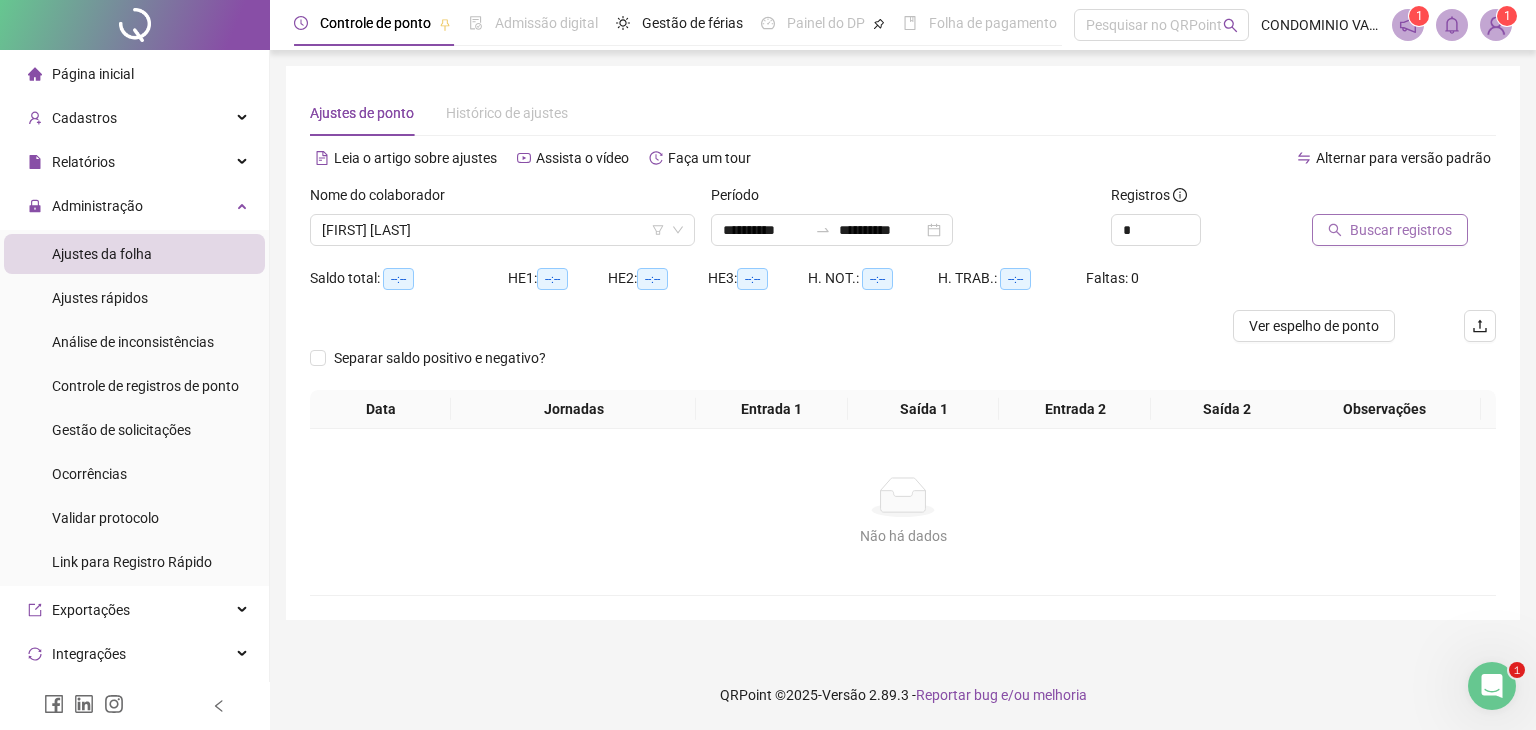 click on "Buscar registros" at bounding box center (1401, 230) 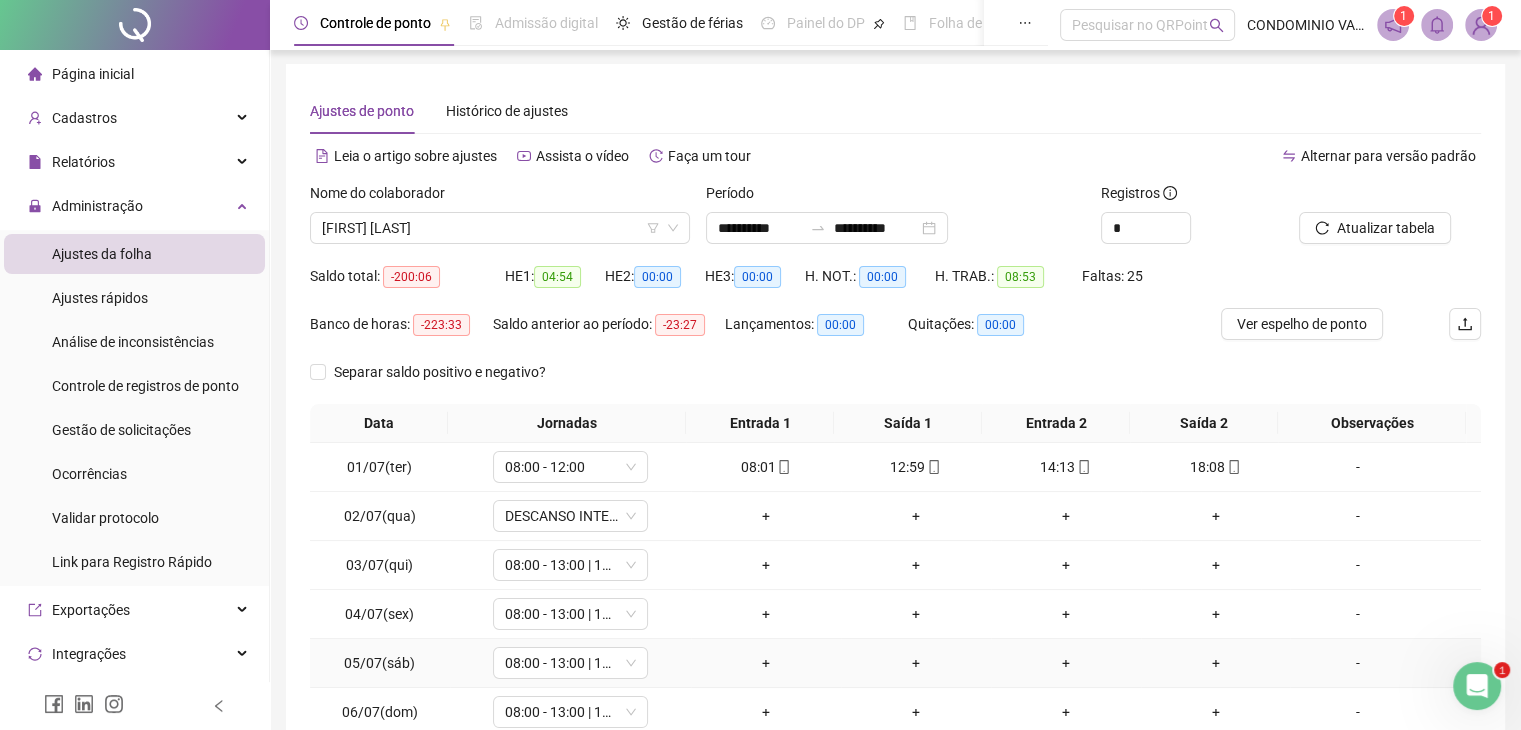 scroll, scrollTop: 0, scrollLeft: 0, axis: both 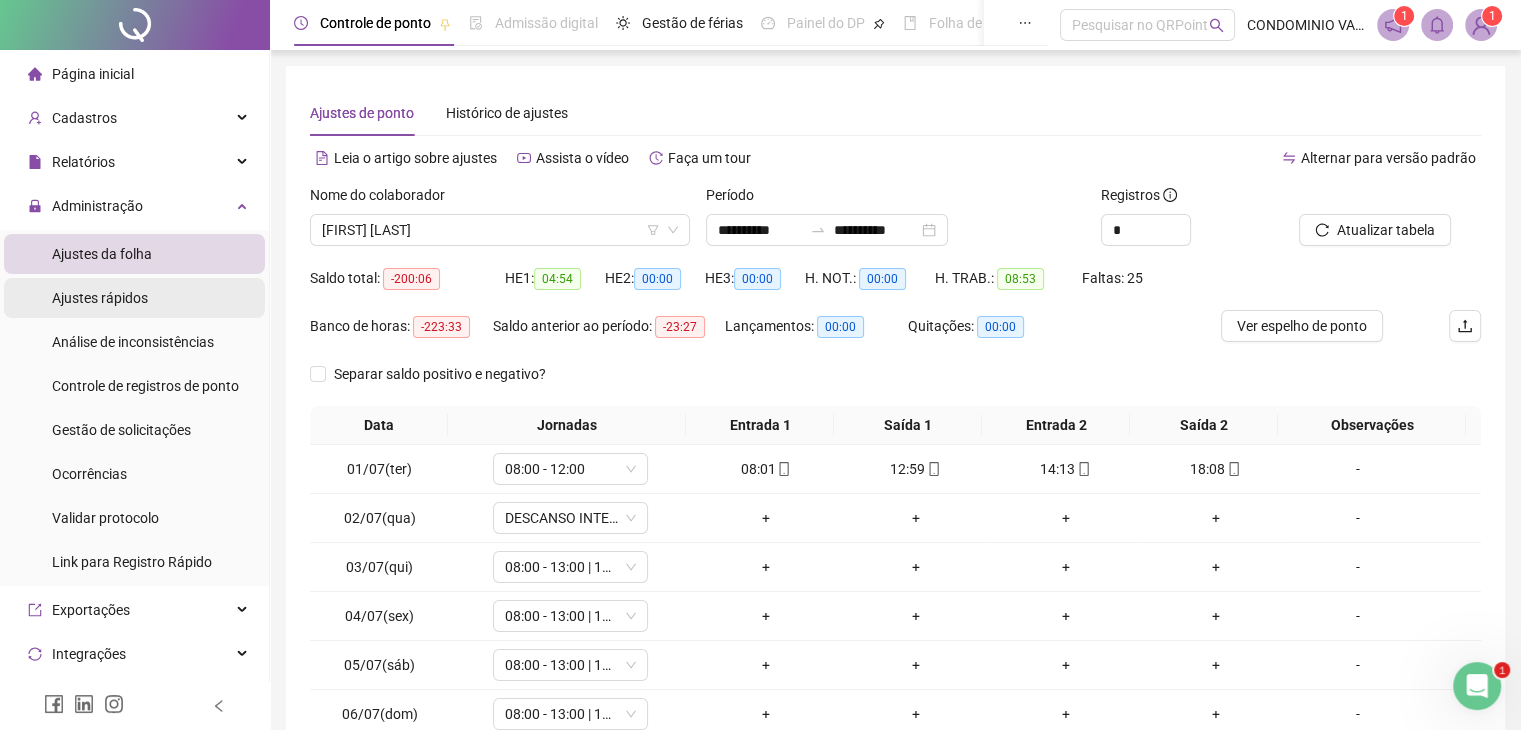 click on "Ajustes rápidos" at bounding box center (100, 298) 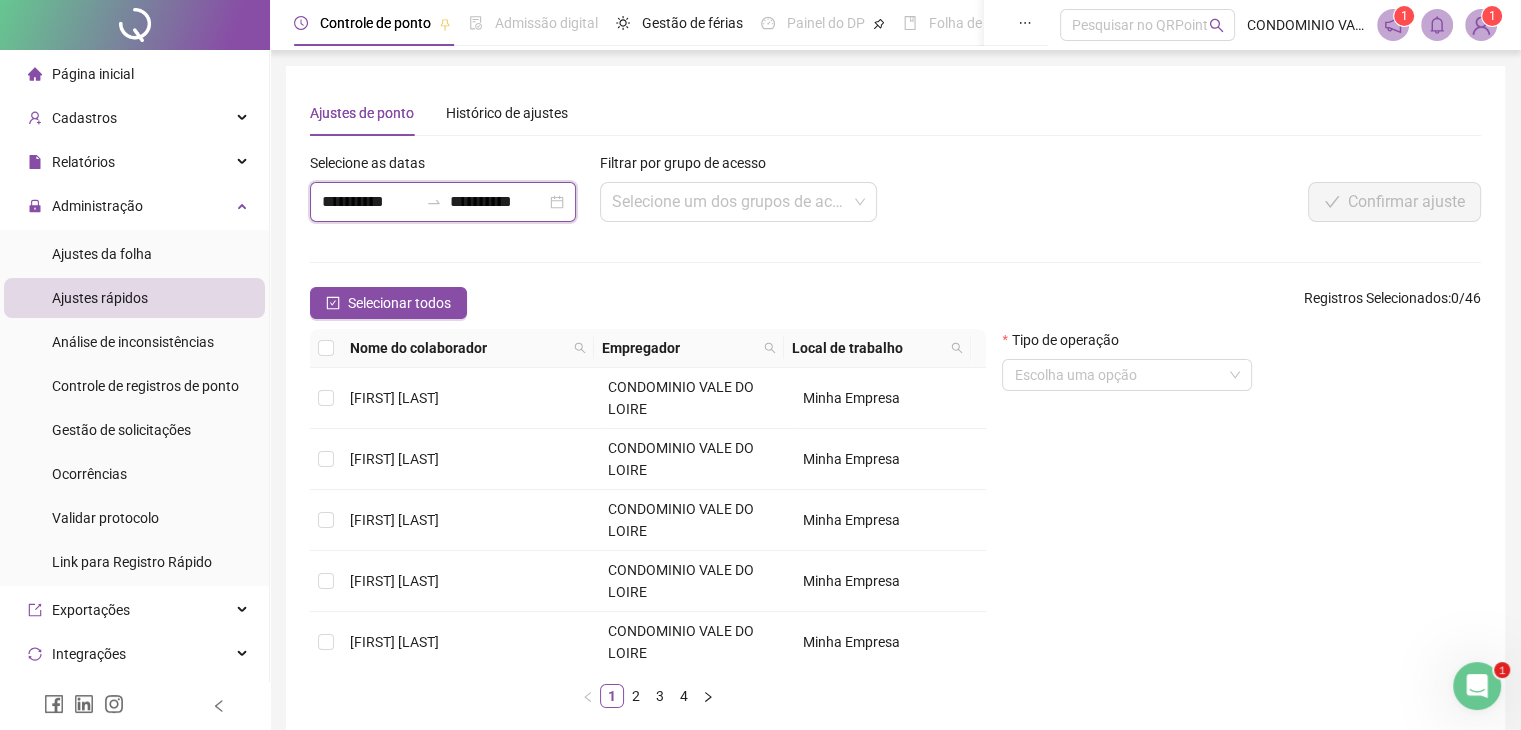 click on "**********" at bounding box center (370, 202) 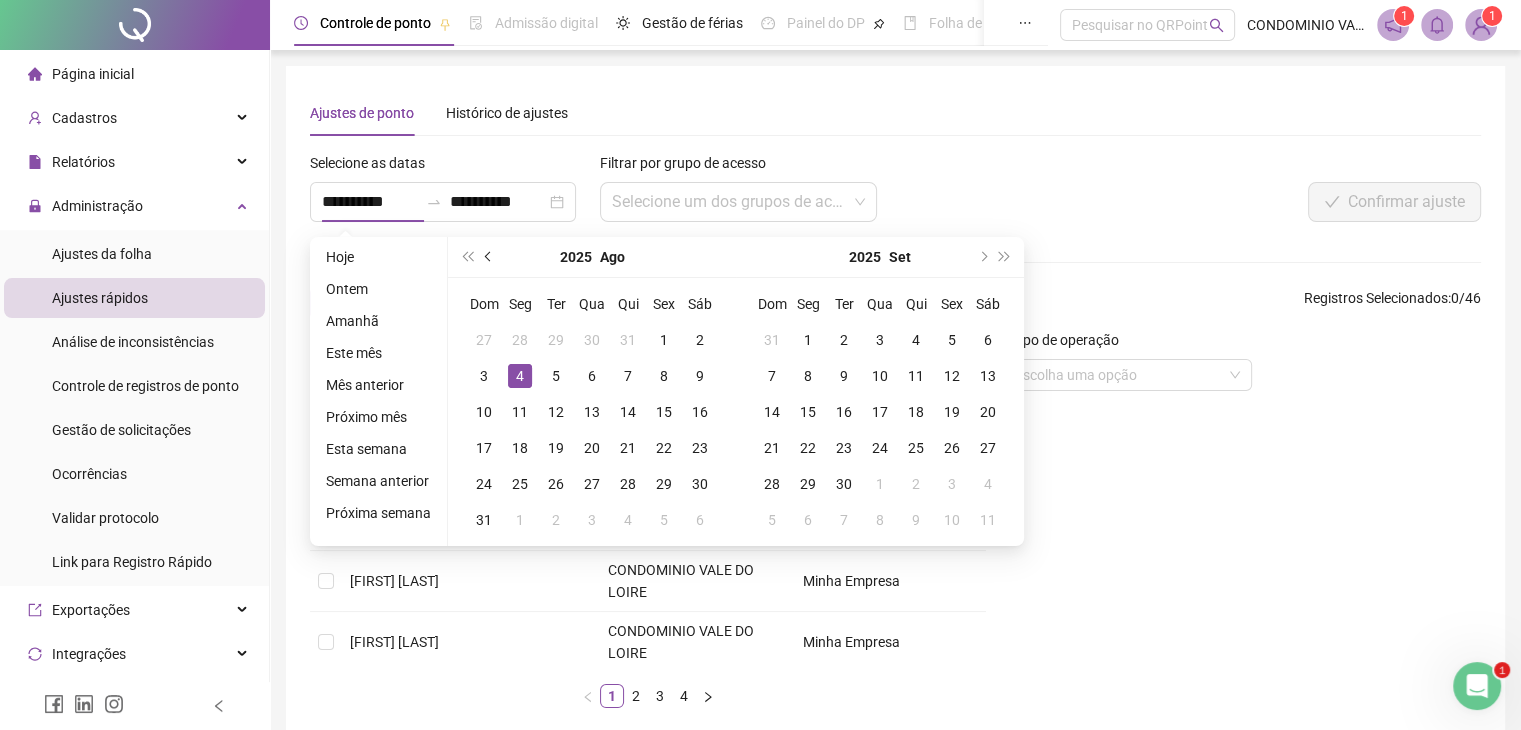 click at bounding box center [490, 257] 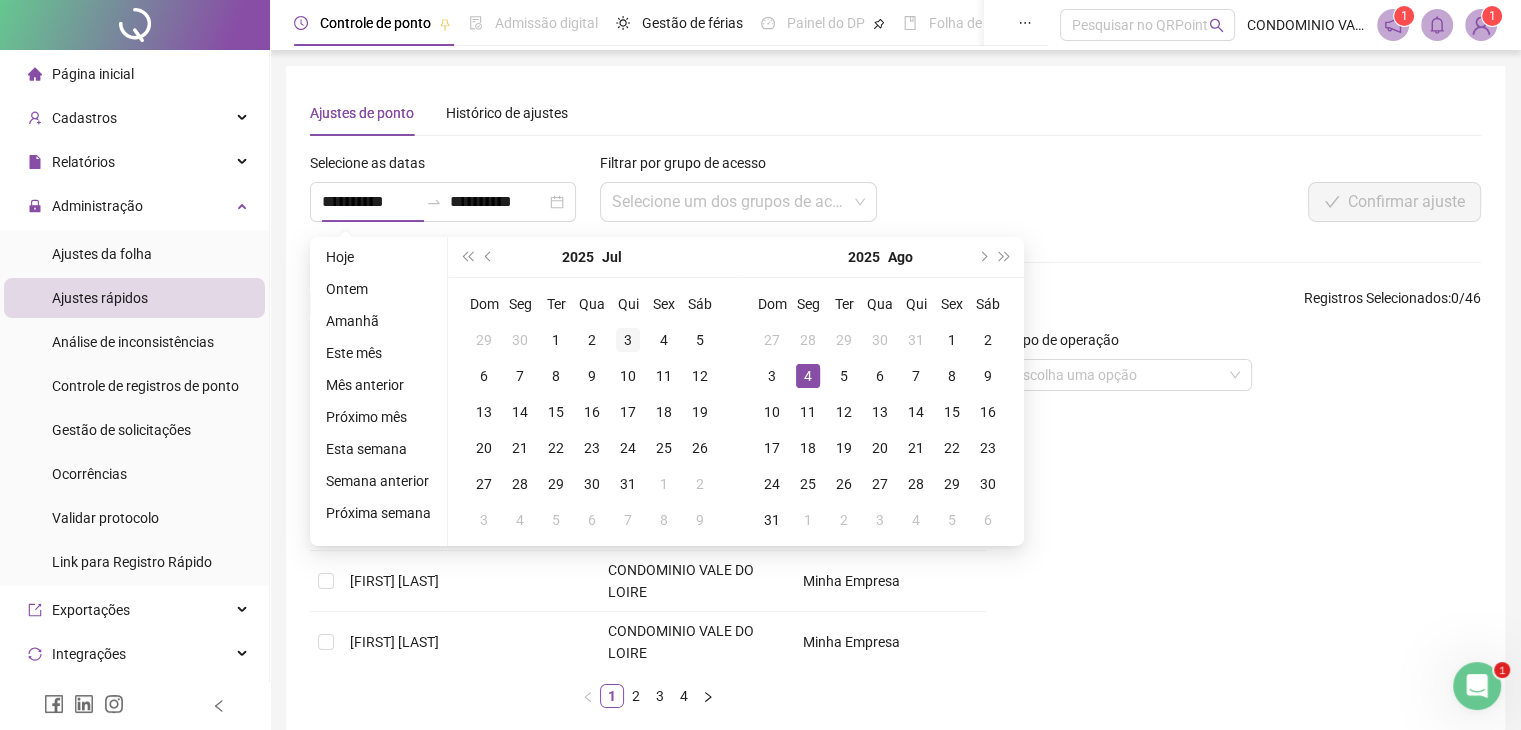 type on "**********" 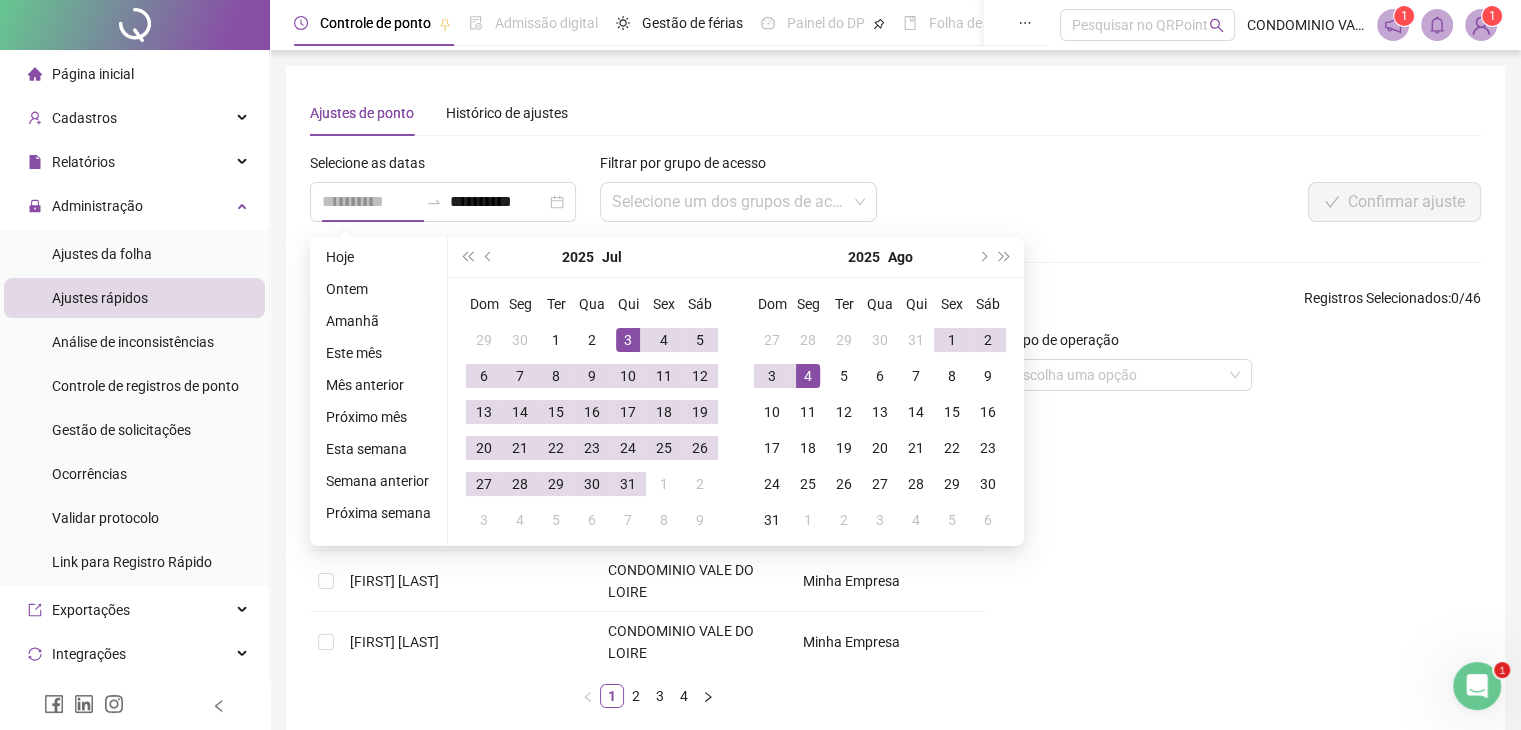 click on "3" at bounding box center [628, 340] 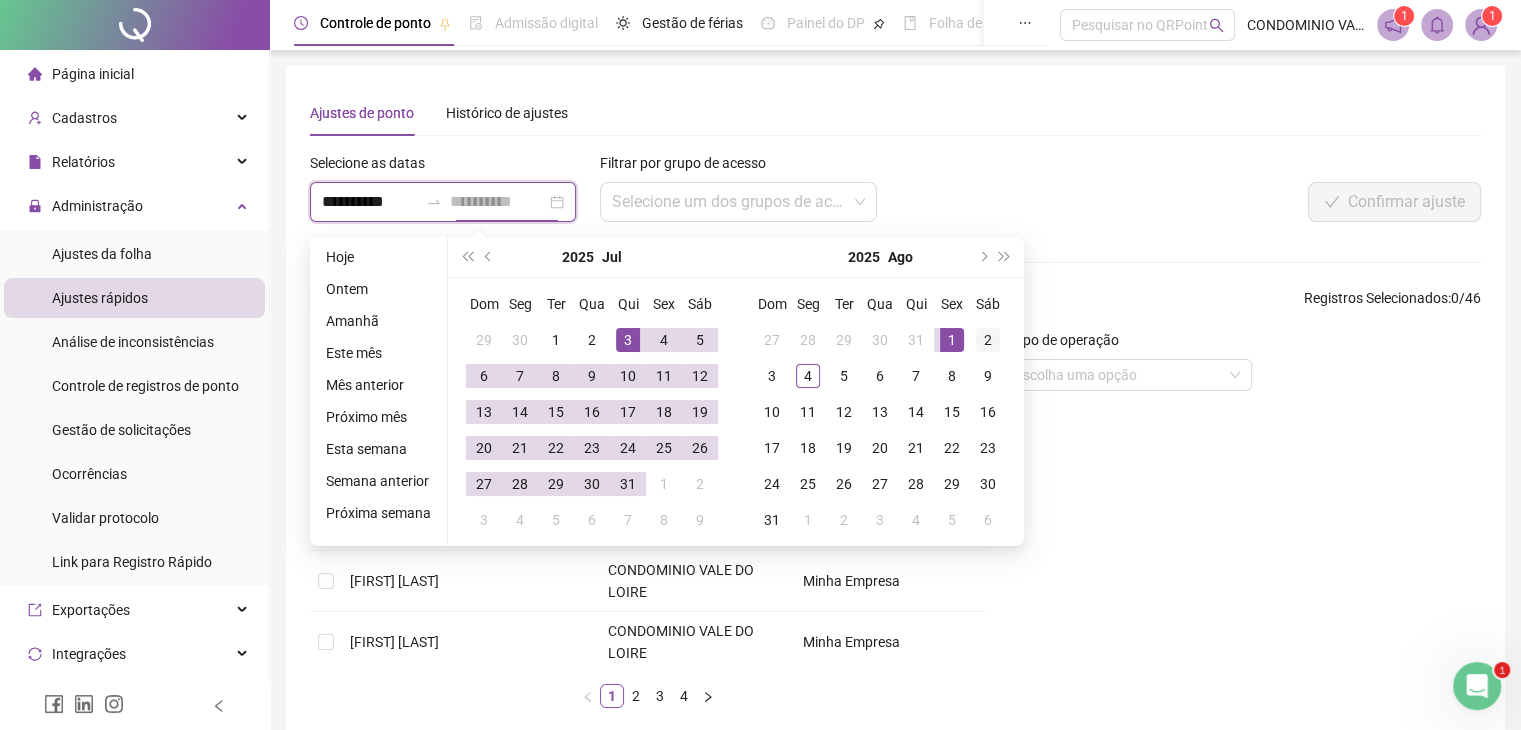 type on "**********" 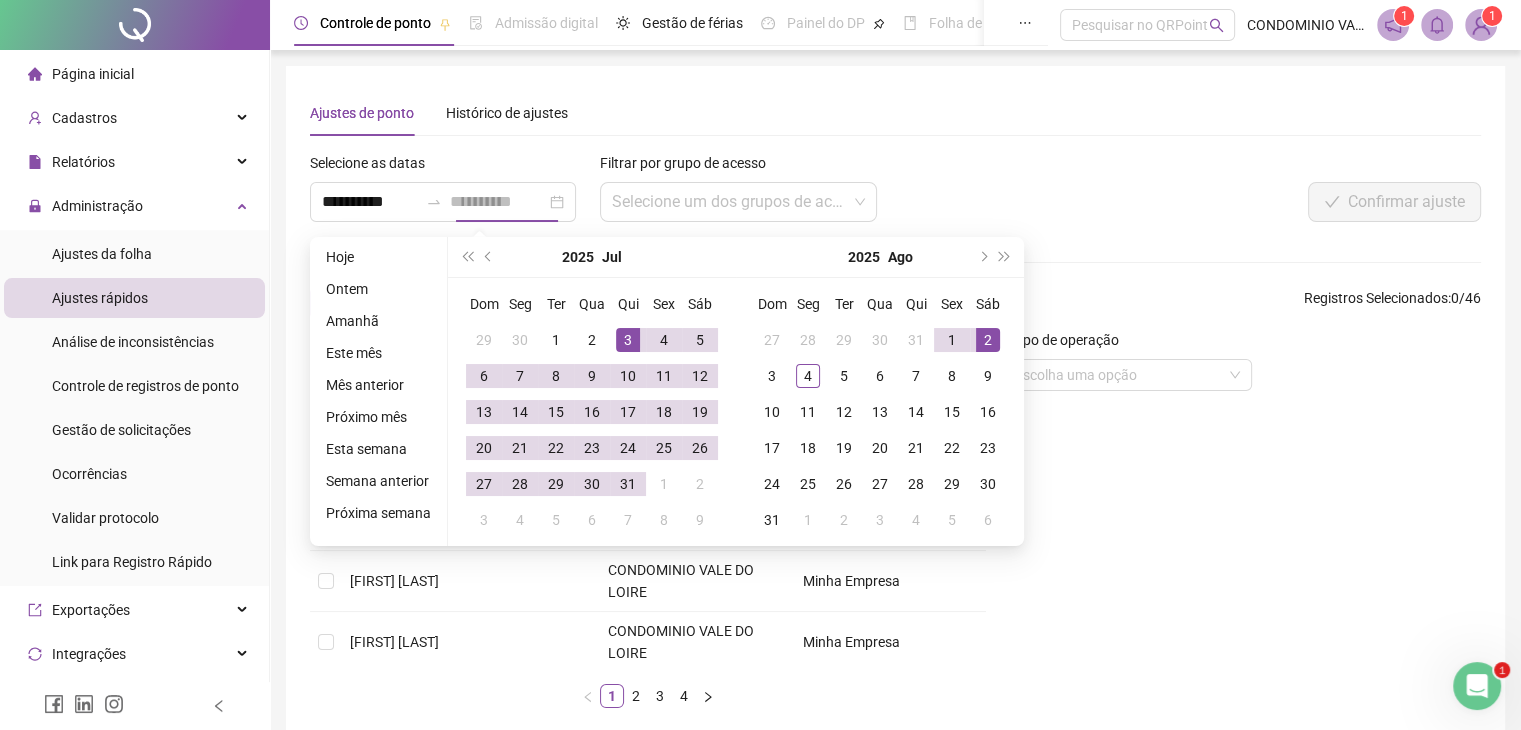 click on "2" at bounding box center [988, 340] 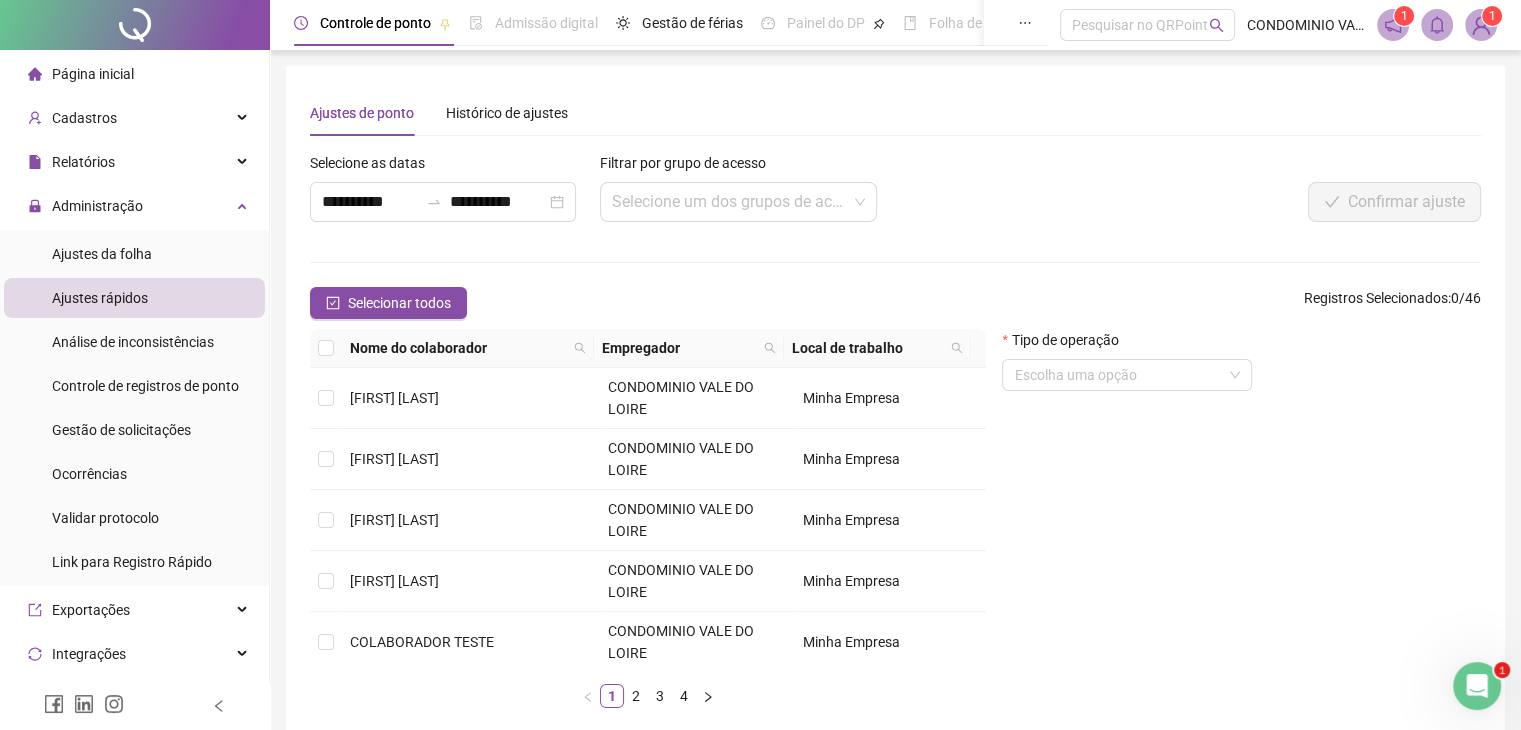scroll, scrollTop: 612, scrollLeft: 0, axis: vertical 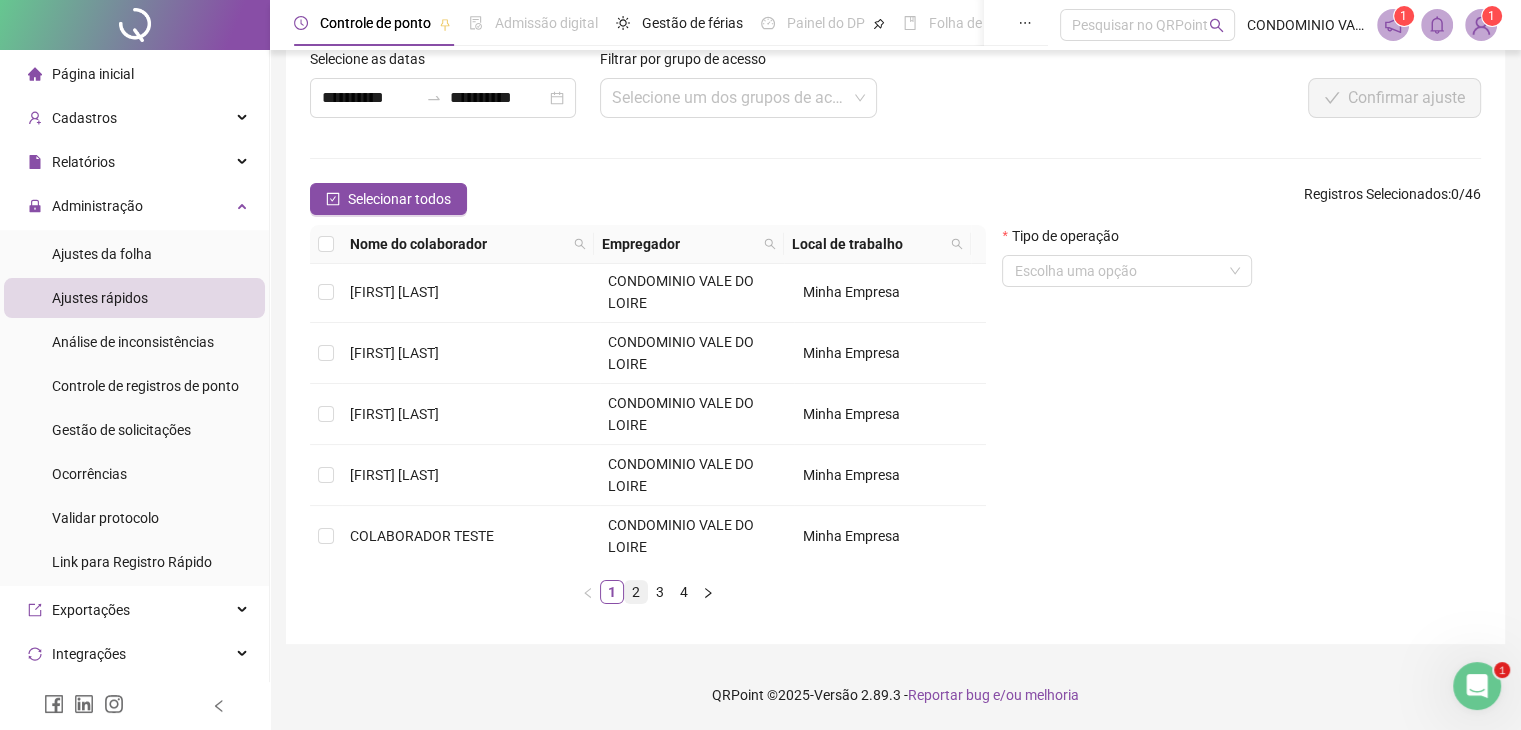 click on "2" at bounding box center [636, 592] 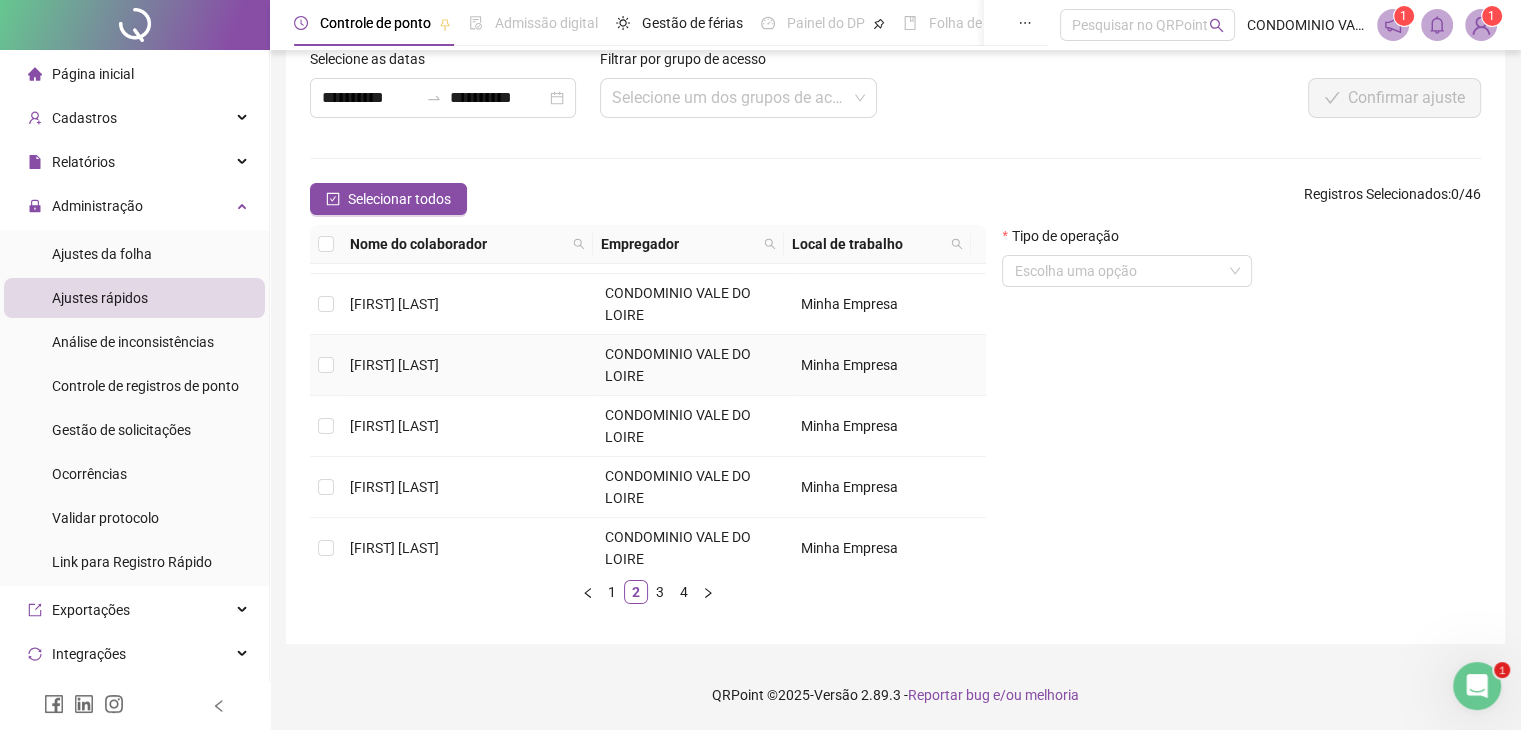 scroll, scrollTop: 612, scrollLeft: 0, axis: vertical 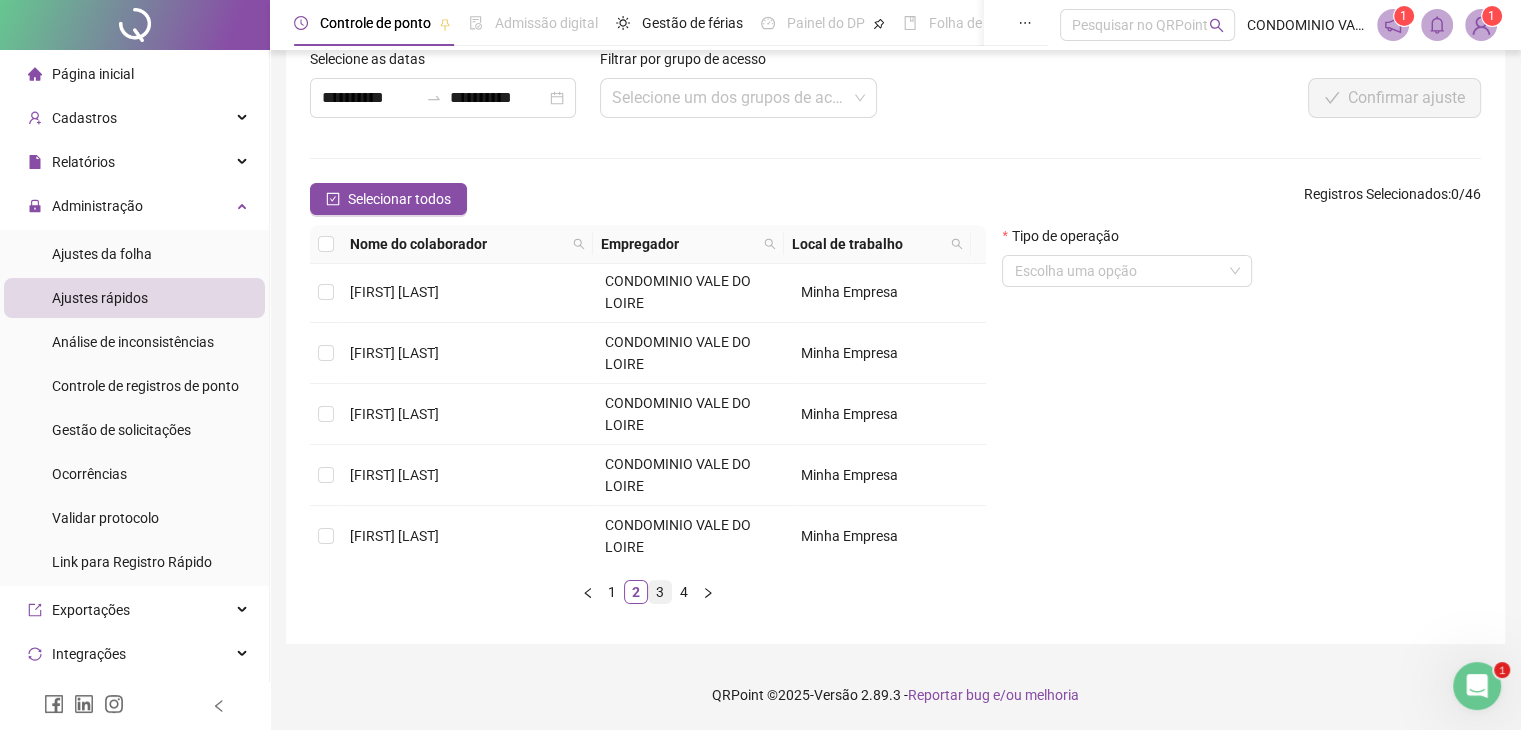 click on "3" at bounding box center [660, 592] 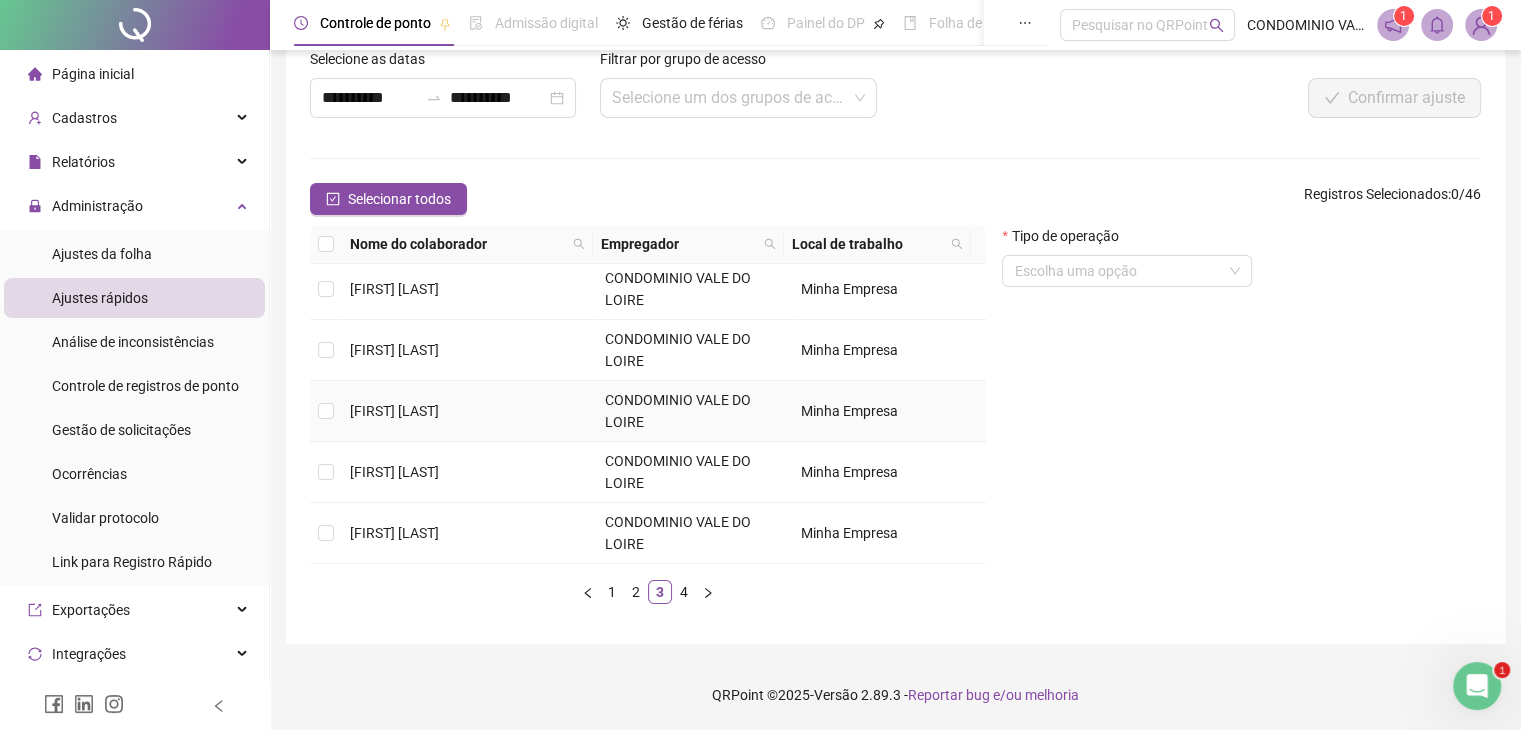 scroll, scrollTop: 400, scrollLeft: 0, axis: vertical 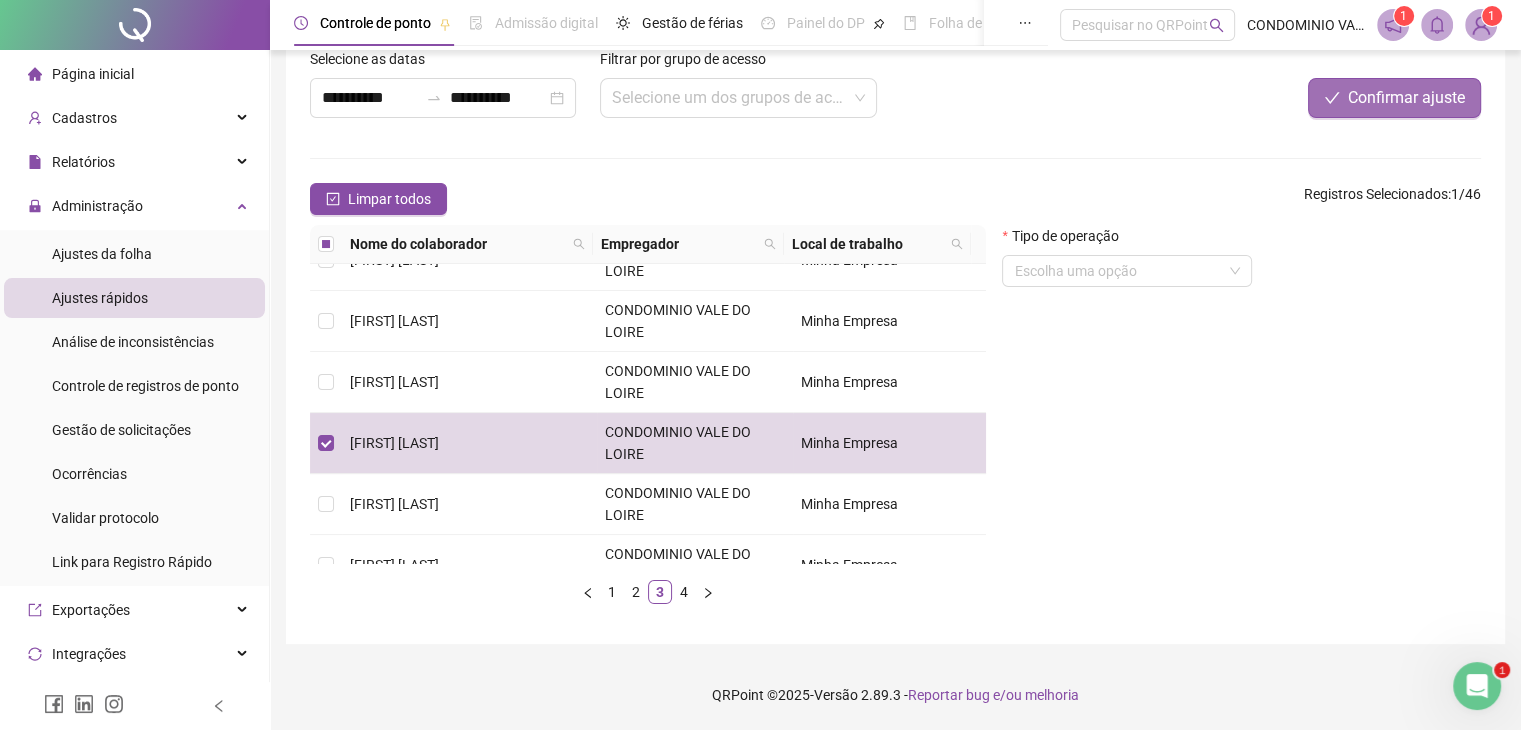 click on "Confirmar ajuste" at bounding box center [1394, 98] 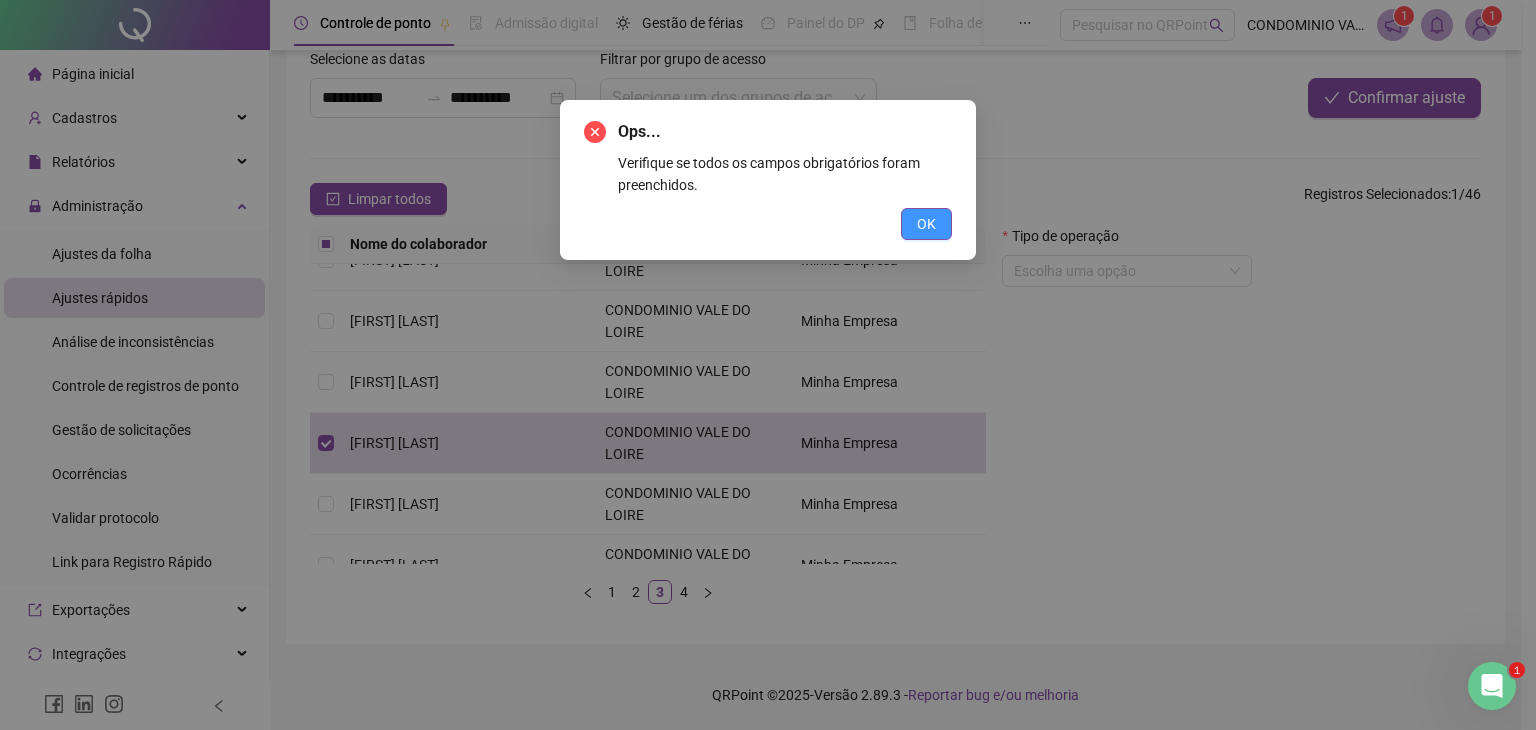 click on "OK" at bounding box center [926, 224] 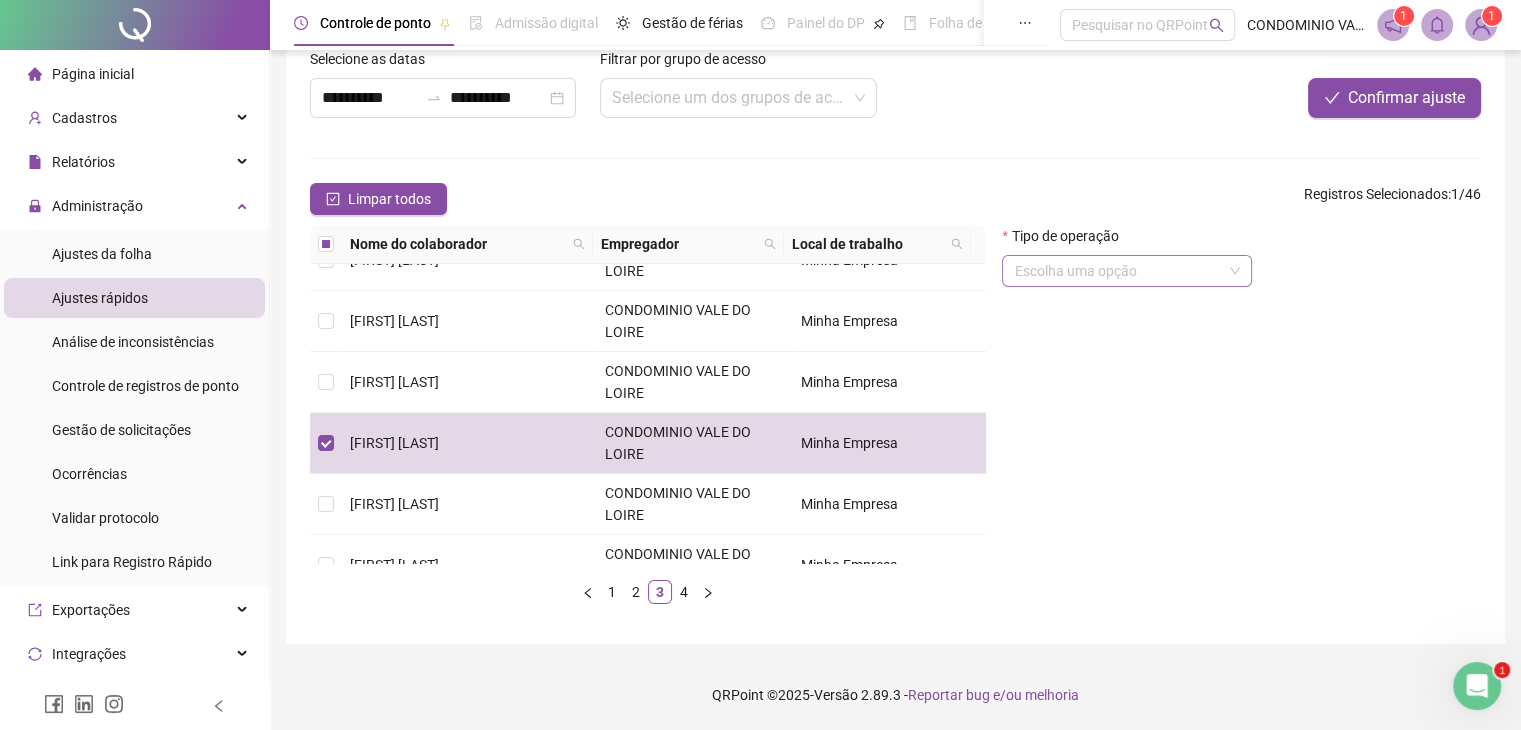 click at bounding box center (1127, 271) 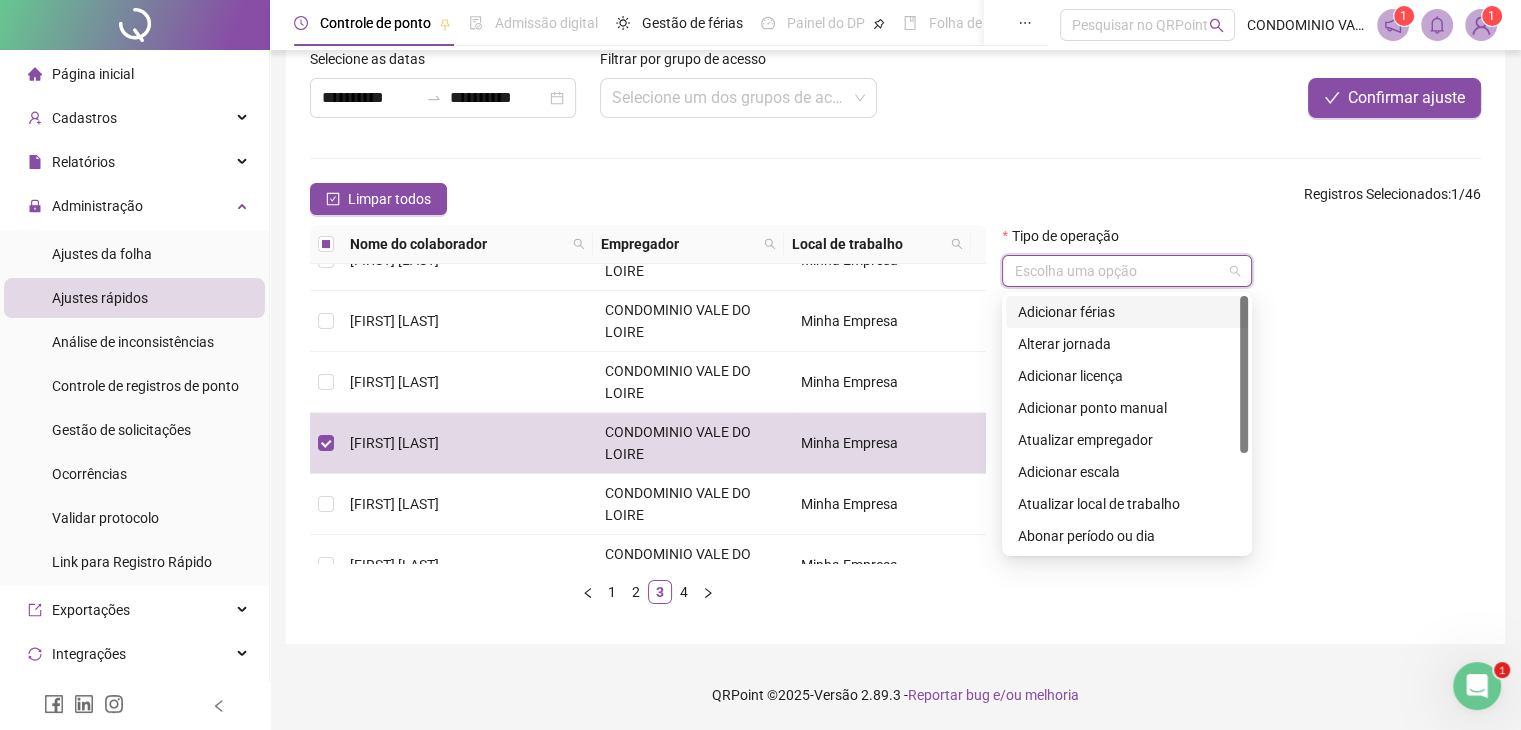 click on "Adicionar férias" at bounding box center [1127, 312] 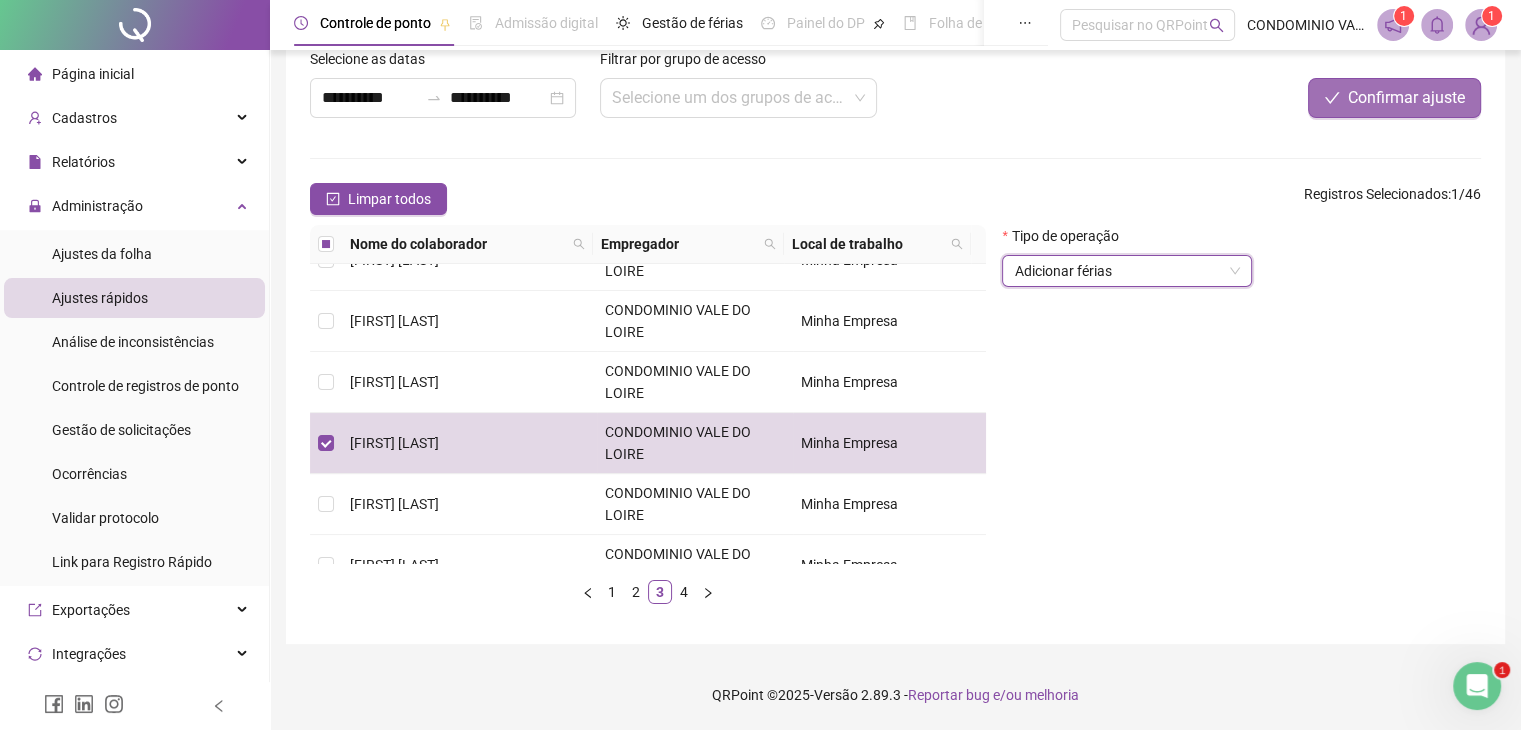click on "Confirmar ajuste" at bounding box center (1406, 98) 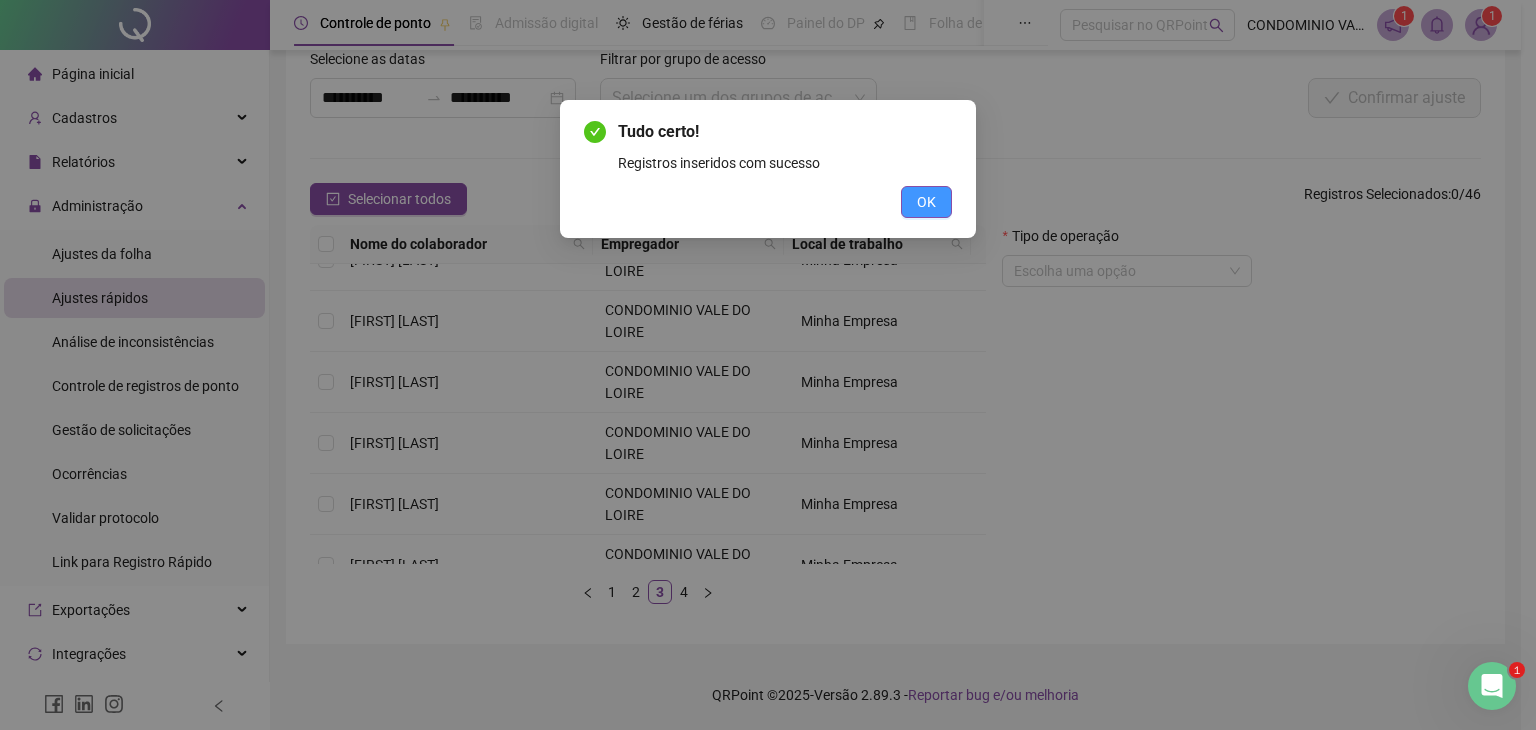click on "OK" at bounding box center [926, 202] 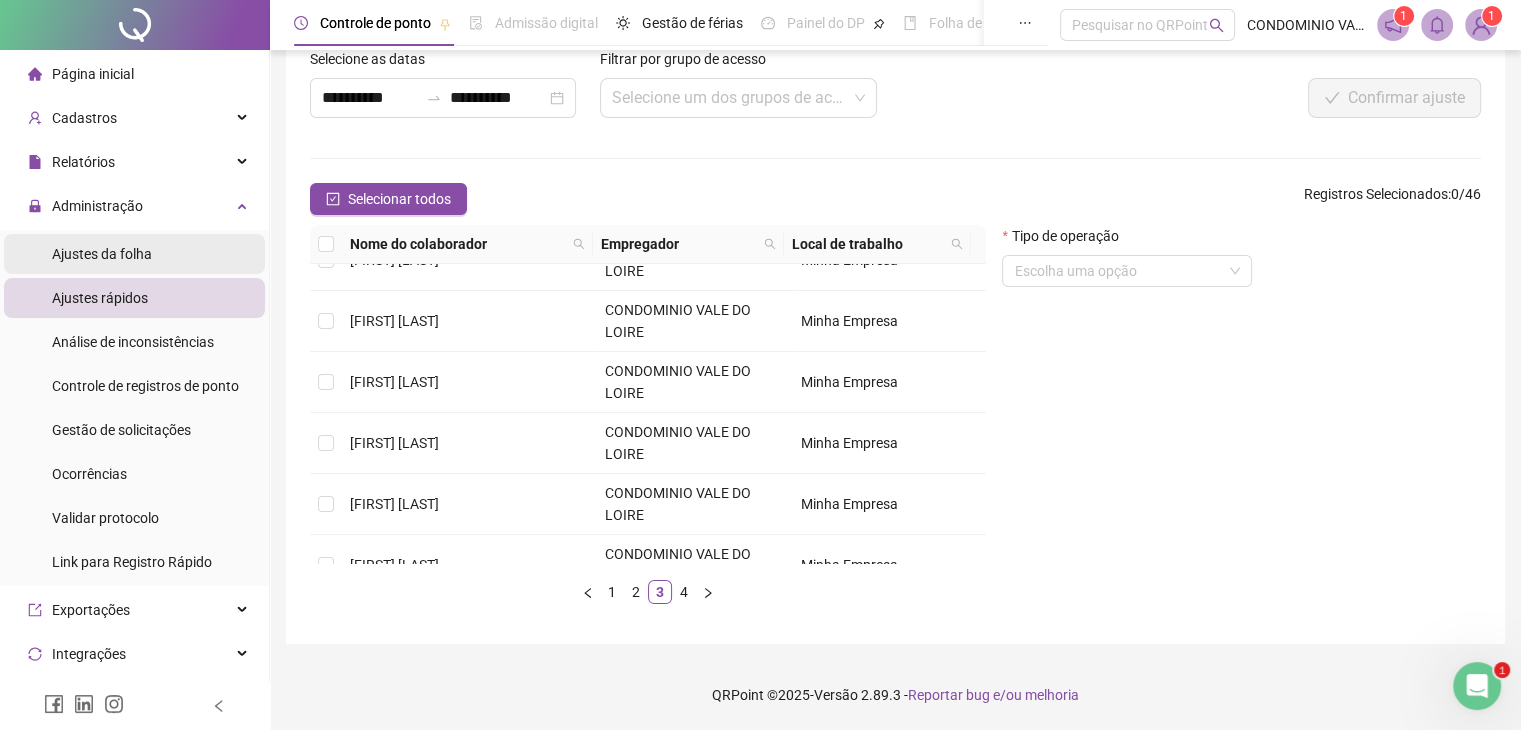 click on "Ajustes da folha" at bounding box center (102, 254) 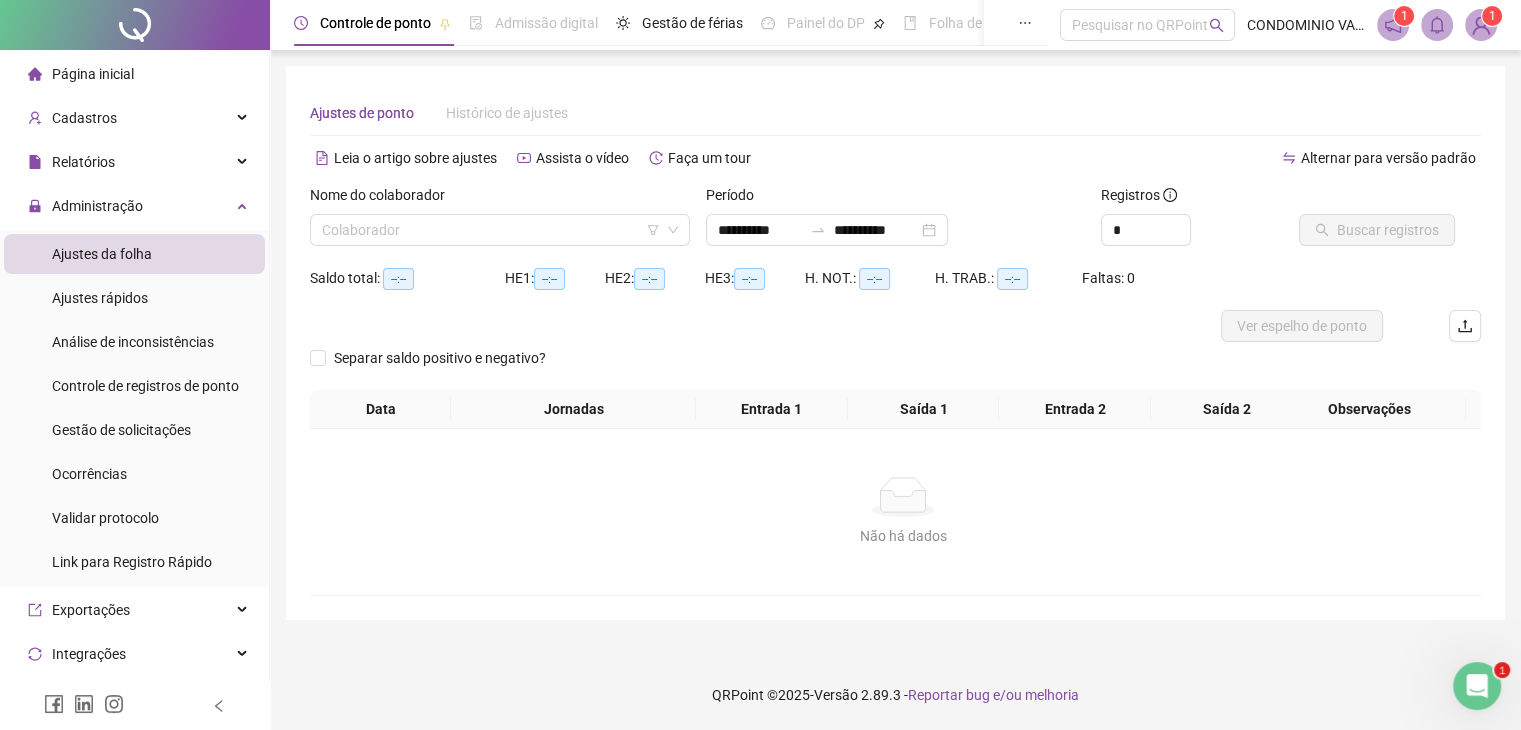 scroll, scrollTop: 0, scrollLeft: 0, axis: both 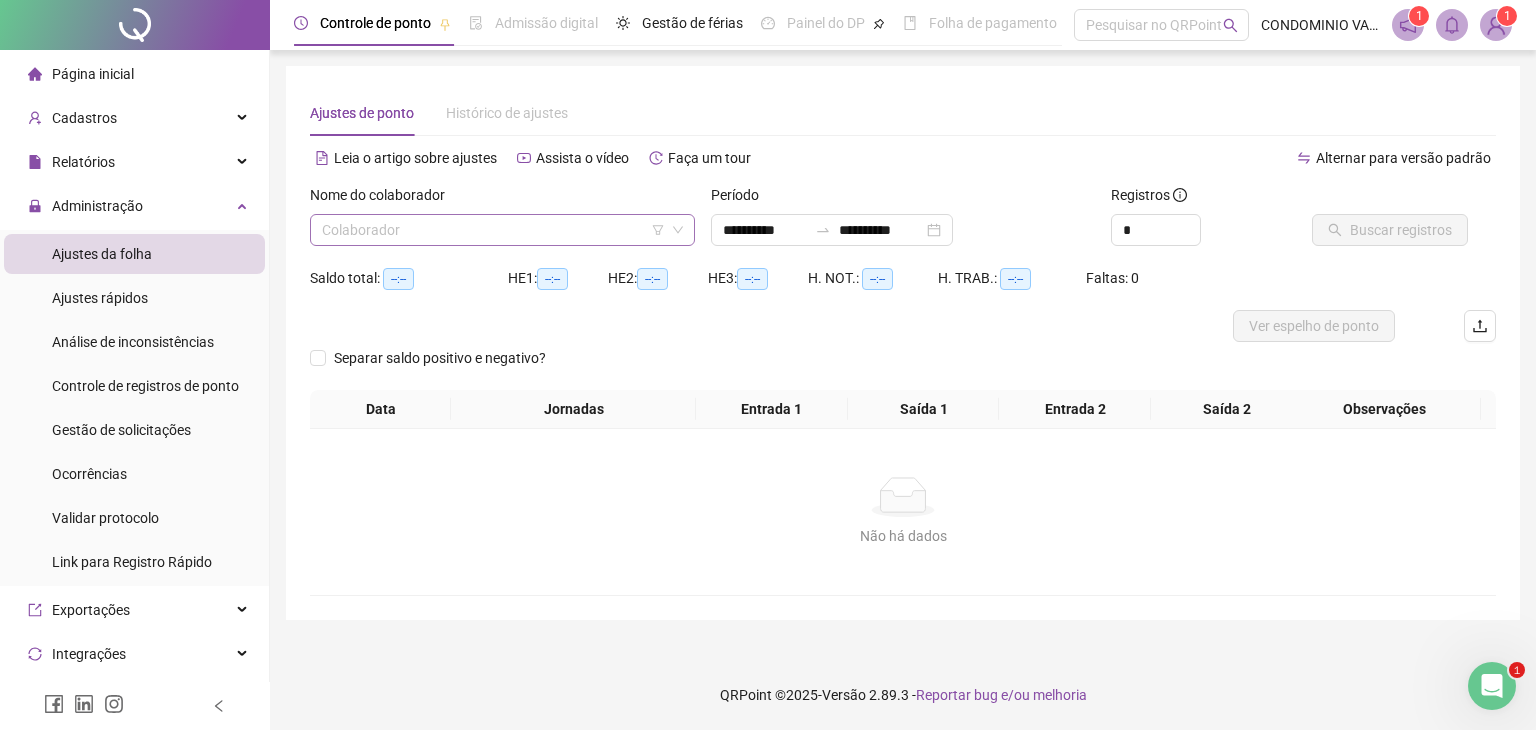 click at bounding box center [493, 230] 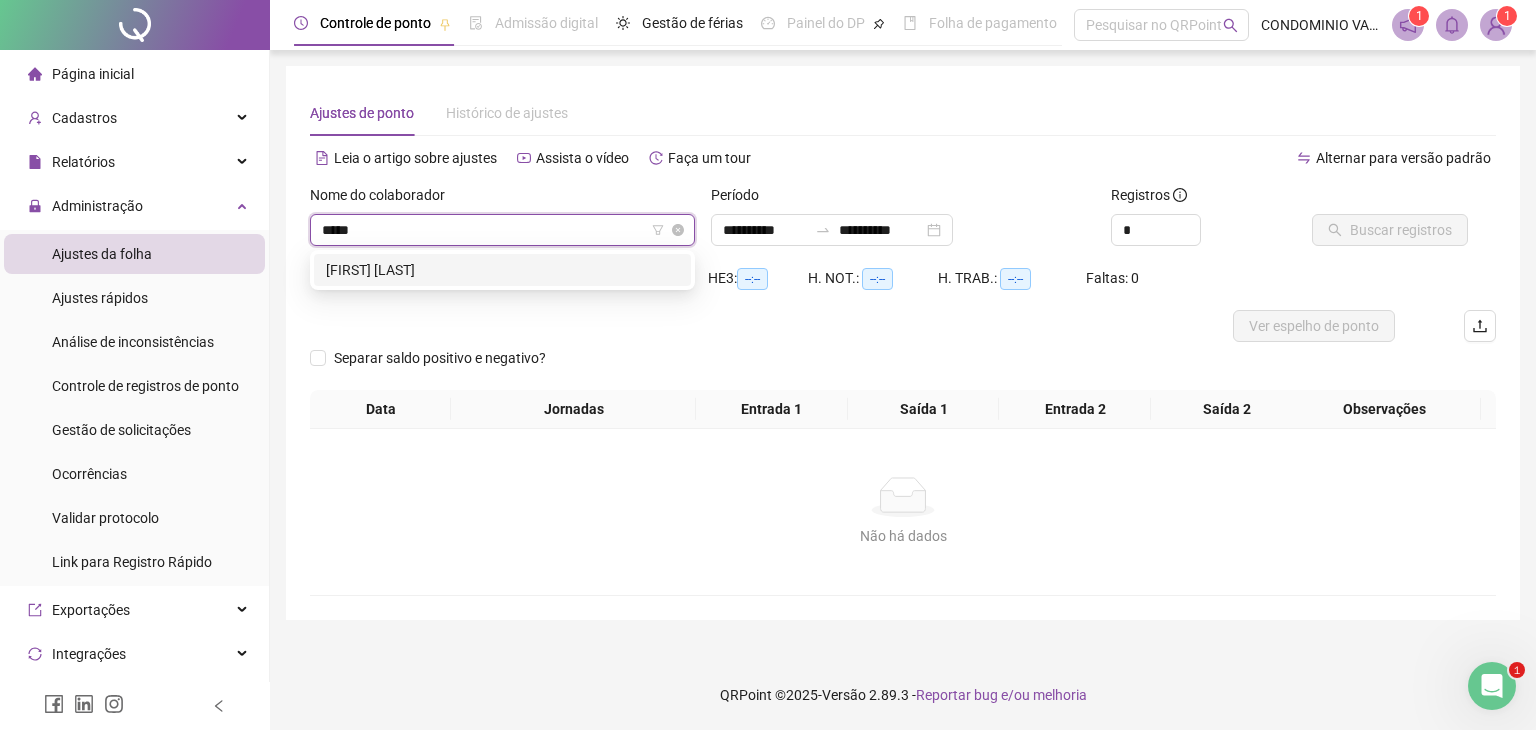 type on "******" 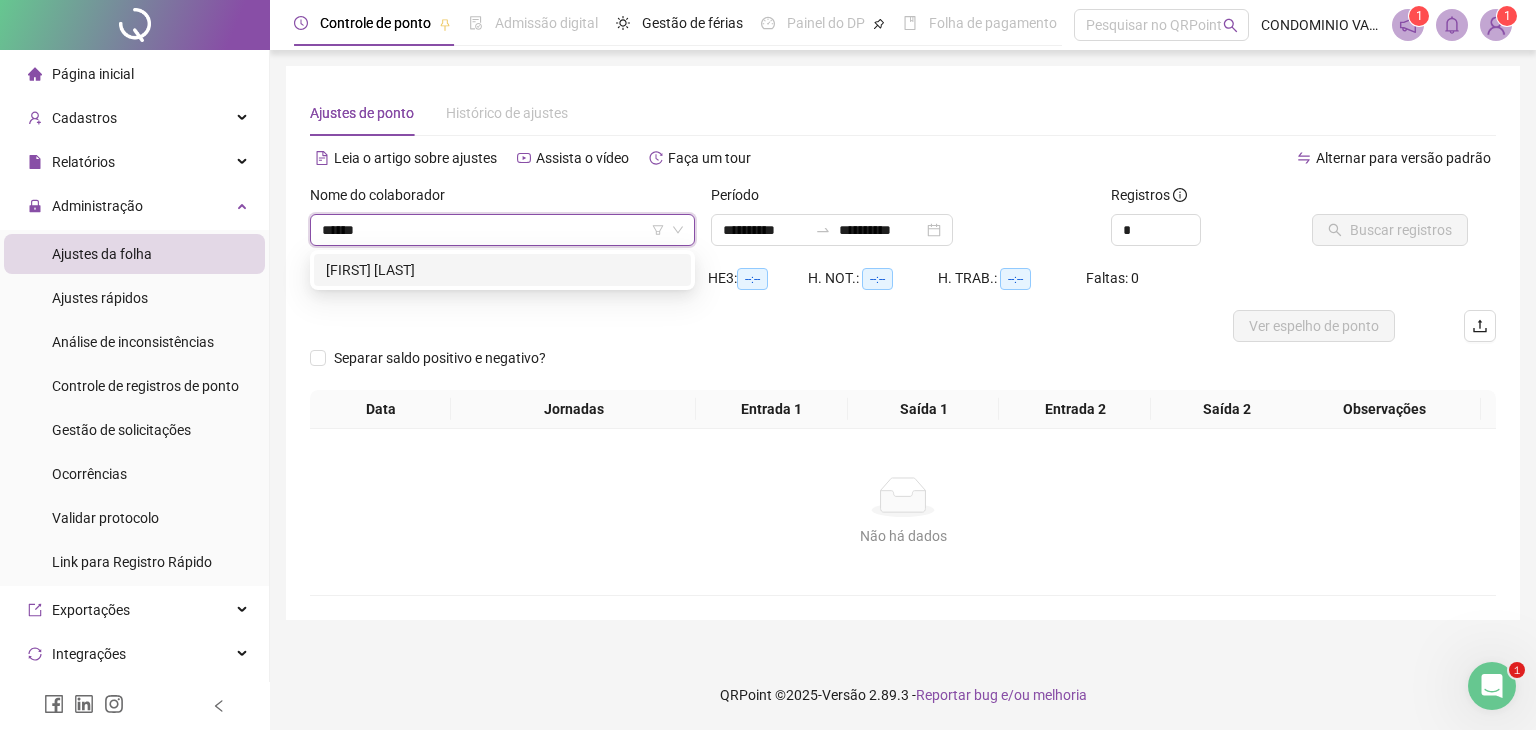click on "[FIRST] [LAST]" at bounding box center [502, 270] 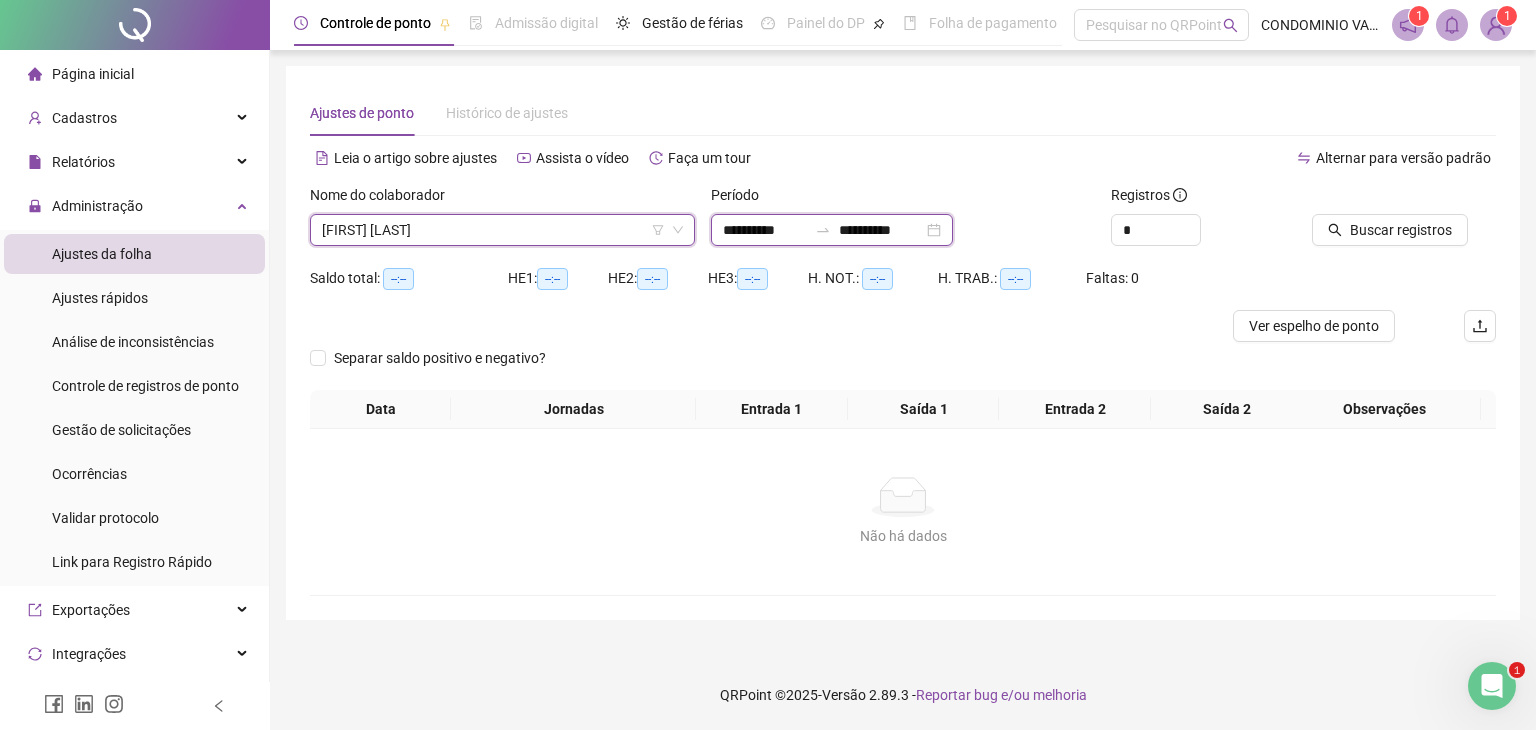 click on "**********" at bounding box center [881, 230] 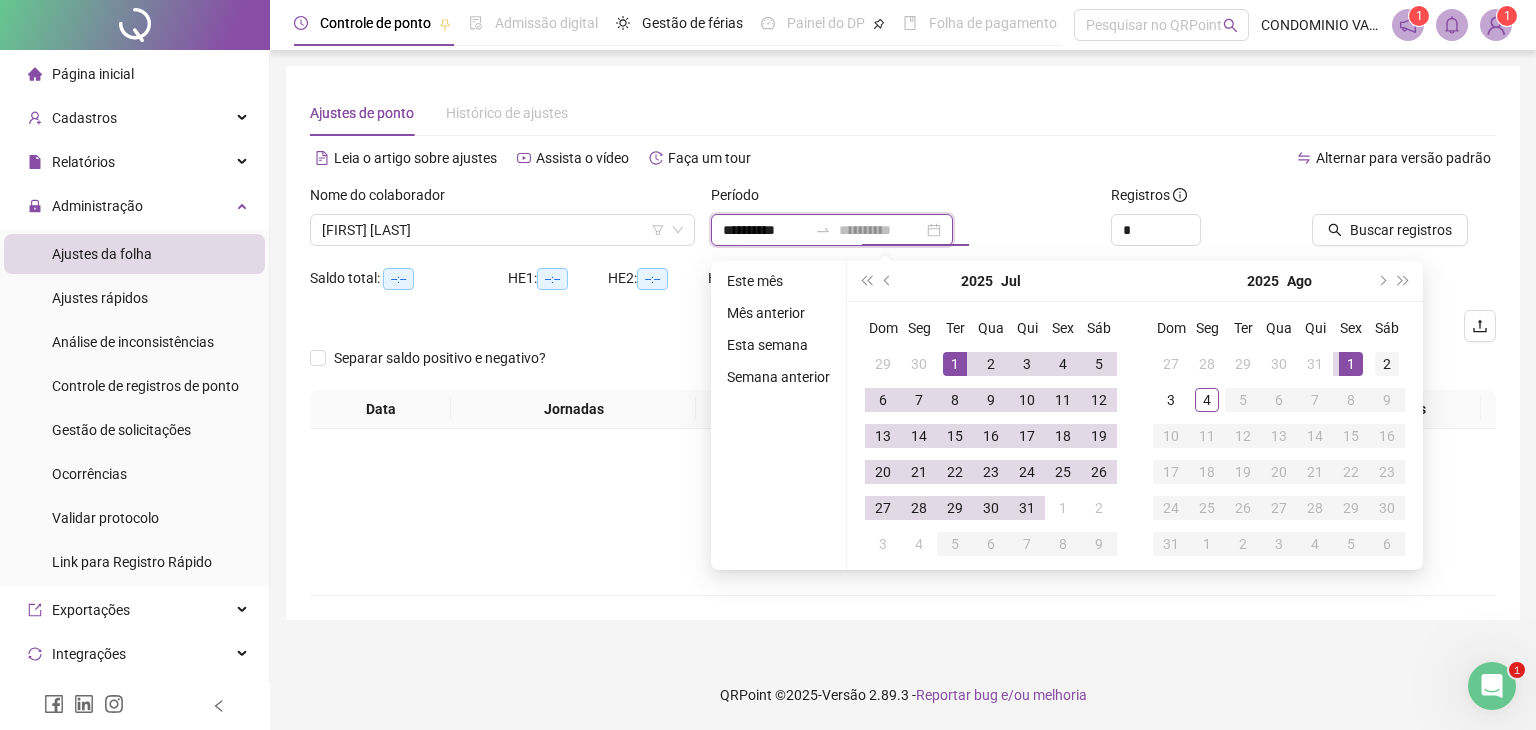 type on "**********" 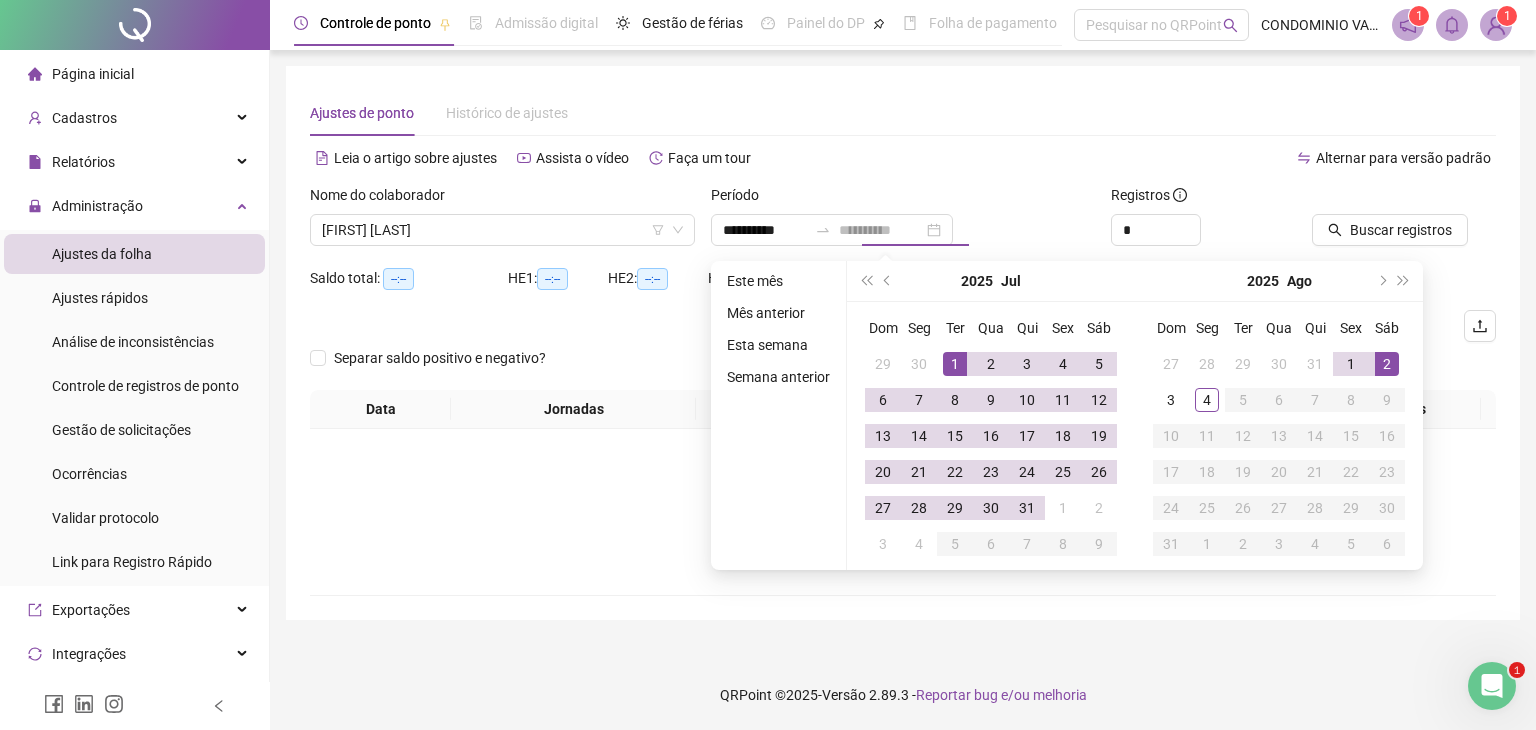 click on "2" at bounding box center [1387, 364] 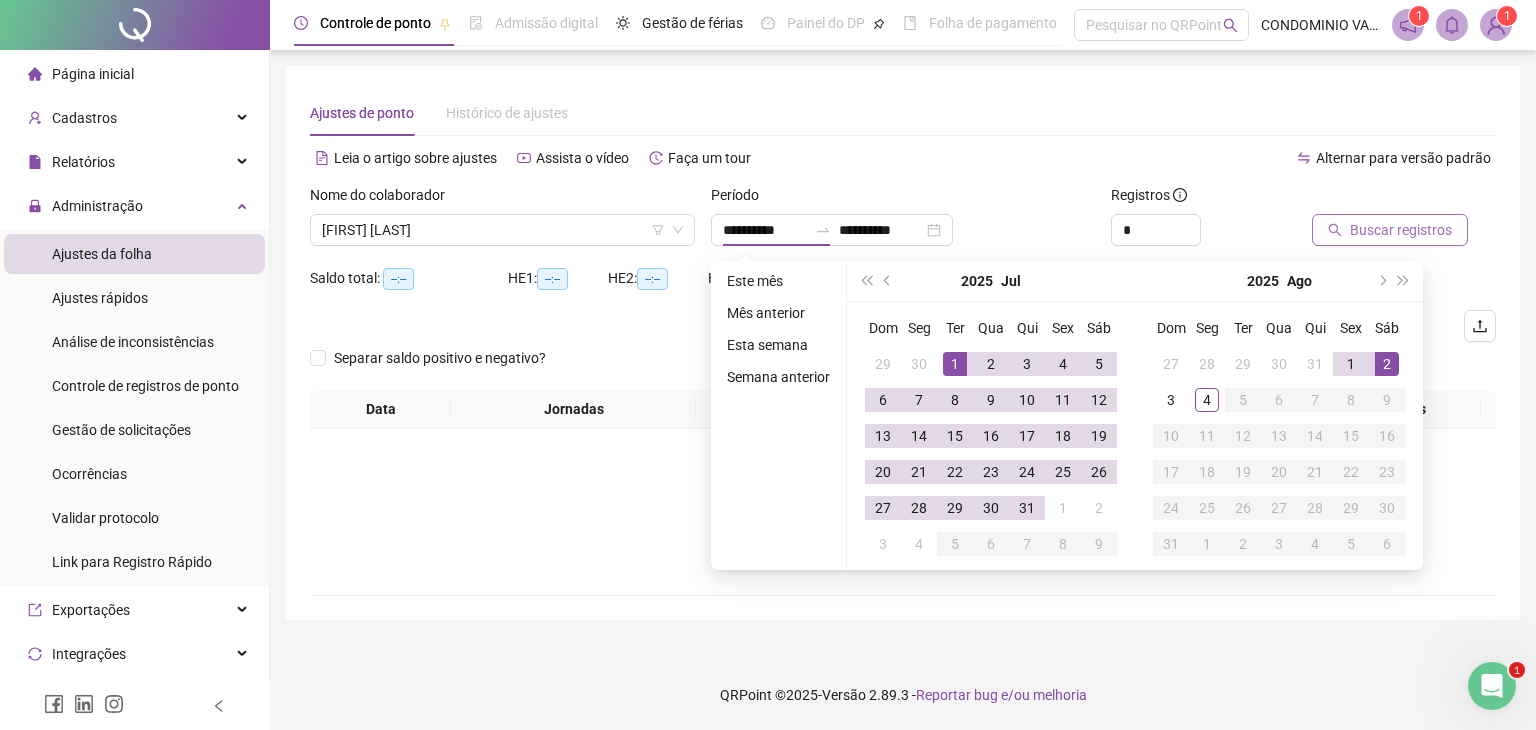 click on "Buscar registros" at bounding box center (1401, 230) 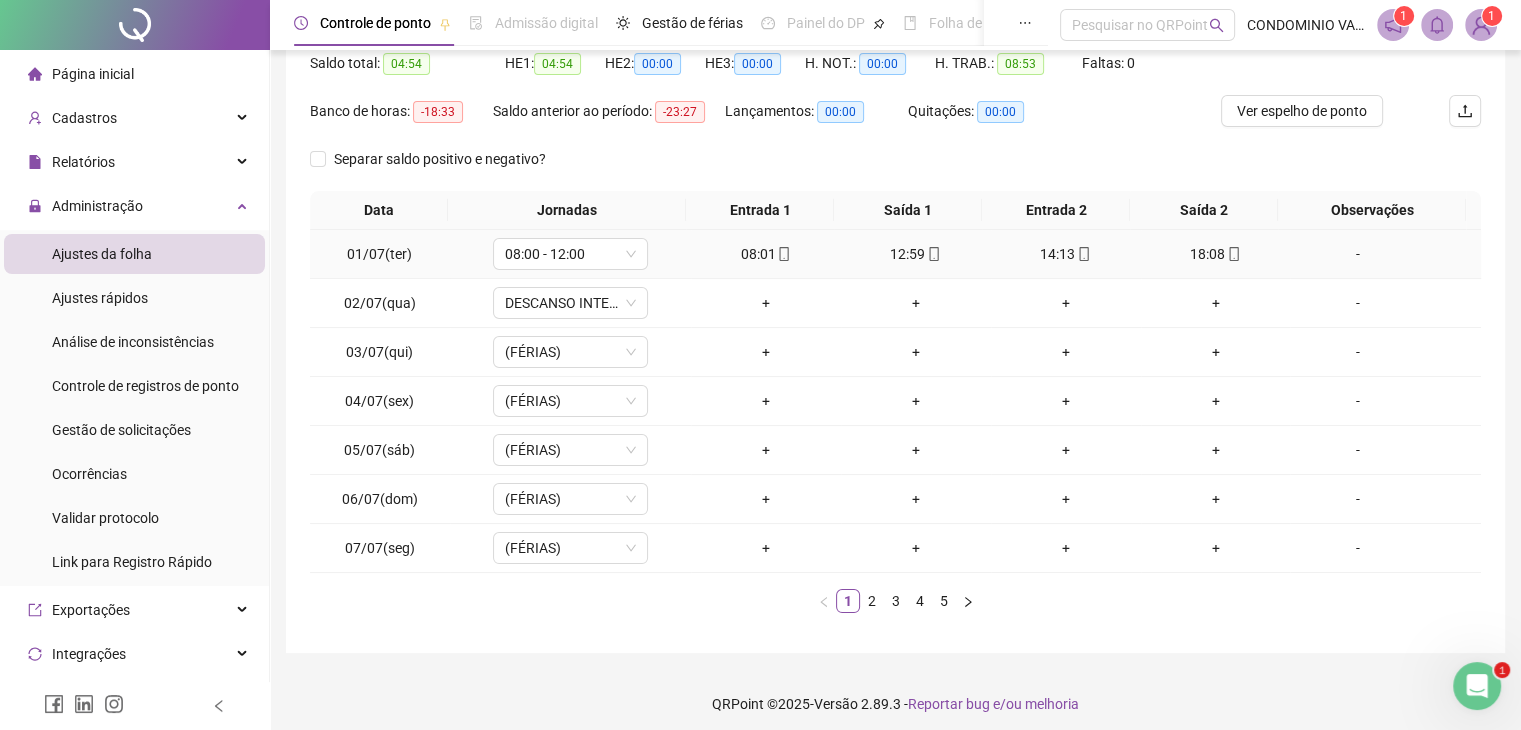 scroll, scrollTop: 223, scrollLeft: 0, axis: vertical 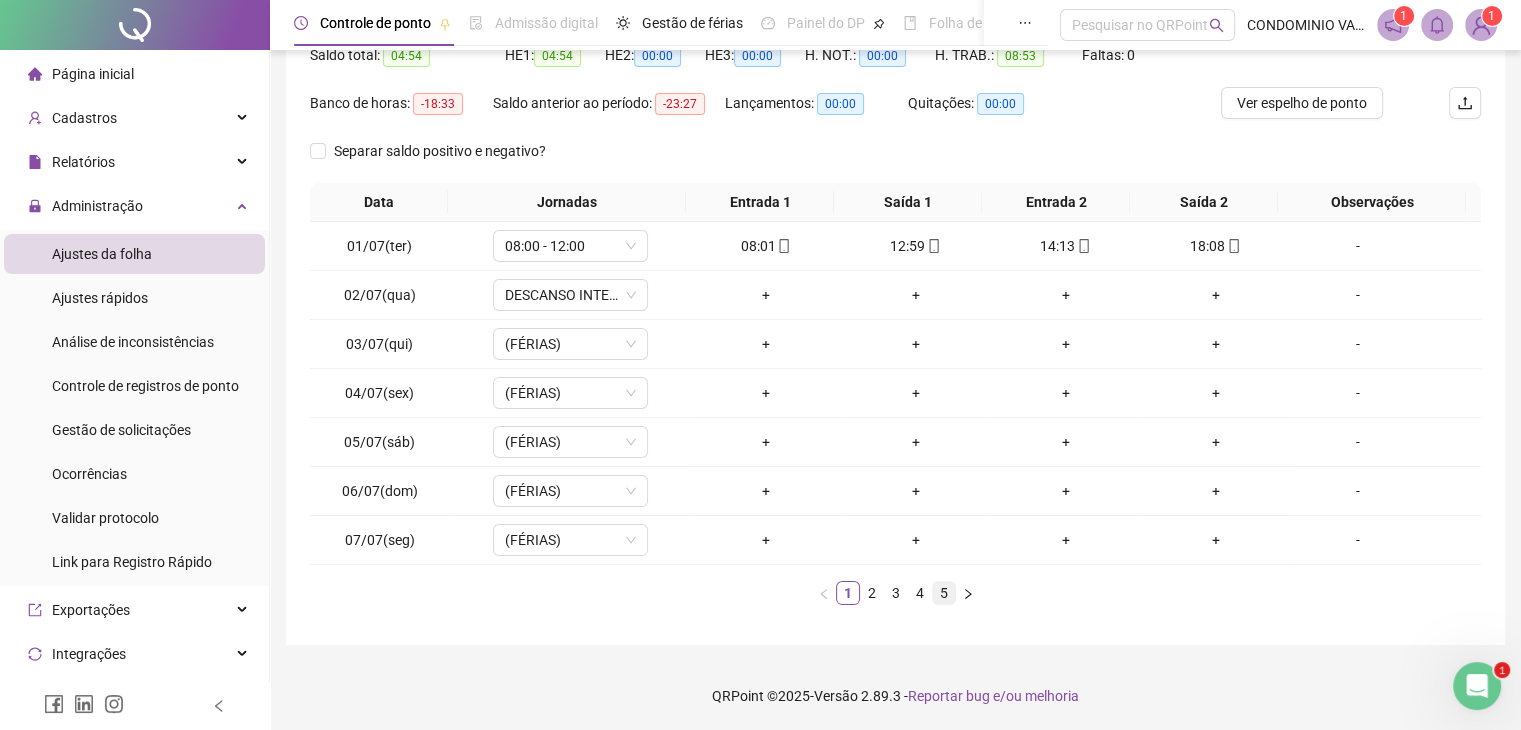 click on "5" at bounding box center [944, 593] 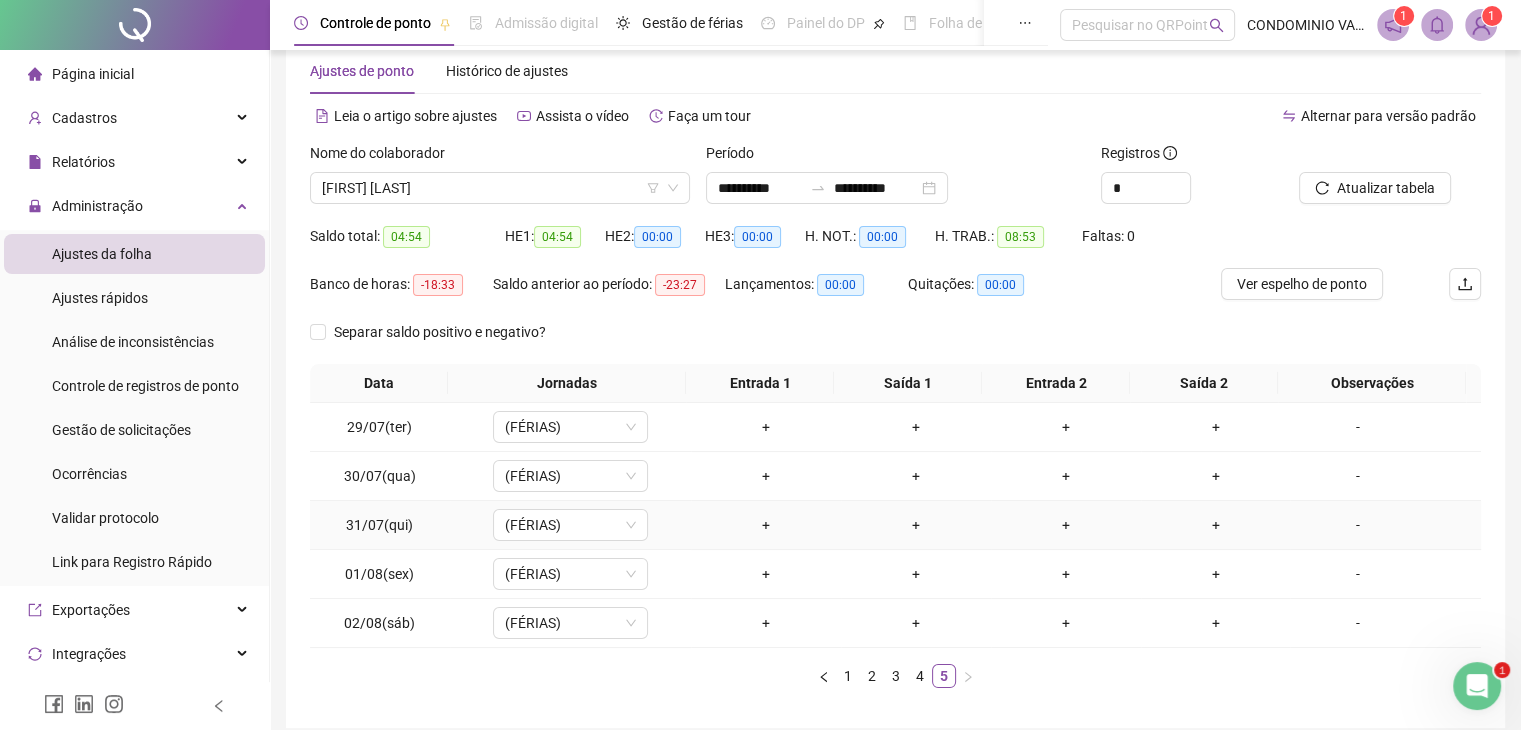 scroll, scrollTop: 0, scrollLeft: 0, axis: both 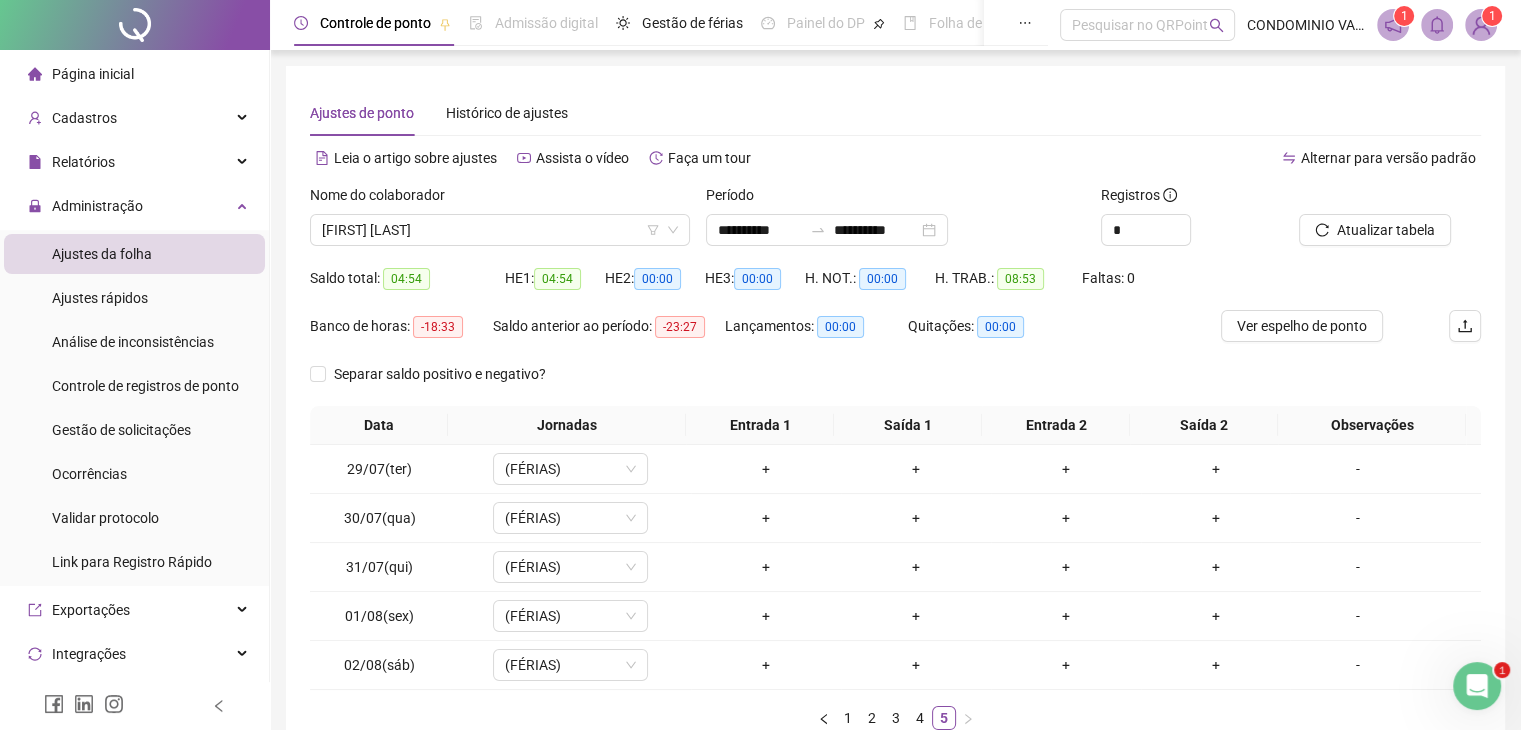 click on "Ajustes da folha" at bounding box center (102, 254) 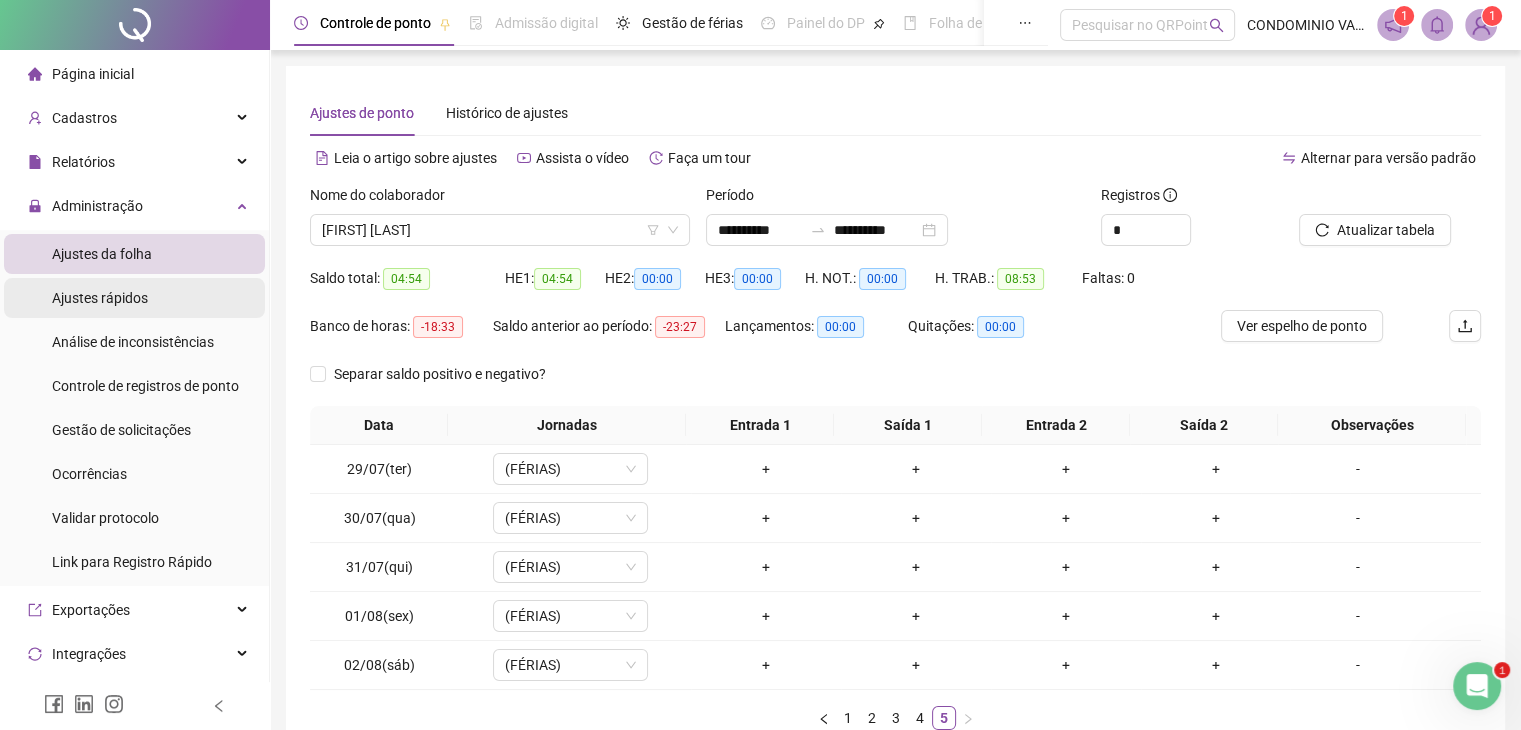 click on "Ajustes rápidos" at bounding box center [100, 298] 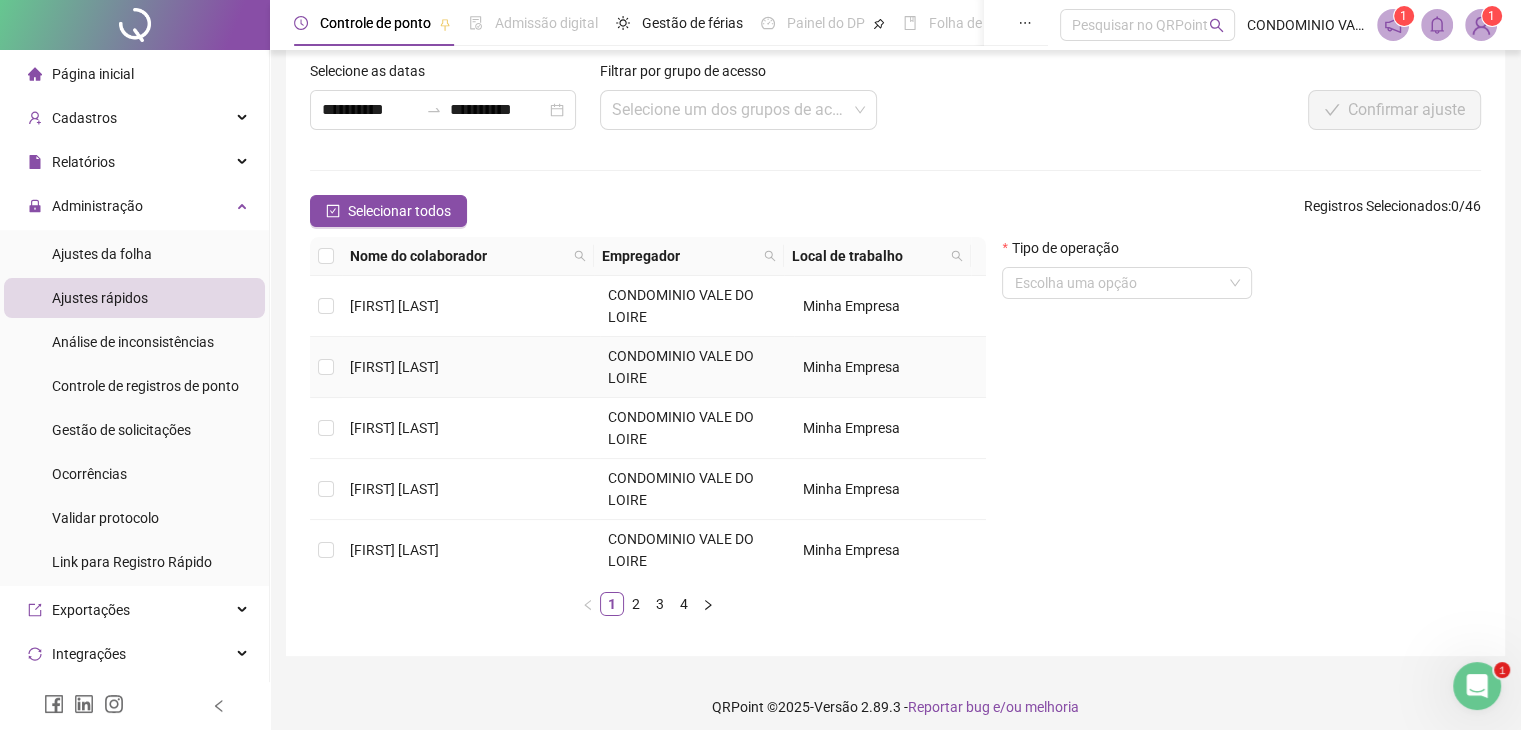 scroll, scrollTop: 104, scrollLeft: 0, axis: vertical 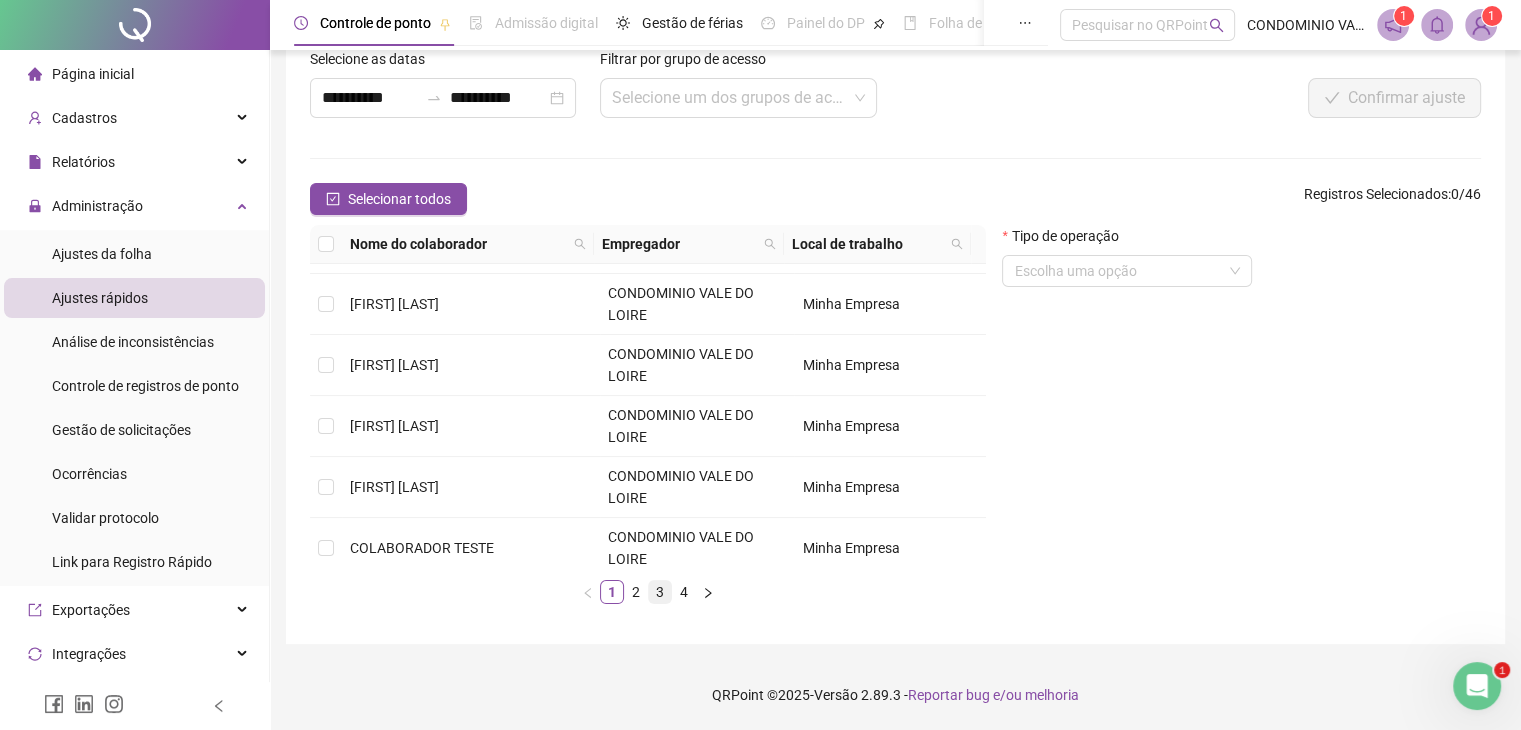 click on "3" at bounding box center [660, 592] 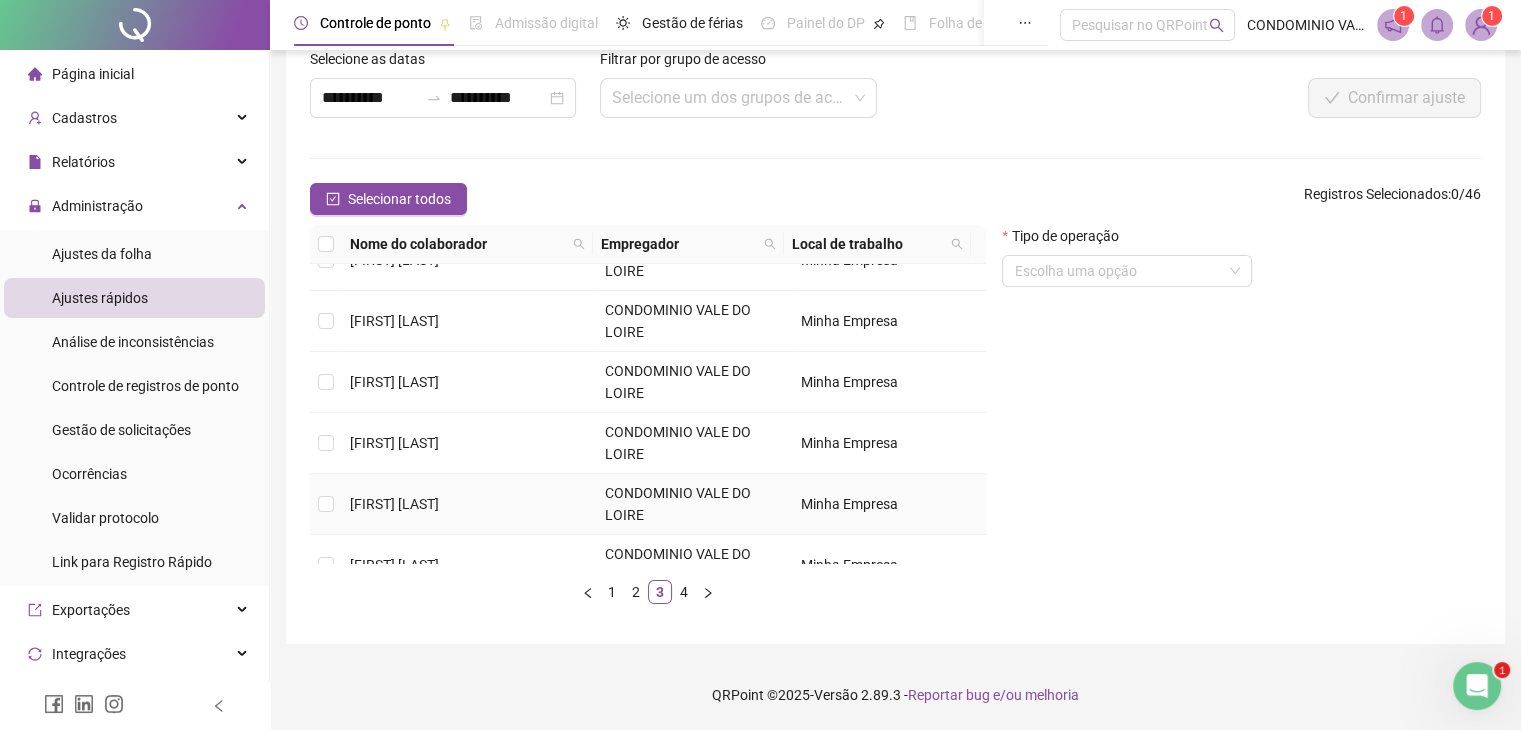 scroll, scrollTop: 500, scrollLeft: 0, axis: vertical 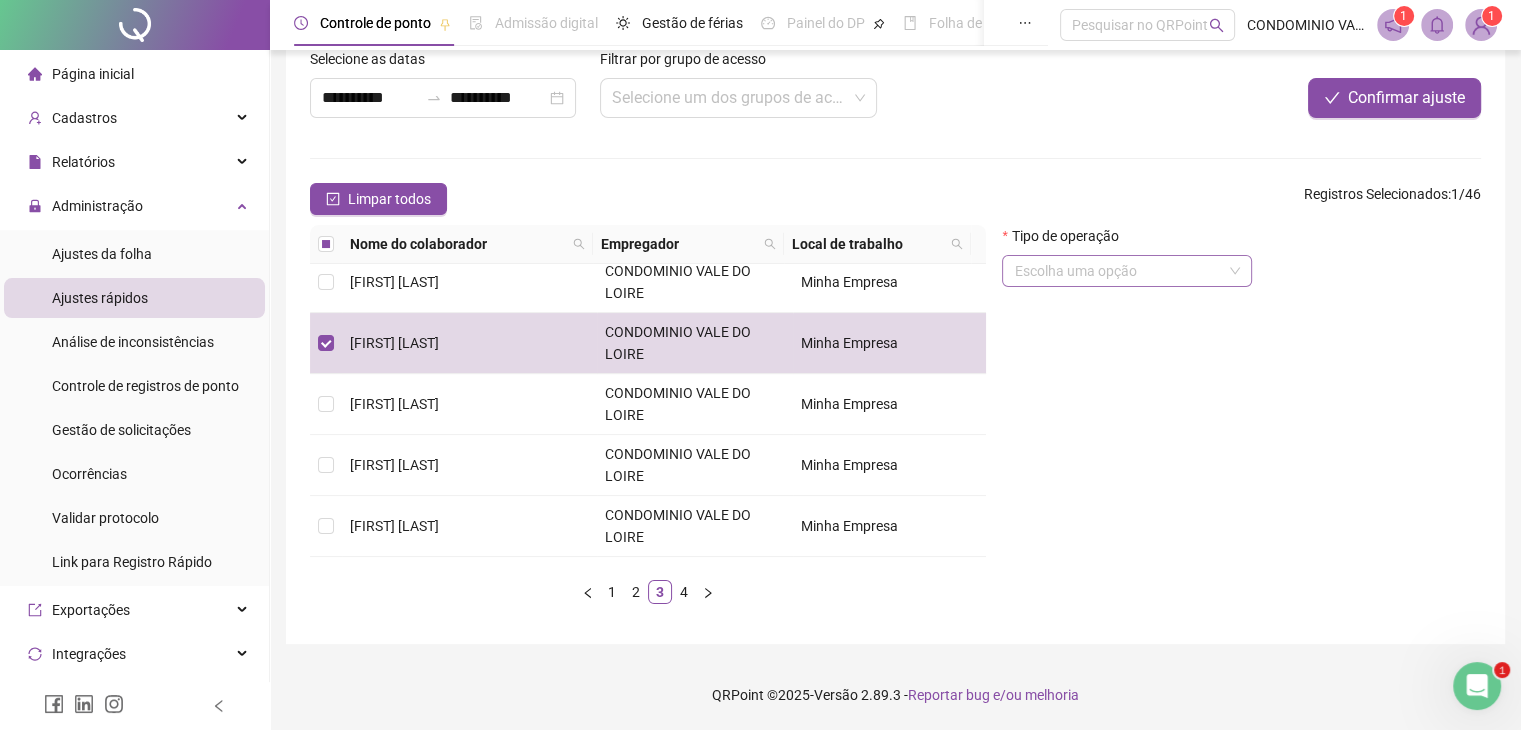click at bounding box center (1127, 271) 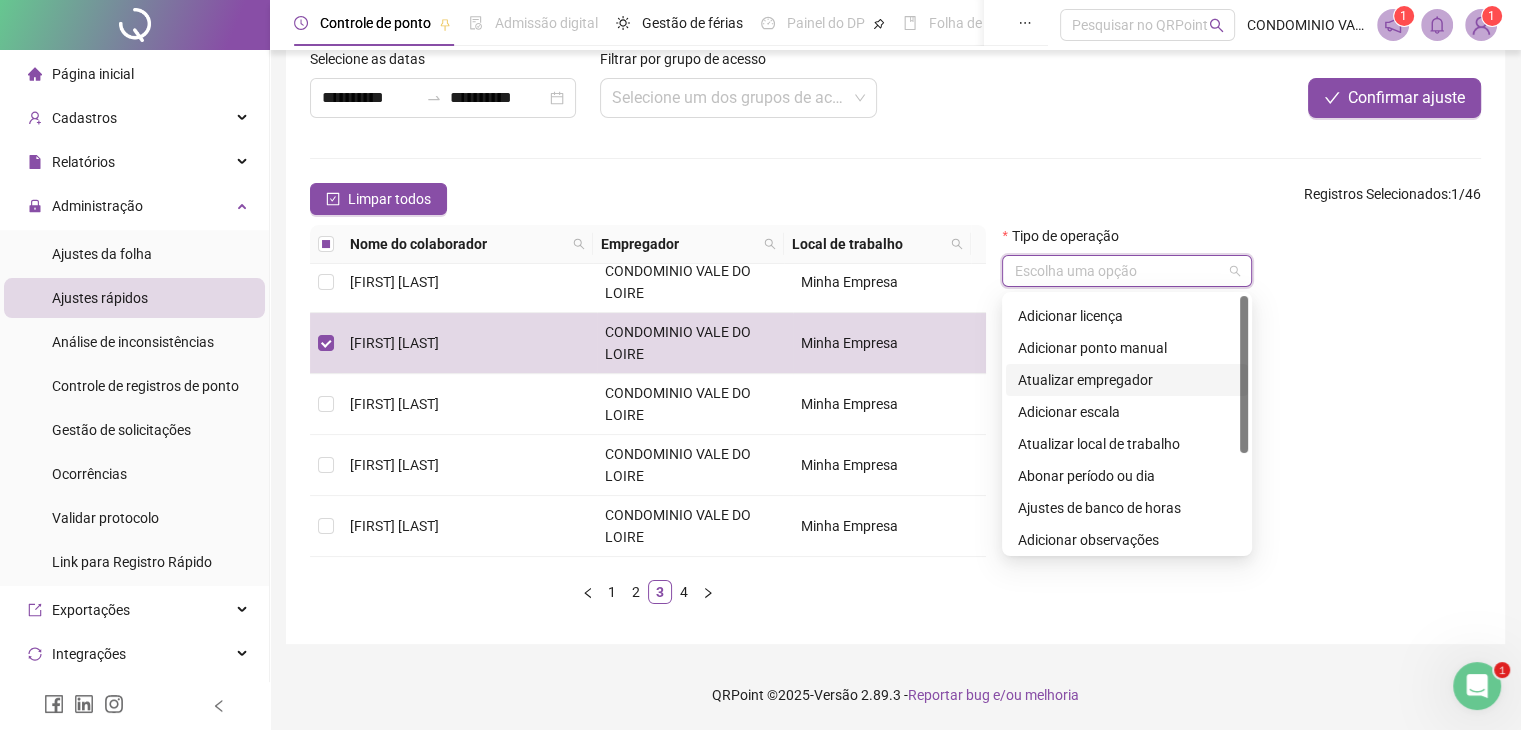 scroll, scrollTop: 0, scrollLeft: 0, axis: both 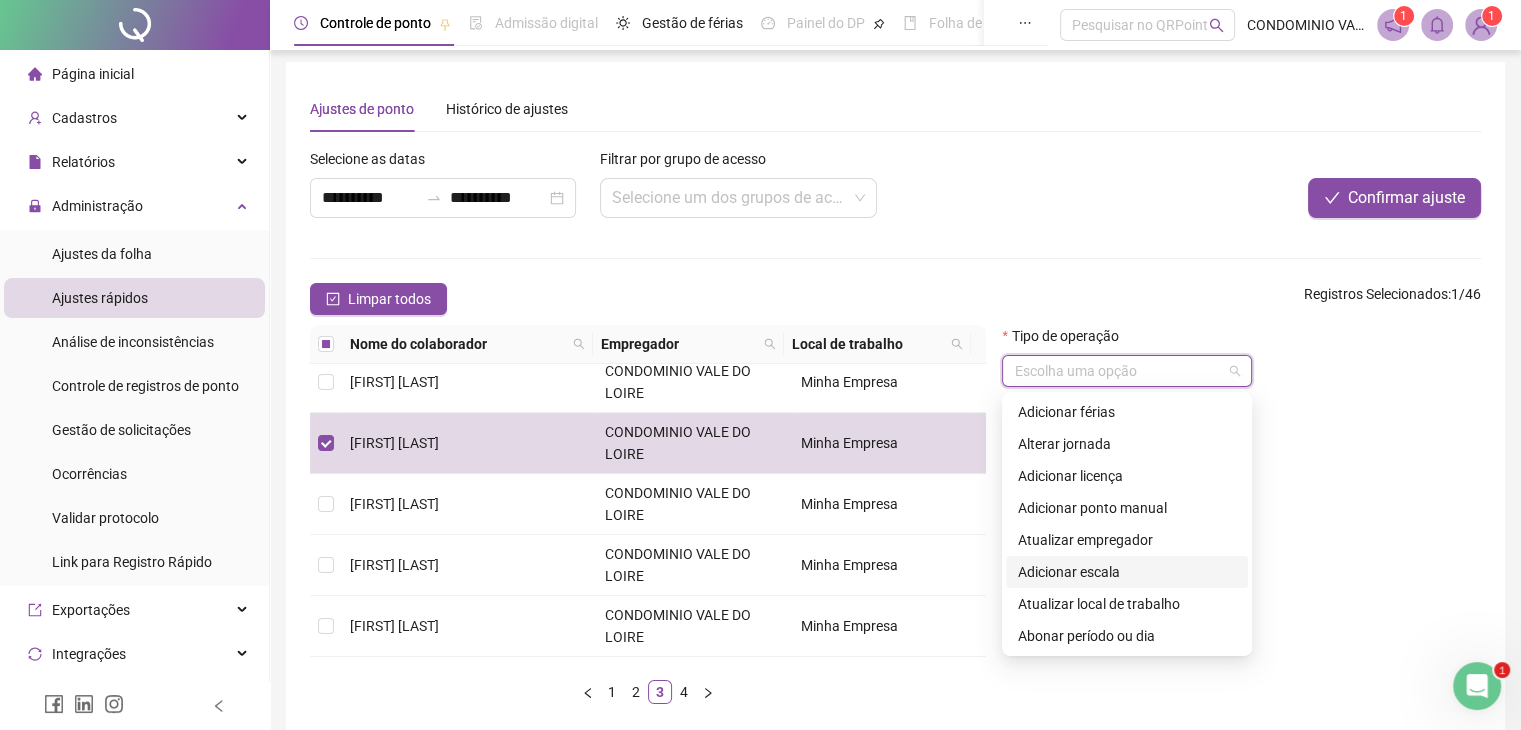 click on "Tipo de operação Escolha uma opção" at bounding box center [1241, 522] 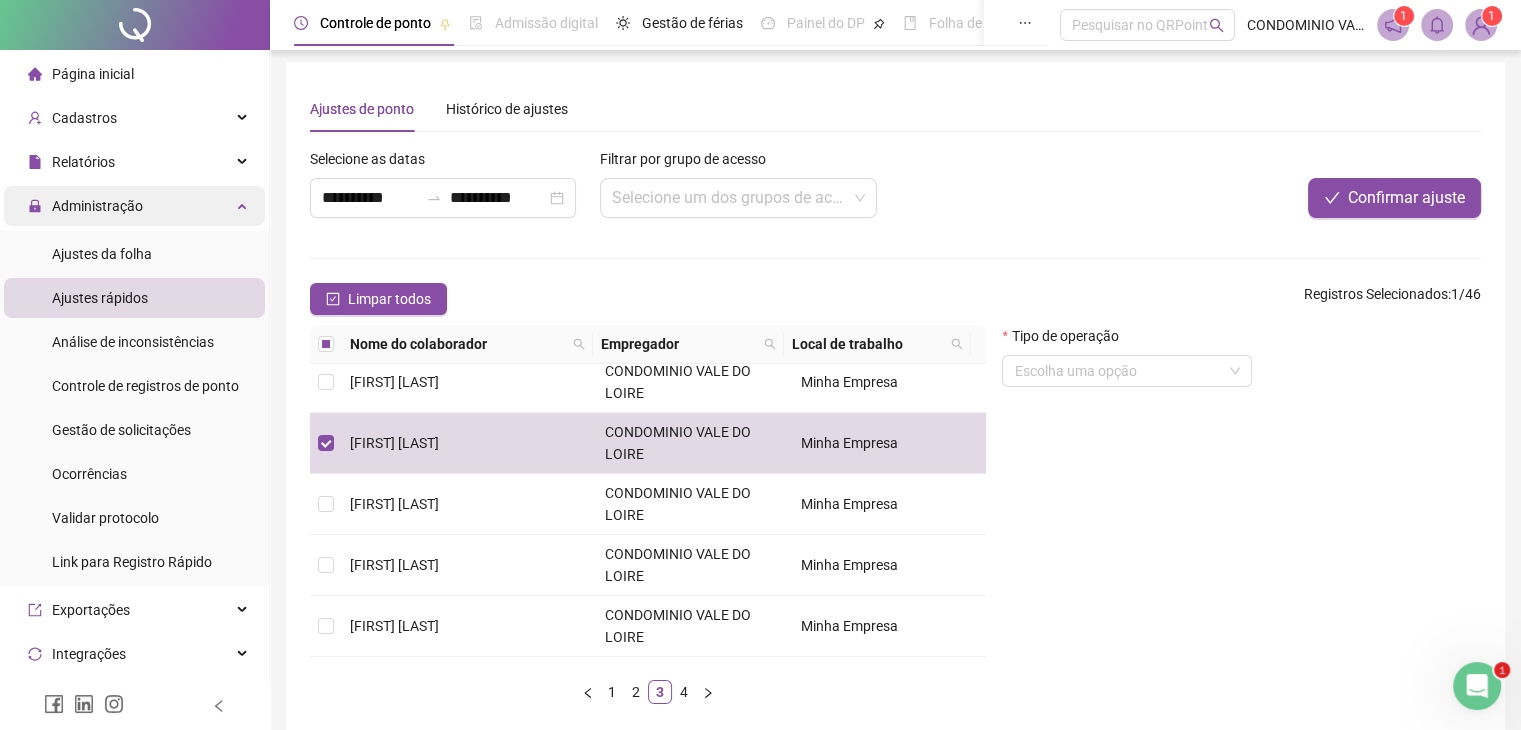 click on "Administração" at bounding box center [85, 206] 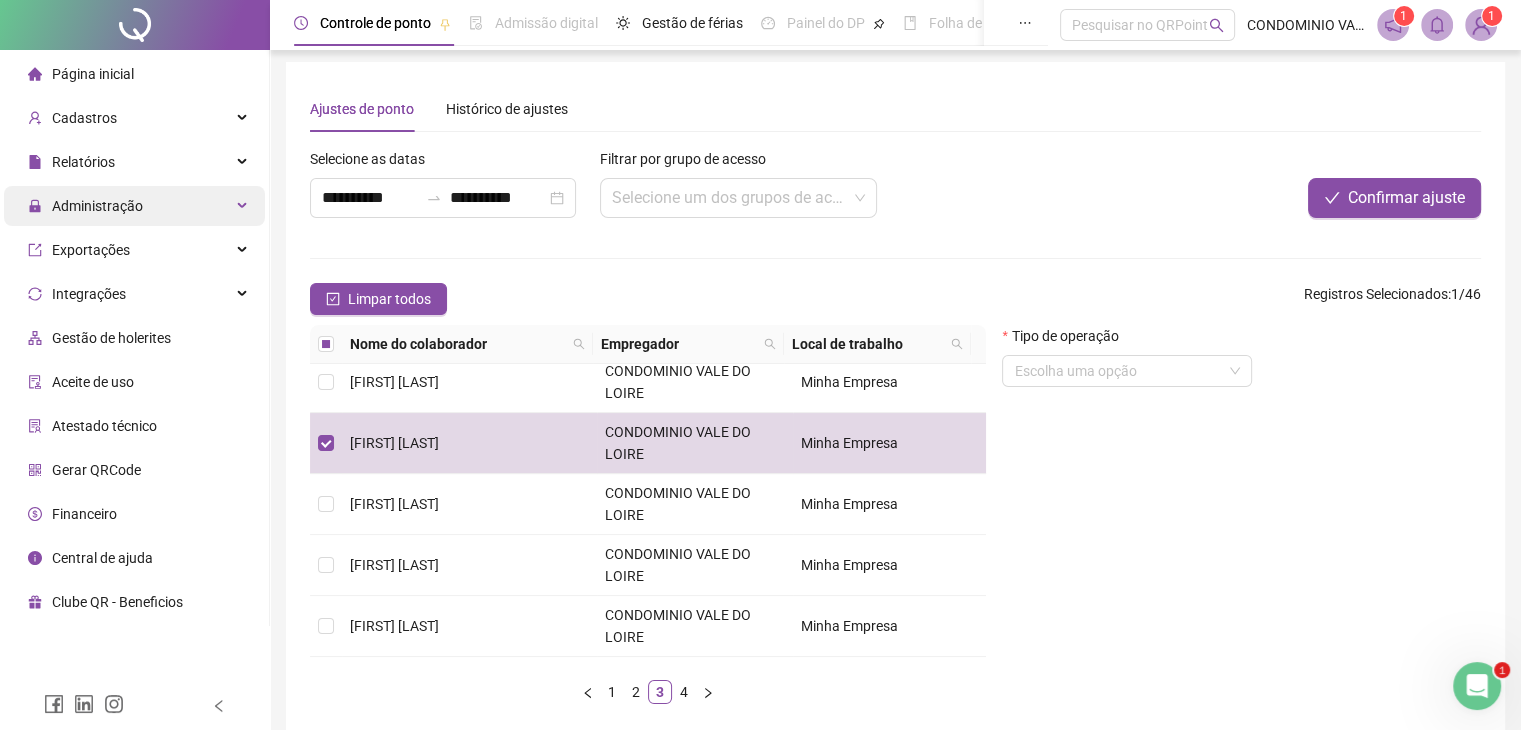 click on "Administração" at bounding box center (97, 206) 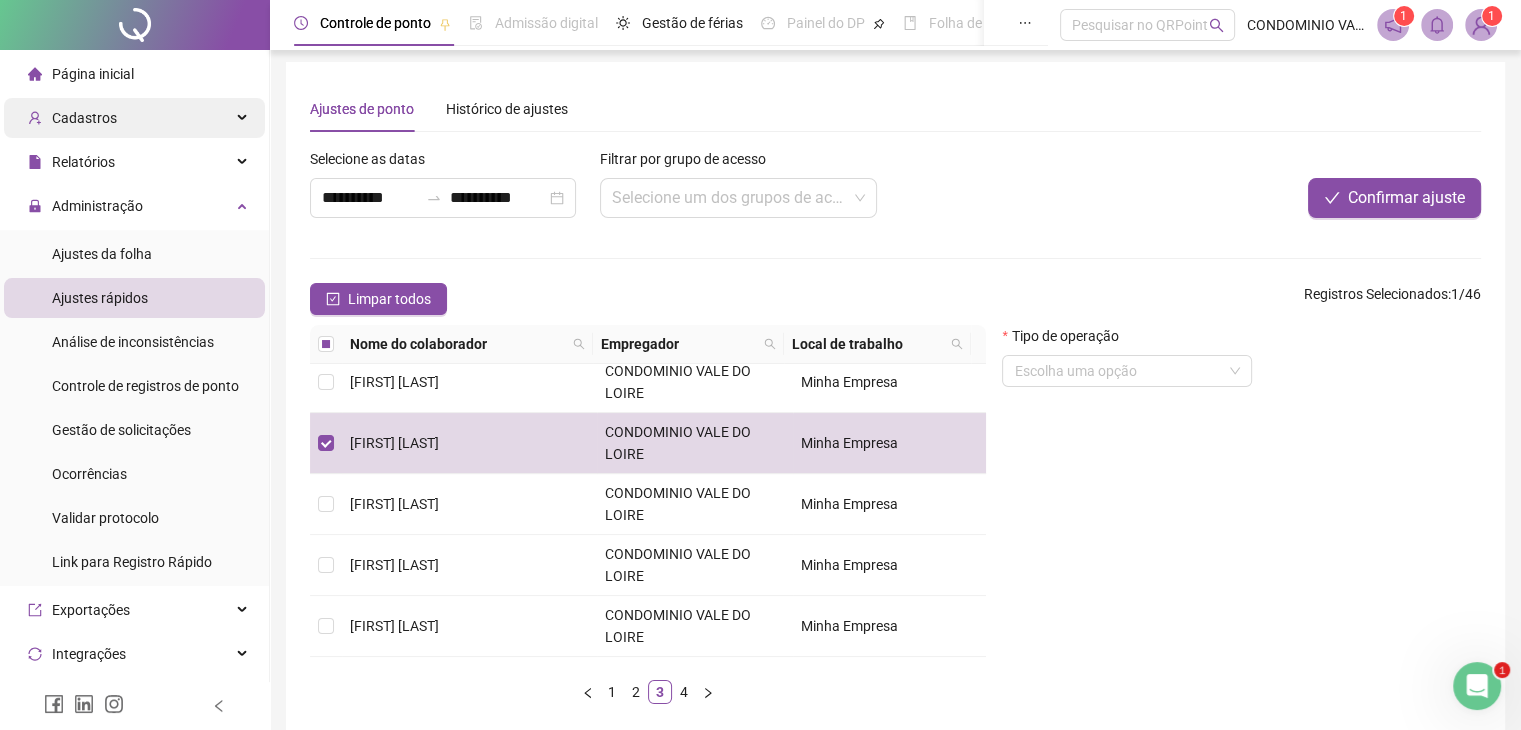 click on "Cadastros" at bounding box center [84, 118] 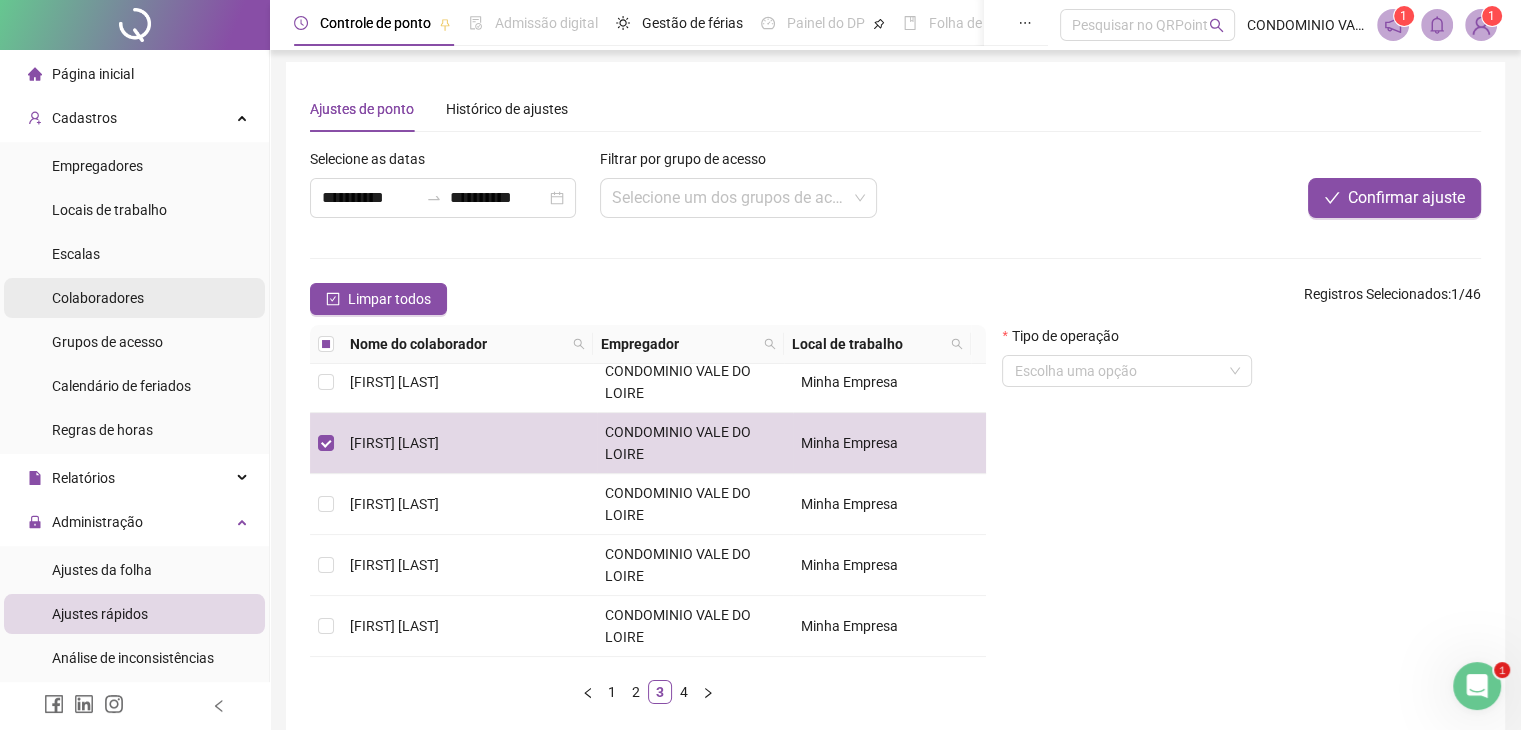 click on "Colaboradores" at bounding box center [98, 298] 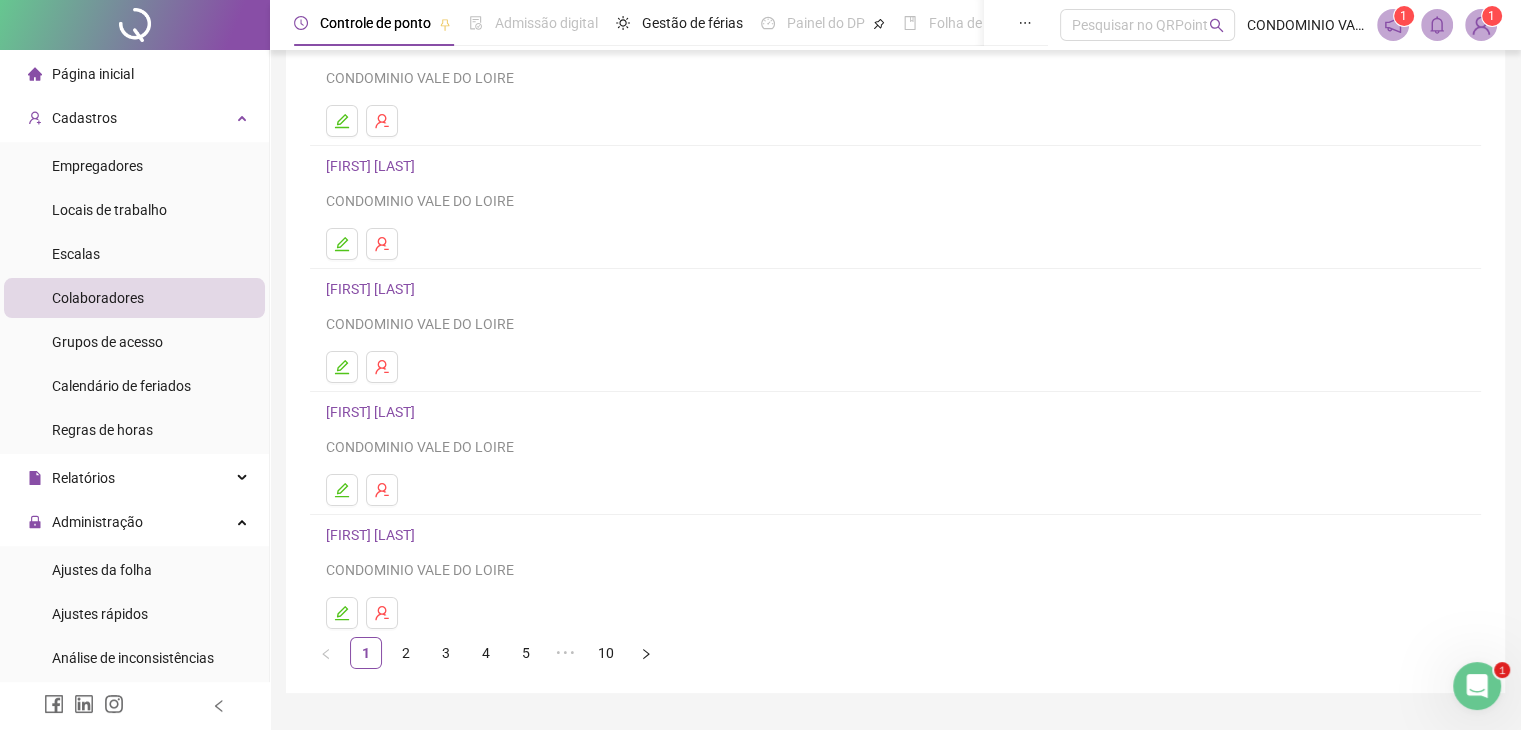 scroll, scrollTop: 236, scrollLeft: 0, axis: vertical 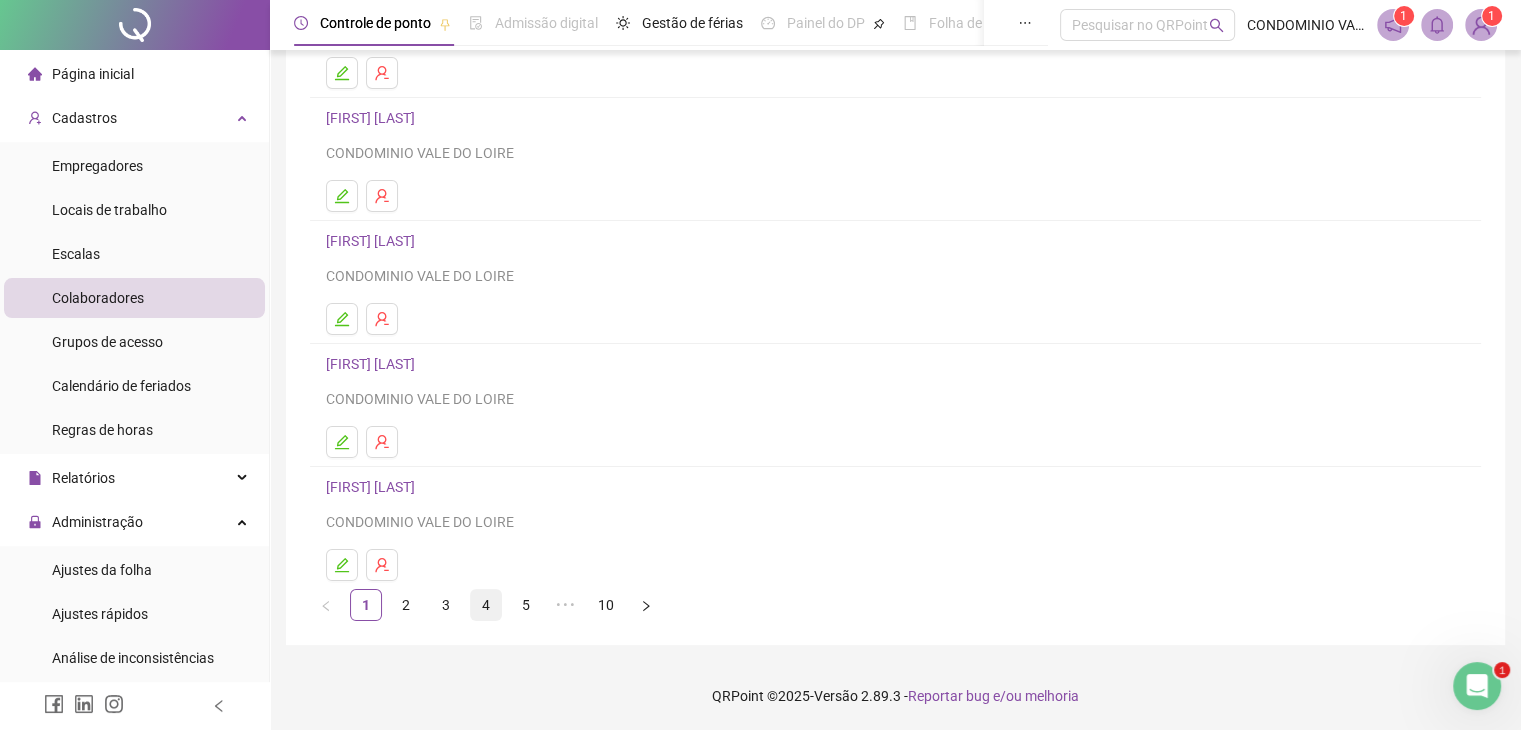 click on "4" at bounding box center [486, 605] 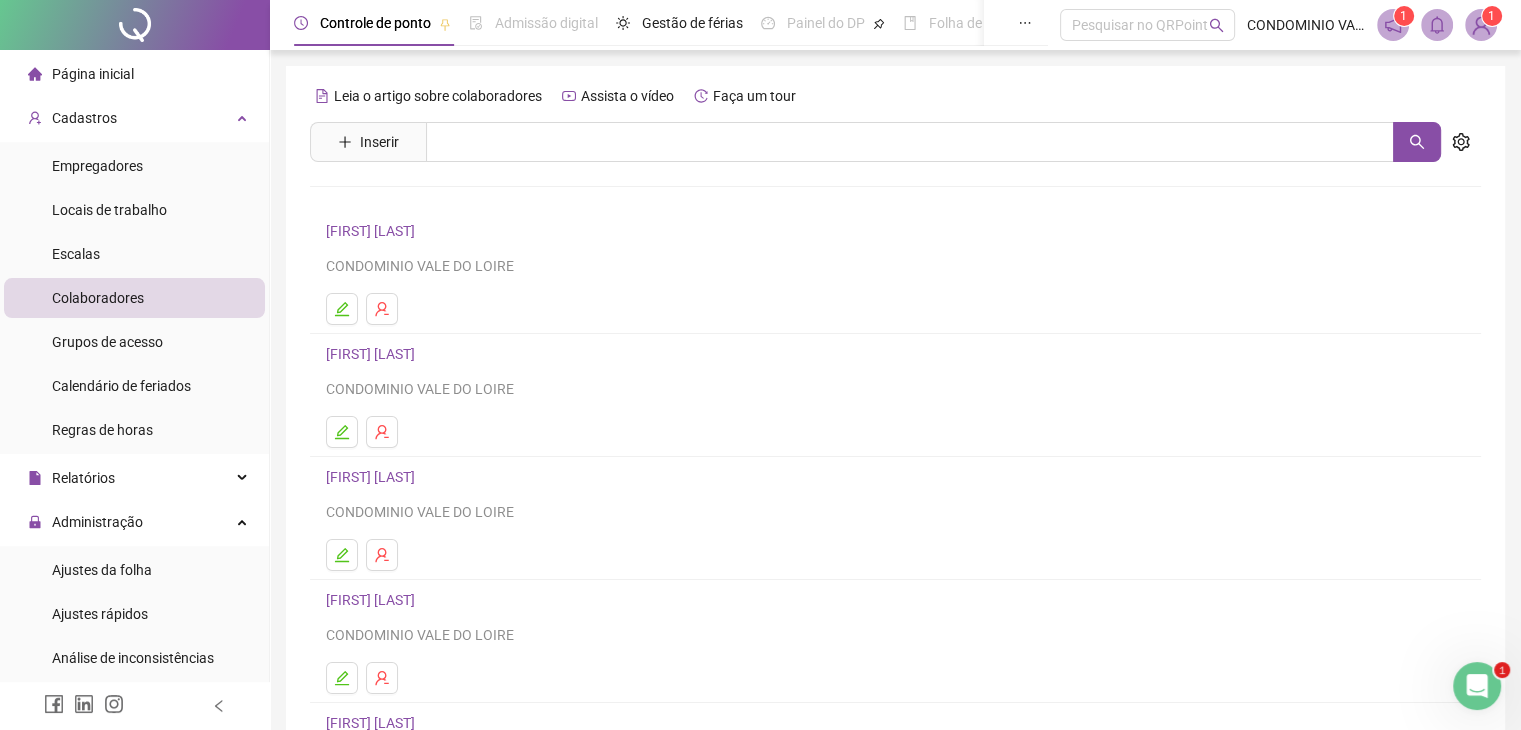 scroll, scrollTop: 236, scrollLeft: 0, axis: vertical 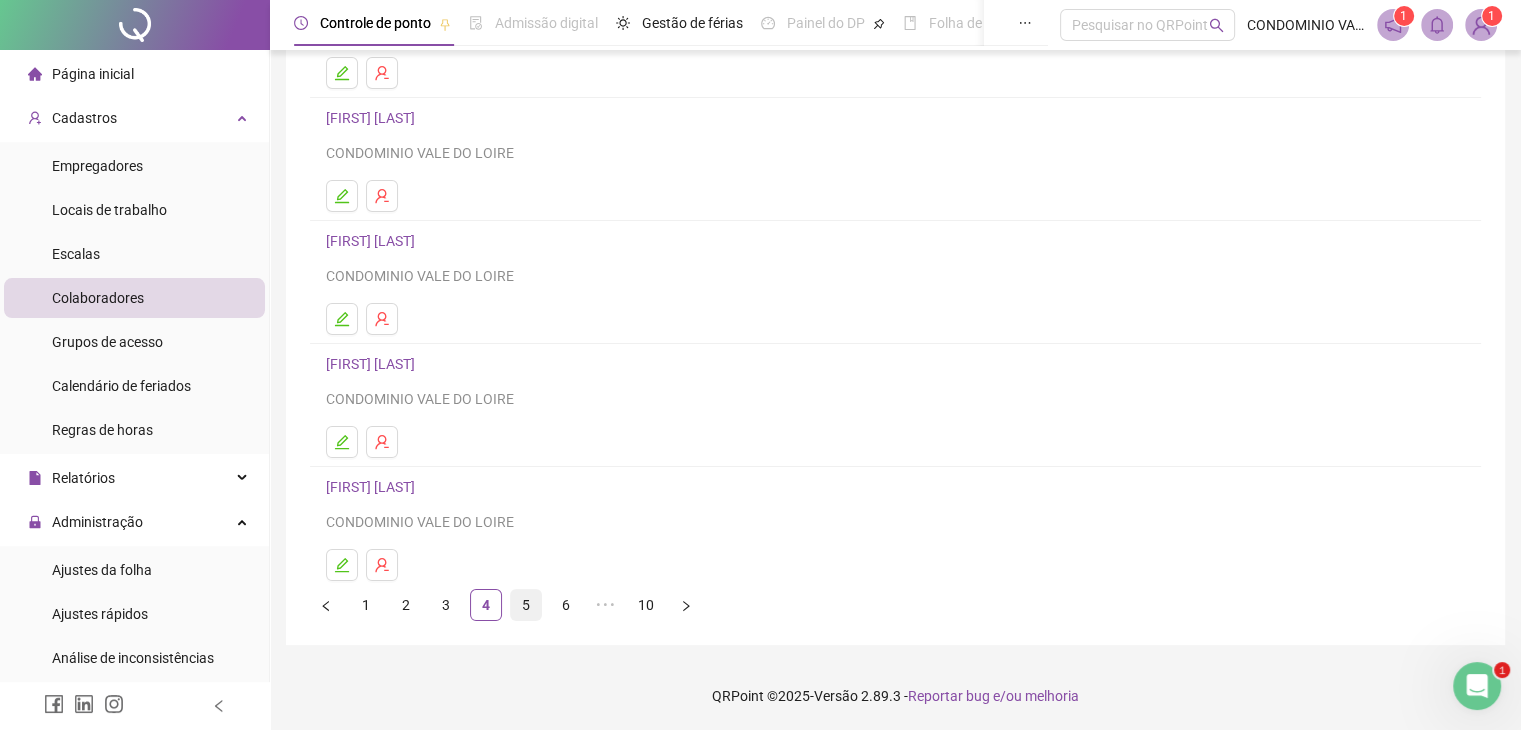click on "5" at bounding box center [526, 605] 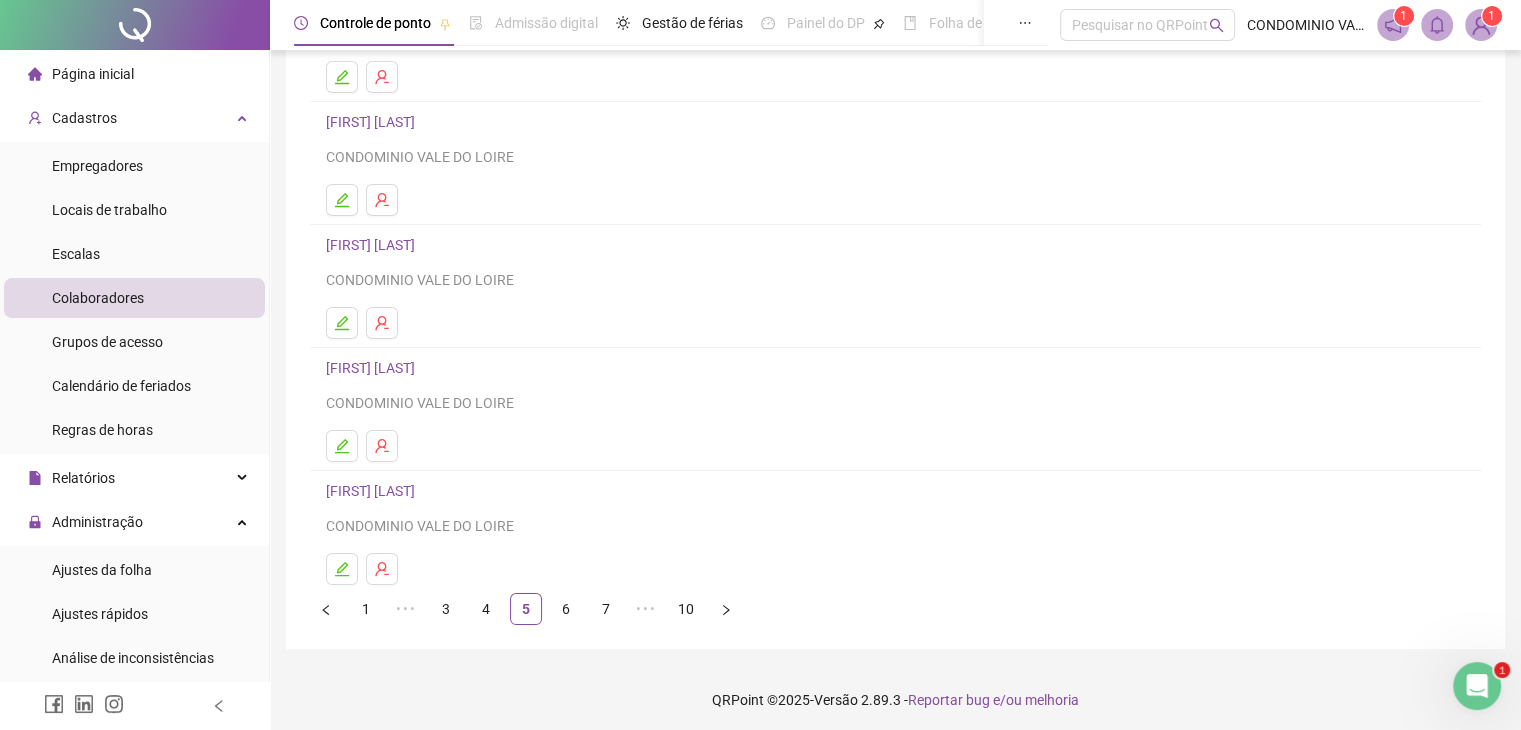 scroll, scrollTop: 236, scrollLeft: 0, axis: vertical 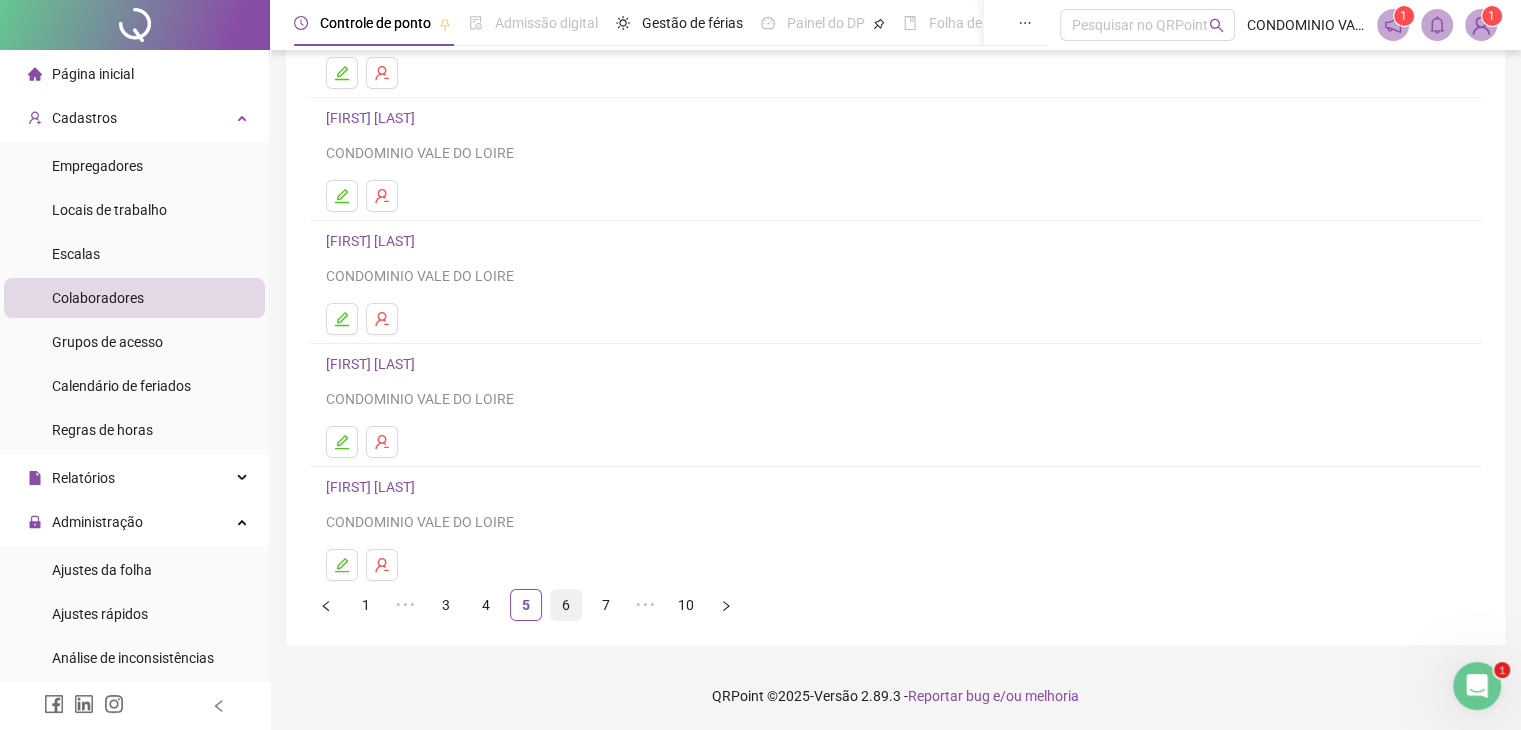 click on "6" at bounding box center (566, 605) 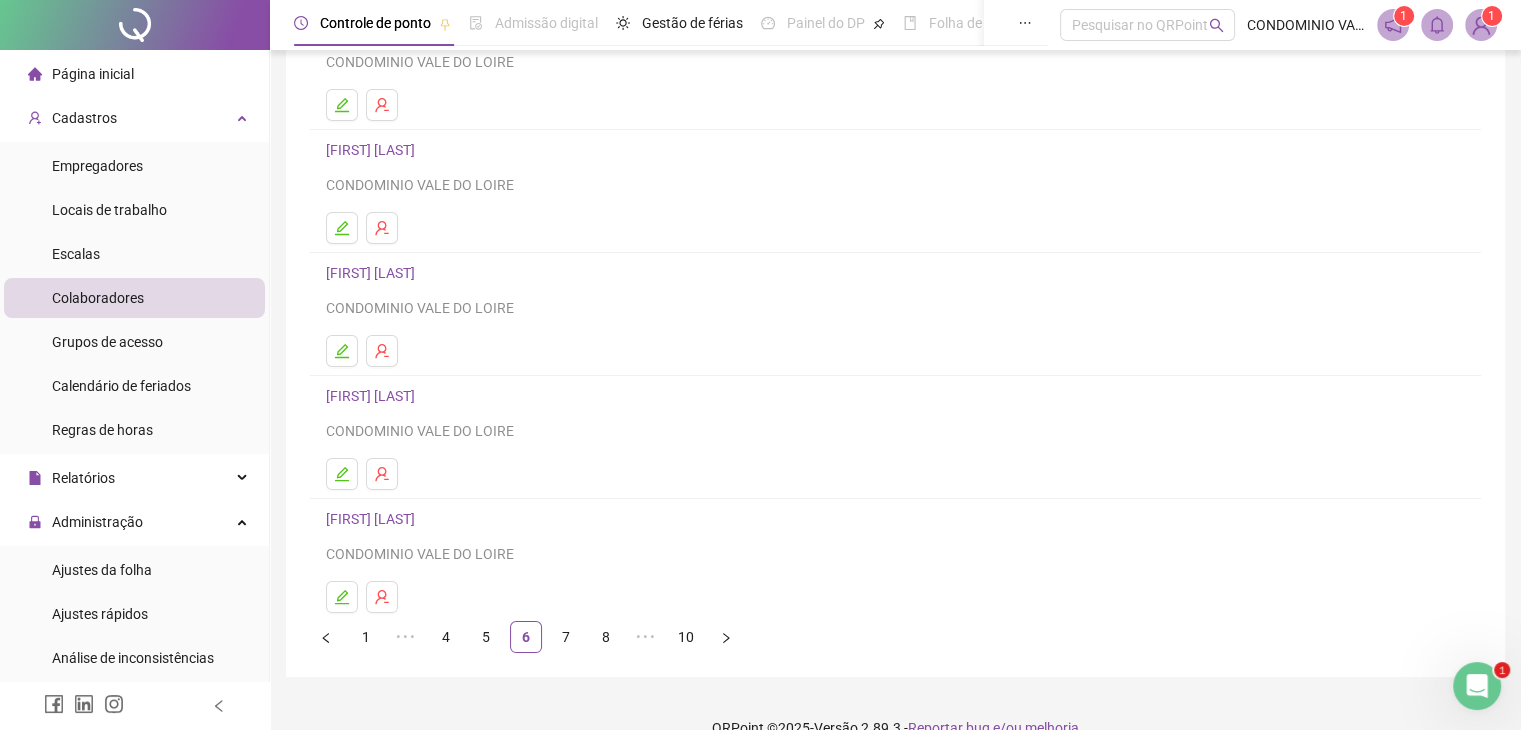 scroll, scrollTop: 236, scrollLeft: 0, axis: vertical 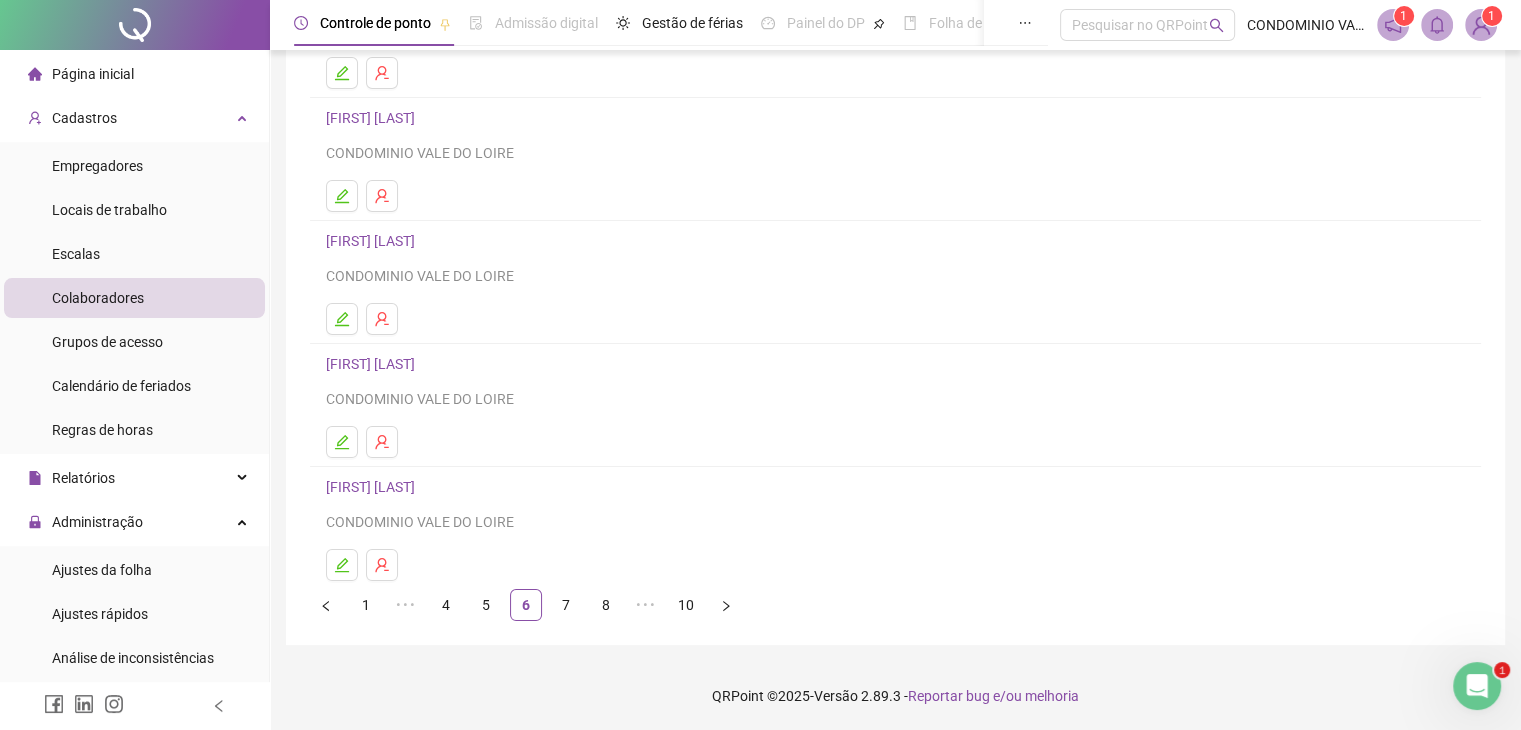 click on "8" at bounding box center [606, 605] 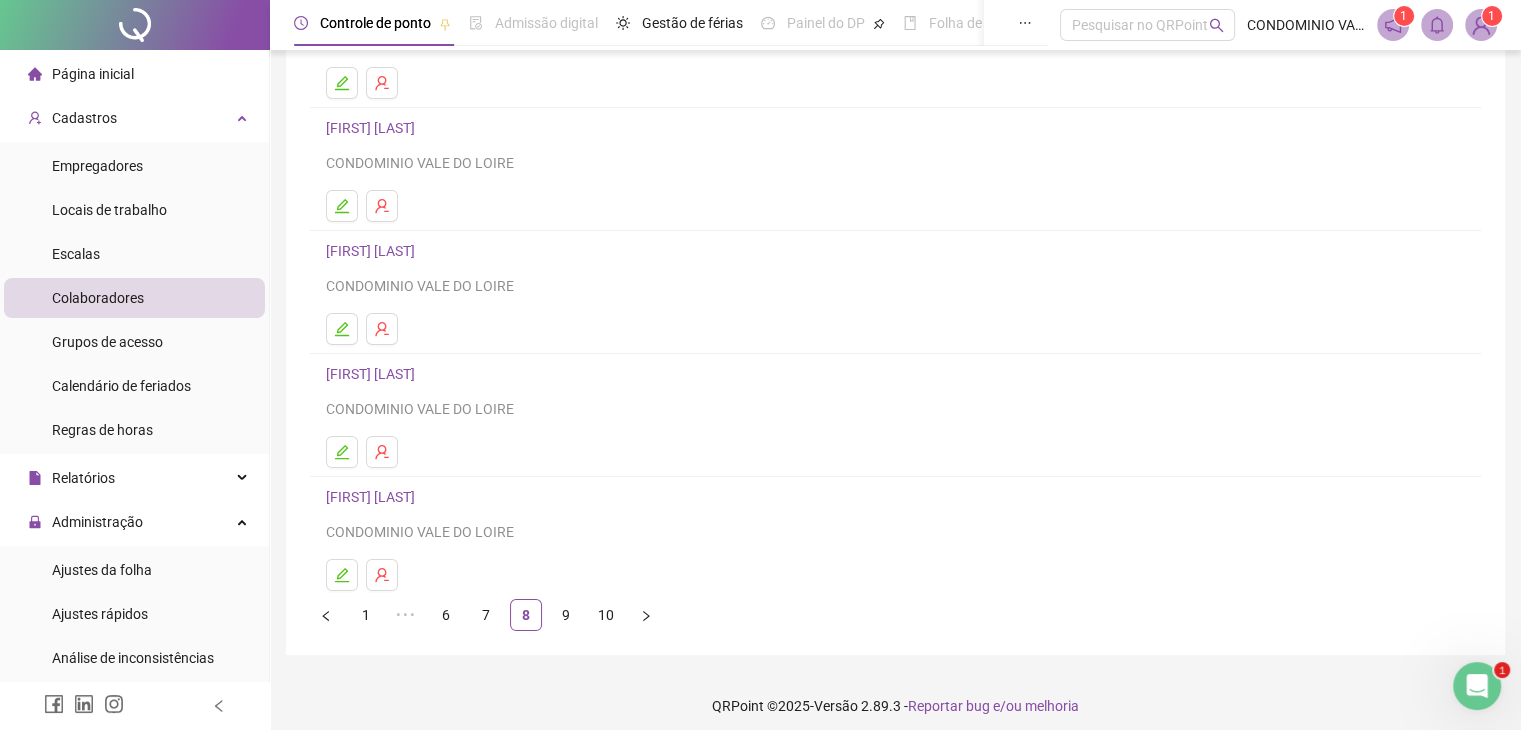 scroll, scrollTop: 236, scrollLeft: 0, axis: vertical 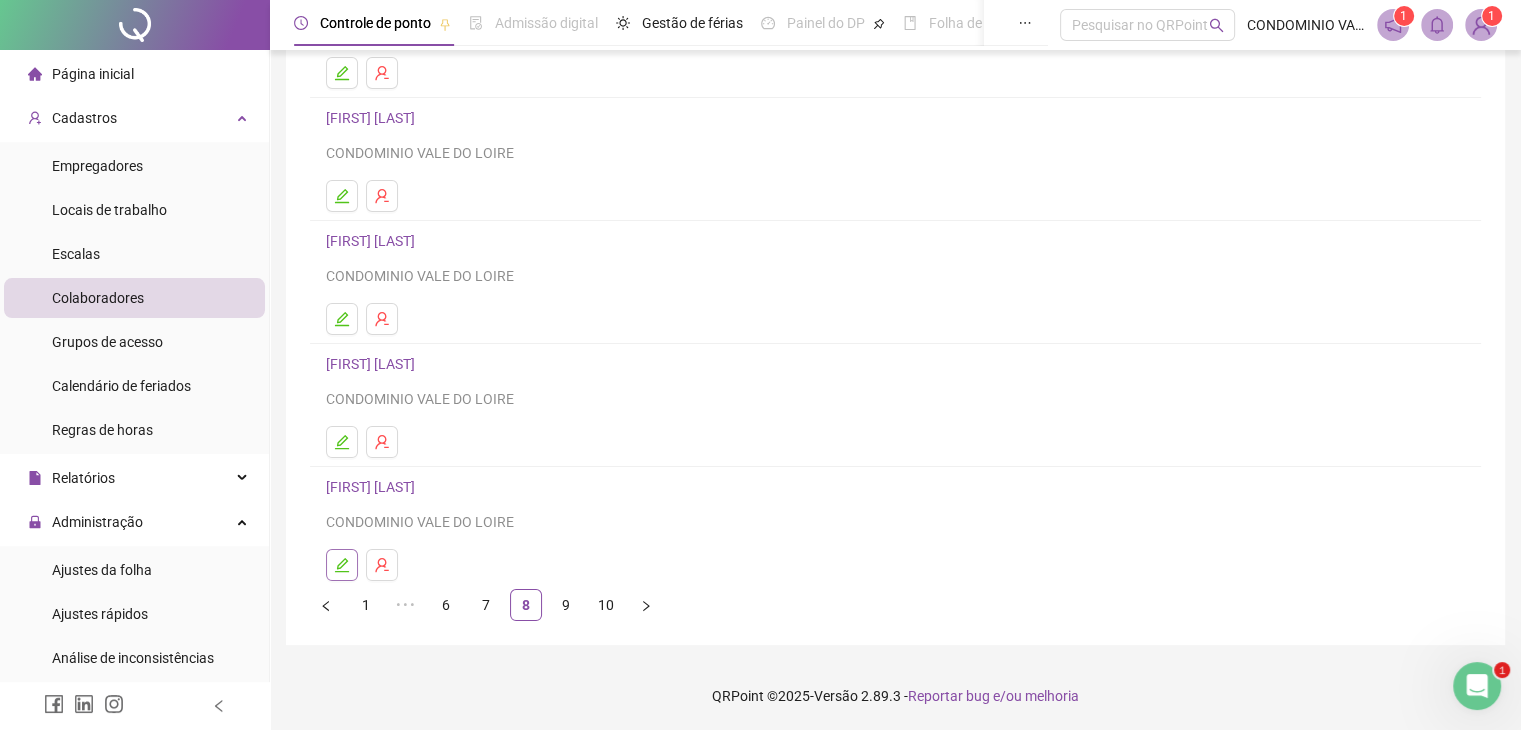 click 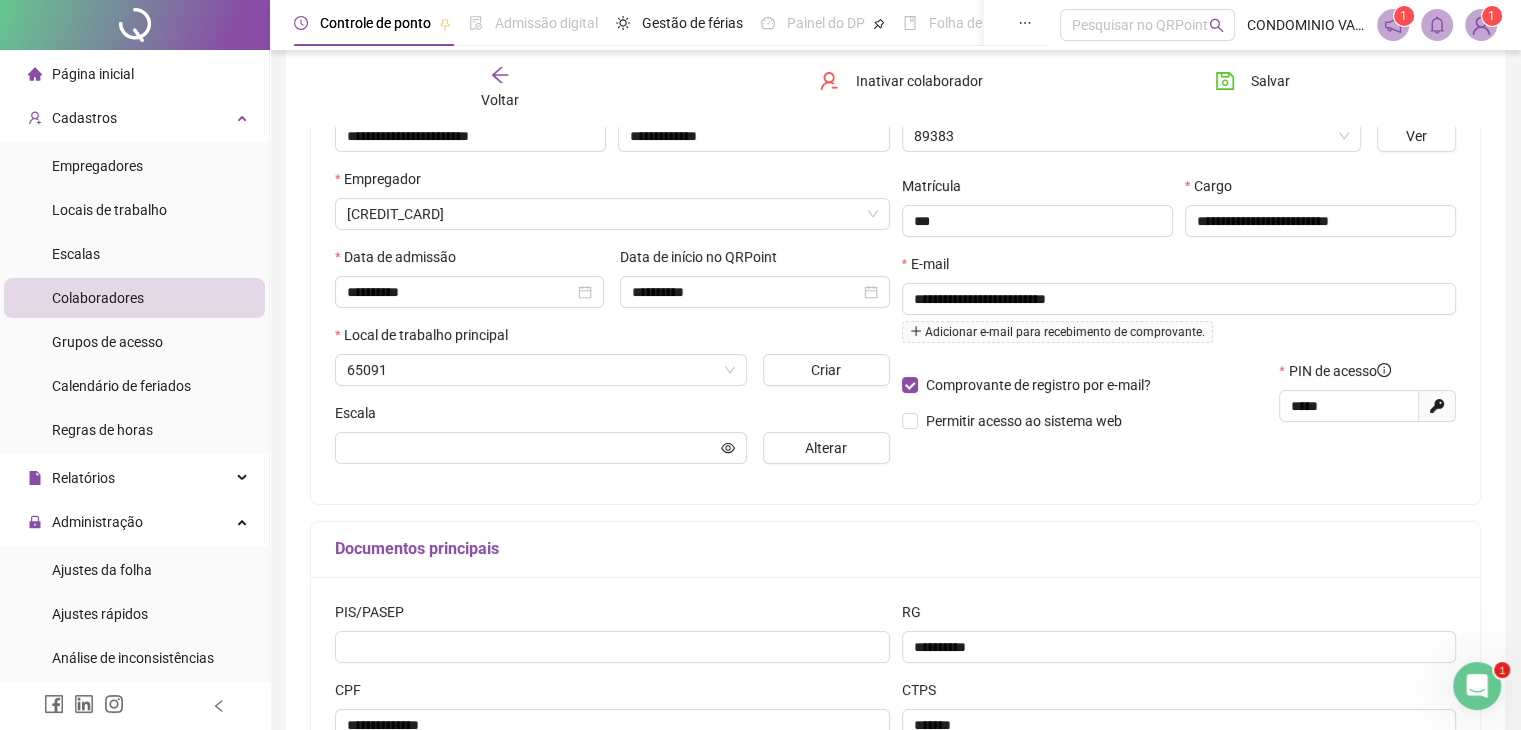 scroll, scrollTop: 247, scrollLeft: 0, axis: vertical 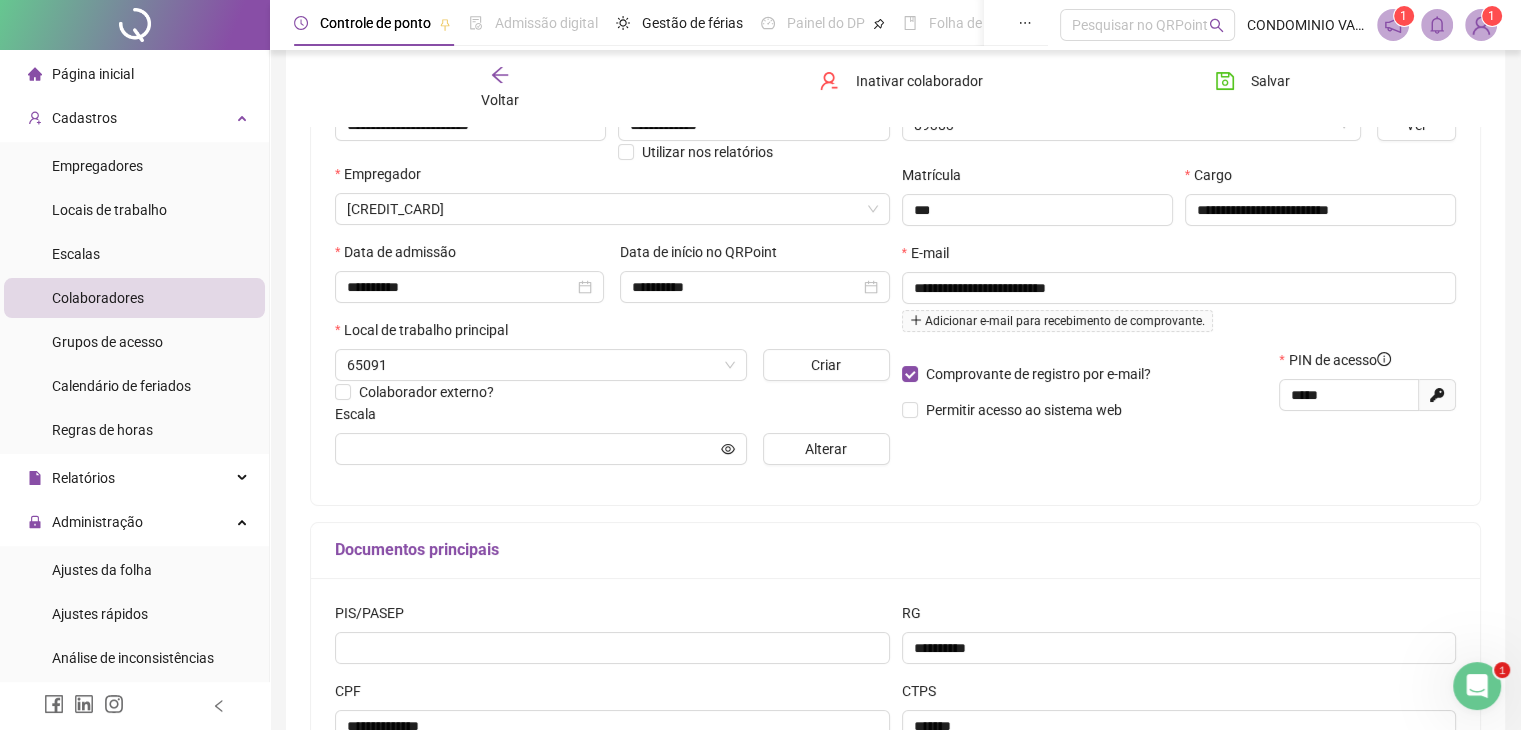 type on "**********" 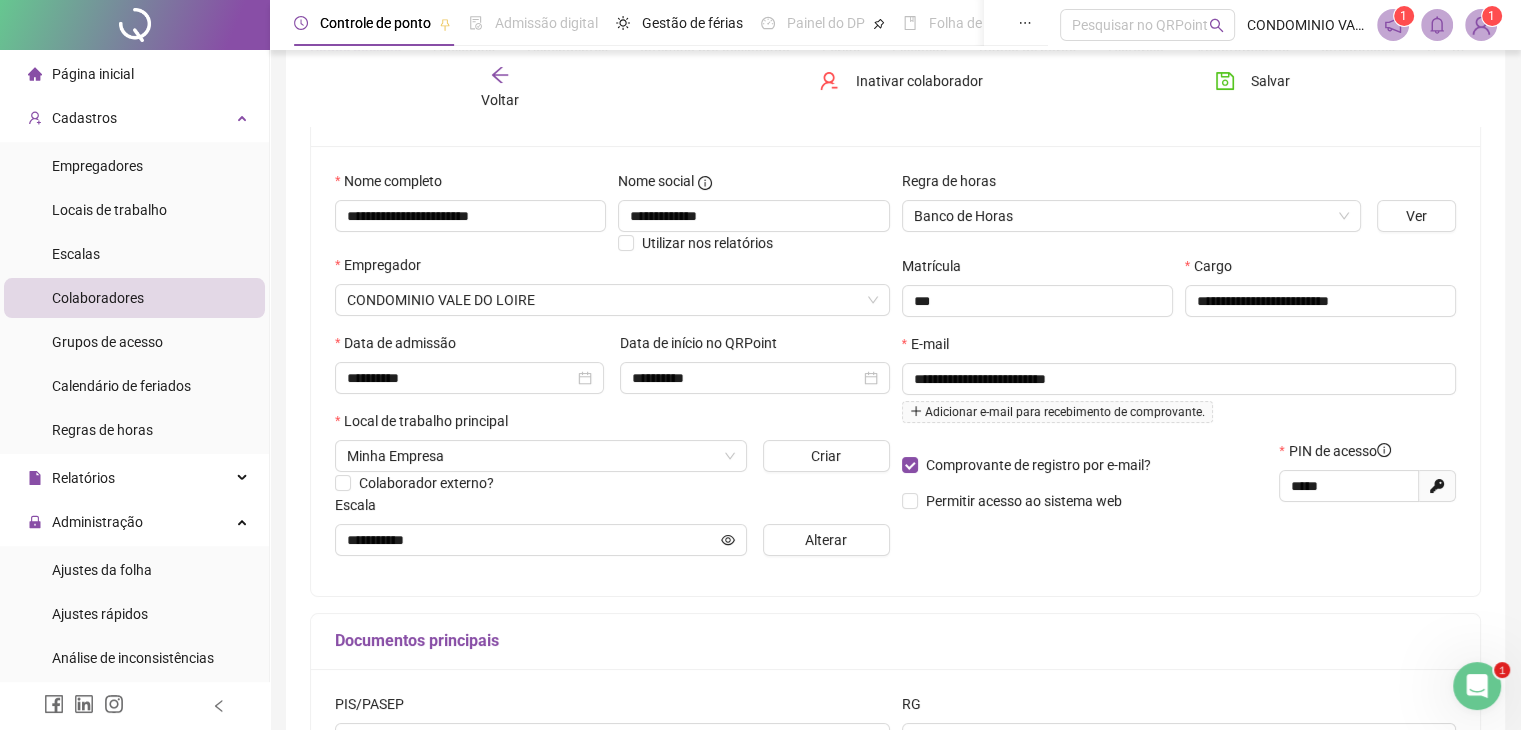scroll, scrollTop: 0, scrollLeft: 0, axis: both 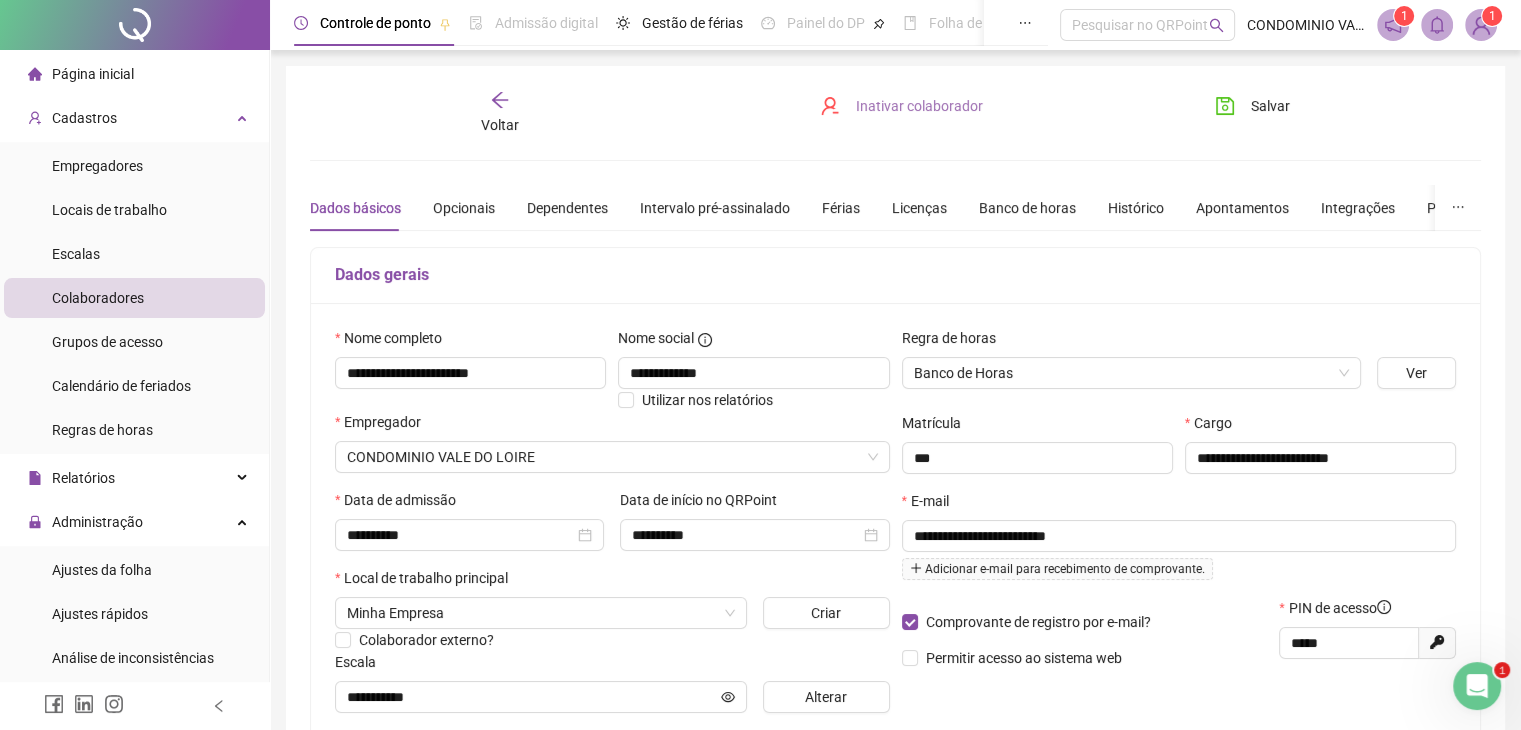click on "Inativar colaborador" at bounding box center [919, 106] 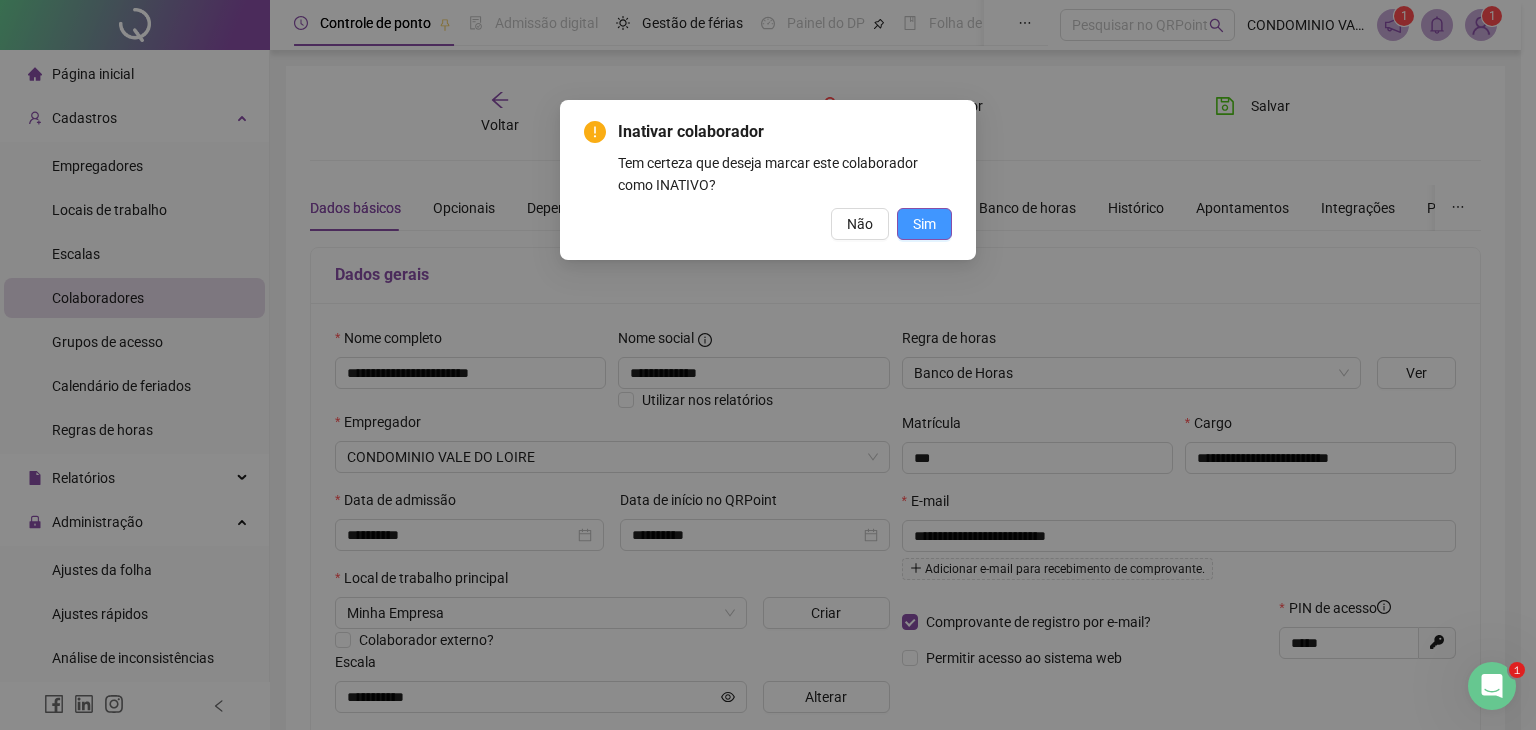 click on "Sim" at bounding box center (924, 224) 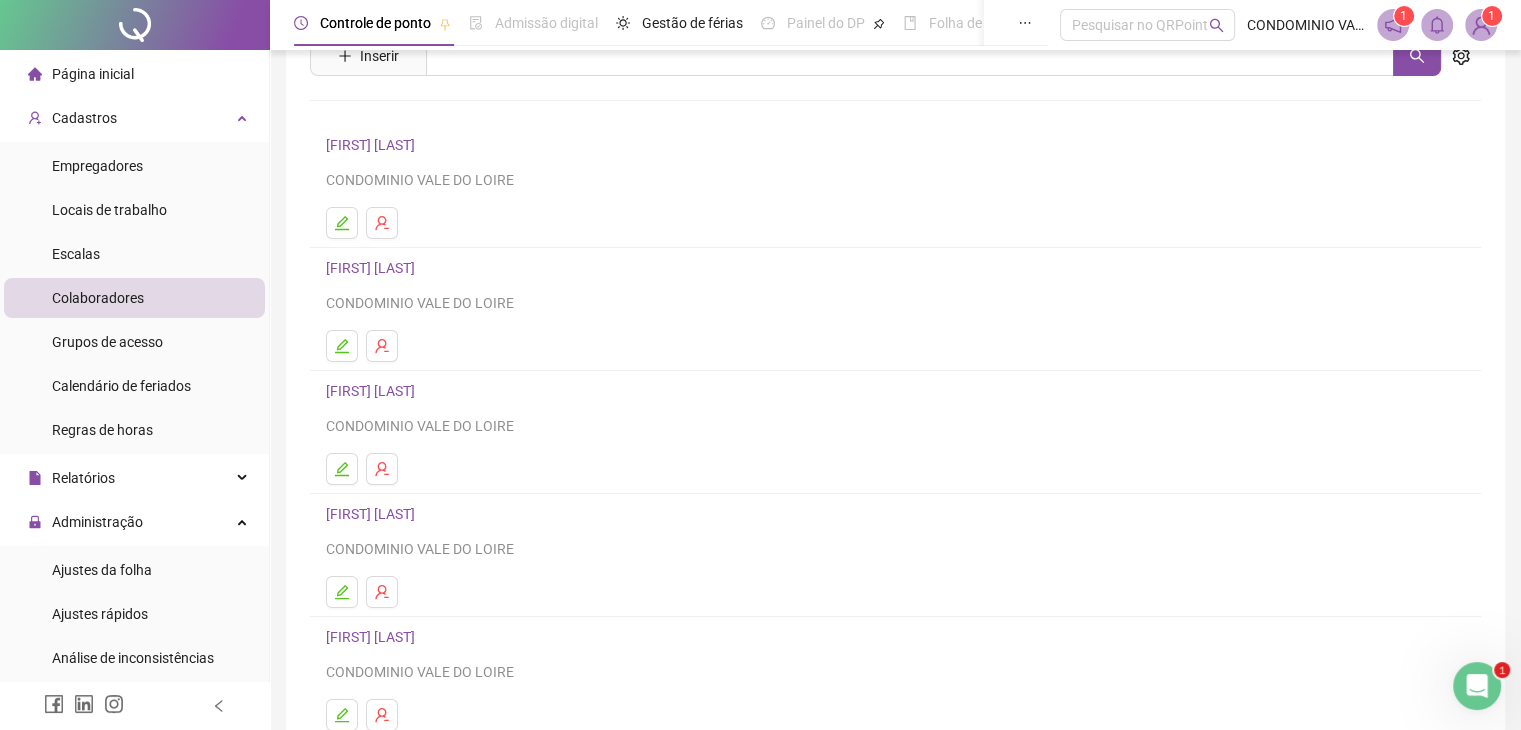 scroll, scrollTop: 236, scrollLeft: 0, axis: vertical 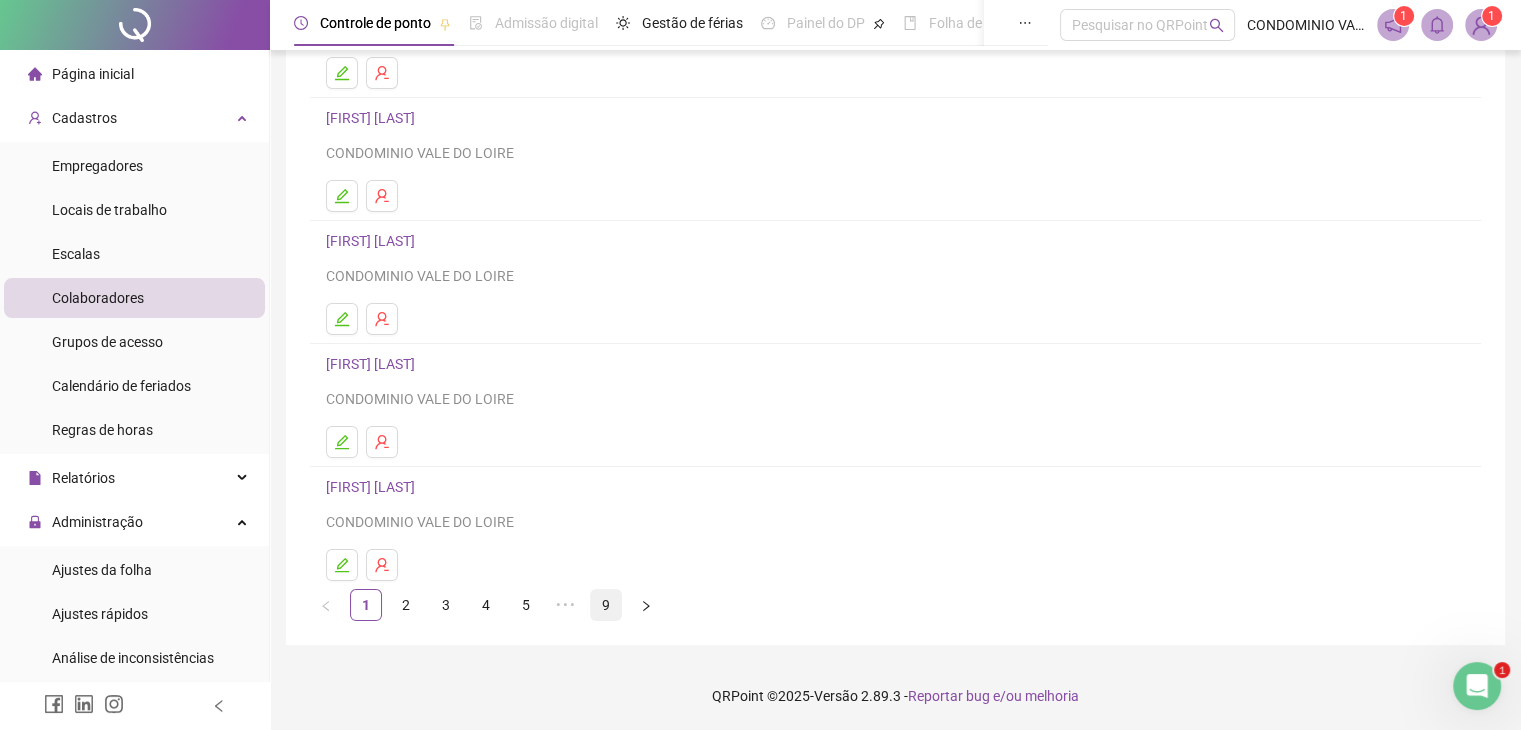 click on "9" at bounding box center [606, 605] 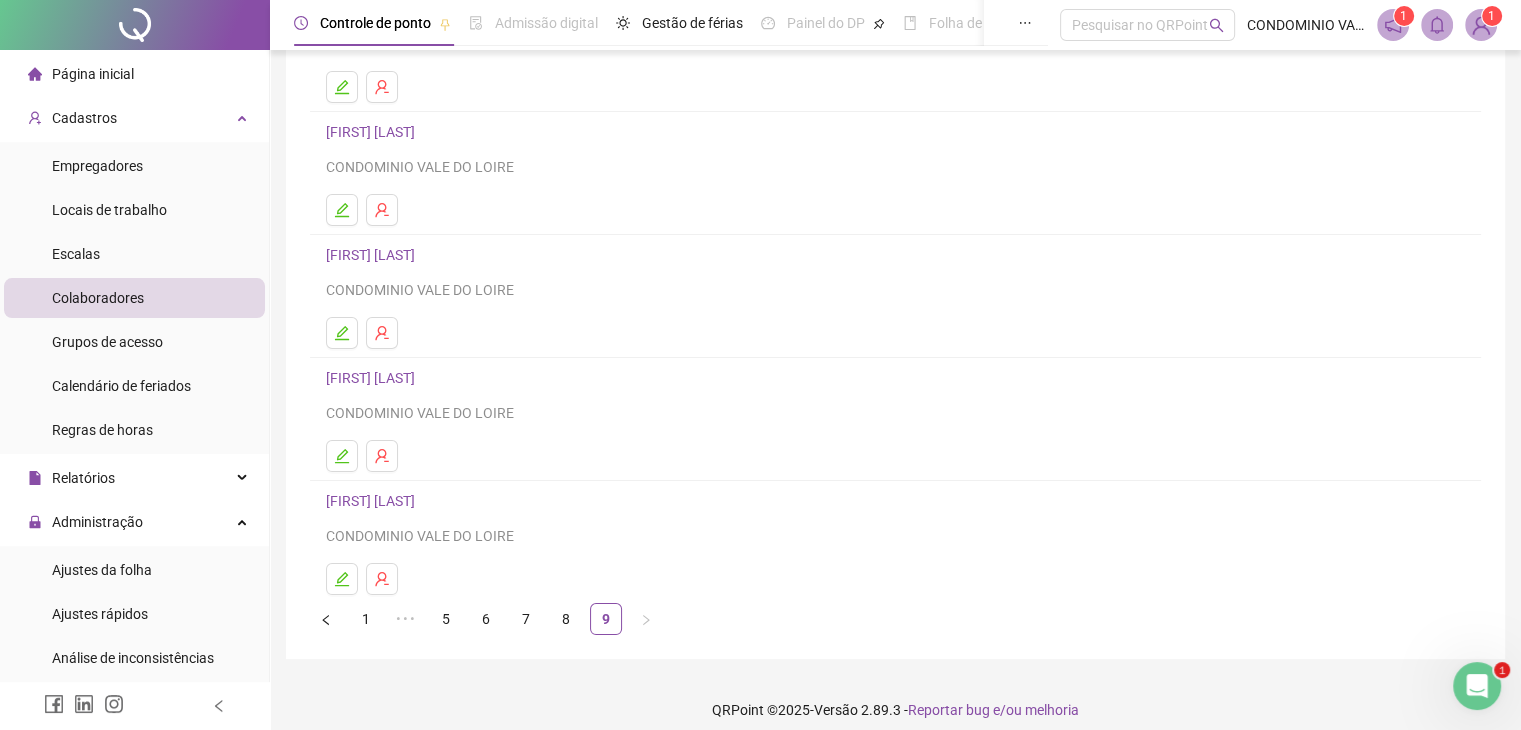 scroll, scrollTop: 236, scrollLeft: 0, axis: vertical 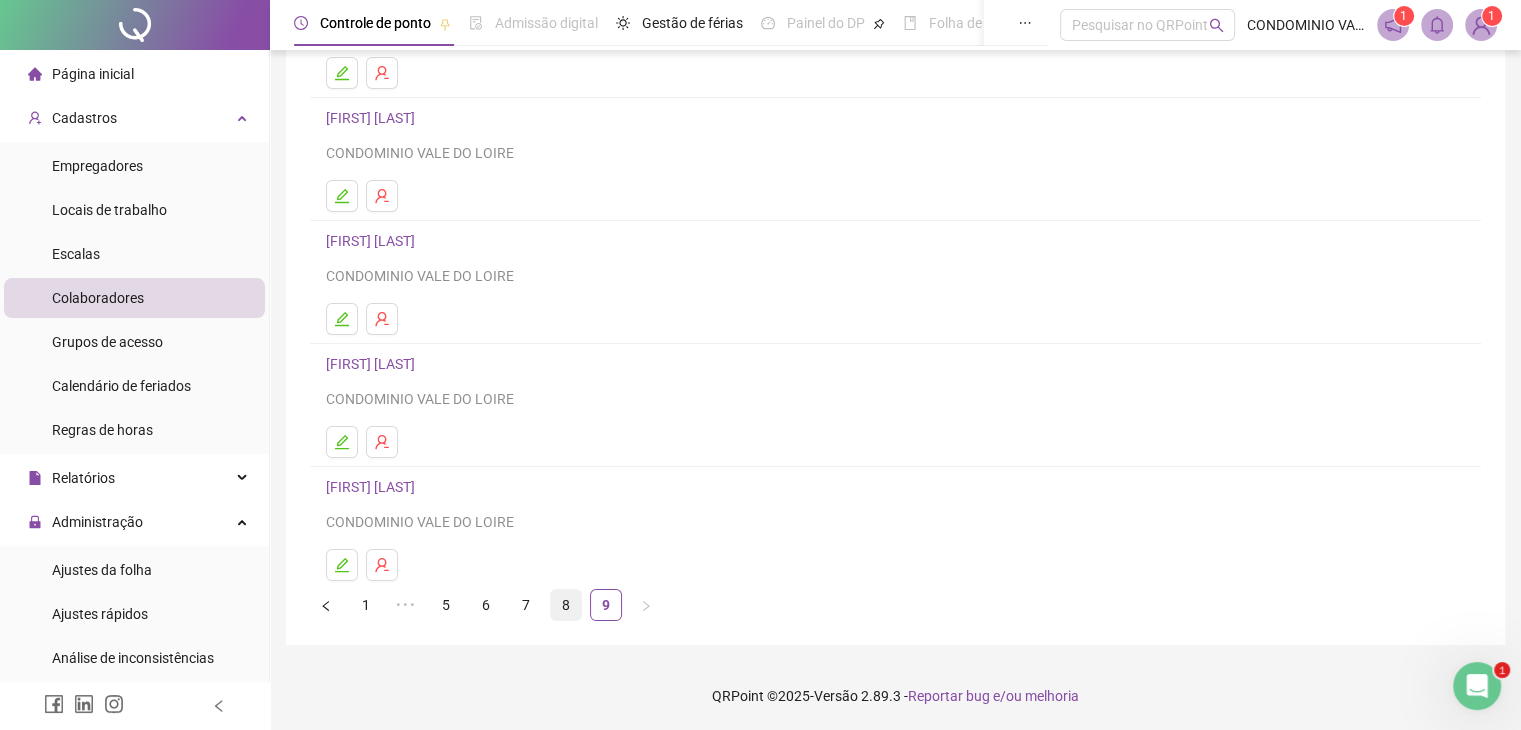click on "8" at bounding box center [566, 605] 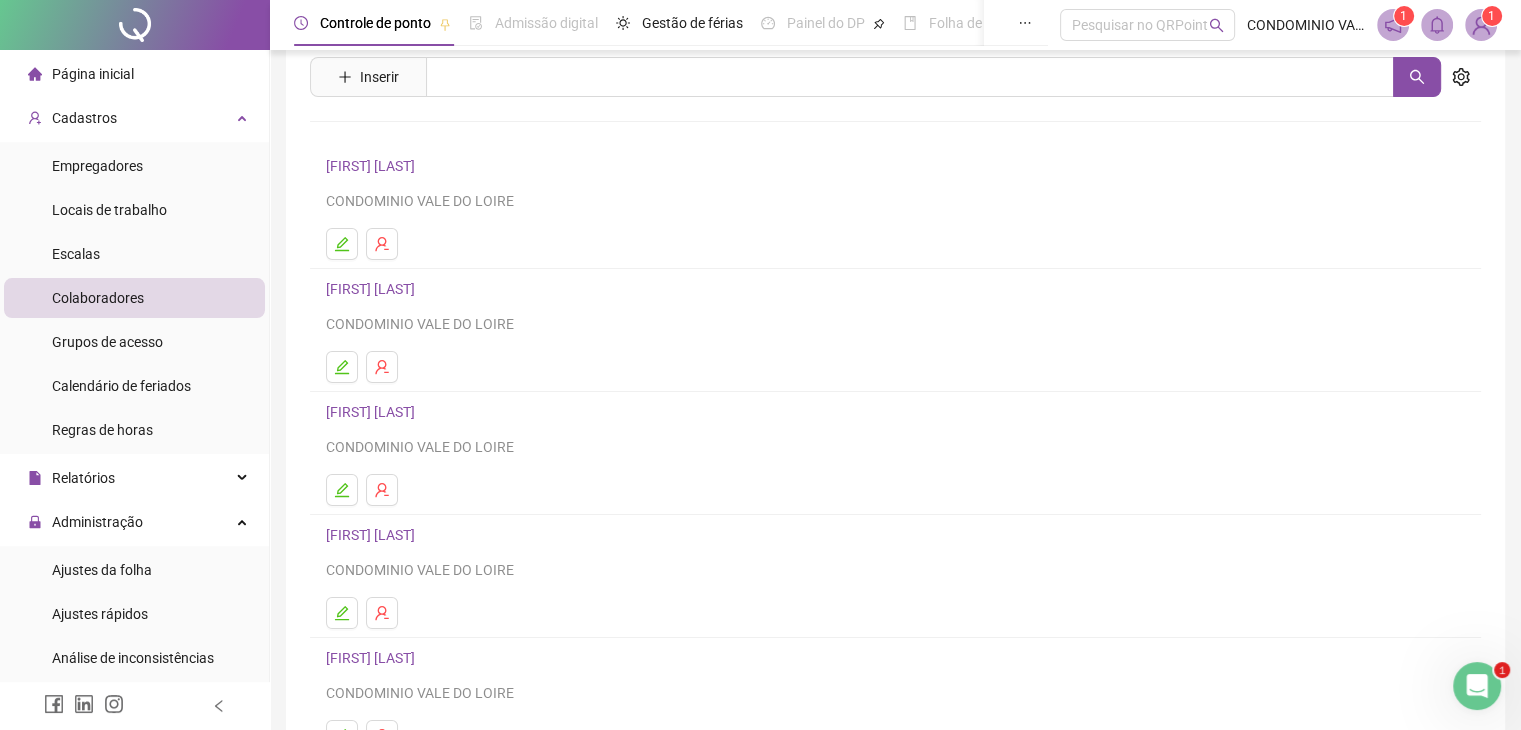 scroll, scrollTop: 100, scrollLeft: 0, axis: vertical 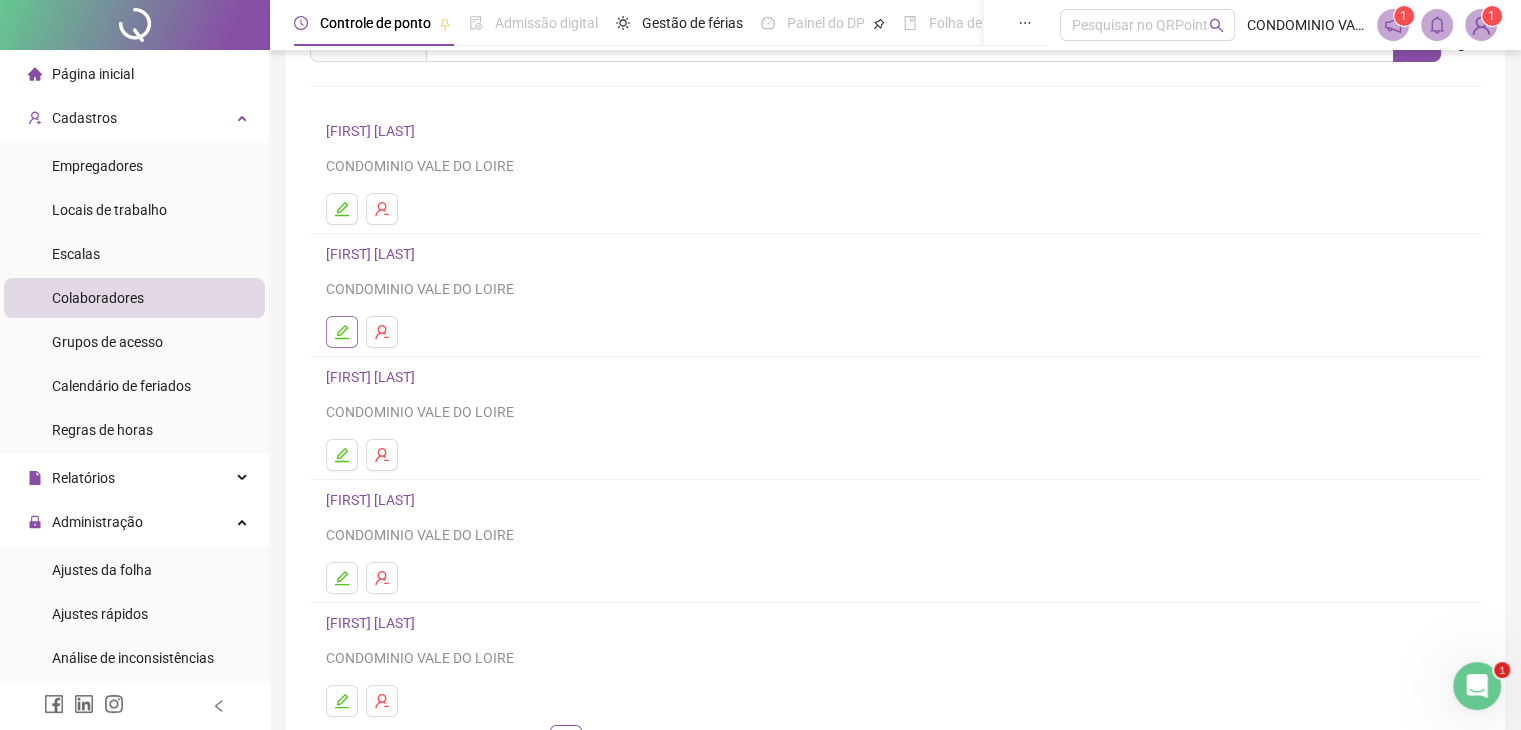 click 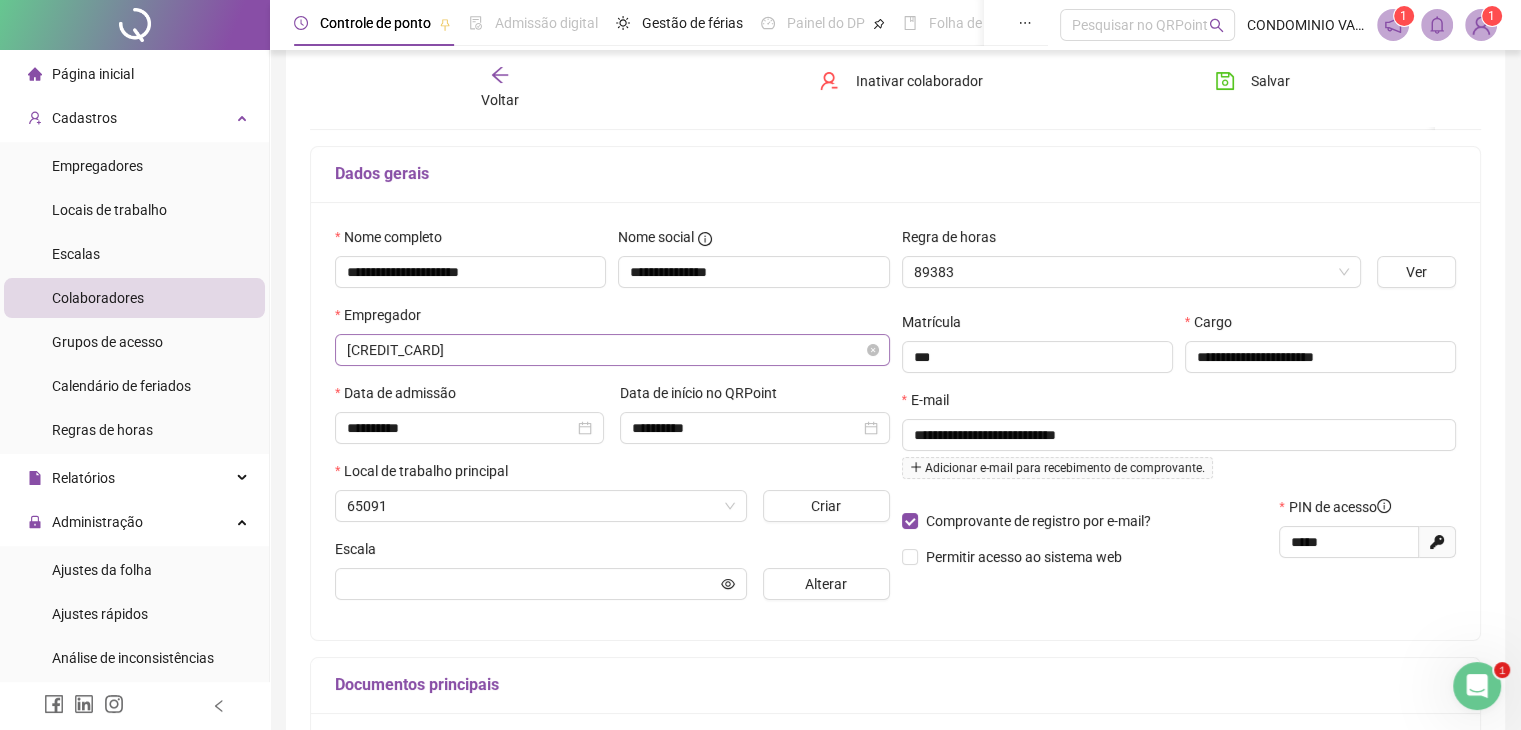 scroll, scrollTop: 110, scrollLeft: 0, axis: vertical 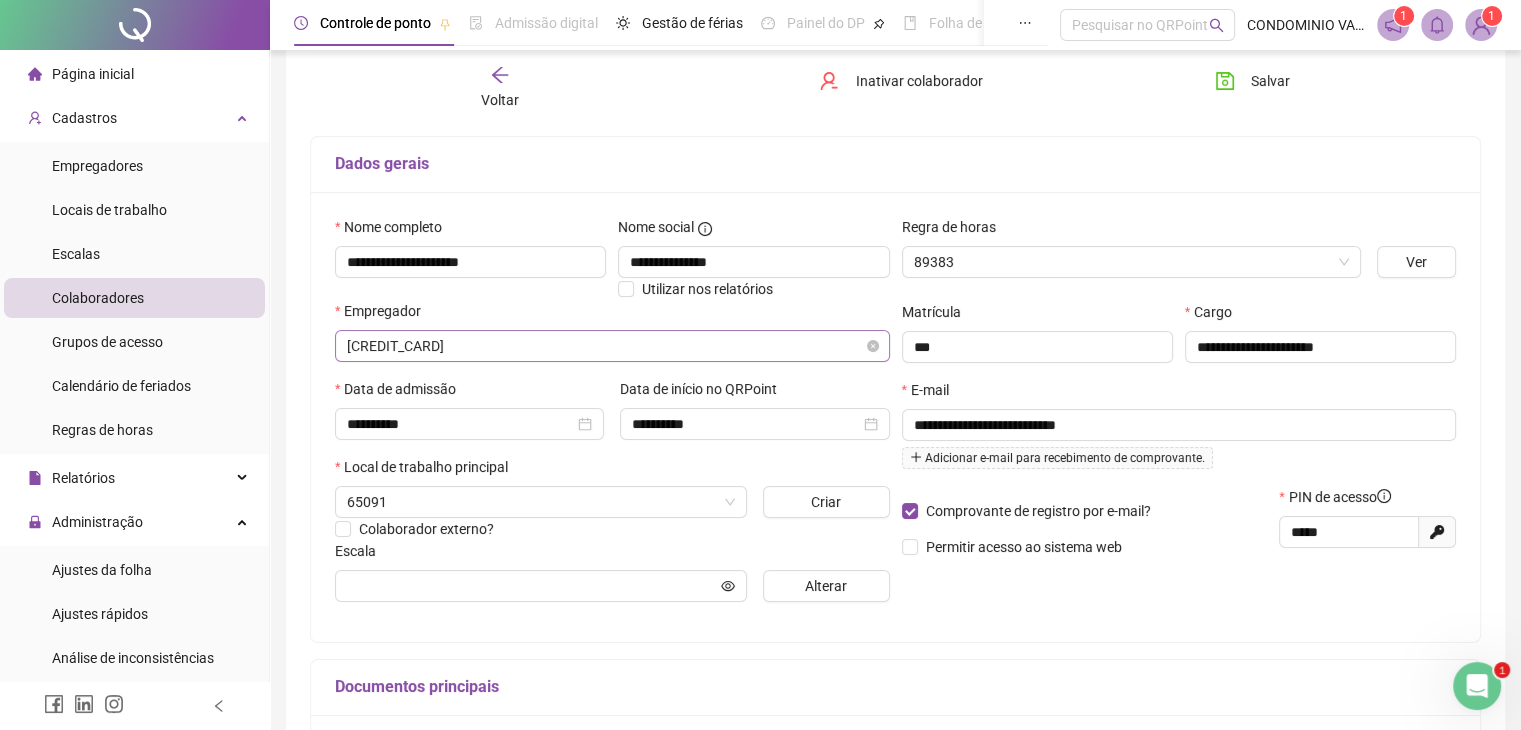 type on "**********" 